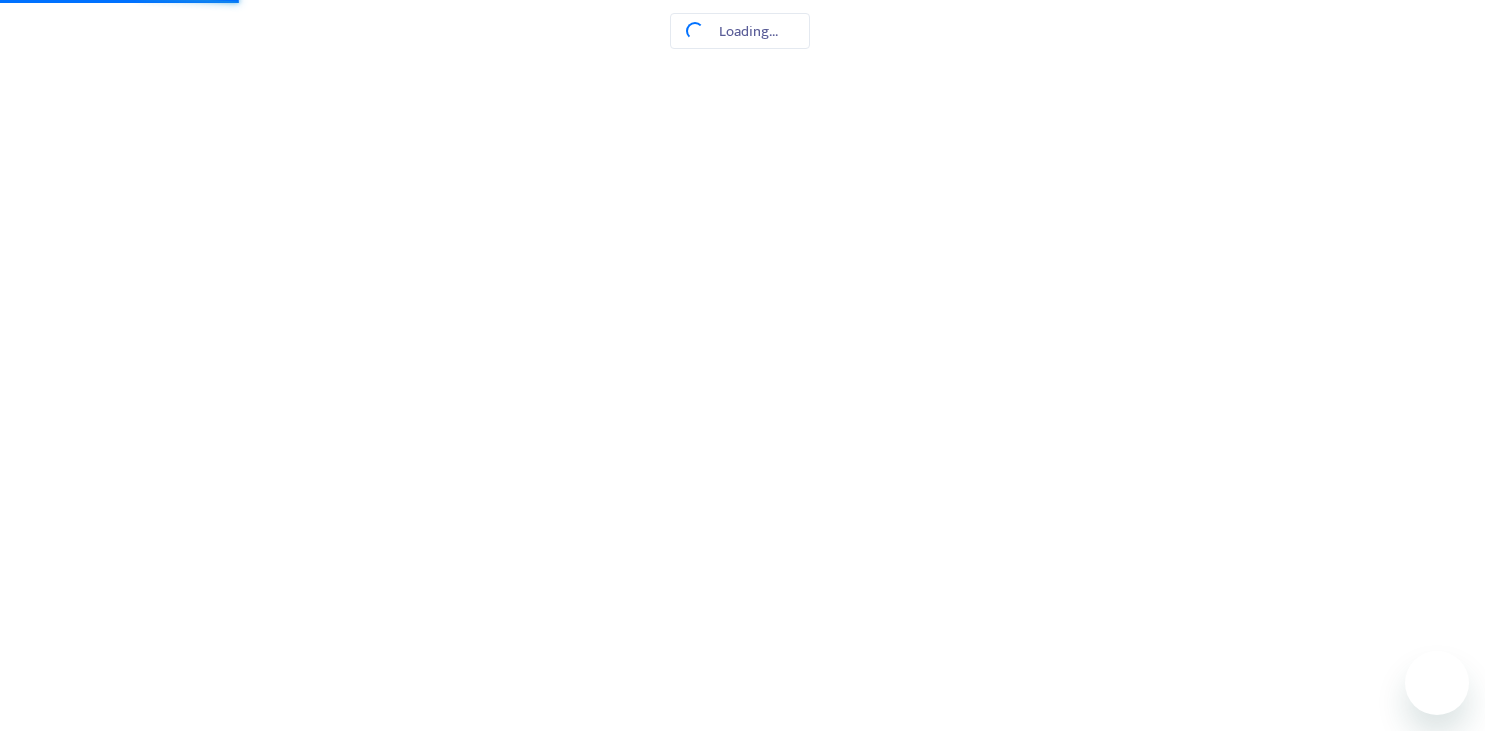 scroll, scrollTop: 0, scrollLeft: 0, axis: both 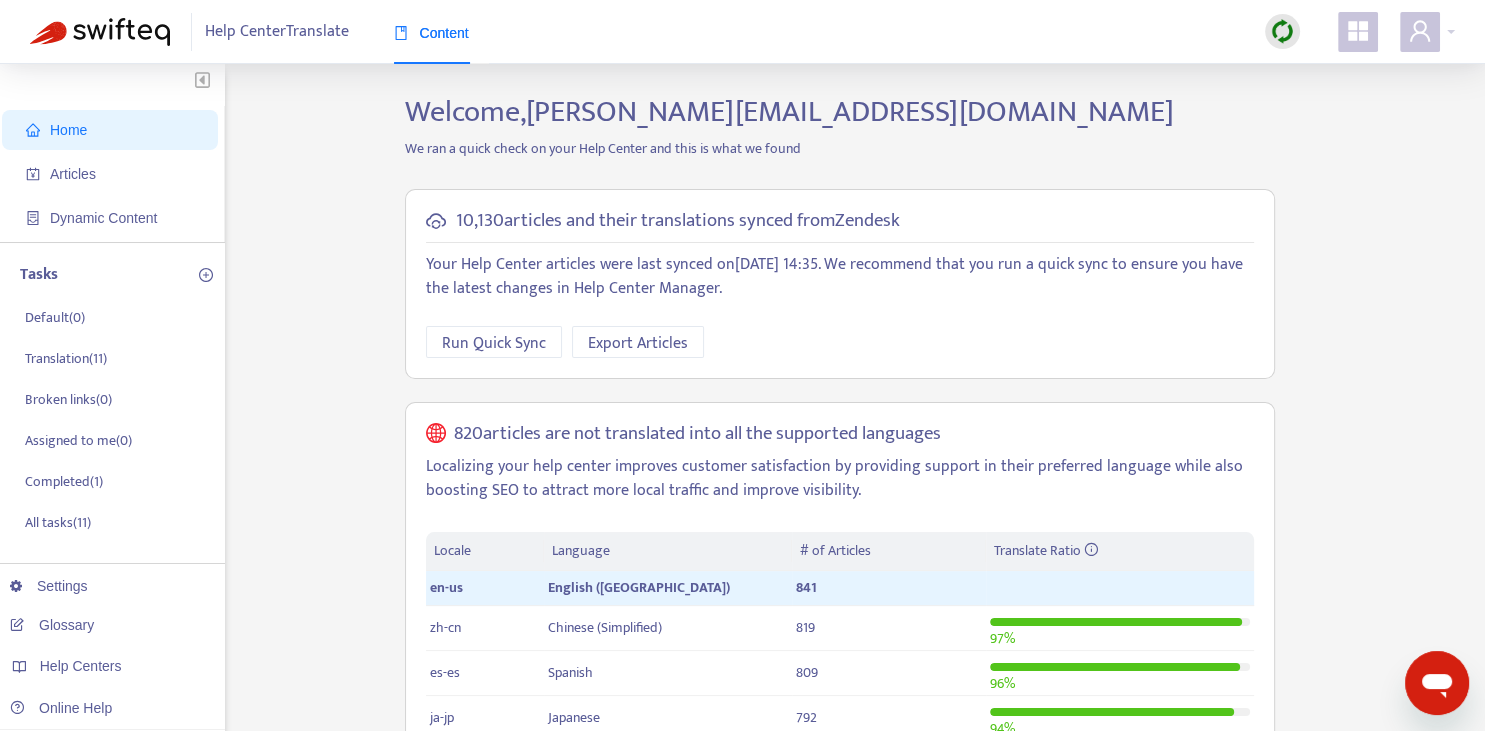 click on "Help Center  Translate Content" at bounding box center [742, 32] 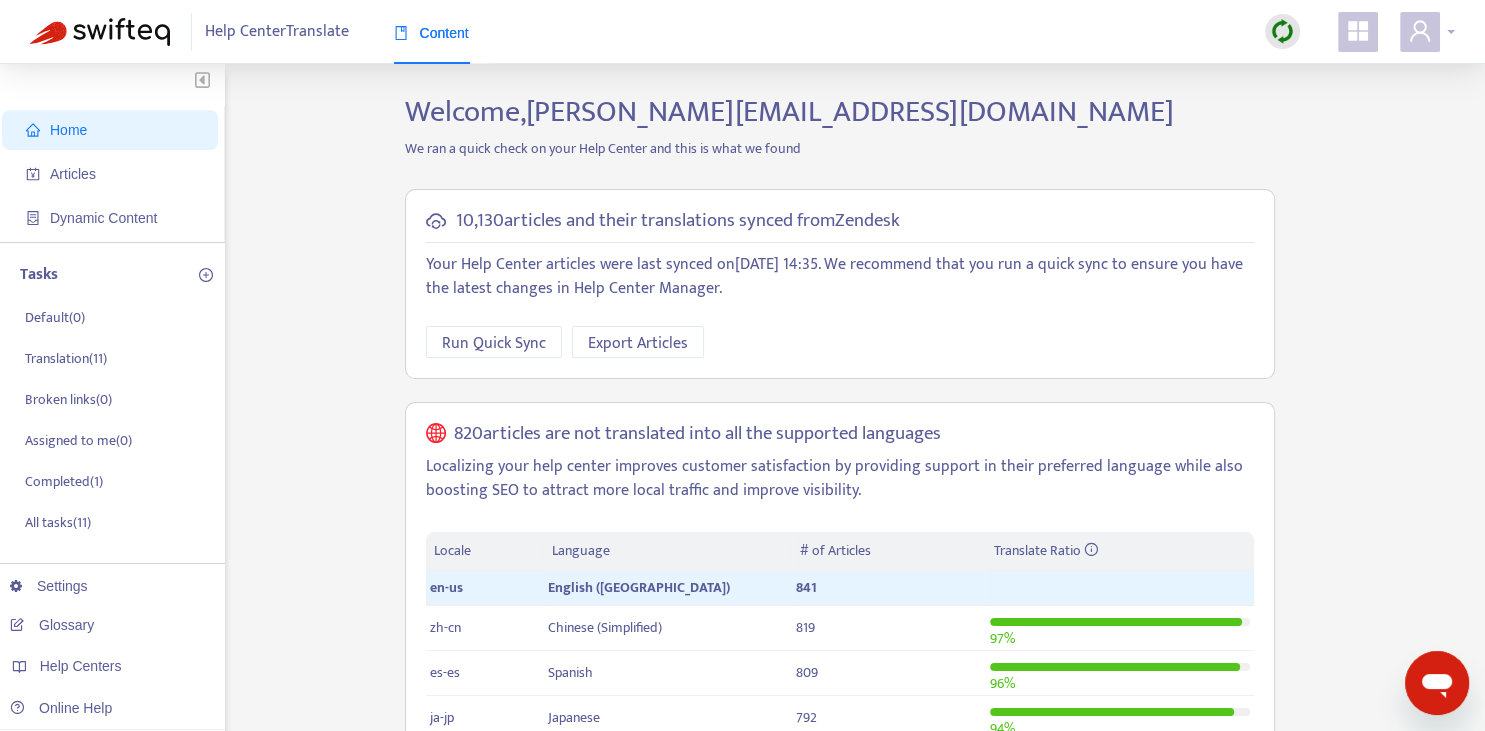 click at bounding box center [1420, 32] 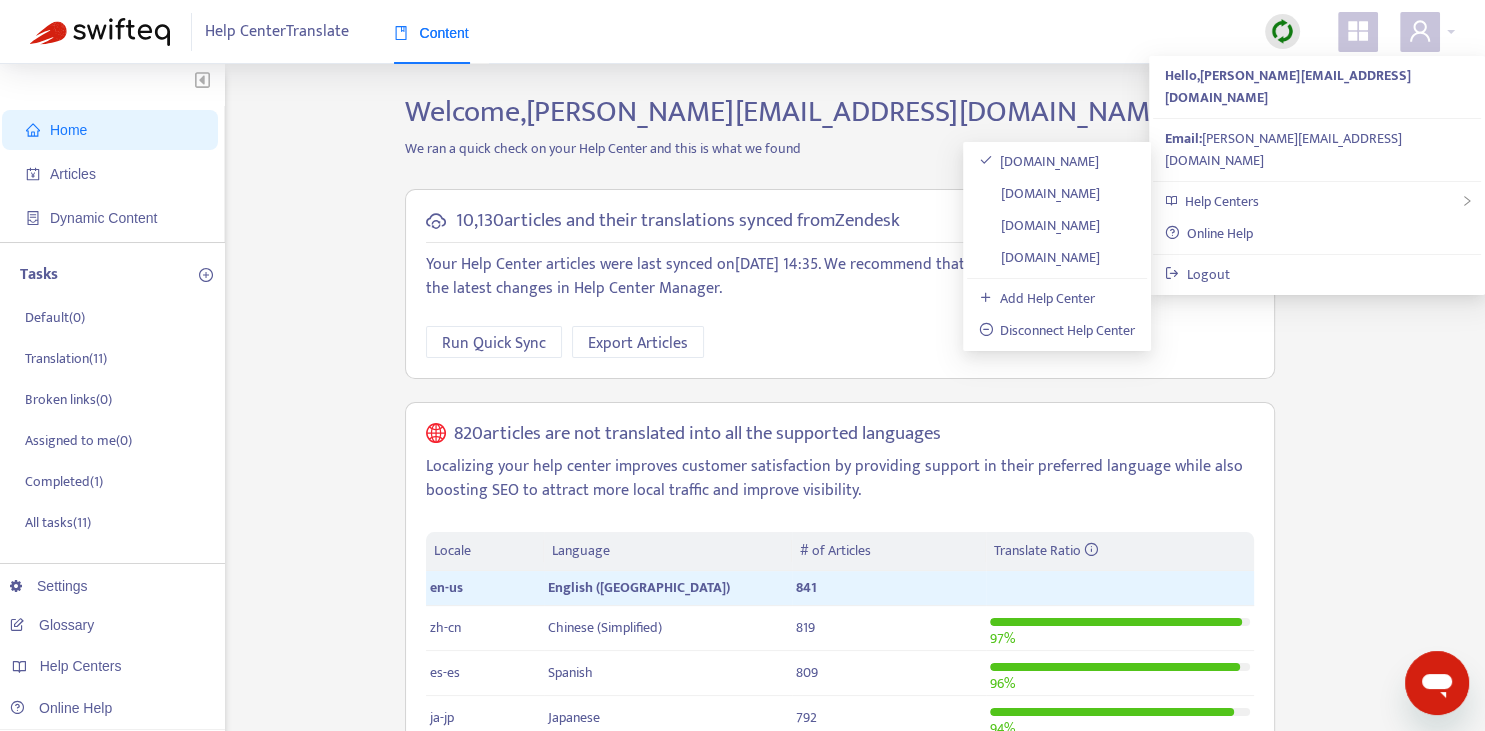 click on "[DOMAIN_NAME]" at bounding box center (1040, 193) 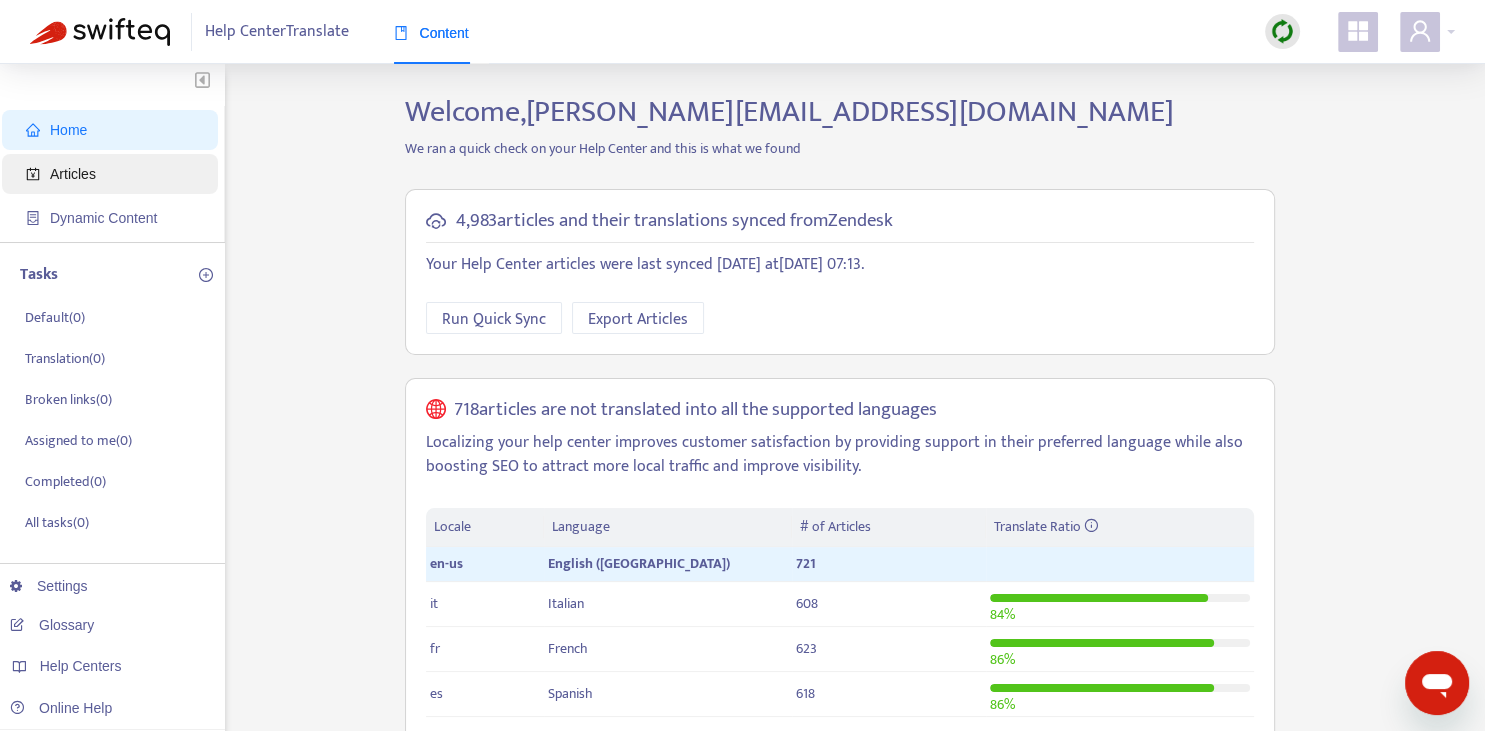 click on "Articles" at bounding box center [114, 174] 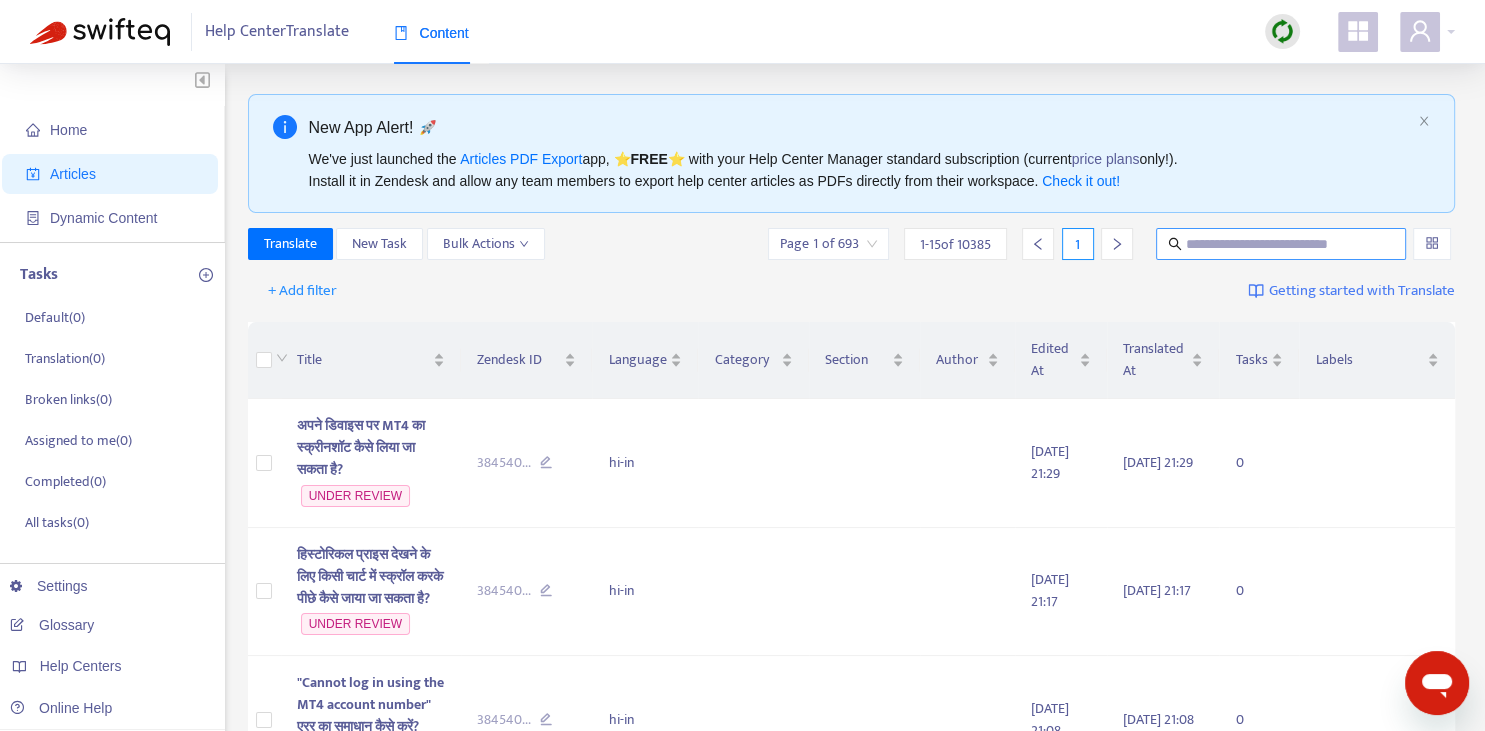 click at bounding box center (1282, 244) 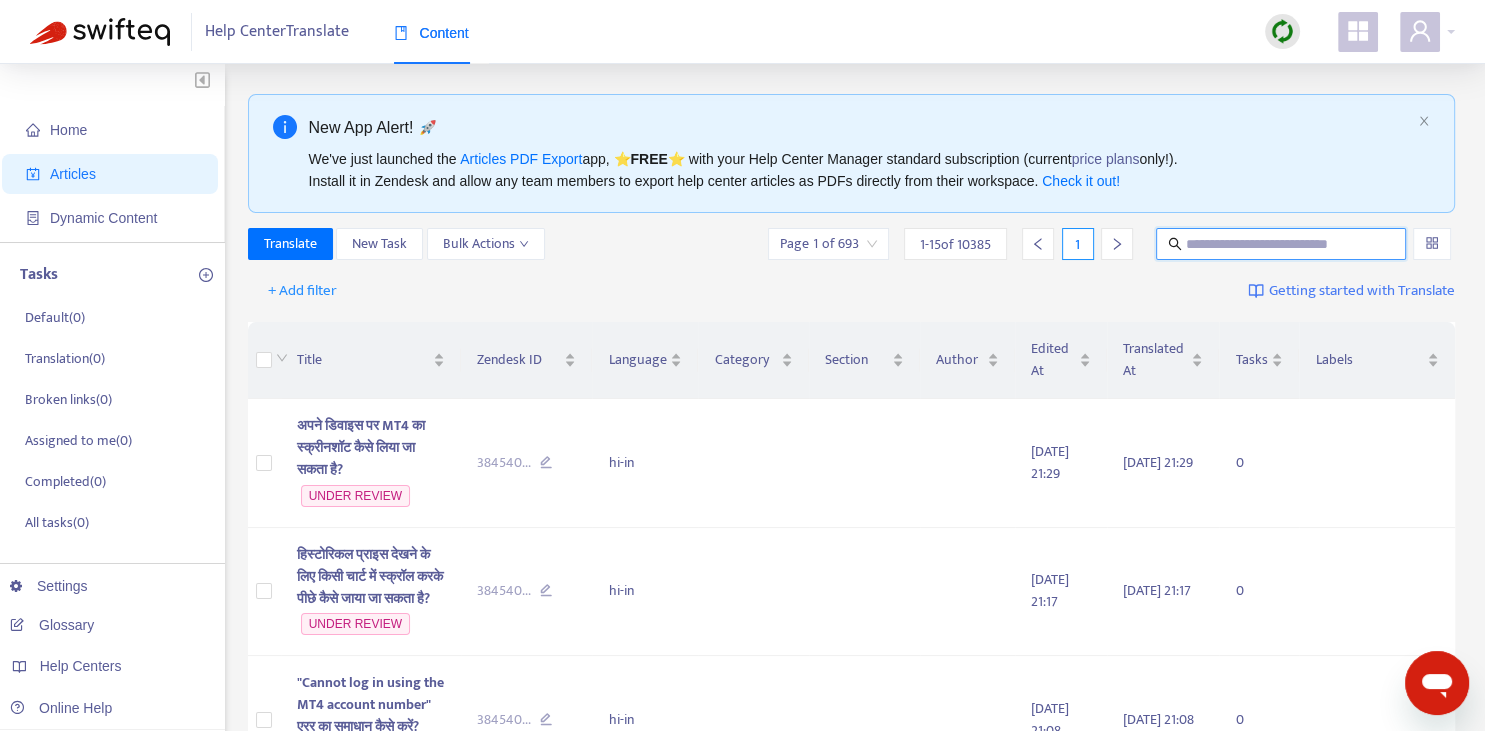 paste on "**********" 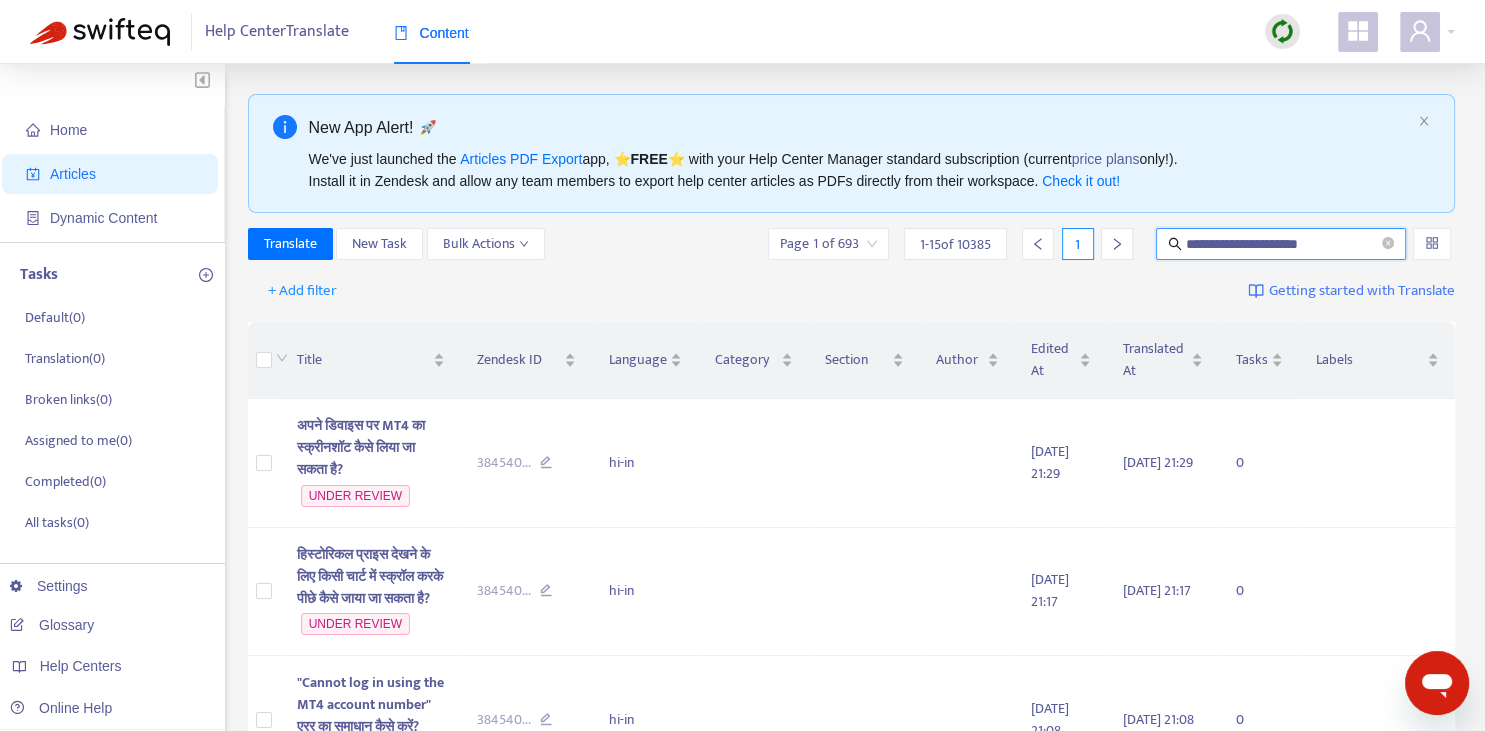type on "**********" 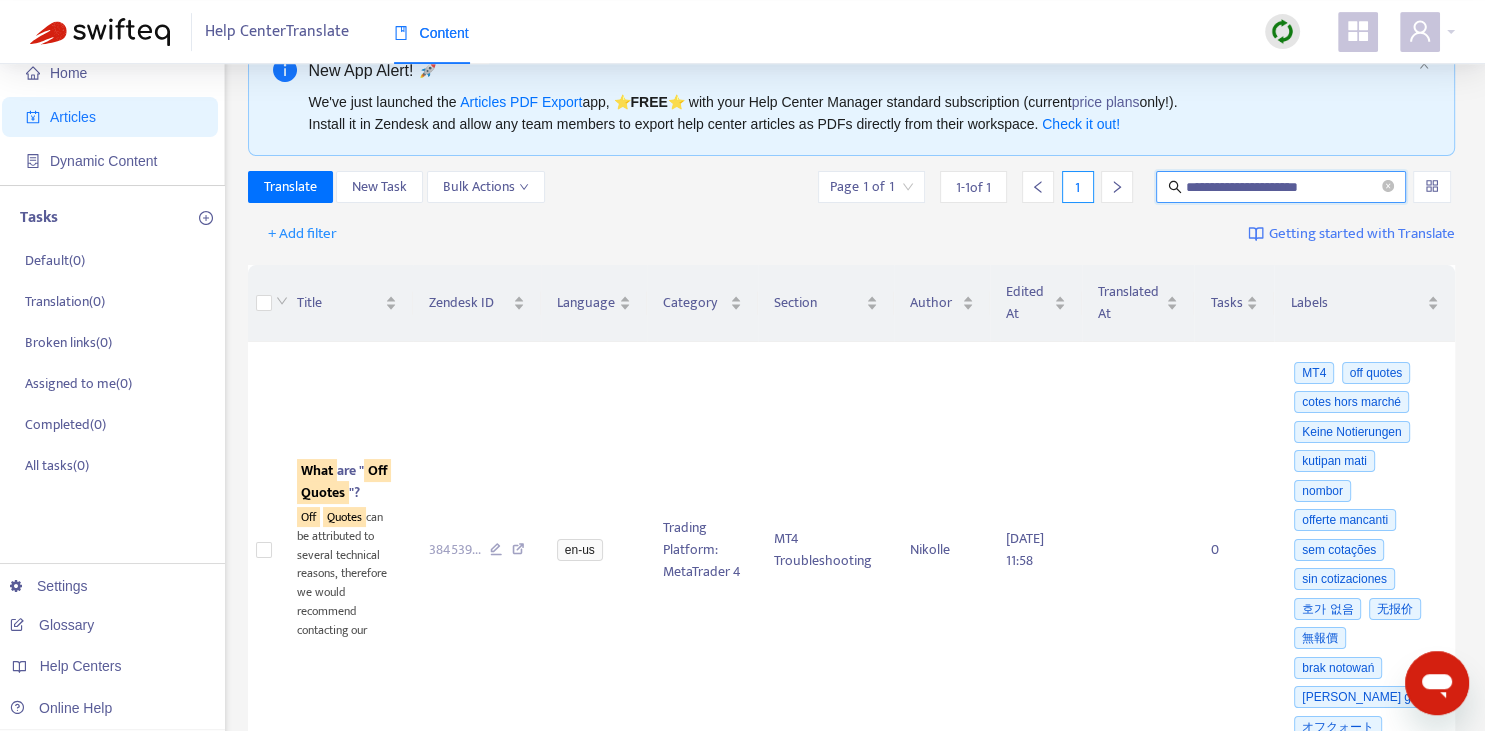 scroll, scrollTop: 211, scrollLeft: 0, axis: vertical 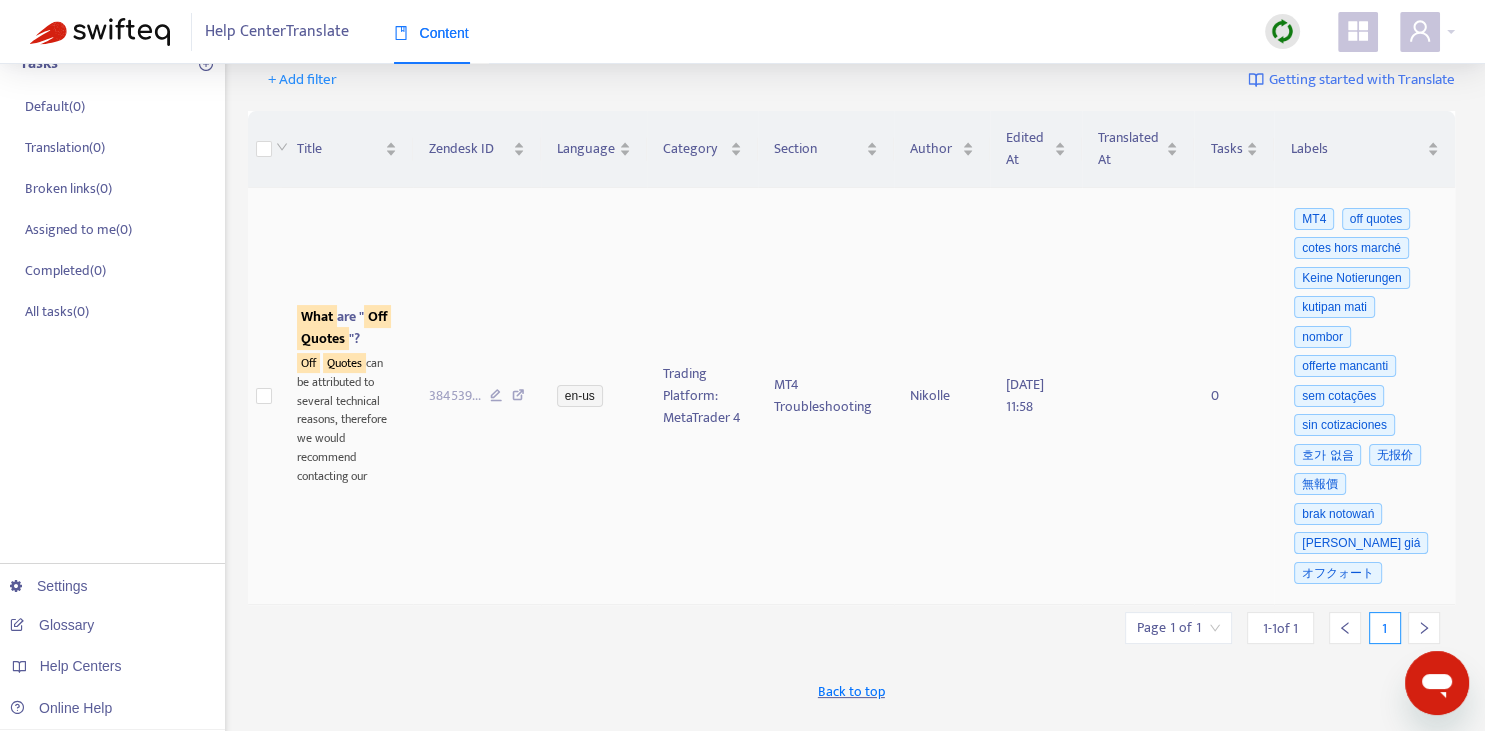 click on "What  are " Off   Quotes "? Off   Quotes  can be attributed to several technical reasons, therefore we would recommend contacting our" at bounding box center (347, 396) 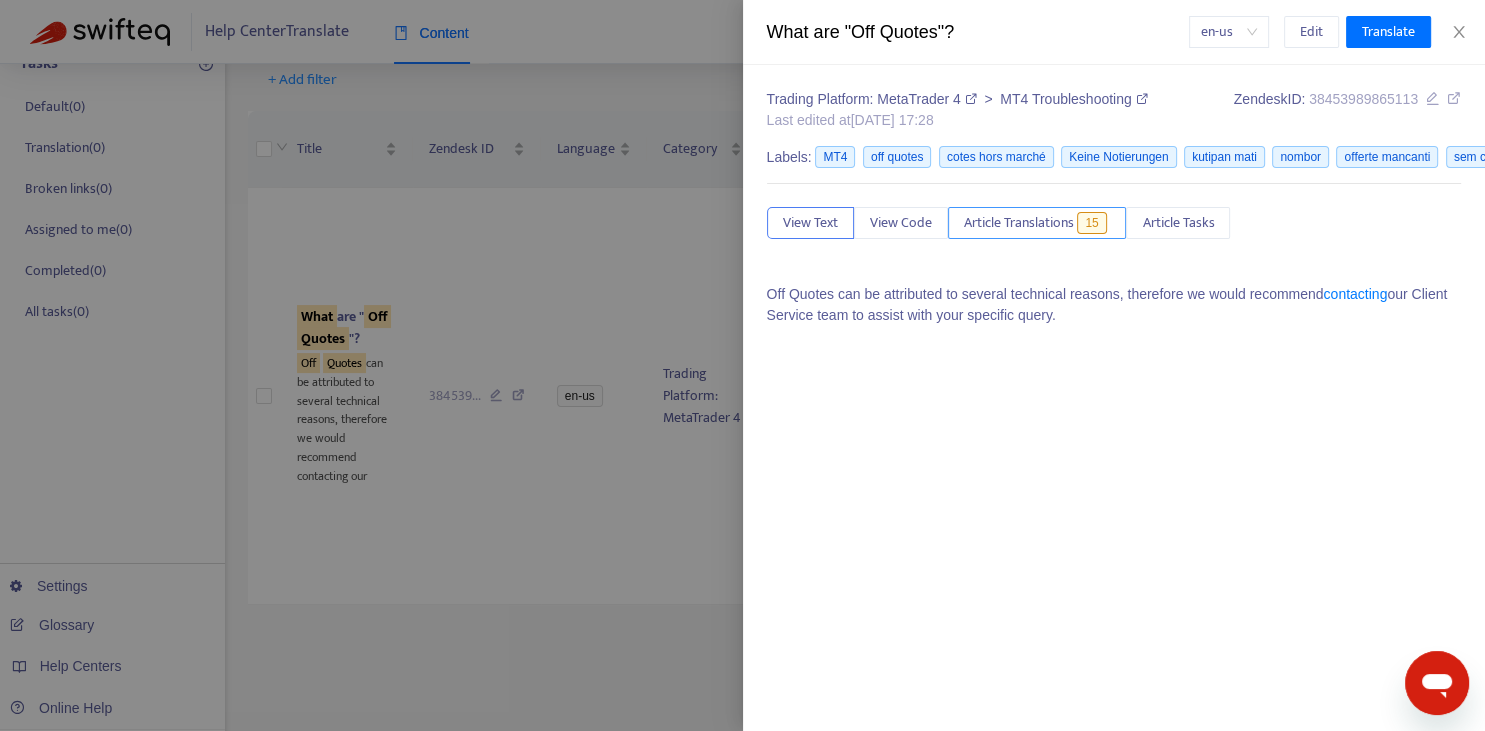 click on "Article Translations" at bounding box center [1019, 223] 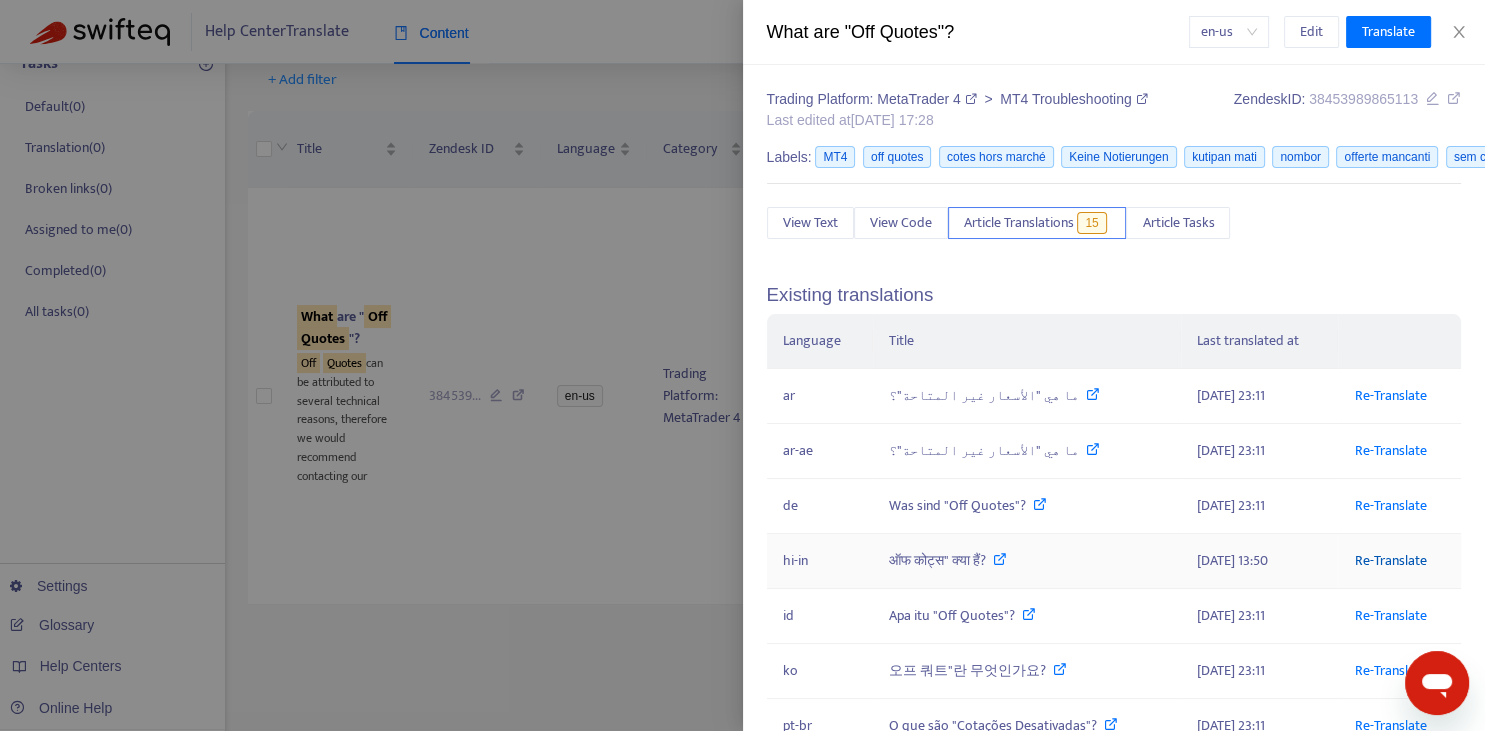 click on "Re-Translate" at bounding box center (1390, 560) 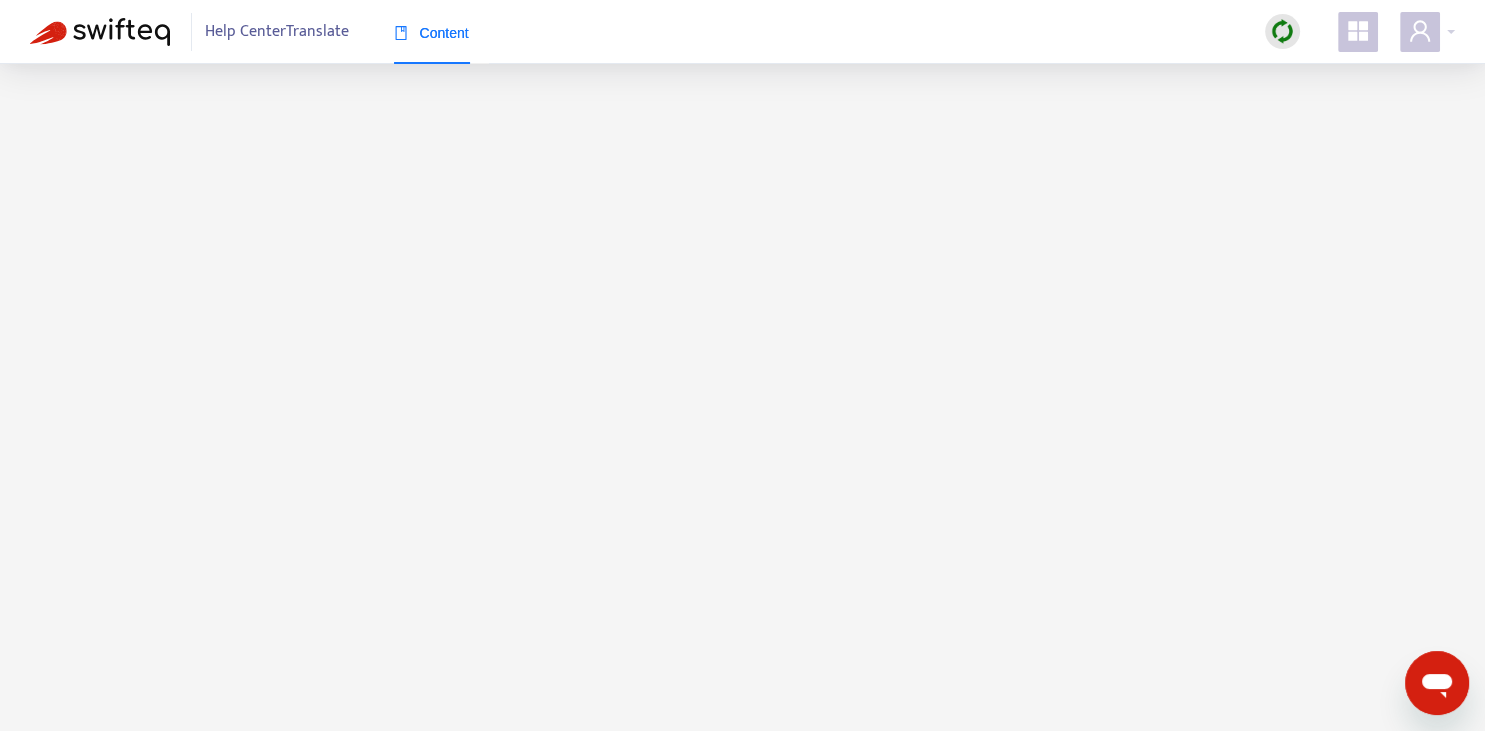 scroll, scrollTop: 0, scrollLeft: 0, axis: both 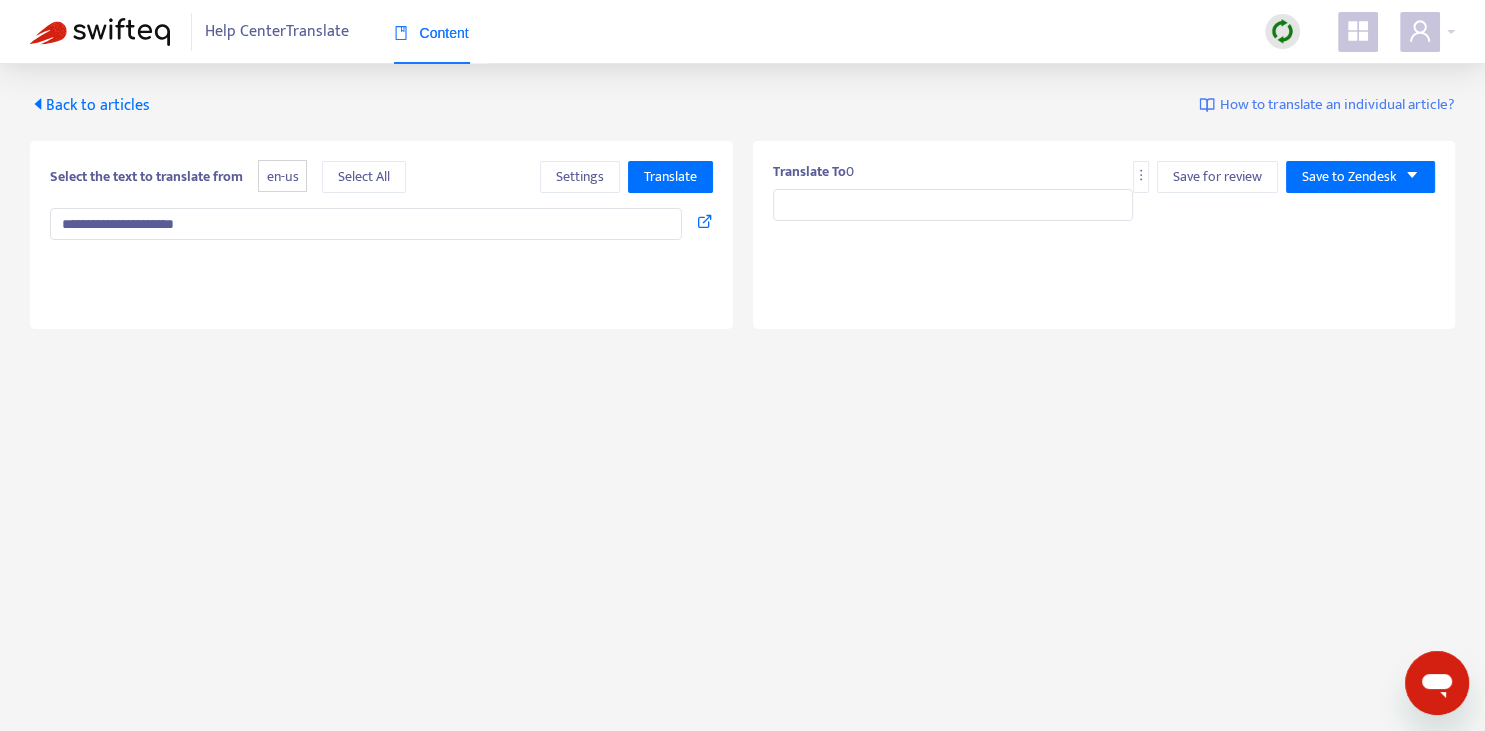 type on "**********" 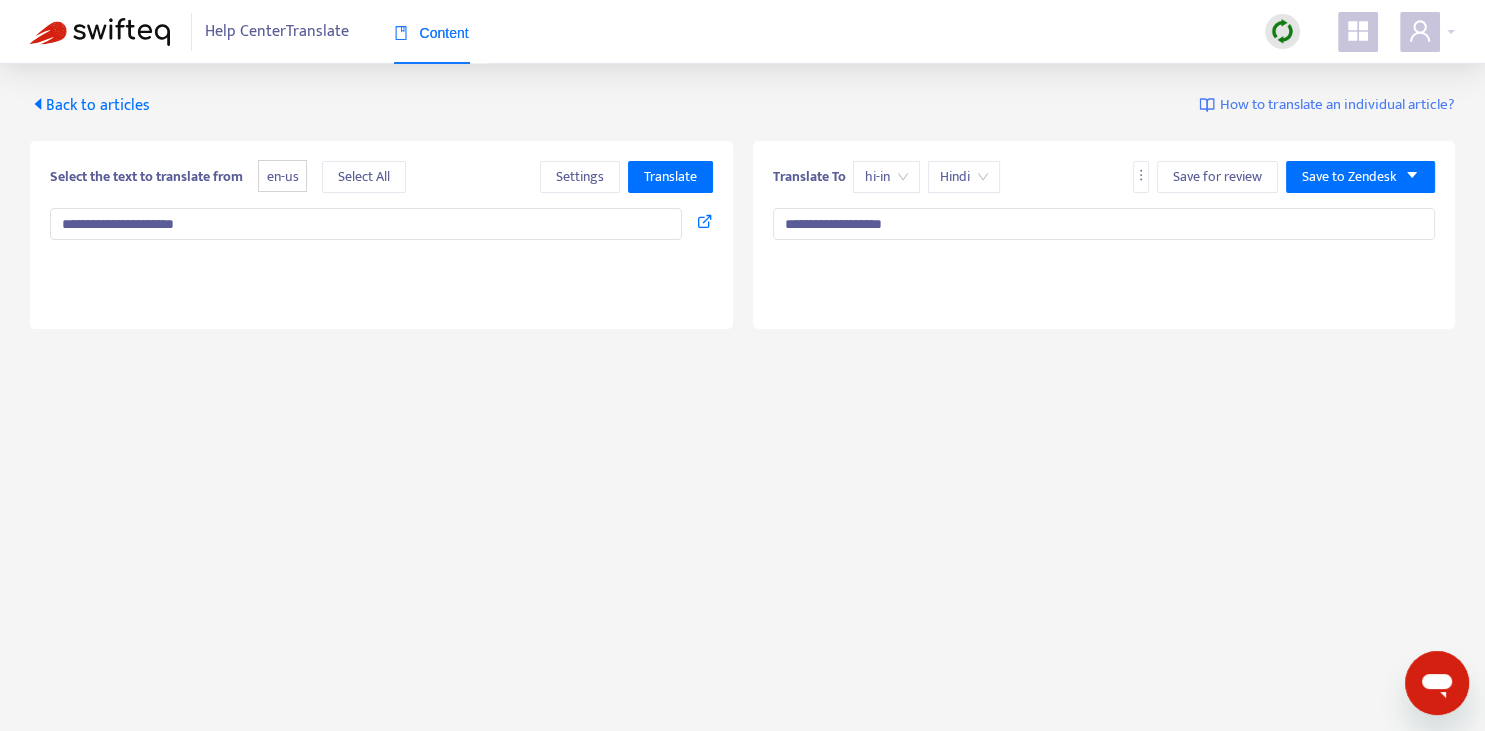 type on "**********" 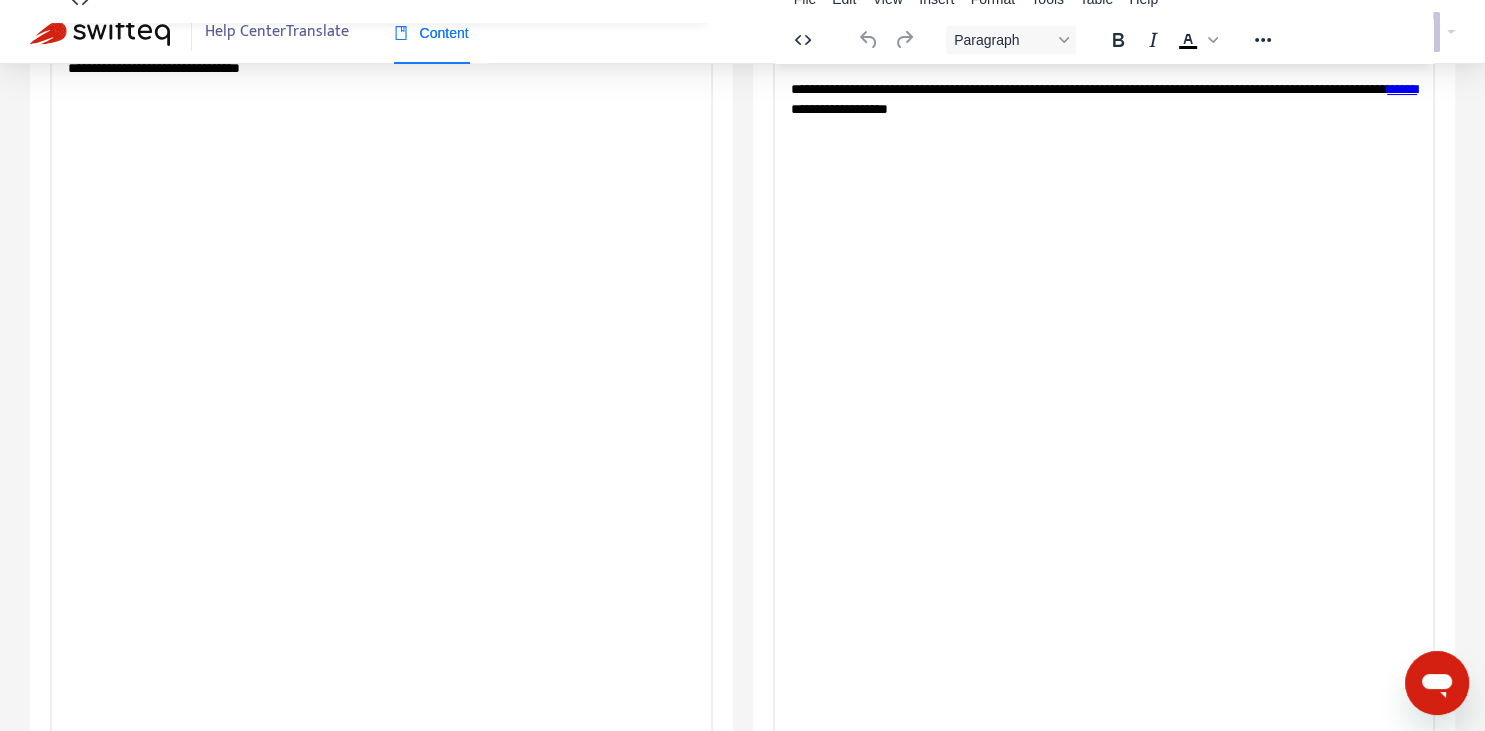 scroll, scrollTop: 343, scrollLeft: 0, axis: vertical 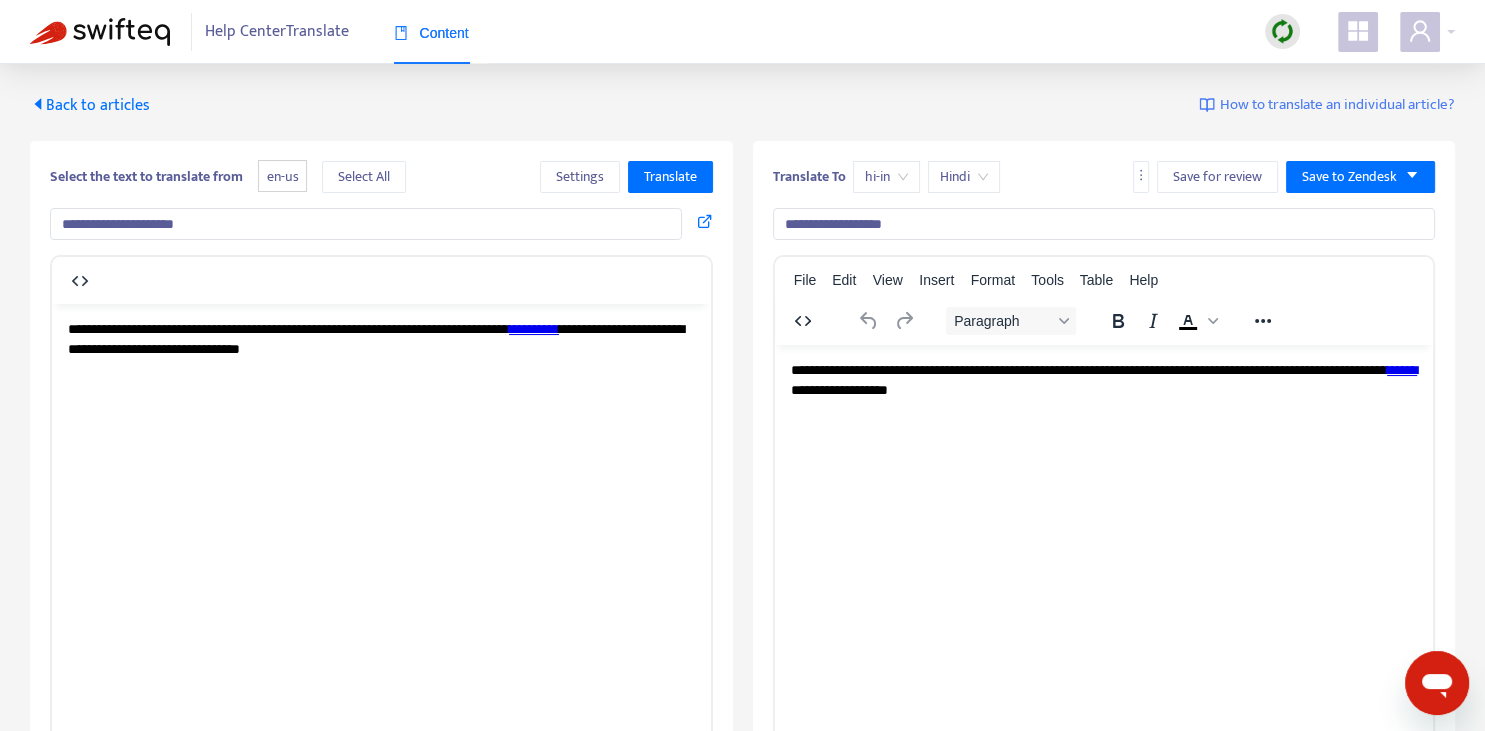 drag, startPoint x: 789, startPoint y: 224, endPoint x: 850, endPoint y: 223, distance: 61.008198 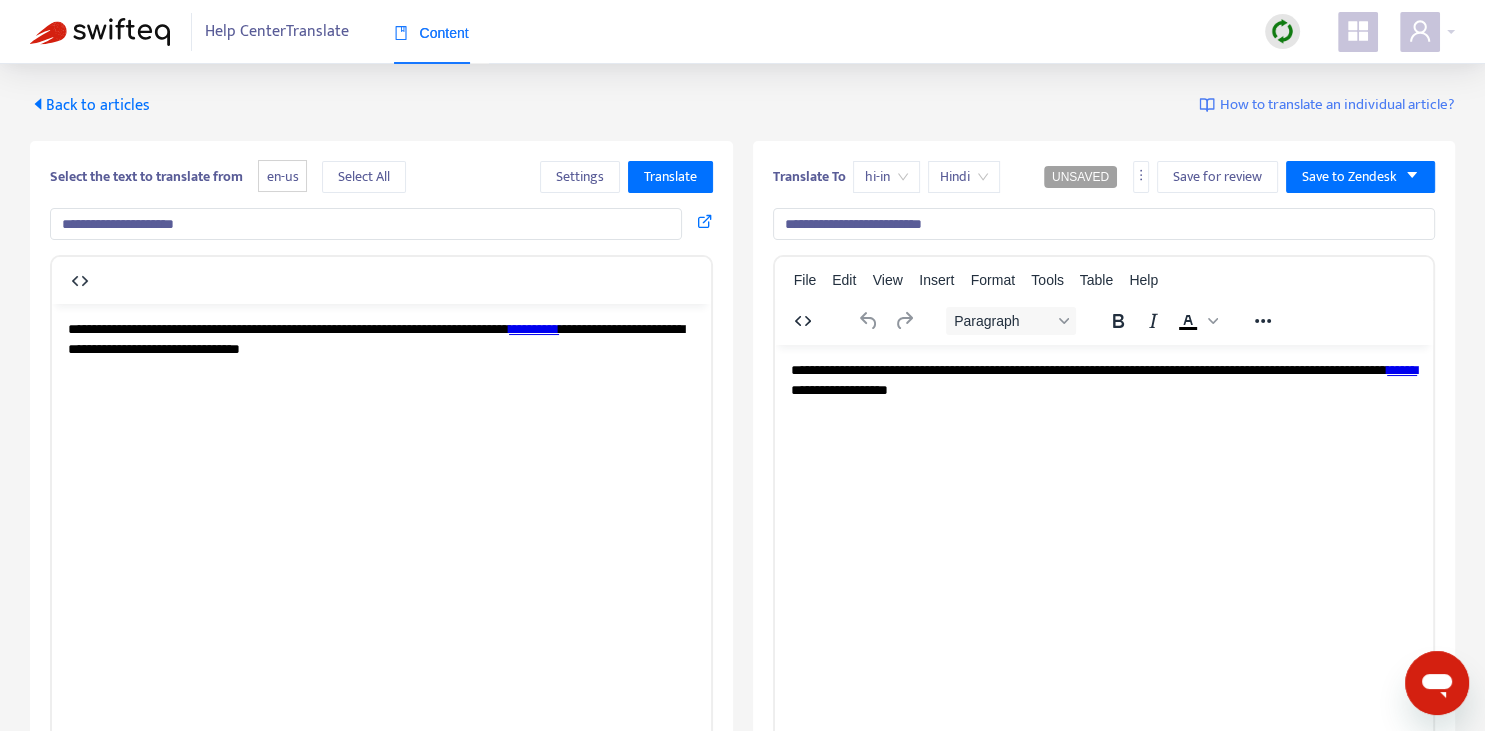 type on "**********" 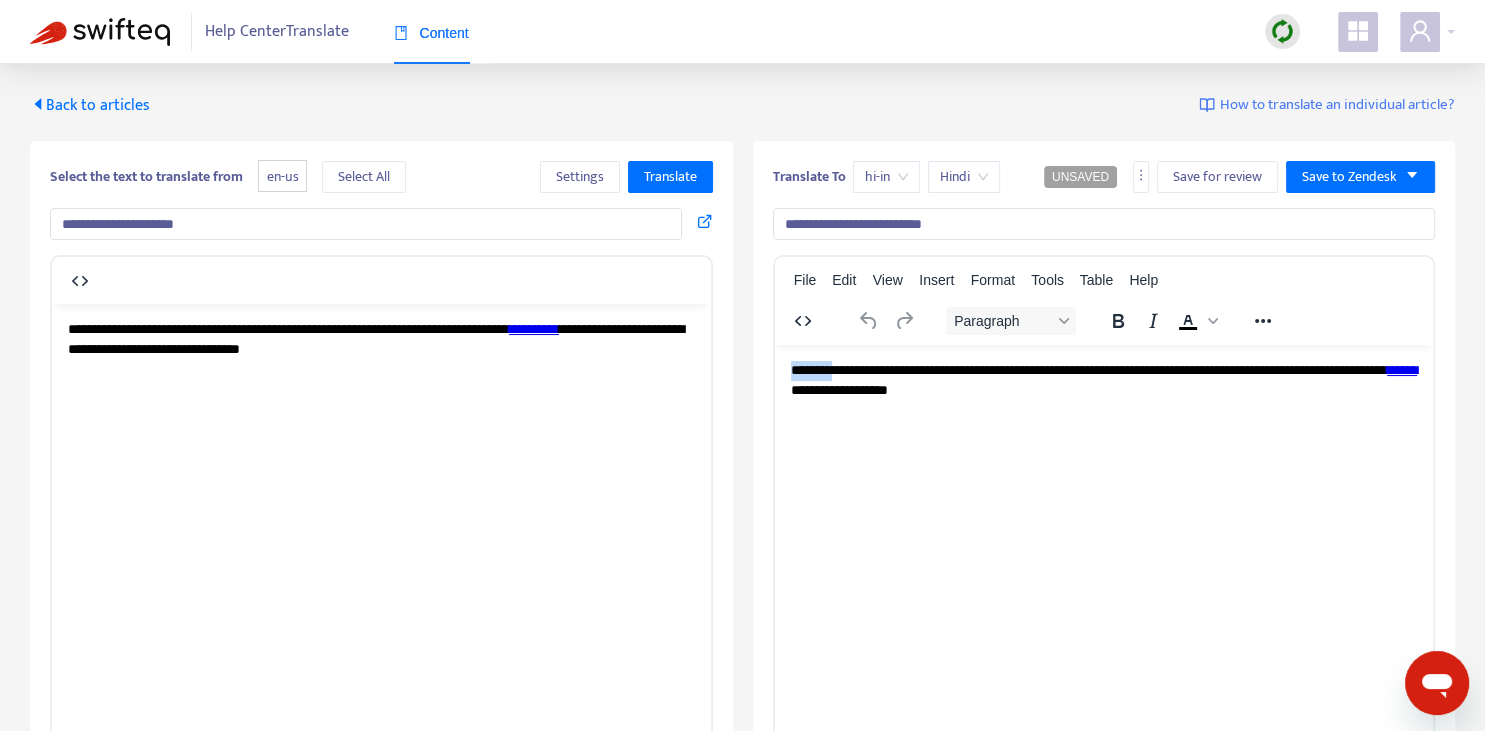 drag, startPoint x: 792, startPoint y: 368, endPoint x: 851, endPoint y: 368, distance: 59 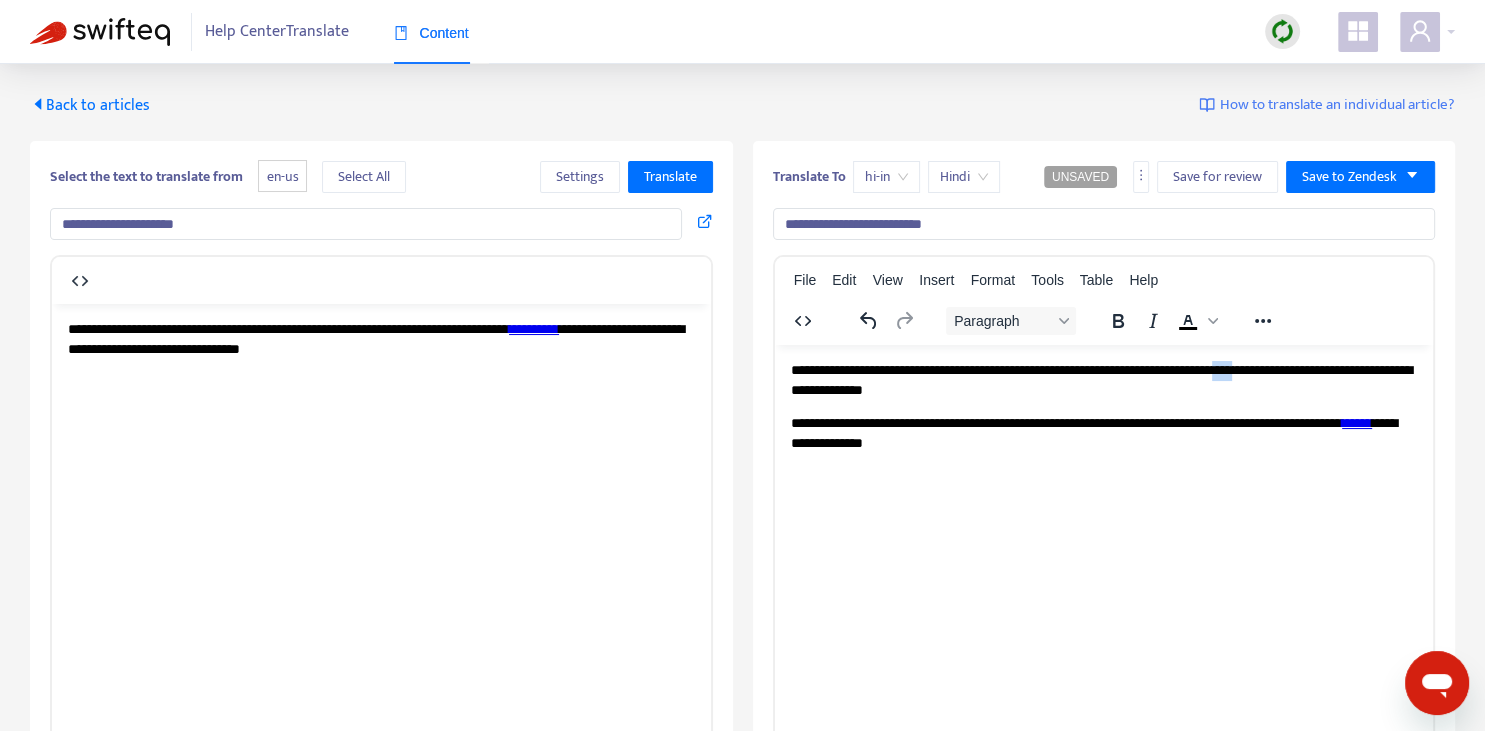drag, startPoint x: 1305, startPoint y: 369, endPoint x: 1341, endPoint y: 372, distance: 36.124783 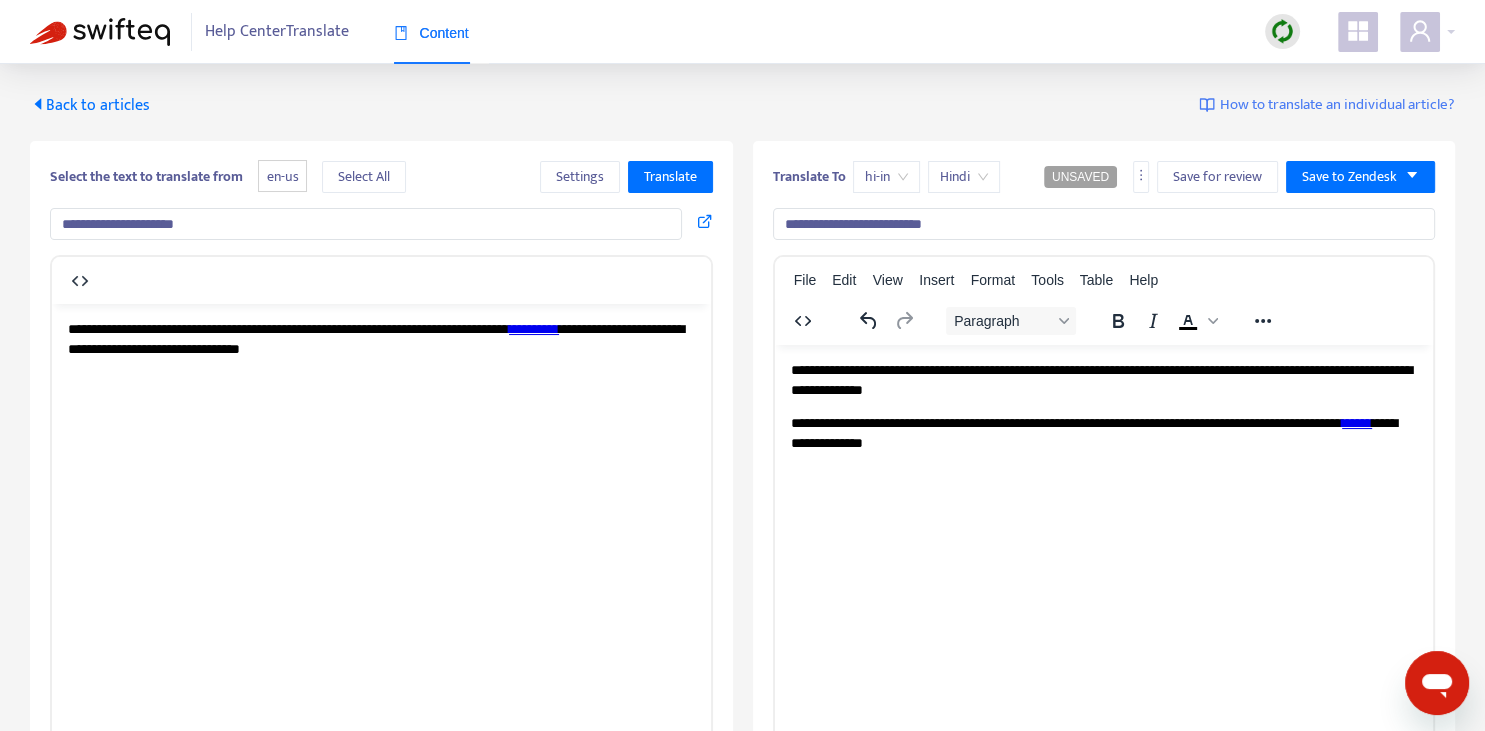click on "**********" at bounding box center [1103, 379] 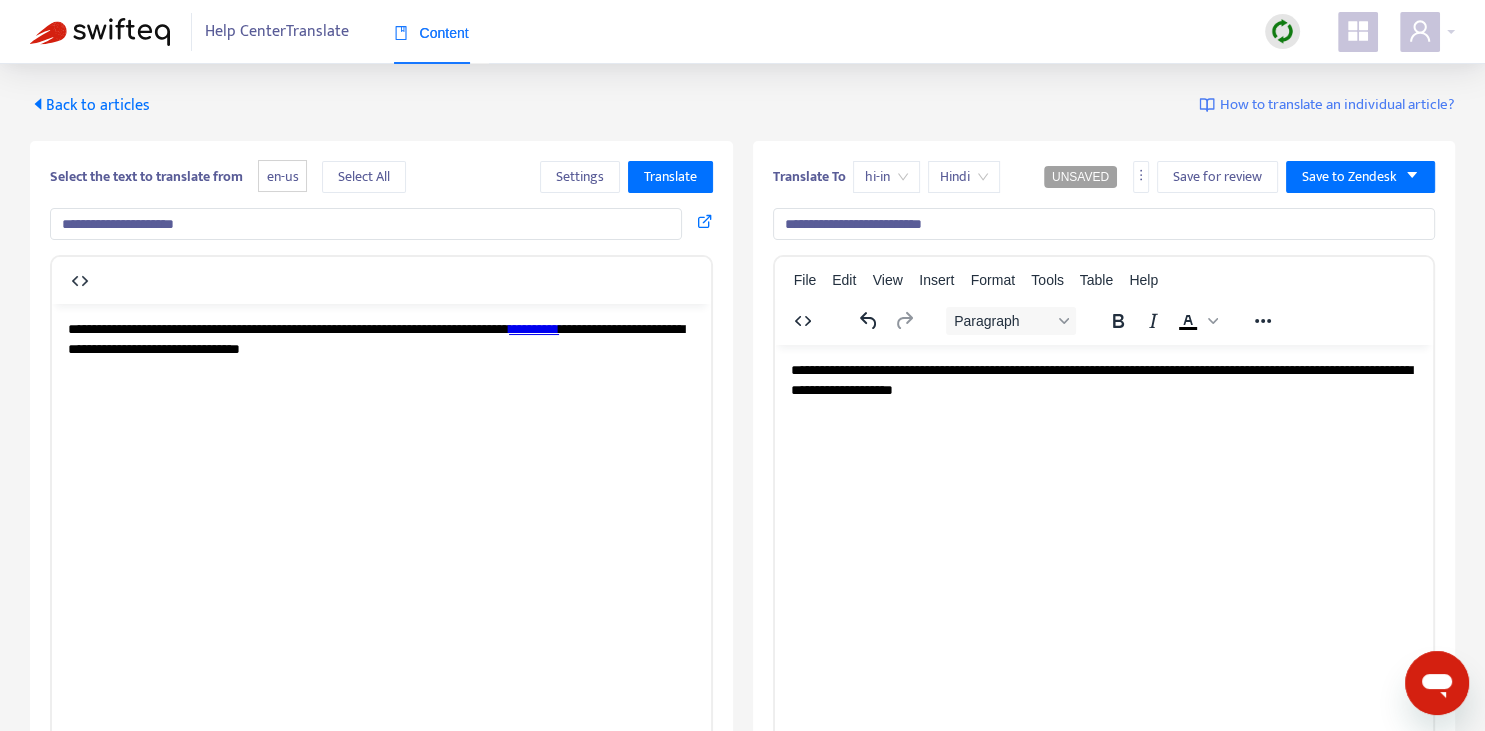 click on "**********" at bounding box center (534, 328) 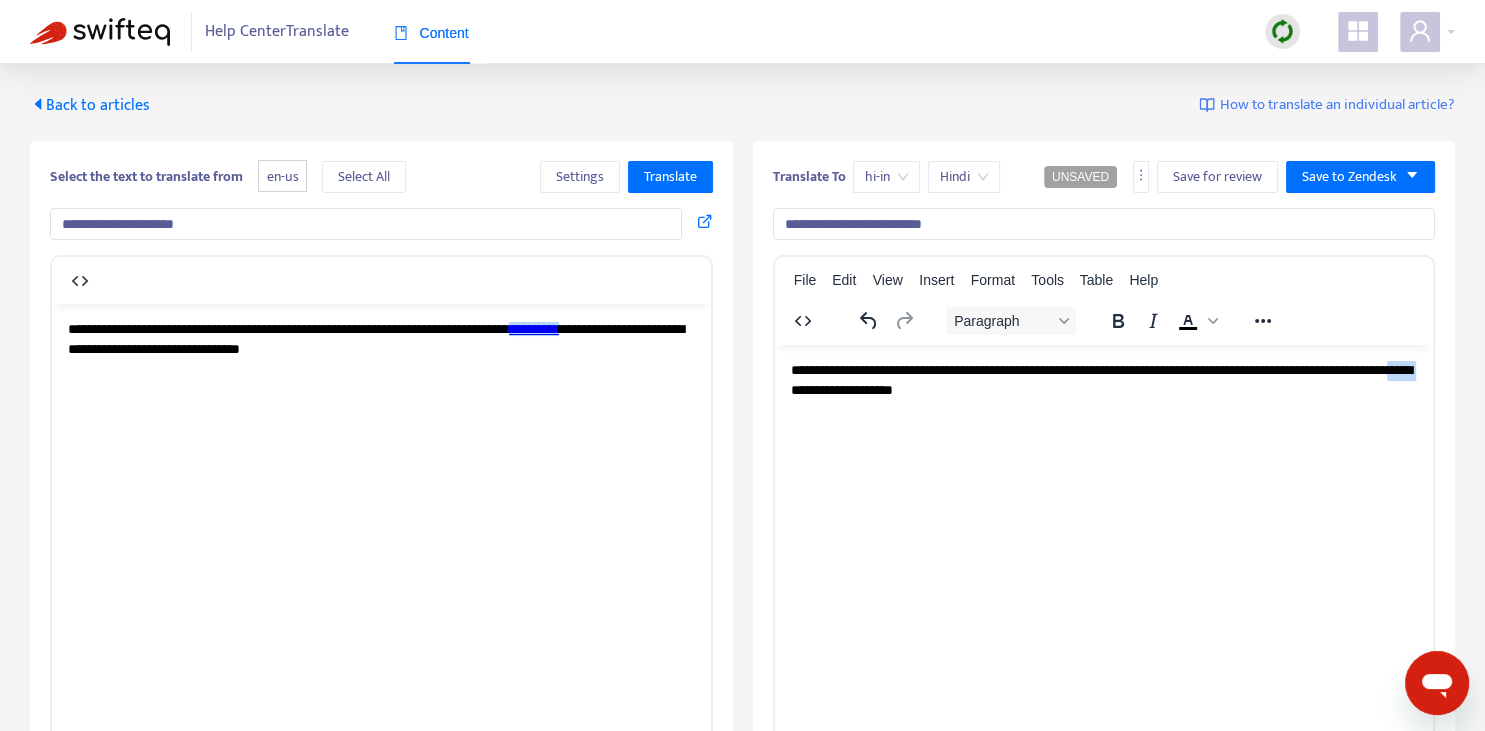 drag, startPoint x: 906, startPoint y: 387, endPoint x: 934, endPoint y: 387, distance: 28 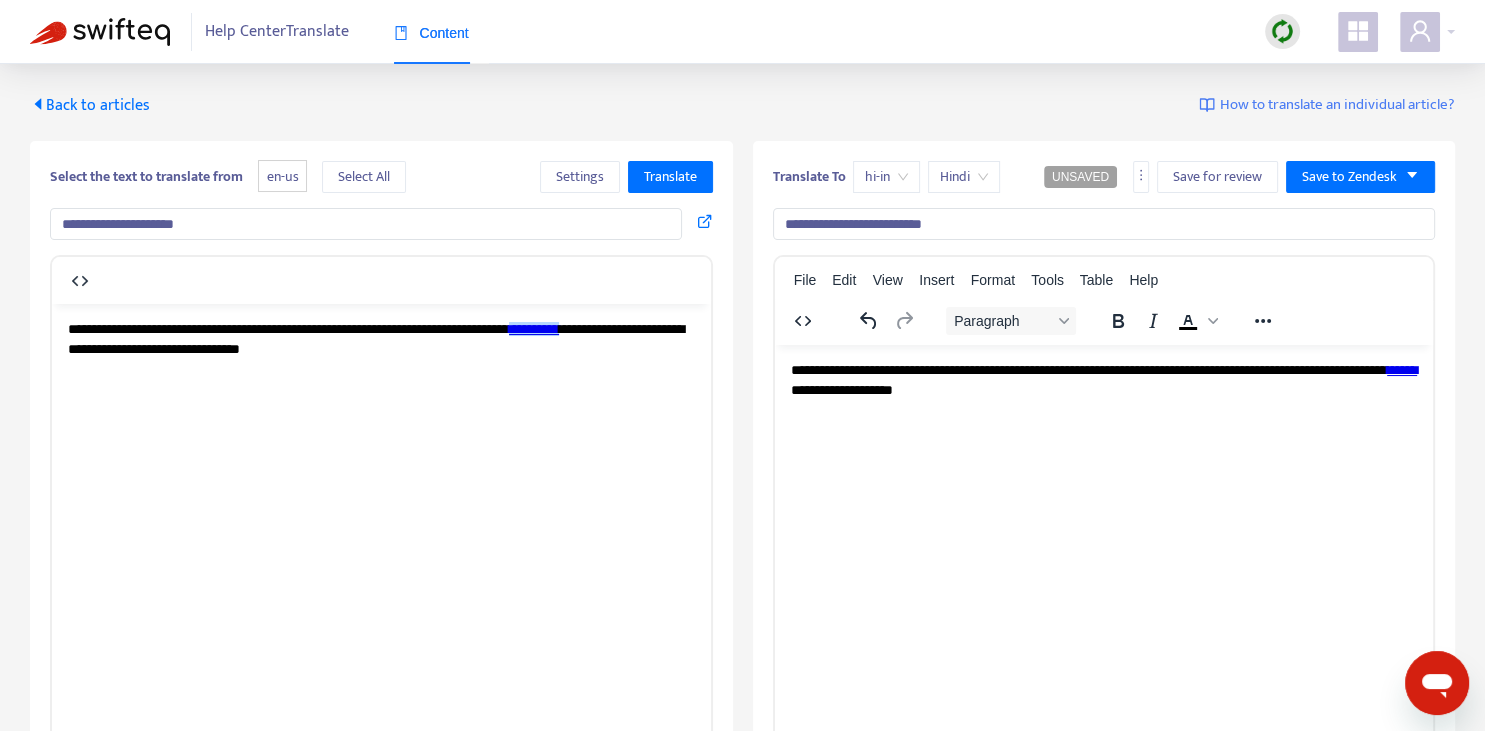 click on "**********" at bounding box center (1103, 379) 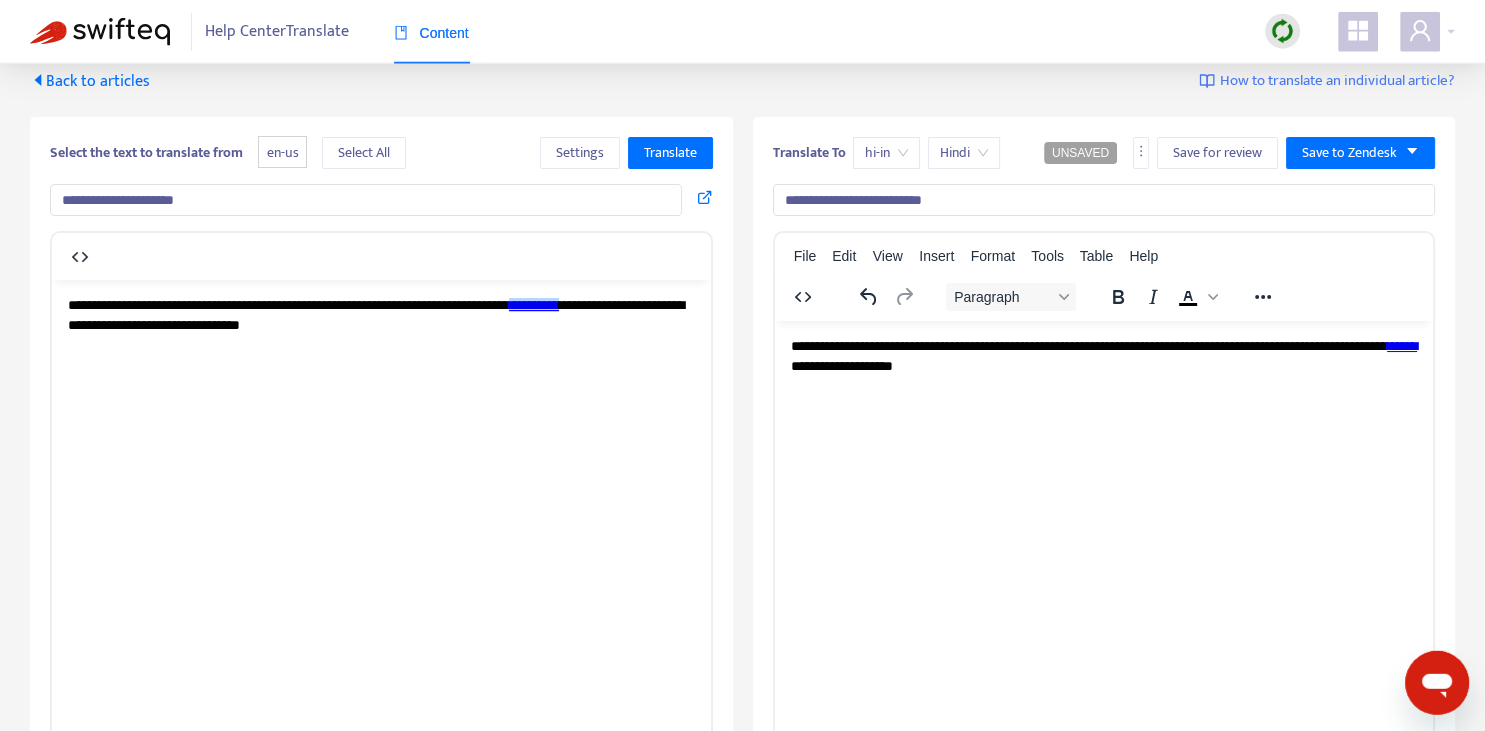 scroll, scrollTop: 0, scrollLeft: 0, axis: both 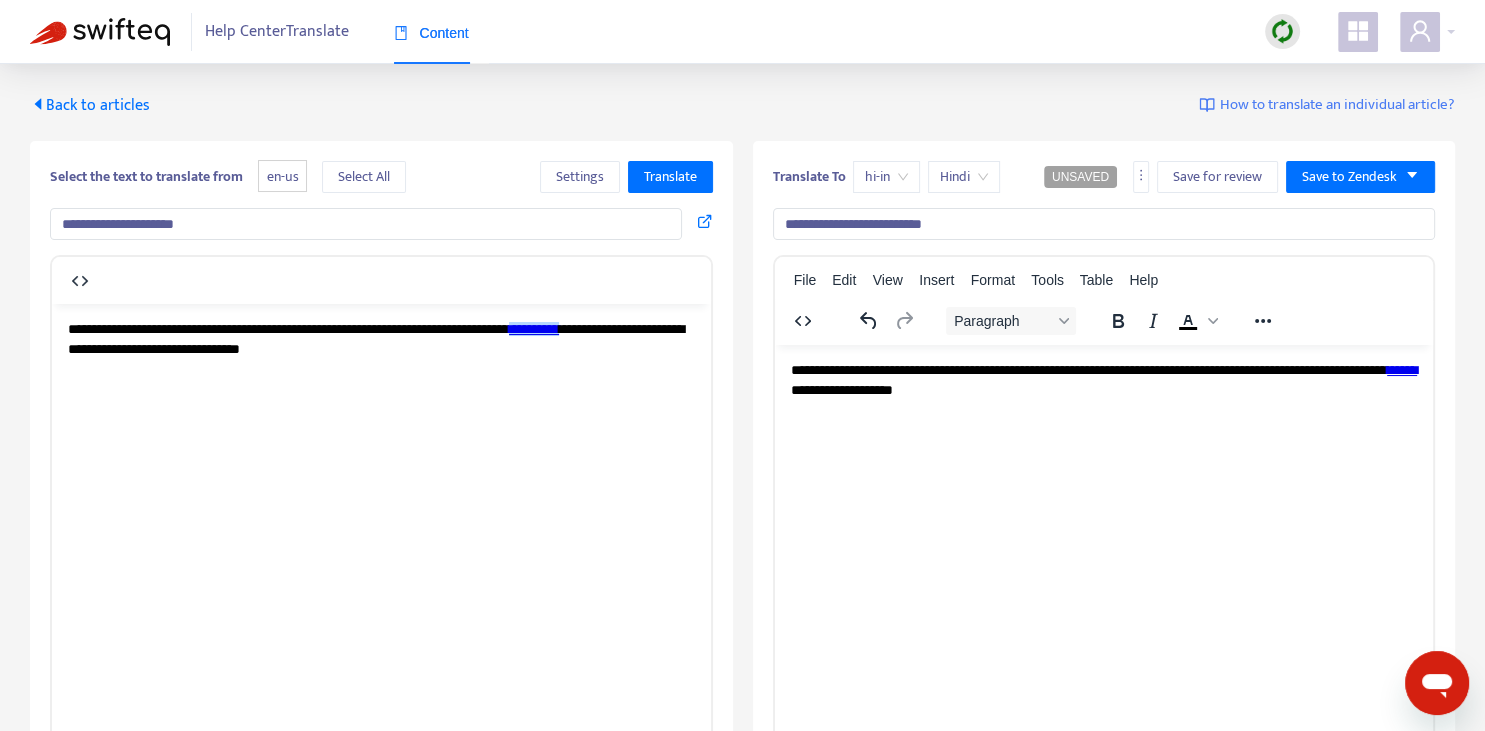 click on "**********" at bounding box center [1103, 379] 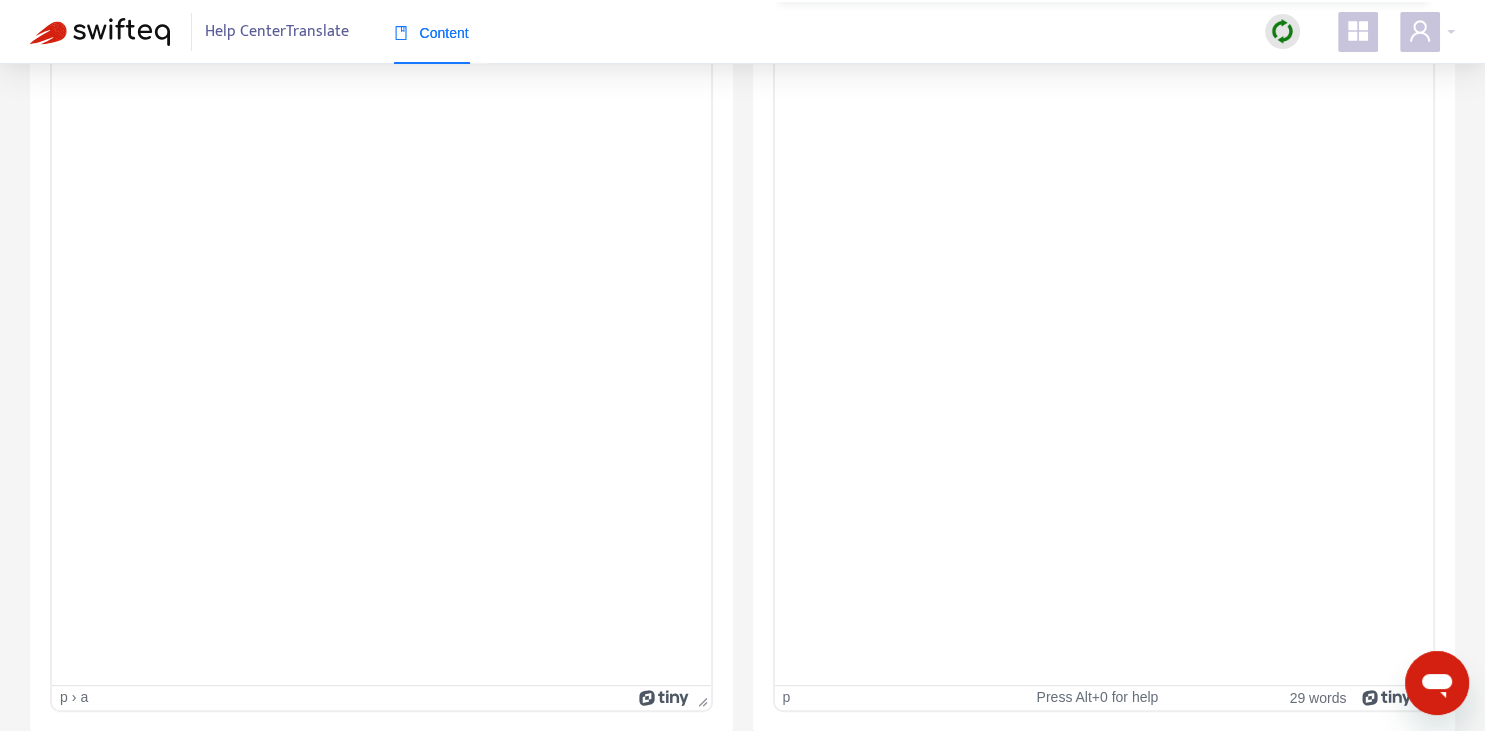 scroll, scrollTop: 0, scrollLeft: 0, axis: both 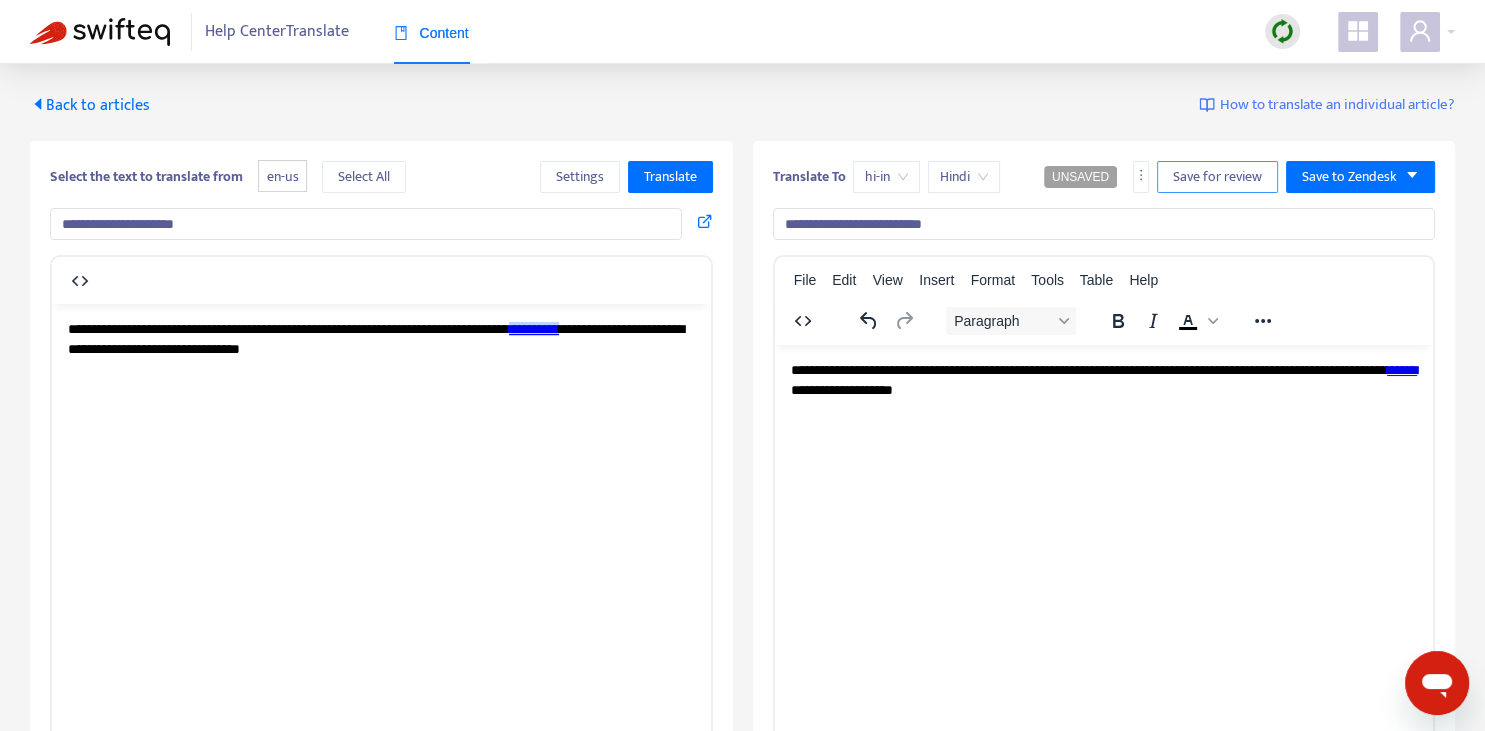 click on "Save for review" at bounding box center [1217, 177] 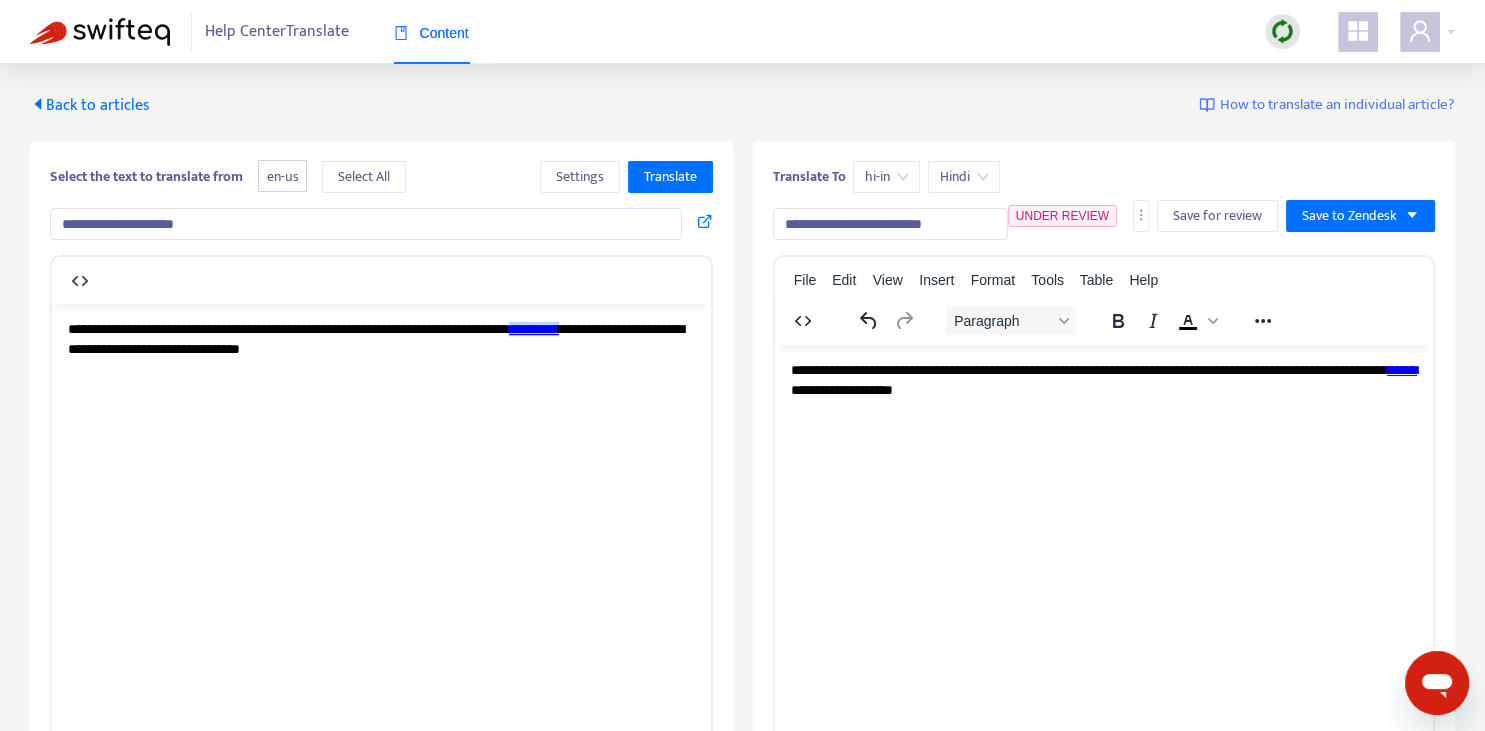 click on "Back to articles" at bounding box center [90, 105] 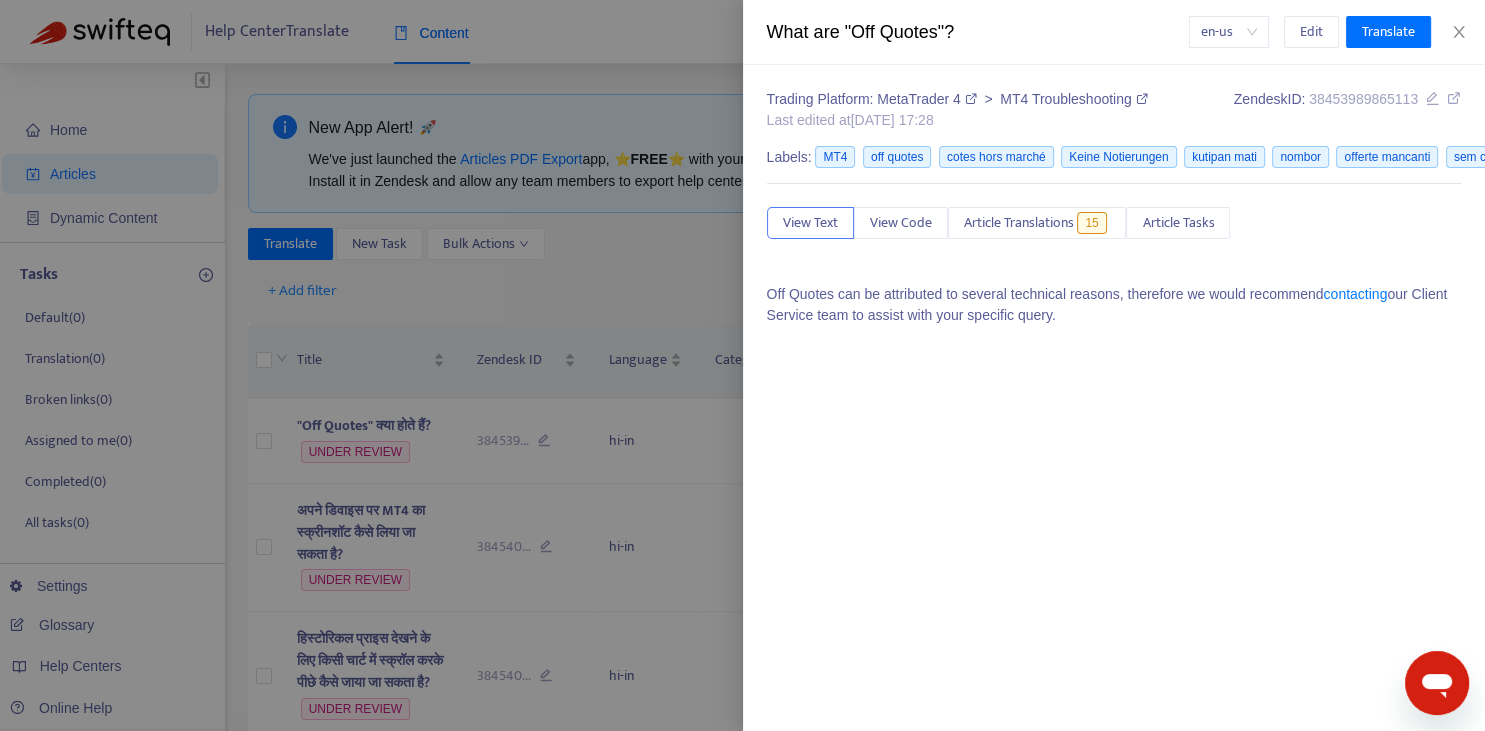 click at bounding box center [742, 365] 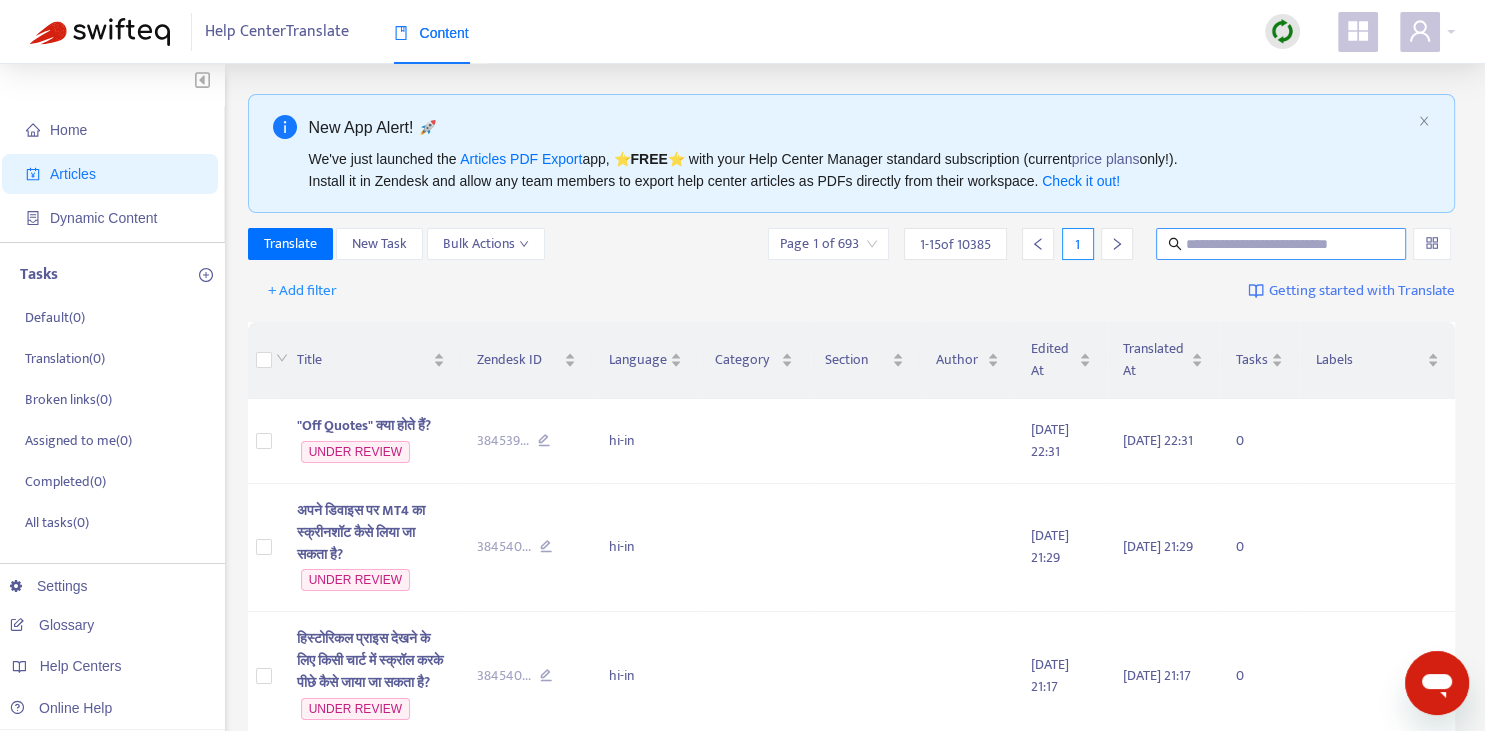 click at bounding box center [1282, 244] 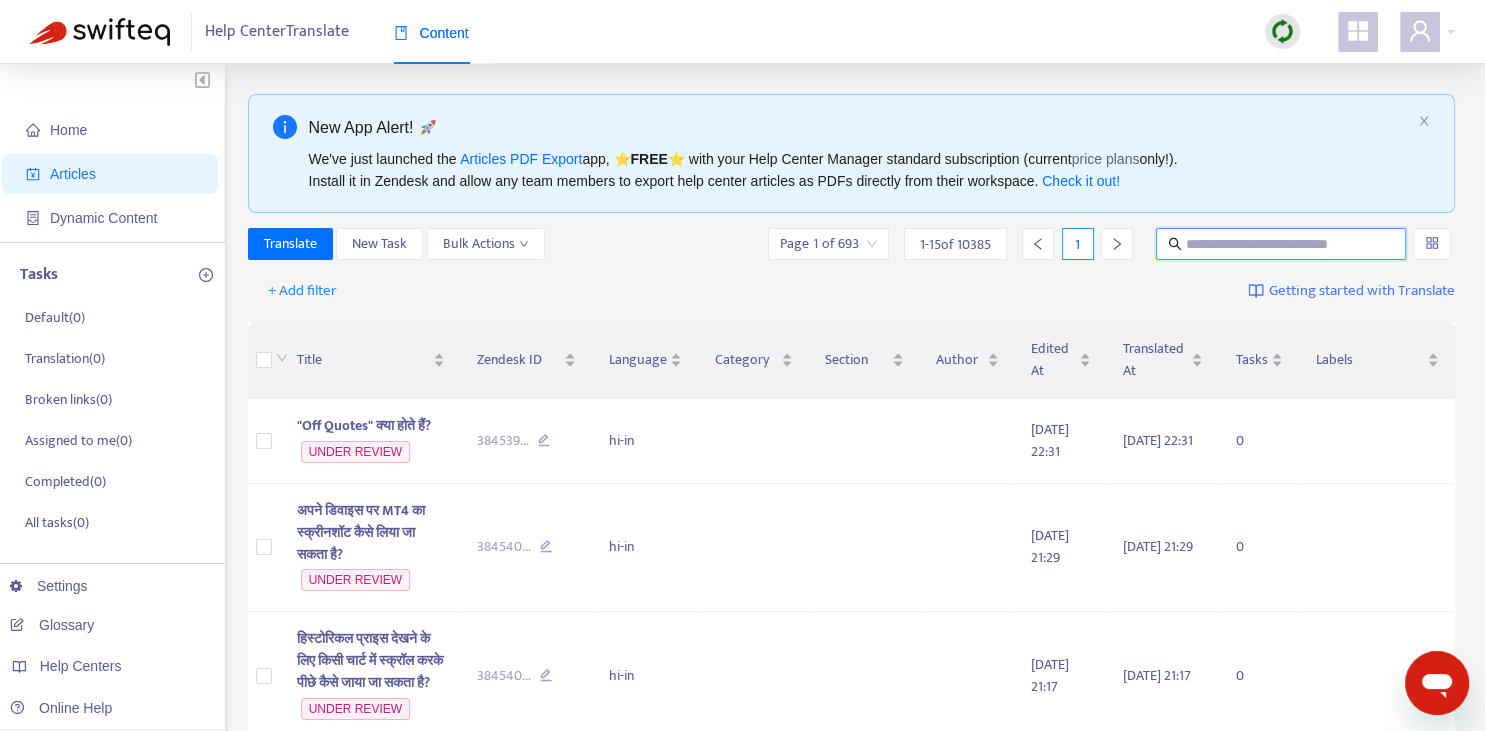 paste on "**********" 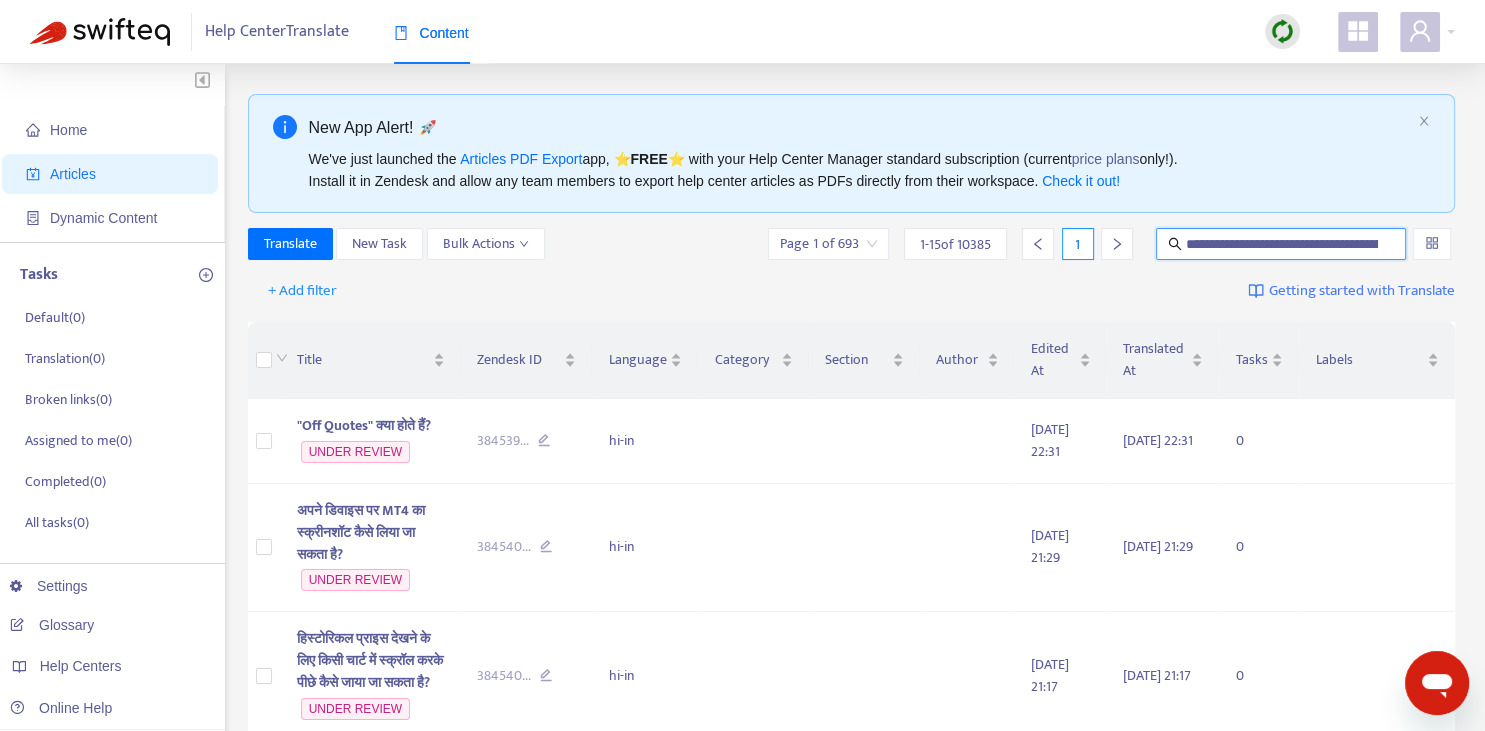 scroll, scrollTop: 0, scrollLeft: 133, axis: horizontal 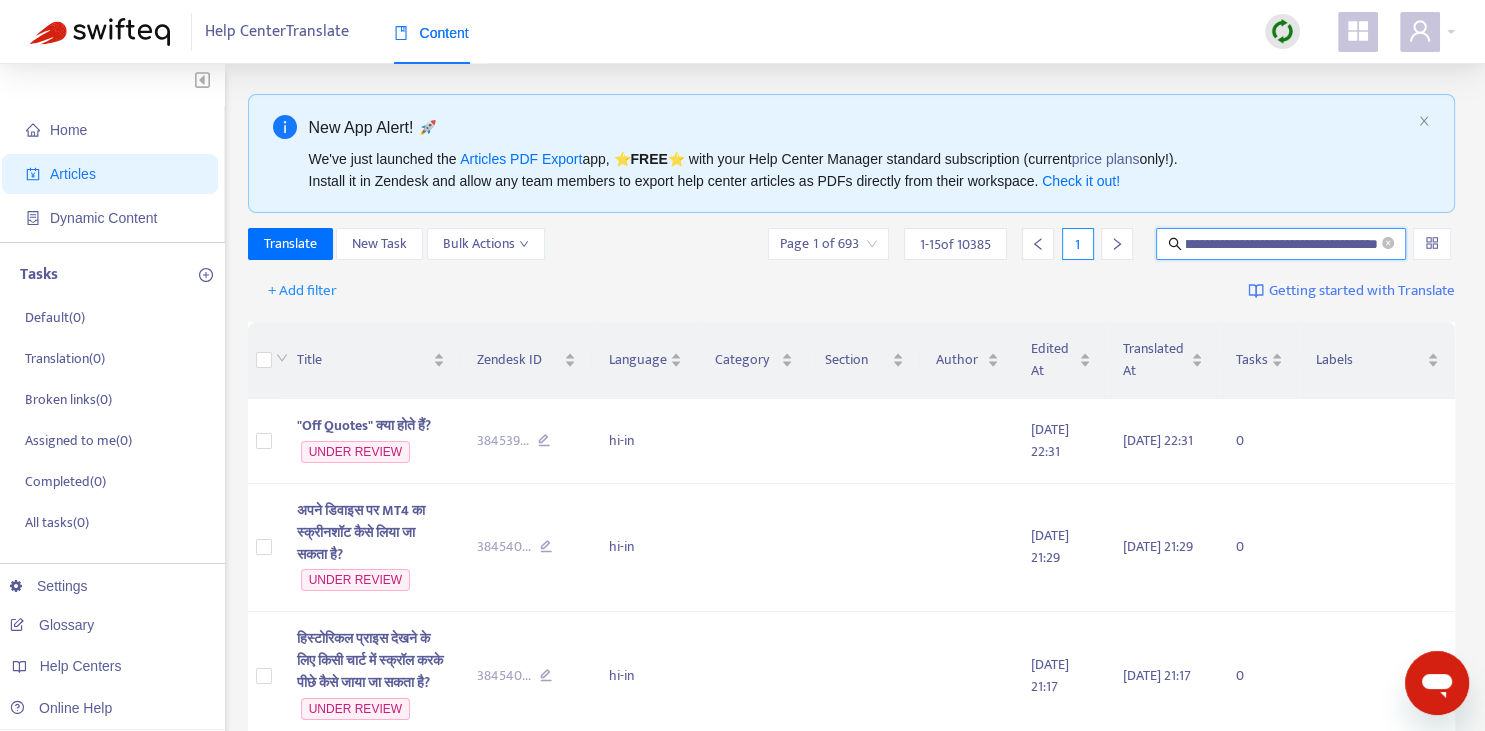 type on "**********" 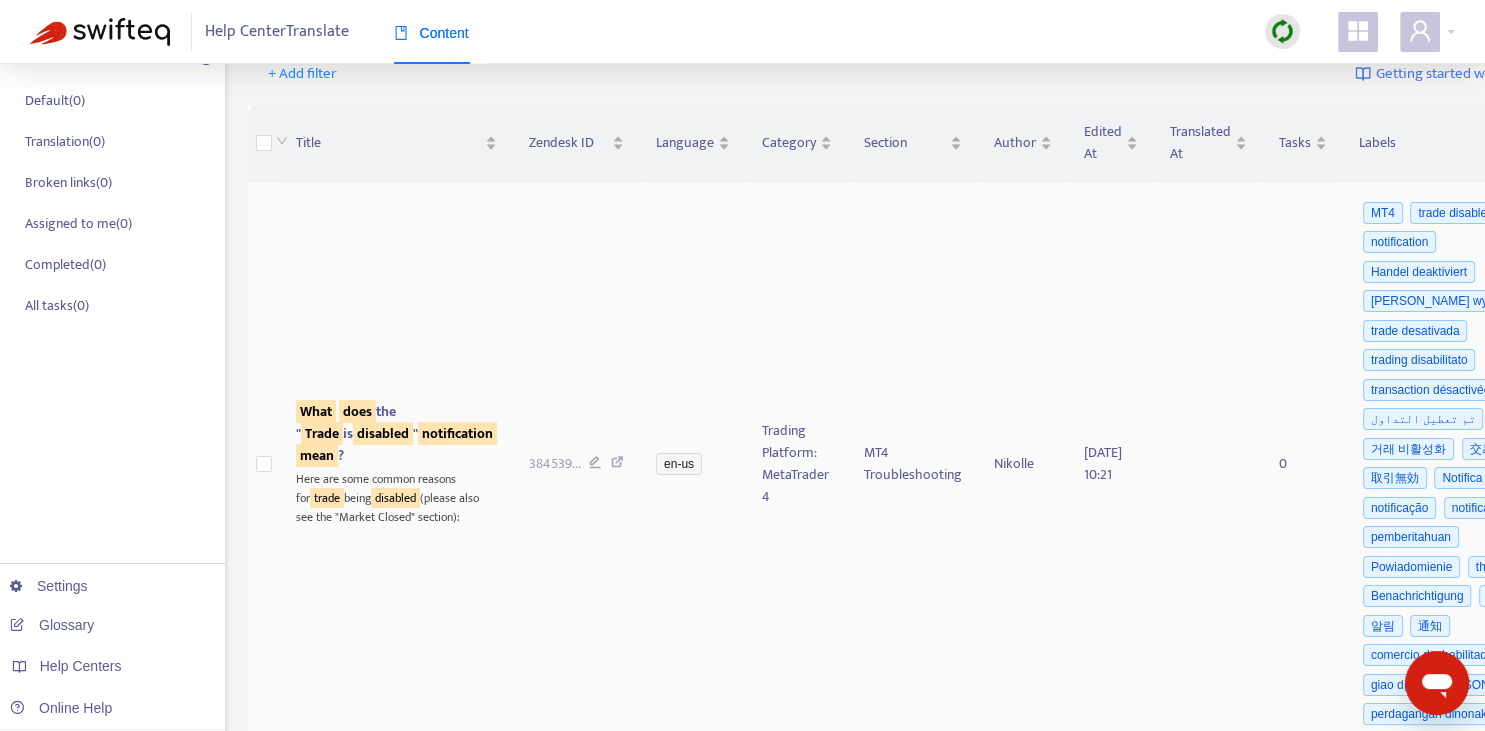 scroll, scrollTop: 281, scrollLeft: 0, axis: vertical 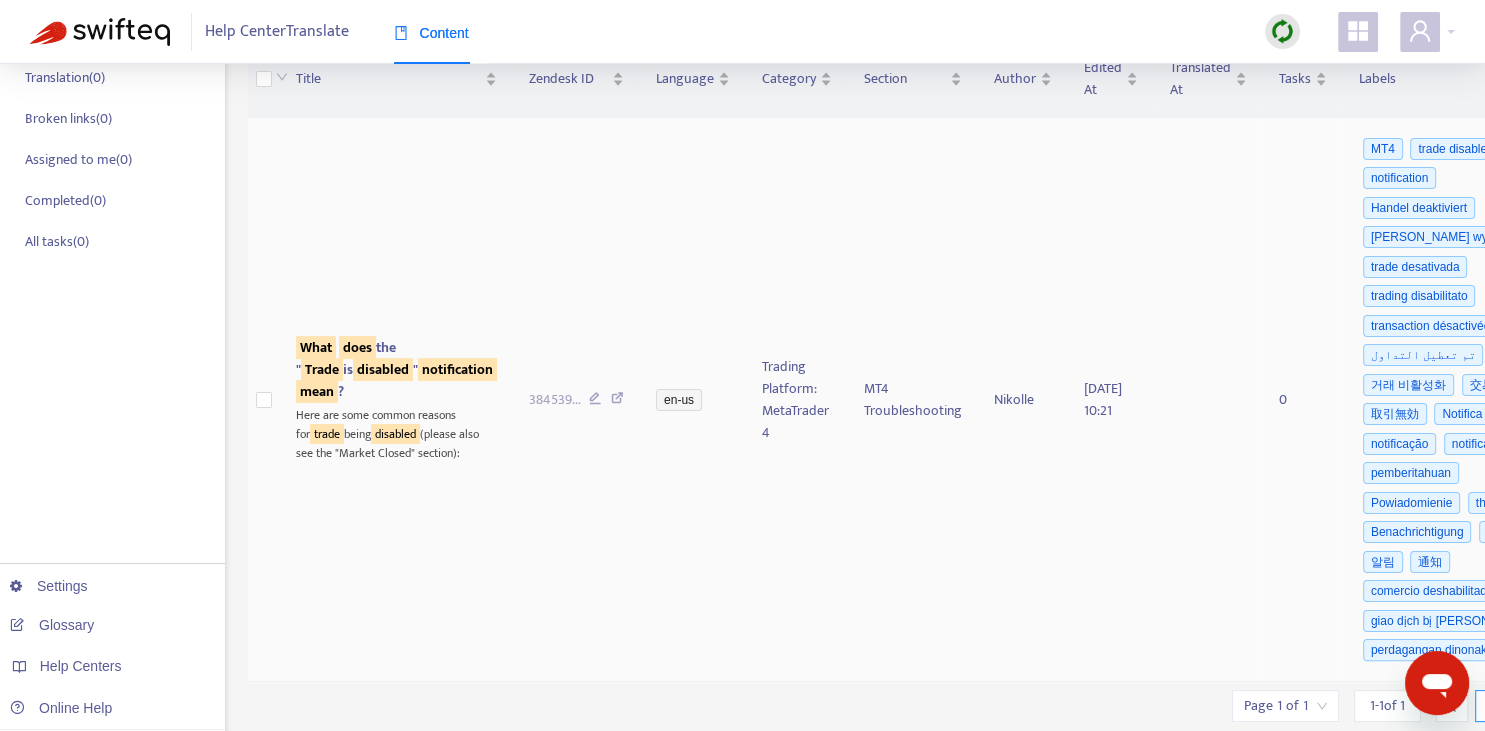 click on "disabled" at bounding box center (383, 369) 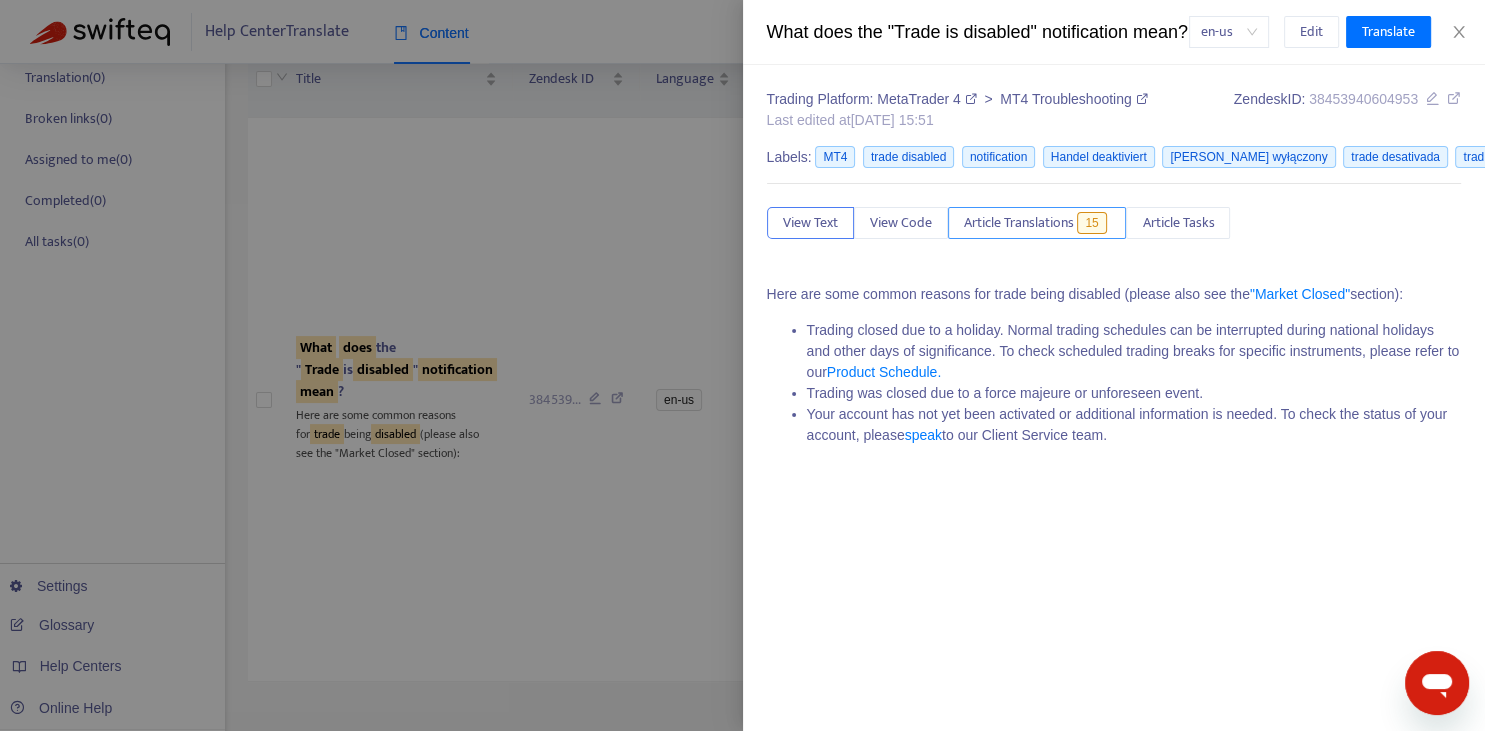 click on "Article Translations" at bounding box center [1019, 223] 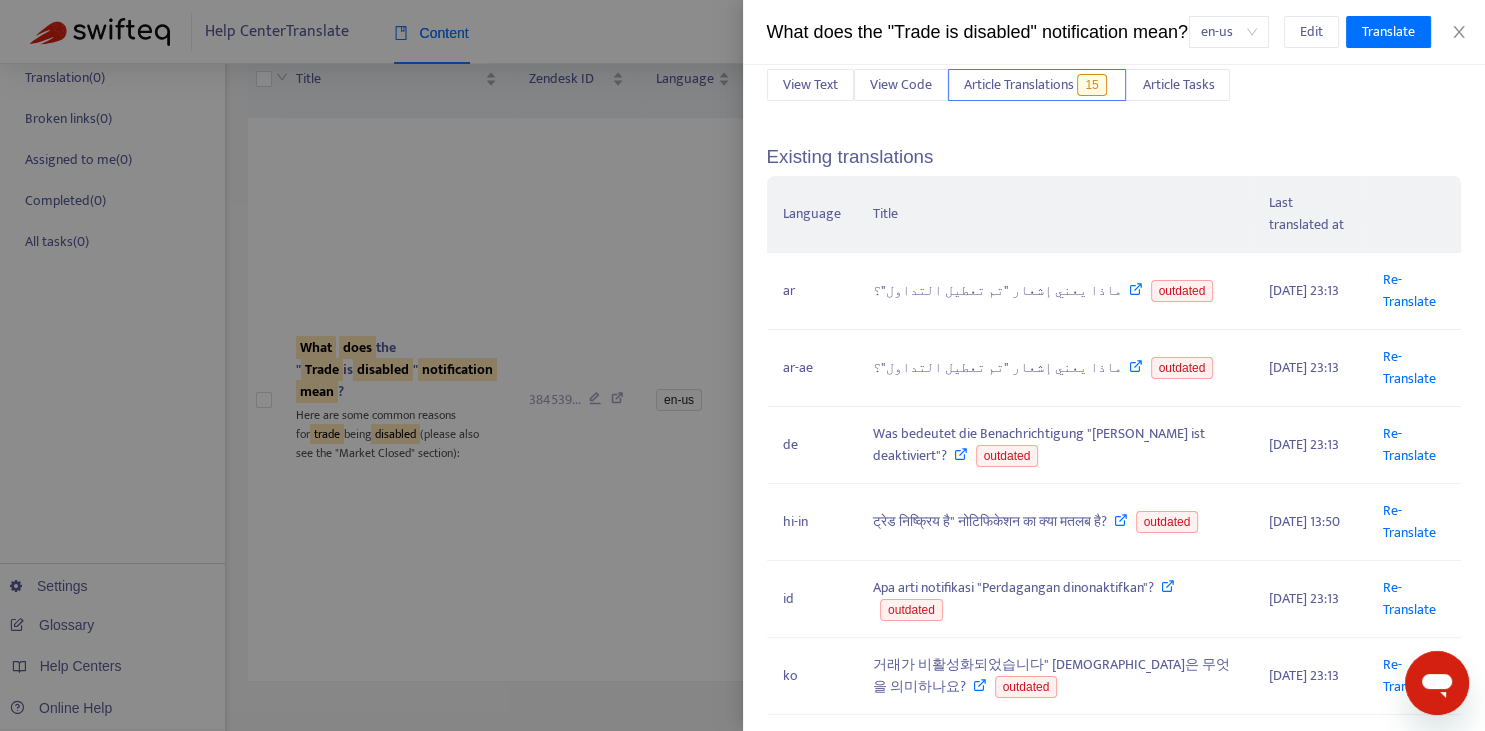 scroll, scrollTop: 221, scrollLeft: 0, axis: vertical 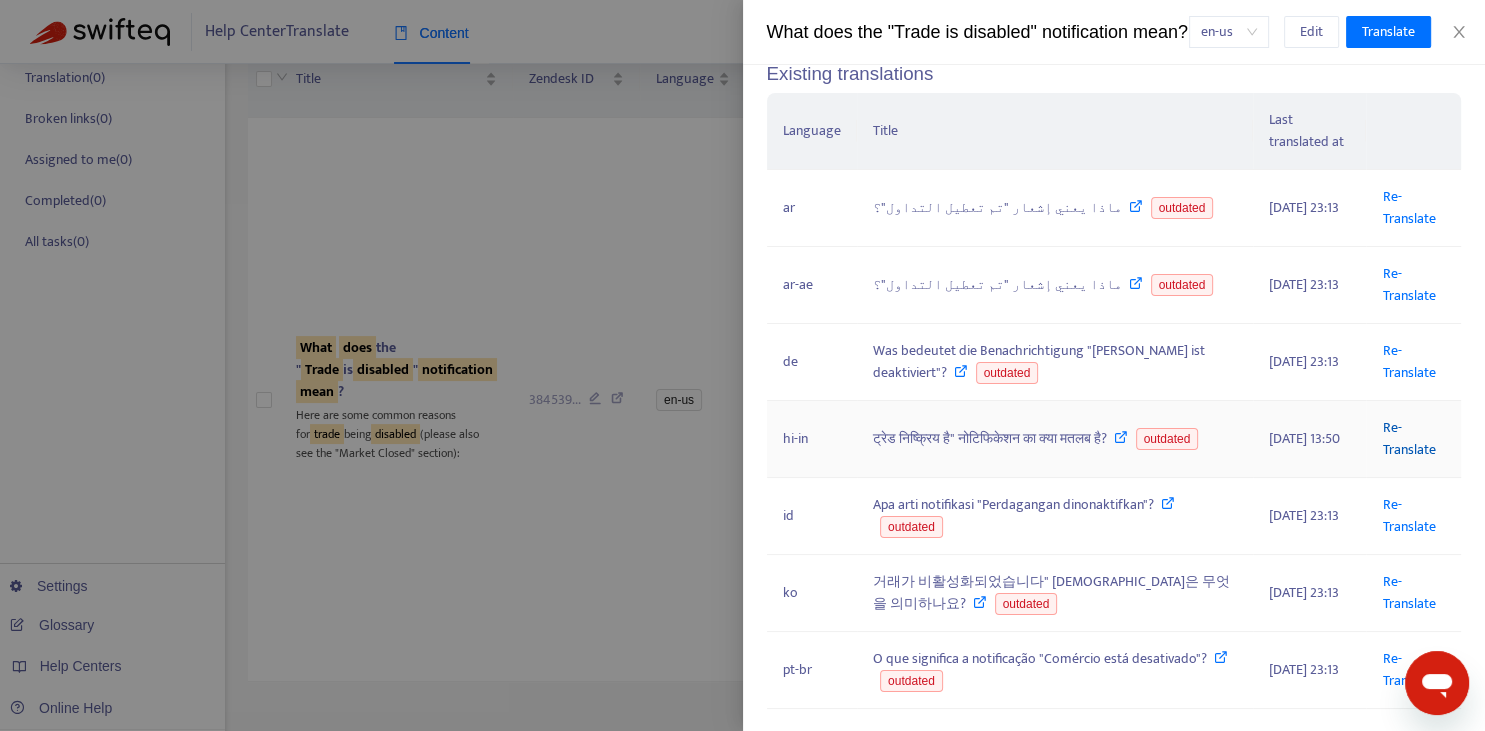 click on "Re-Translate" at bounding box center [1408, 438] 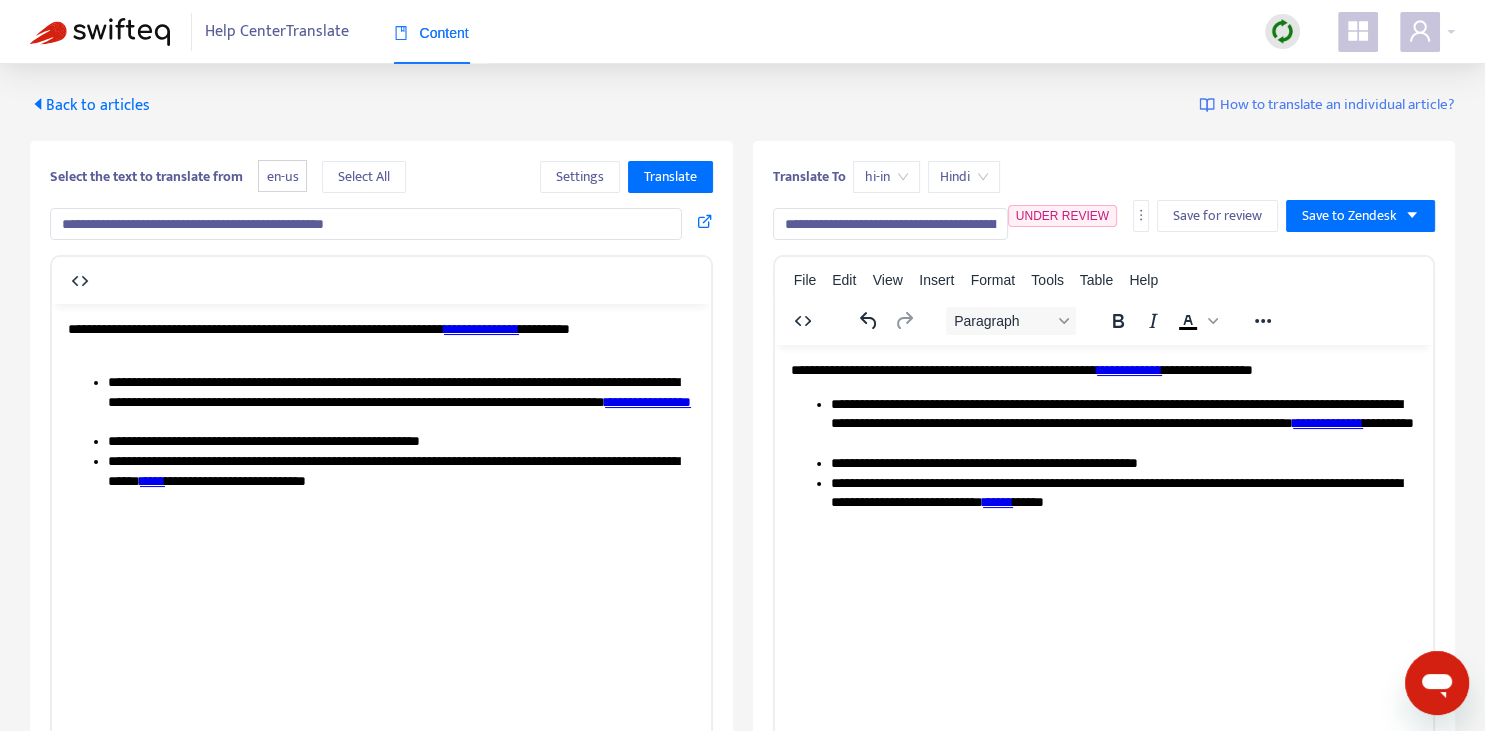 scroll, scrollTop: 0, scrollLeft: 0, axis: both 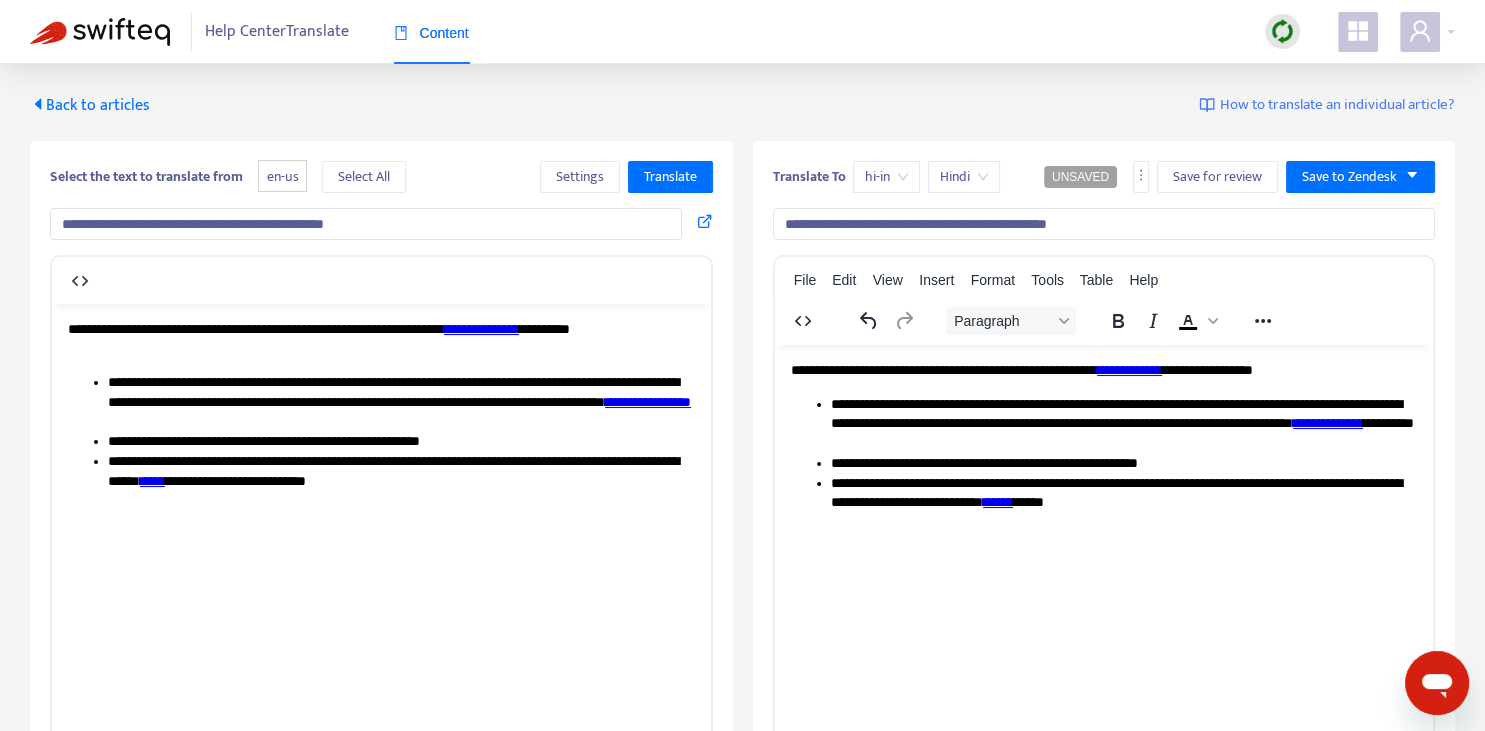 drag, startPoint x: 879, startPoint y: 219, endPoint x: 750, endPoint y: 210, distance: 129.31357 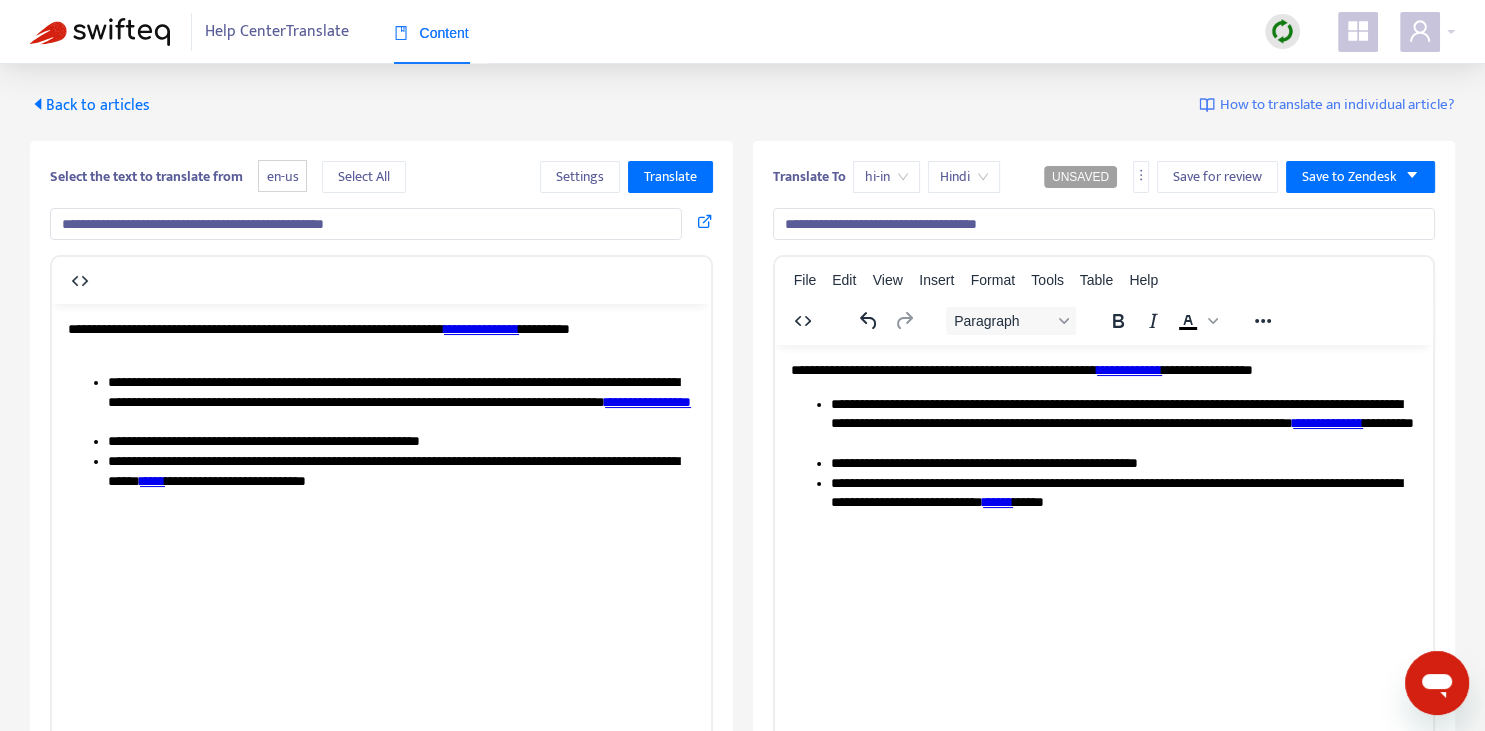drag, startPoint x: 904, startPoint y: 221, endPoint x: 1048, endPoint y: 218, distance: 144.03125 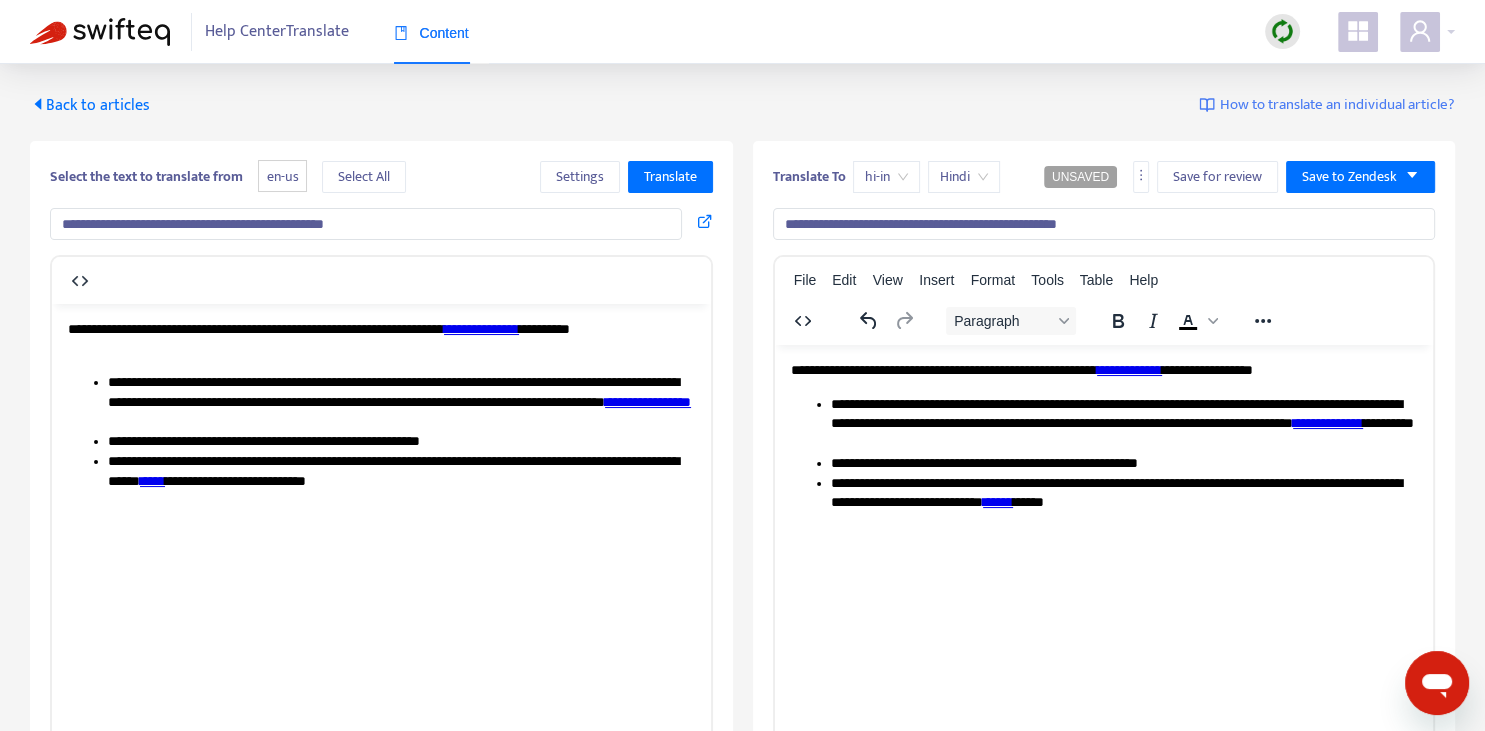 type on "**********" 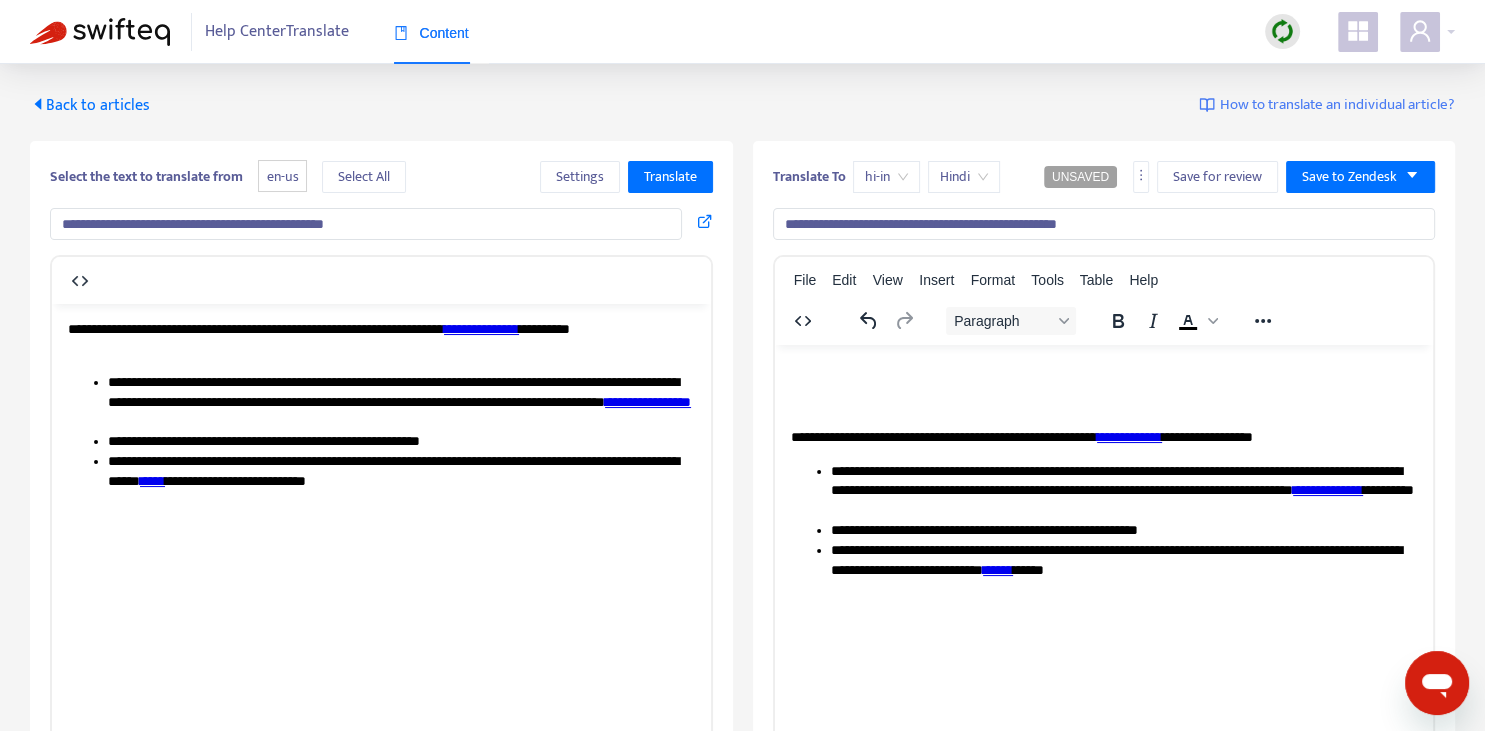 type 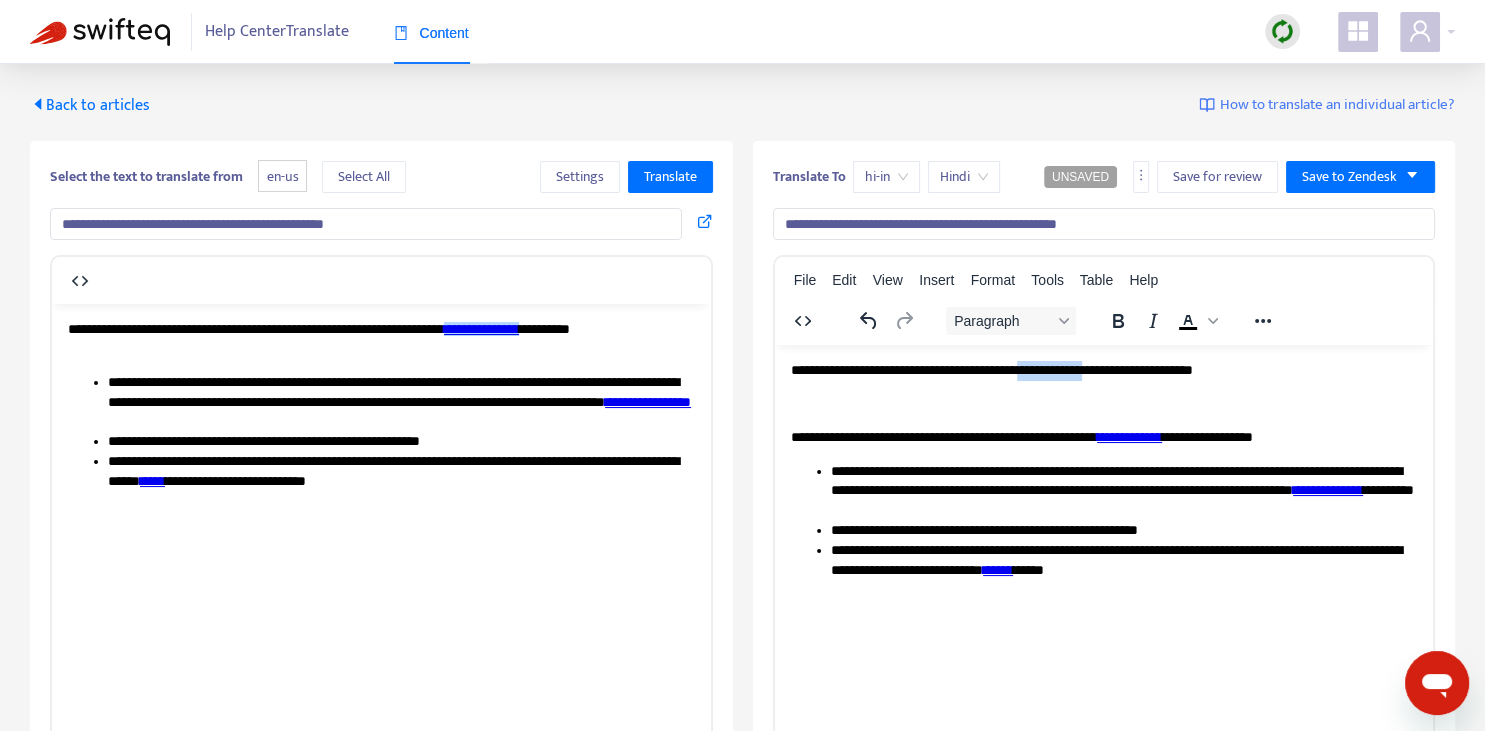 drag, startPoint x: 1055, startPoint y: 369, endPoint x: 1141, endPoint y: 377, distance: 86.37129 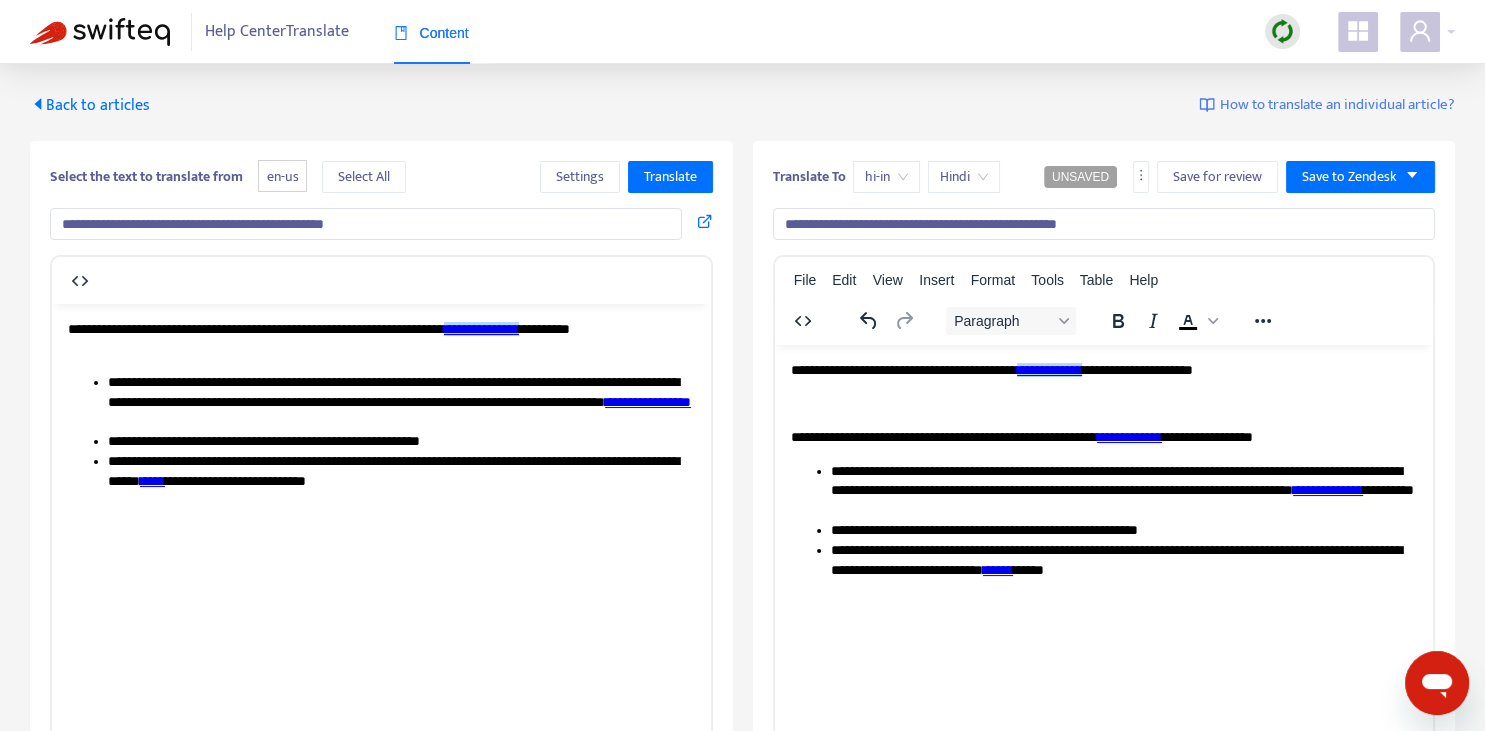click on "**********" at bounding box center (1103, 370) 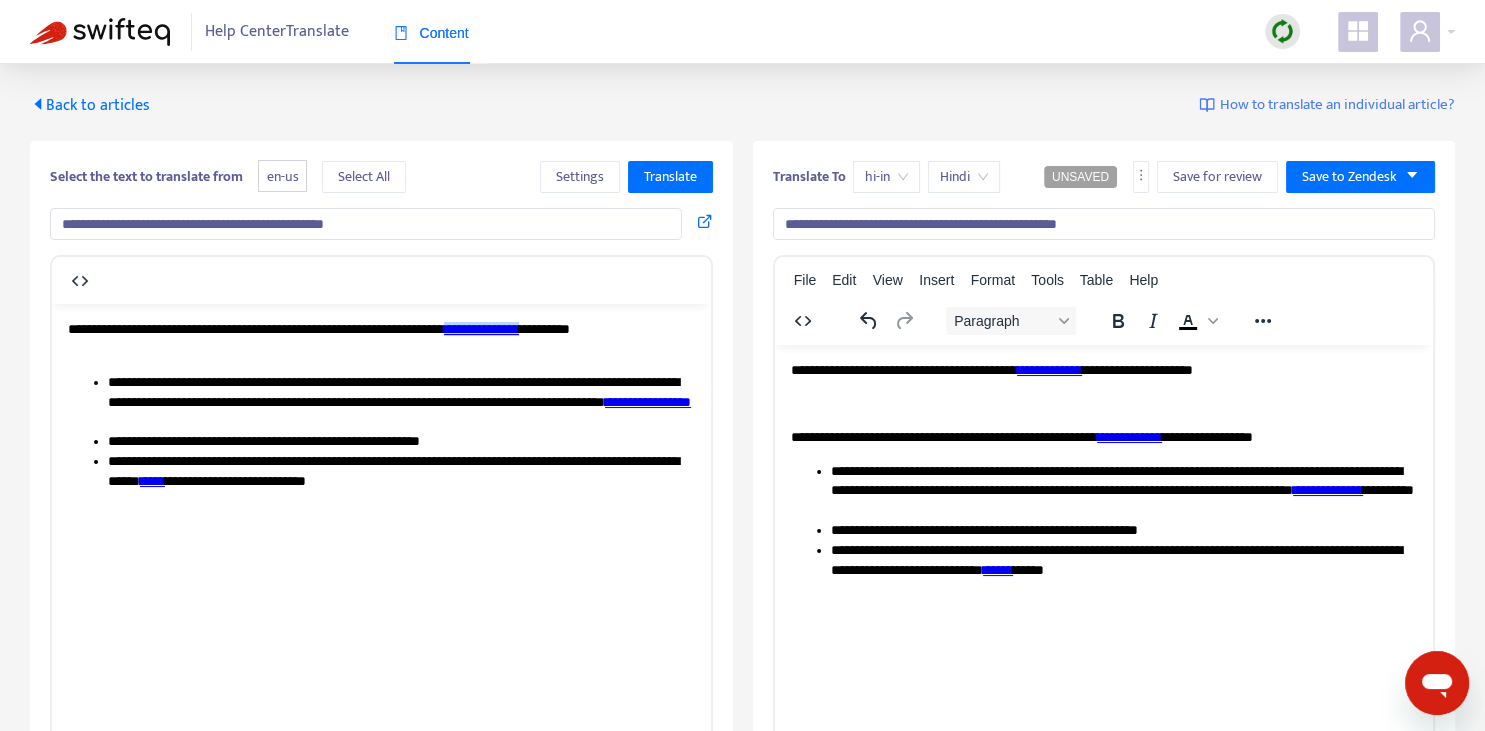 click on "**********" at bounding box center [1103, 437] 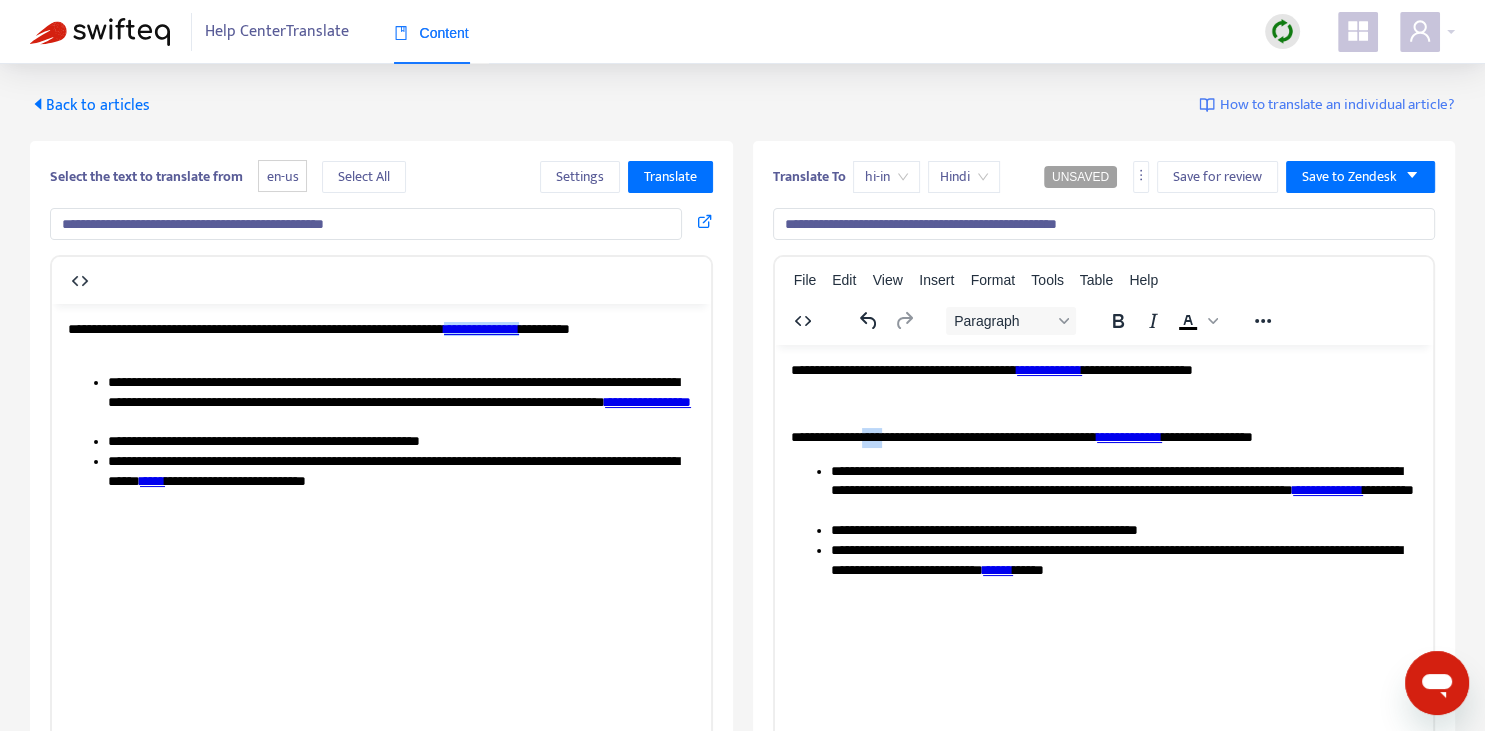 click on "**********" at bounding box center (1103, 437) 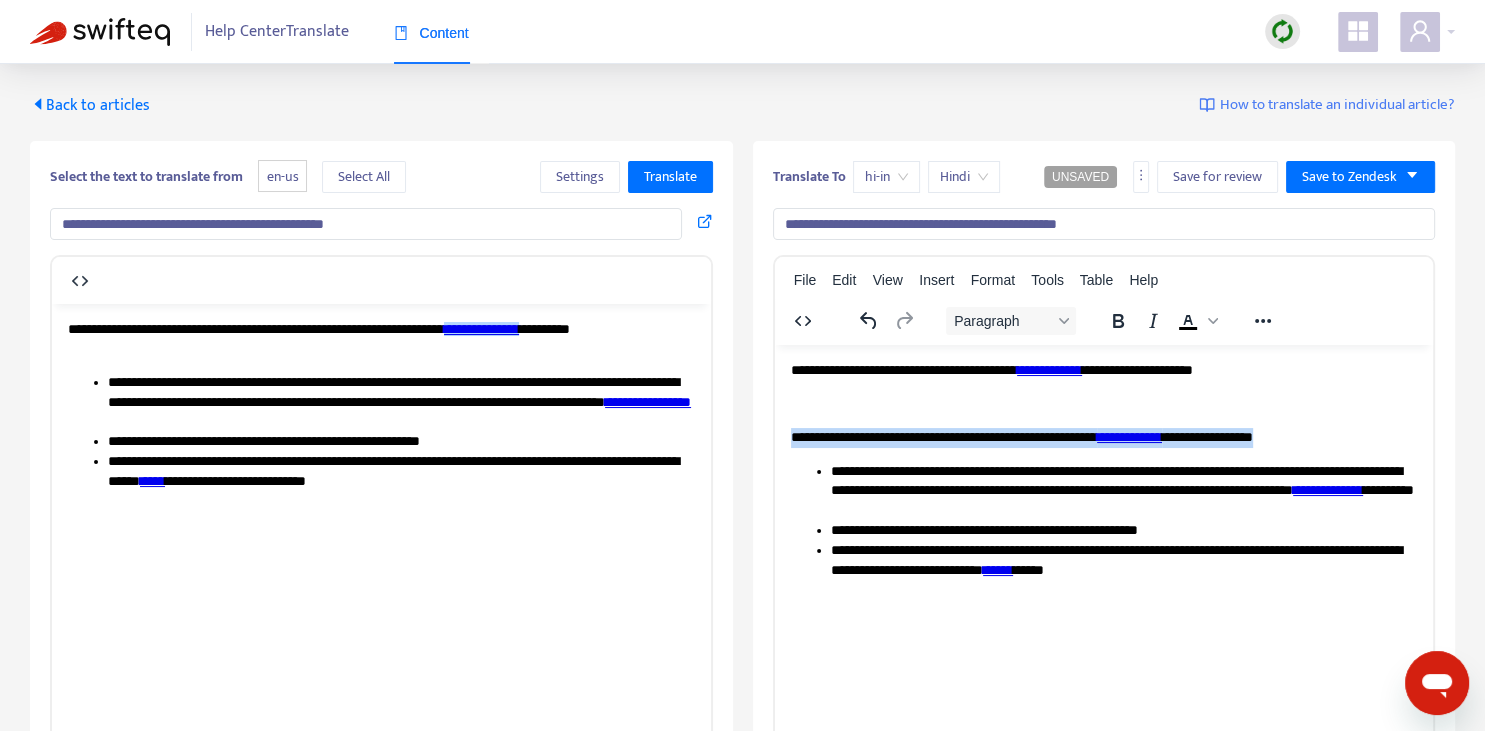 click on "**********" at bounding box center [1103, 437] 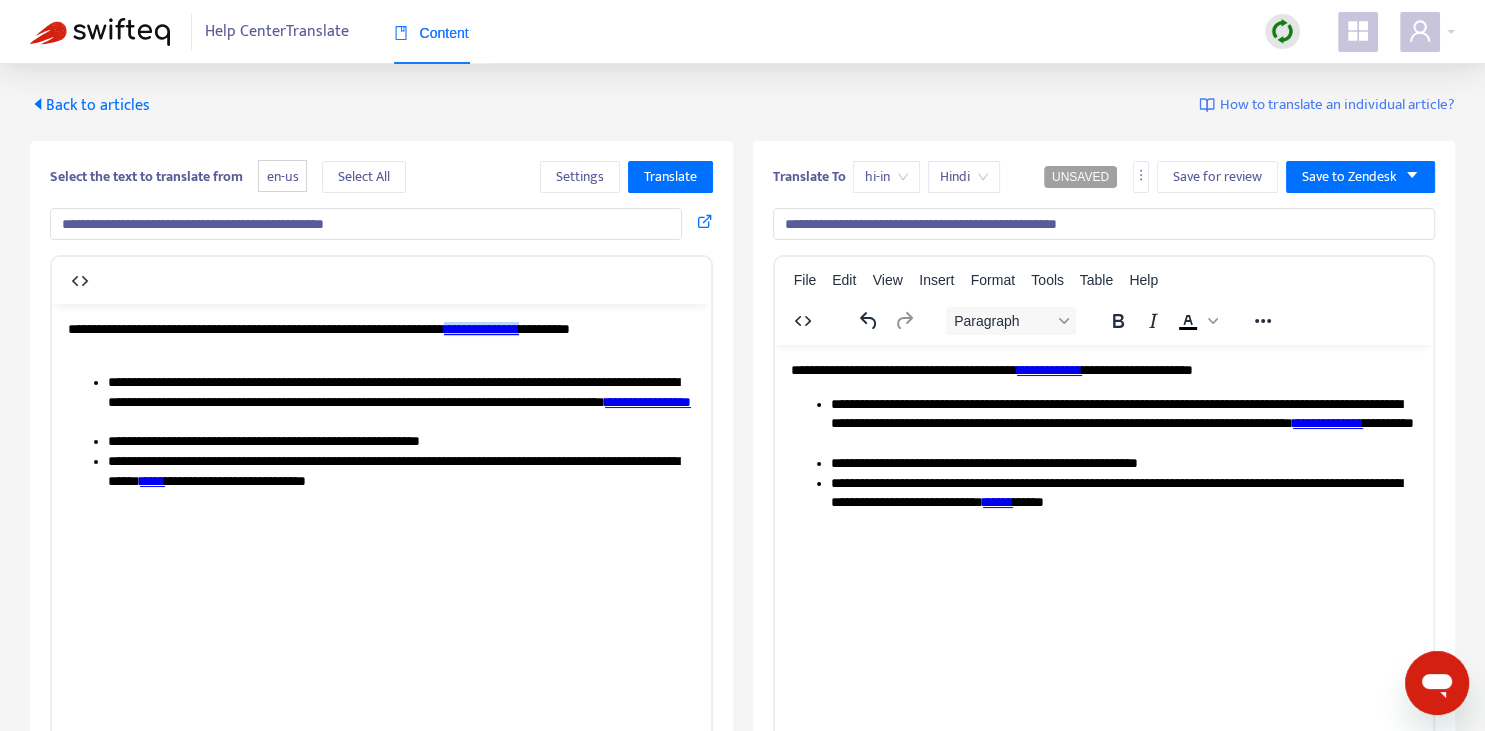 click on "**********" at bounding box center (1123, 423) 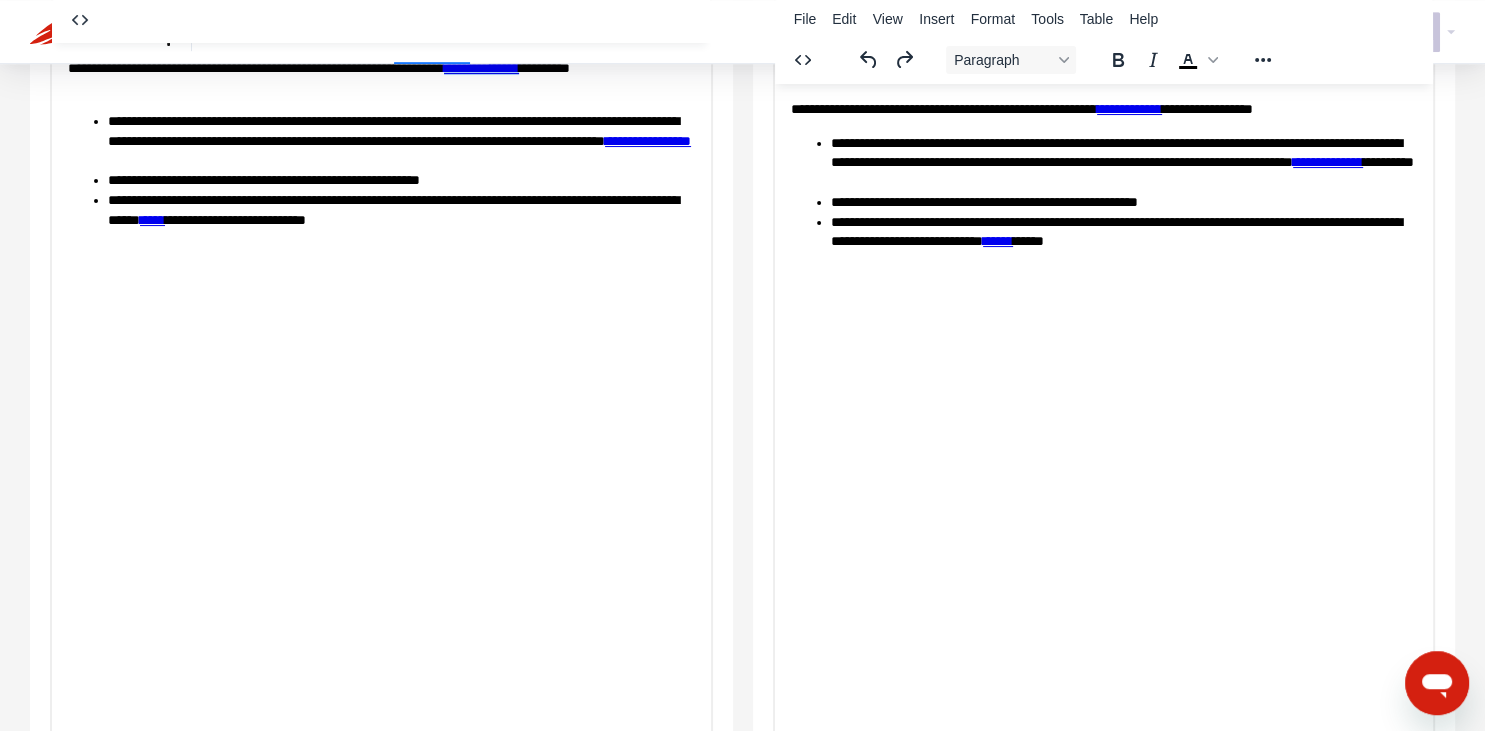 scroll, scrollTop: 343, scrollLeft: 0, axis: vertical 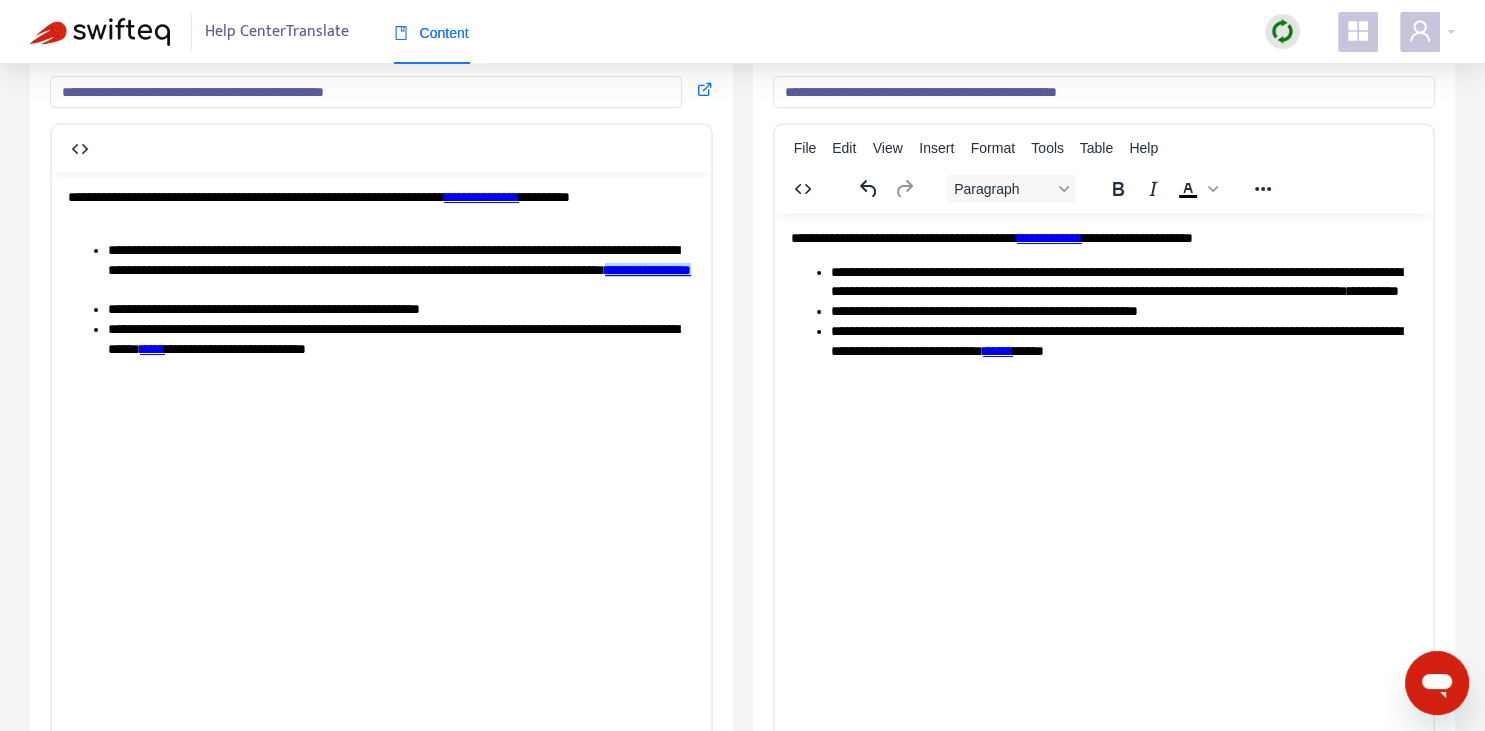 click on "**********" at bounding box center [648, 269] 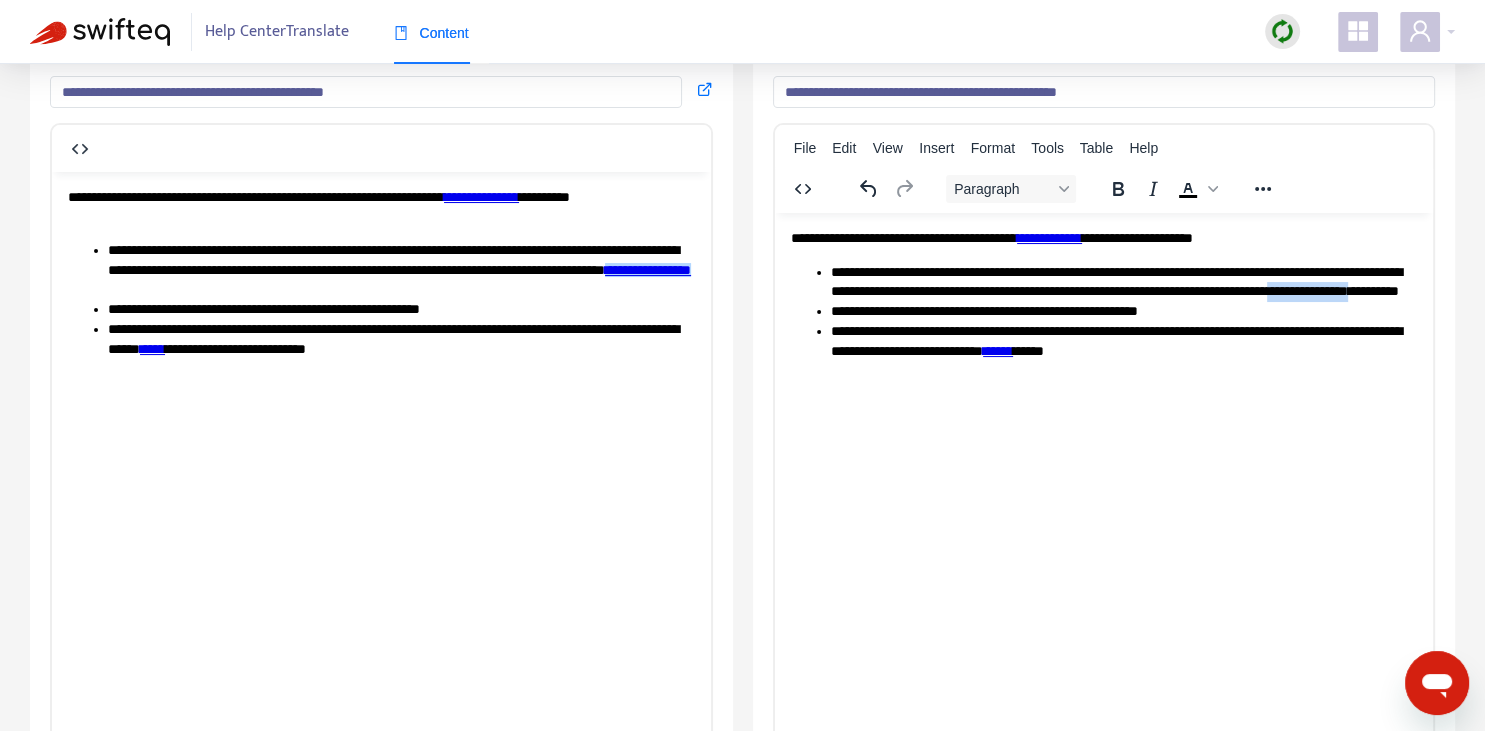 drag, startPoint x: 1278, startPoint y: 285, endPoint x: 1353, endPoint y: 285, distance: 75 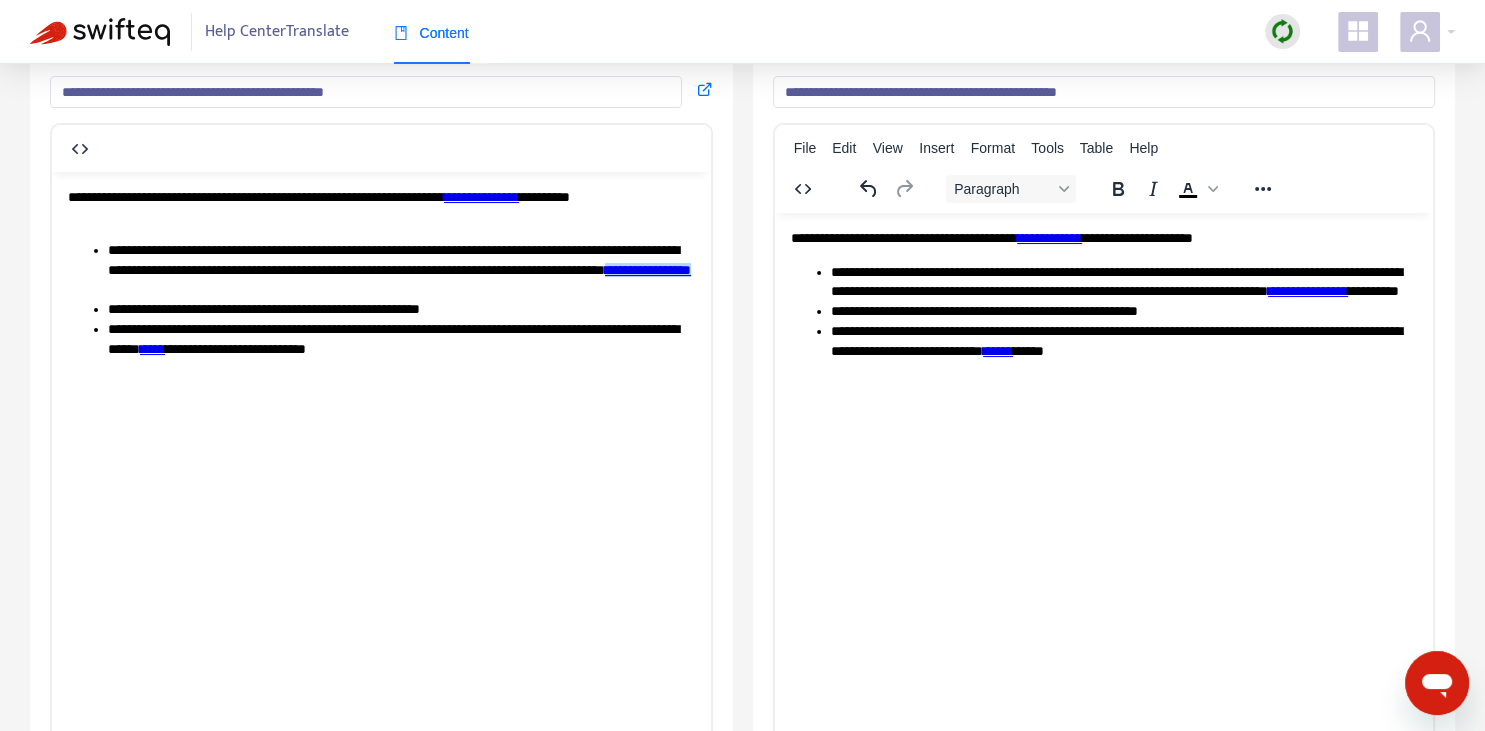 click on "**********" at bounding box center [1123, 311] 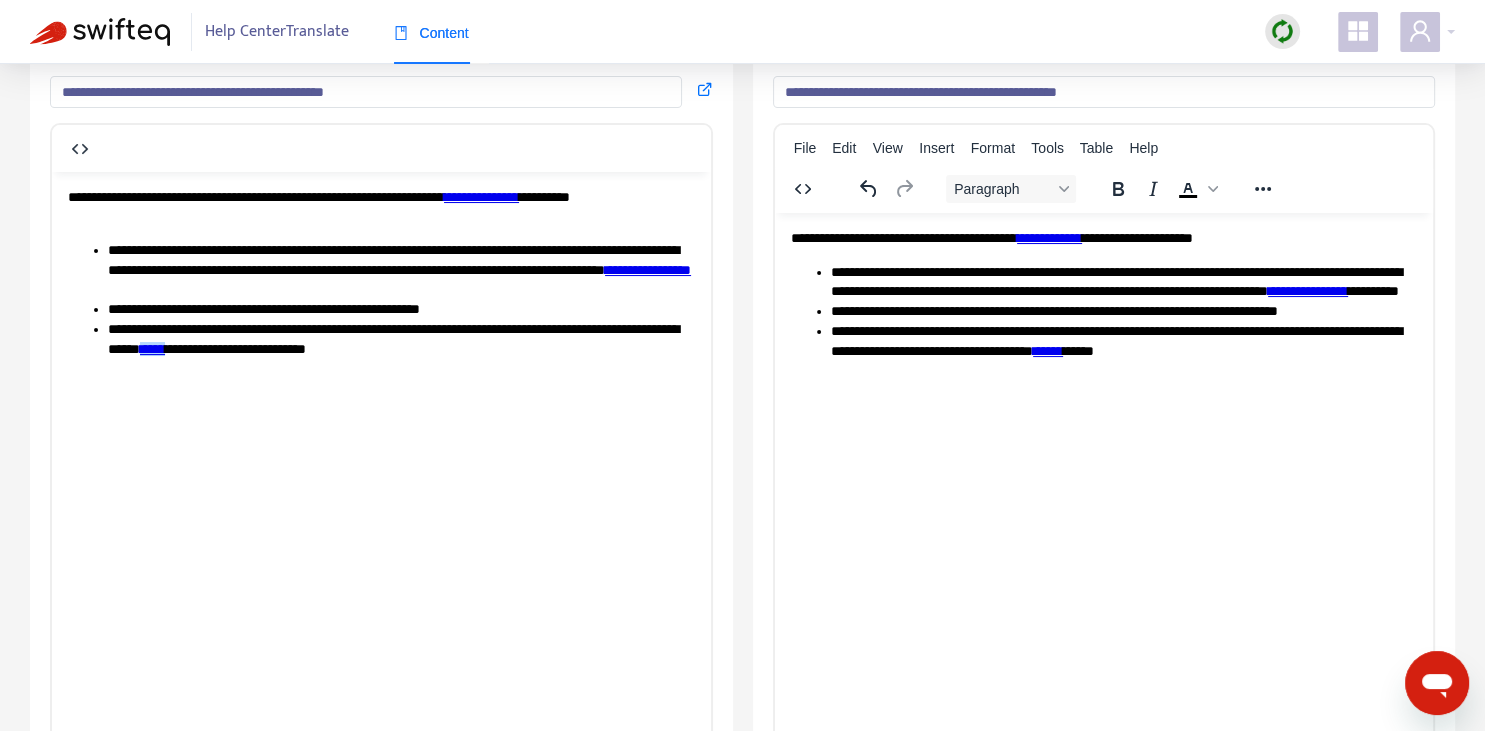click on "*****" at bounding box center (152, 348) 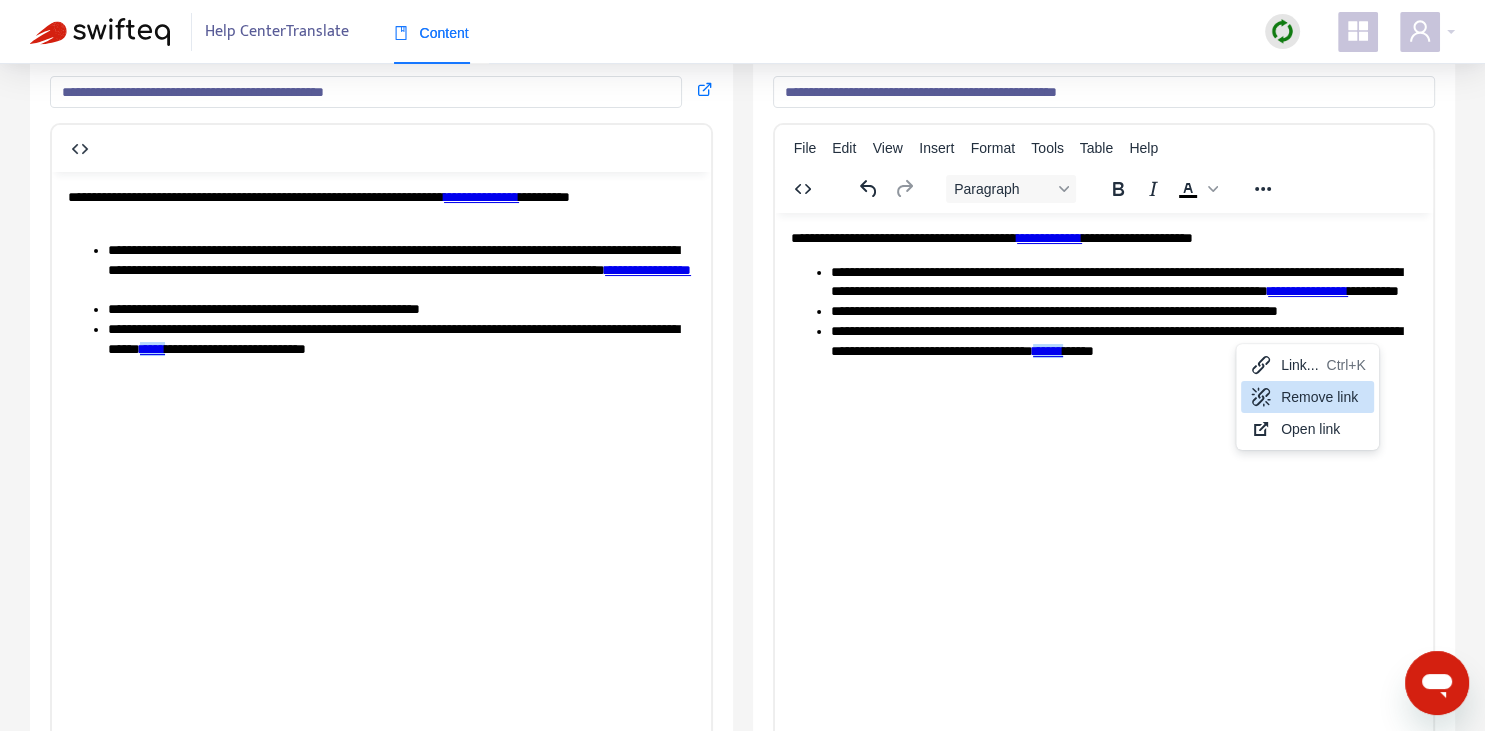 drag, startPoint x: 1288, startPoint y: 394, endPoint x: 508, endPoint y: 177, distance: 809.62274 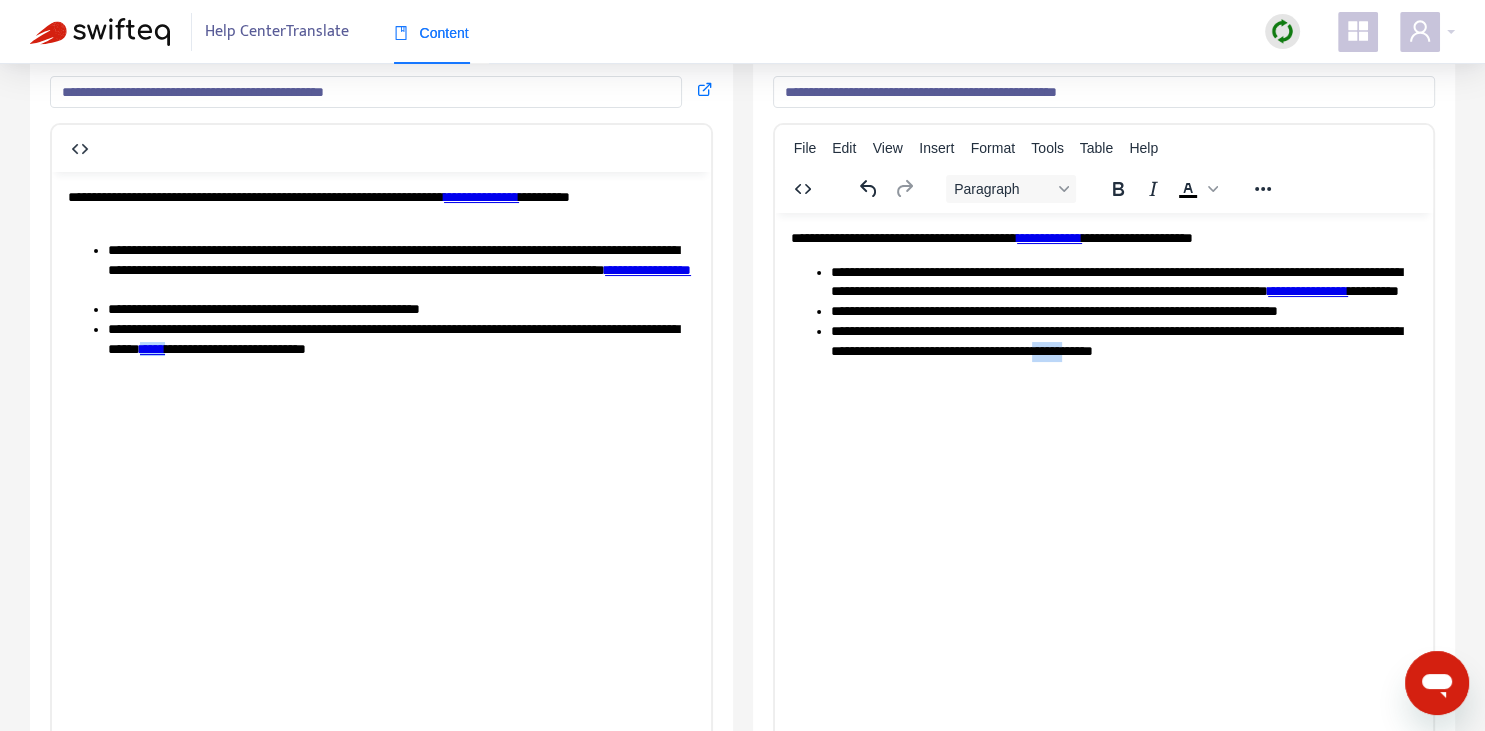 drag, startPoint x: 1218, startPoint y: 343, endPoint x: 1246, endPoint y: 349, distance: 28.635643 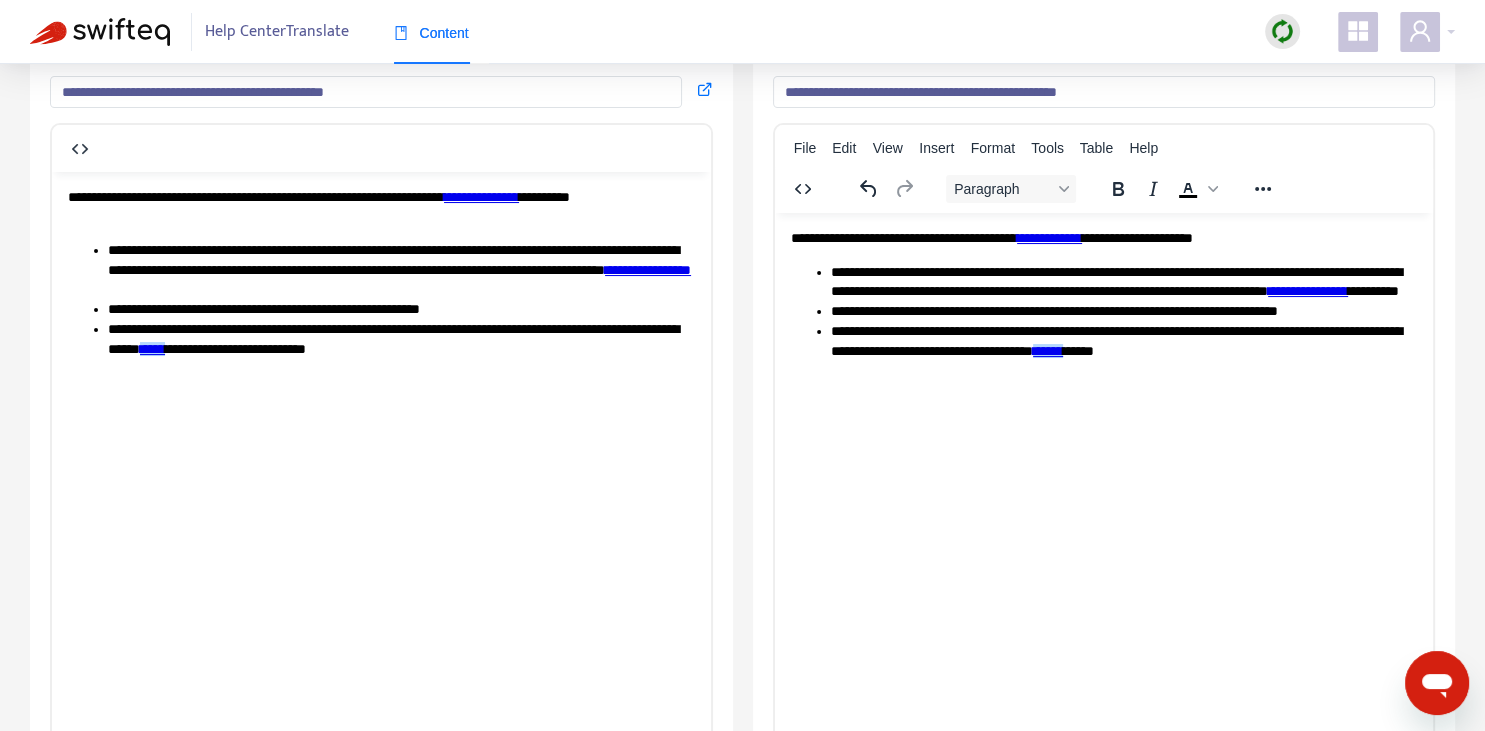 click on "**********" at bounding box center [1123, 341] 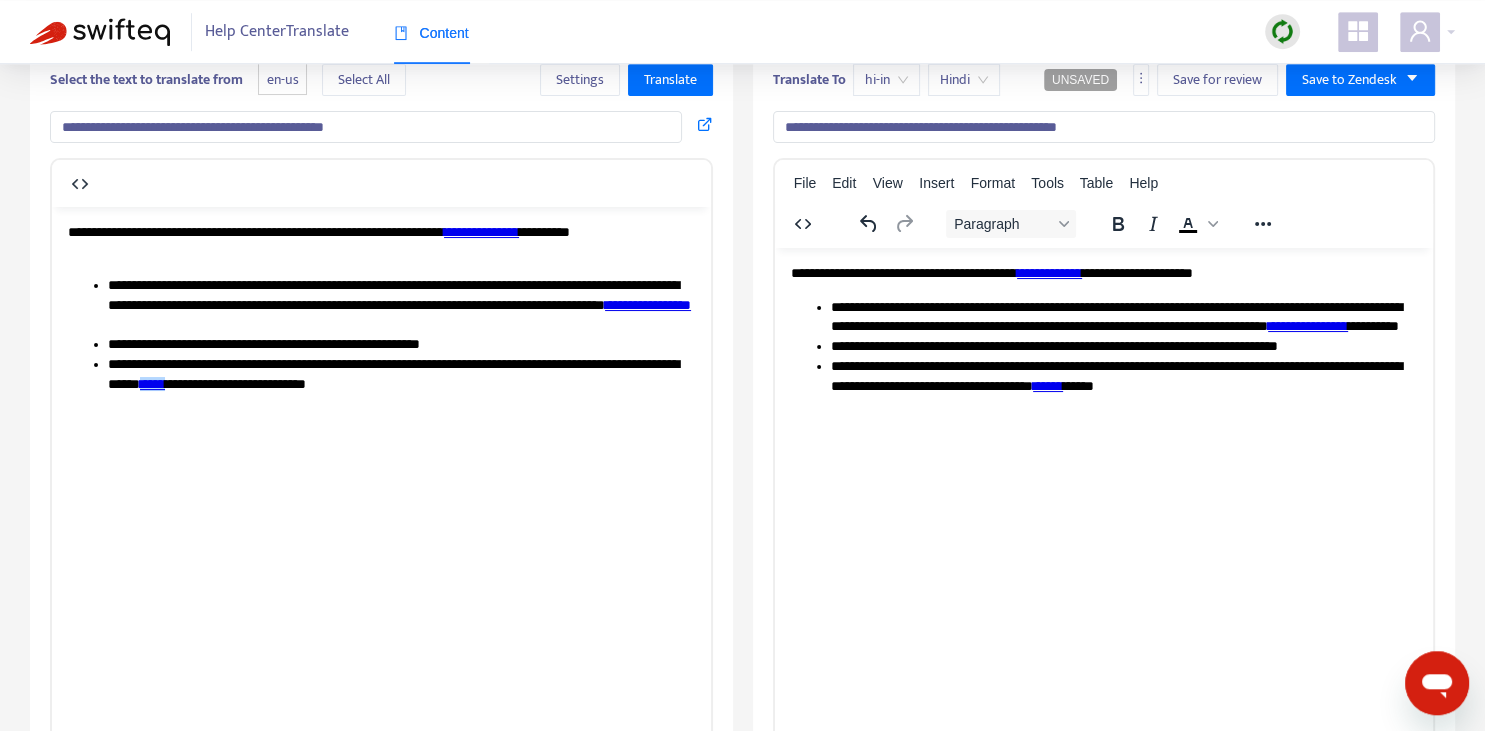 scroll, scrollTop: 0, scrollLeft: 0, axis: both 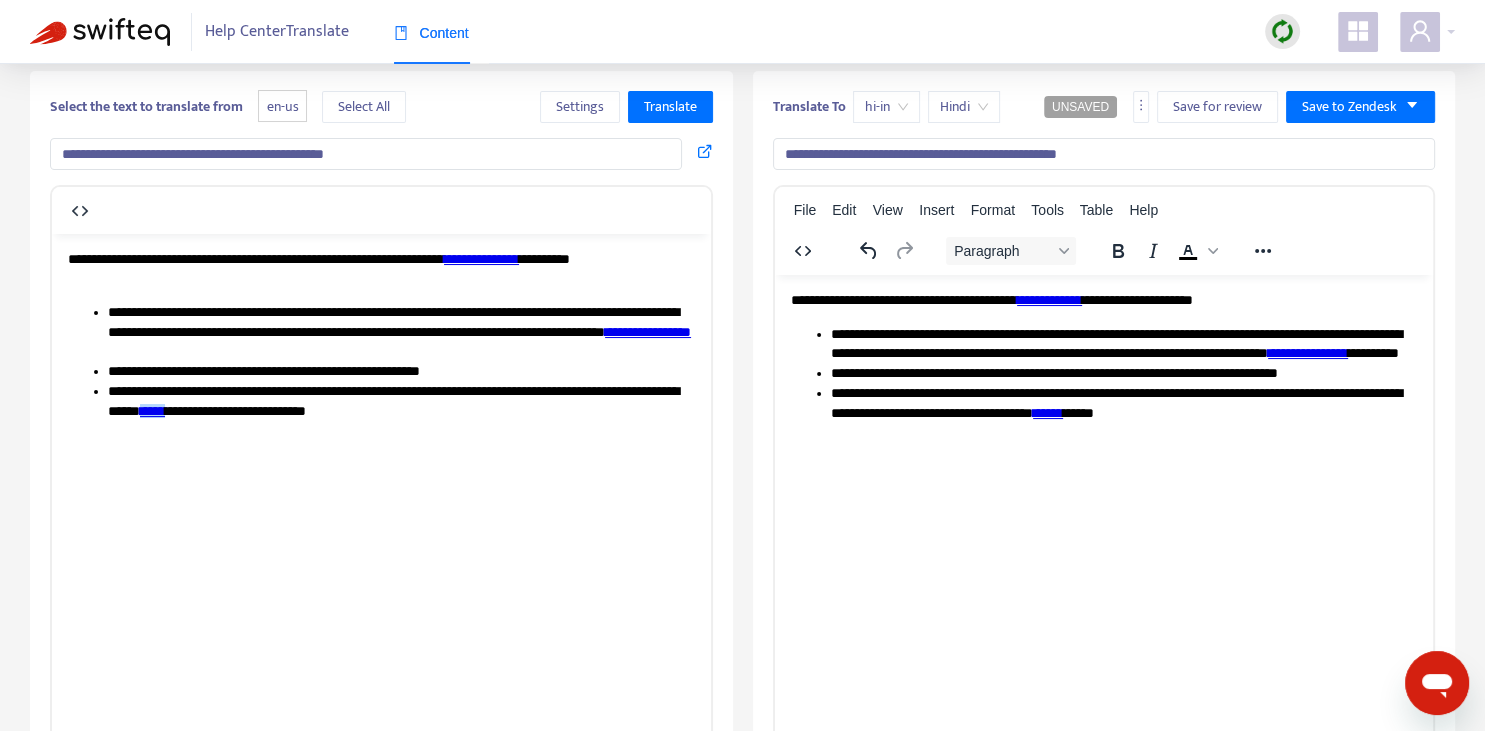 click on "**********" at bounding box center (1103, 300) 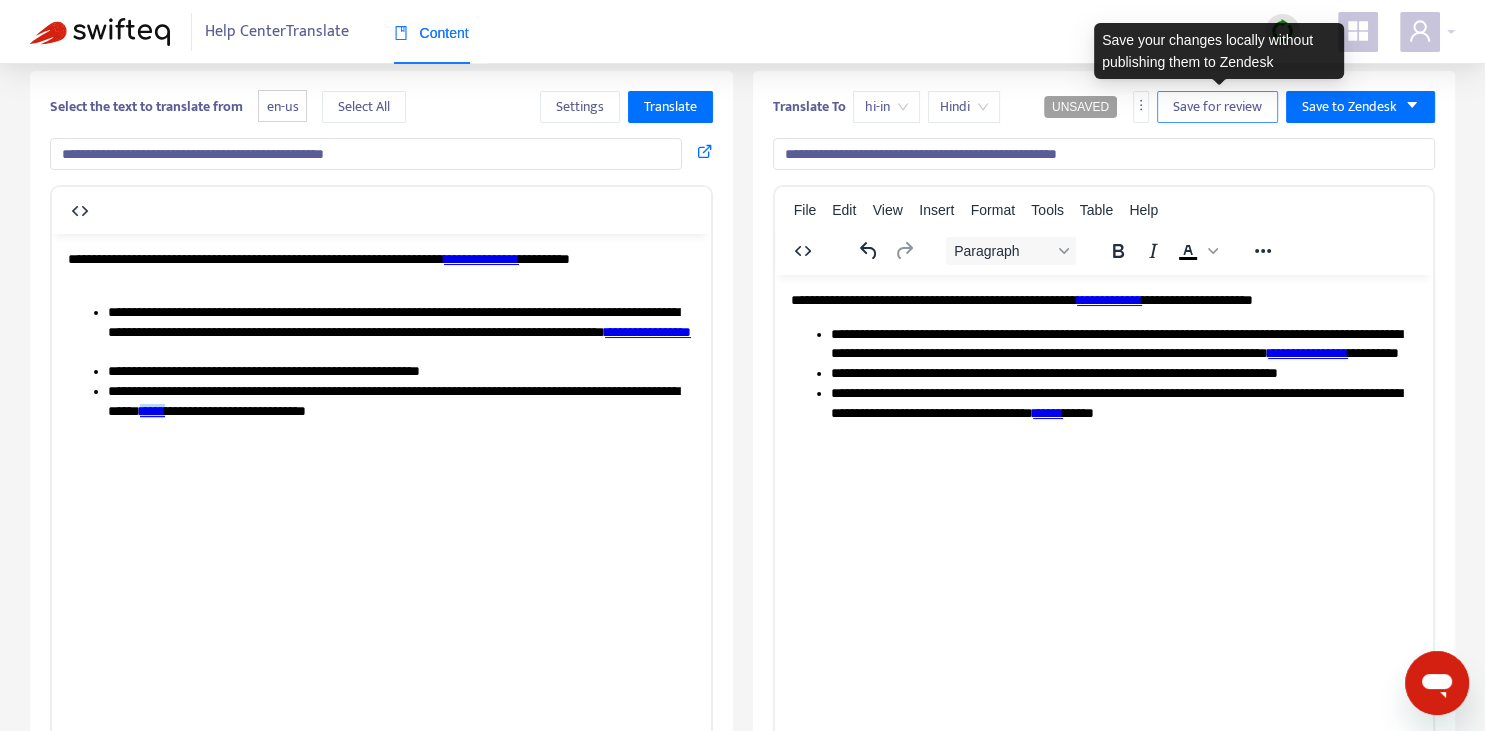 click on "Save for review" at bounding box center (1217, 107) 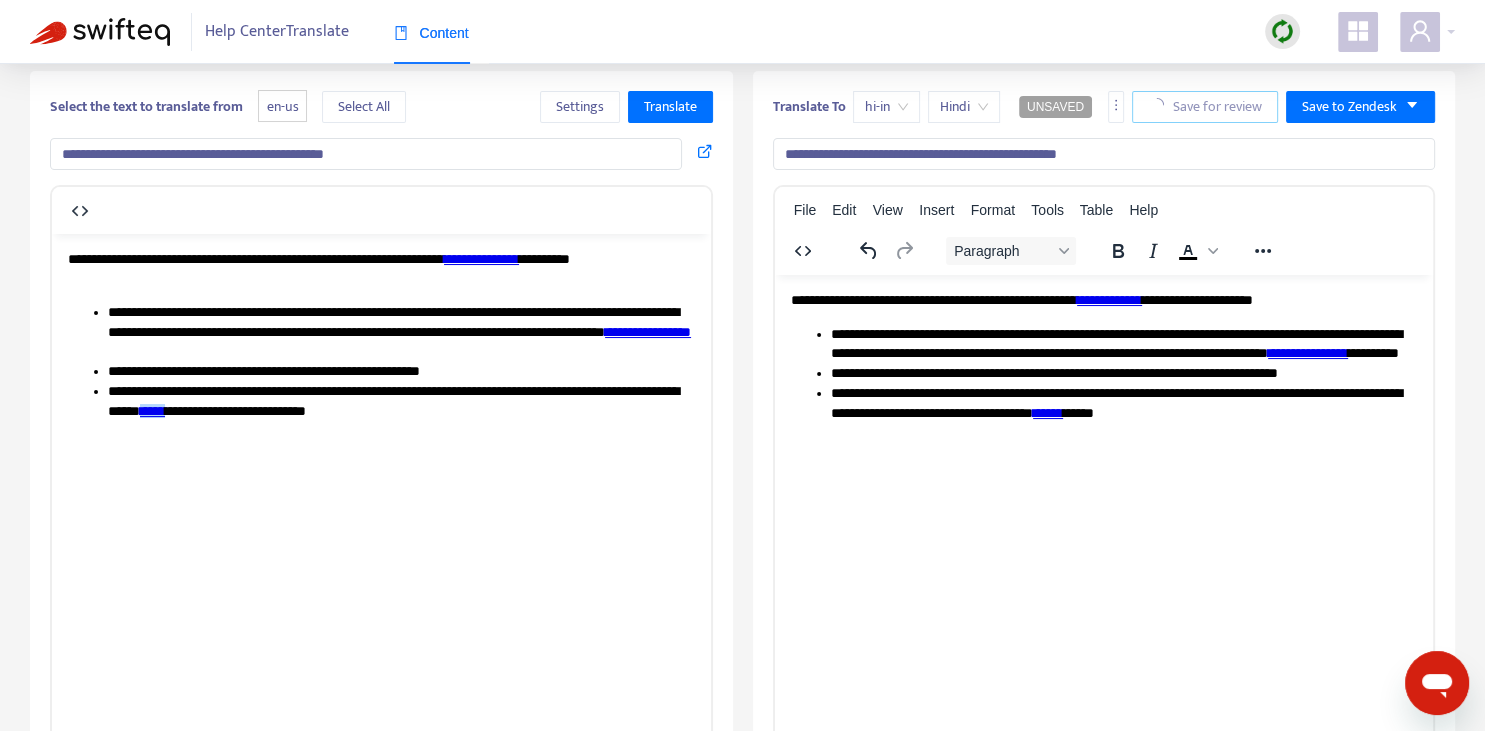 scroll, scrollTop: 343, scrollLeft: 0, axis: vertical 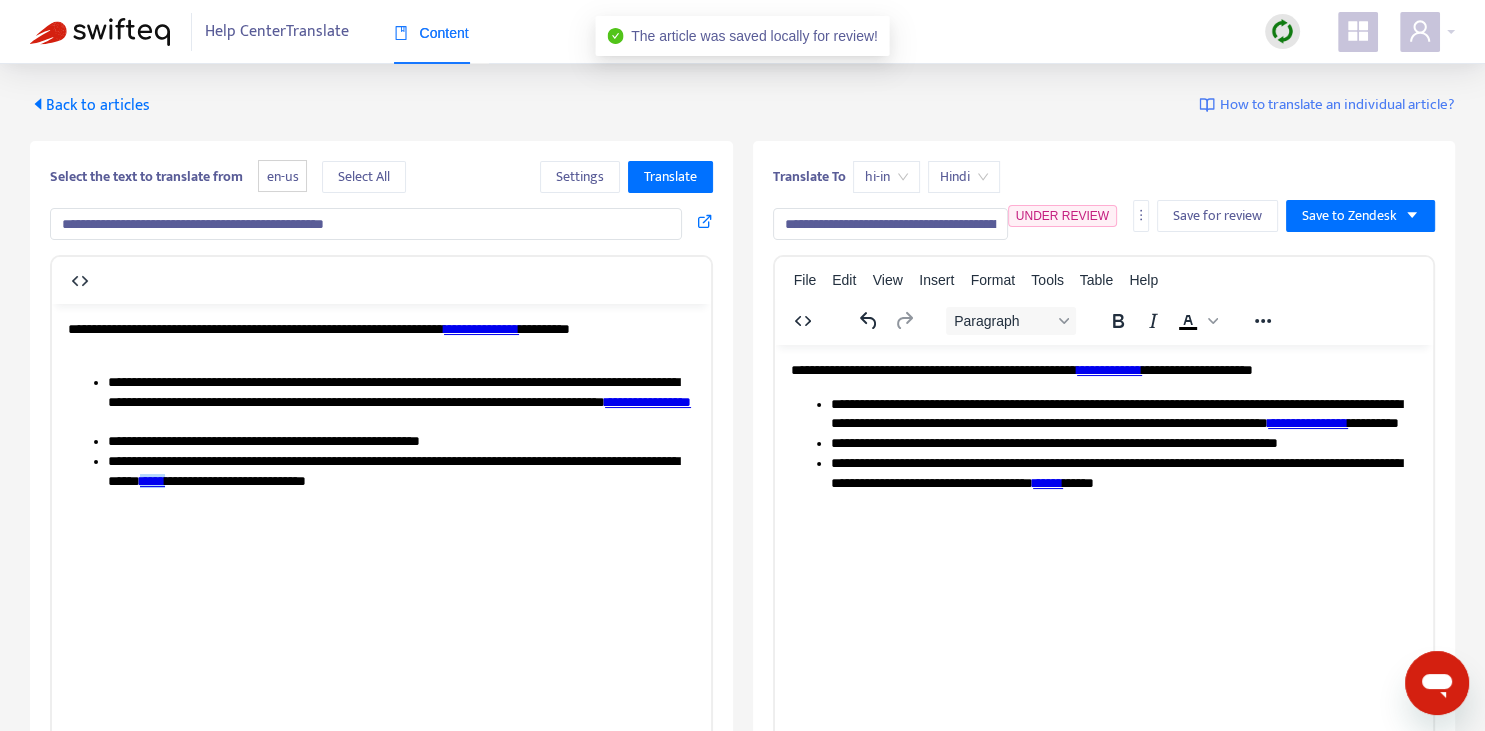 click on "Back to articles" at bounding box center (90, 105) 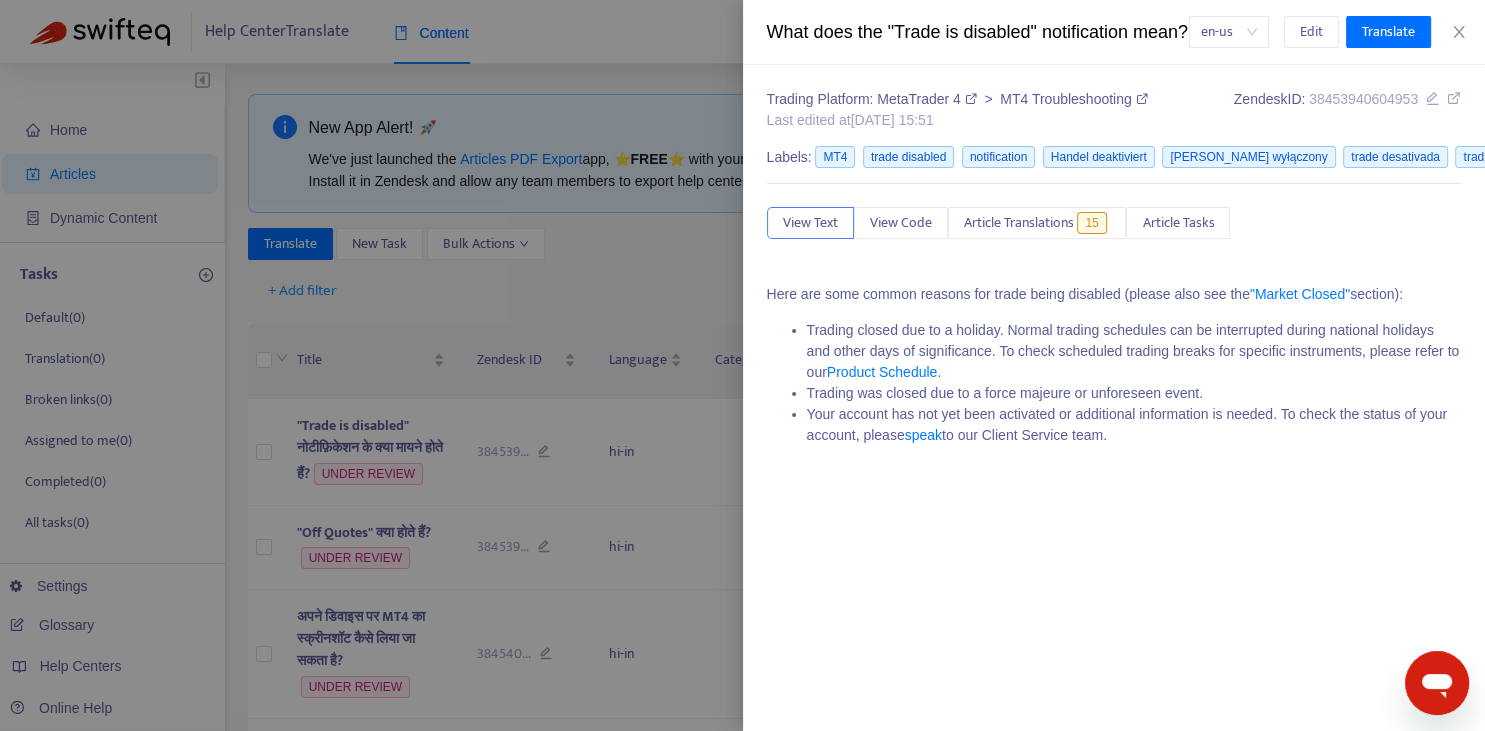 click at bounding box center (742, 365) 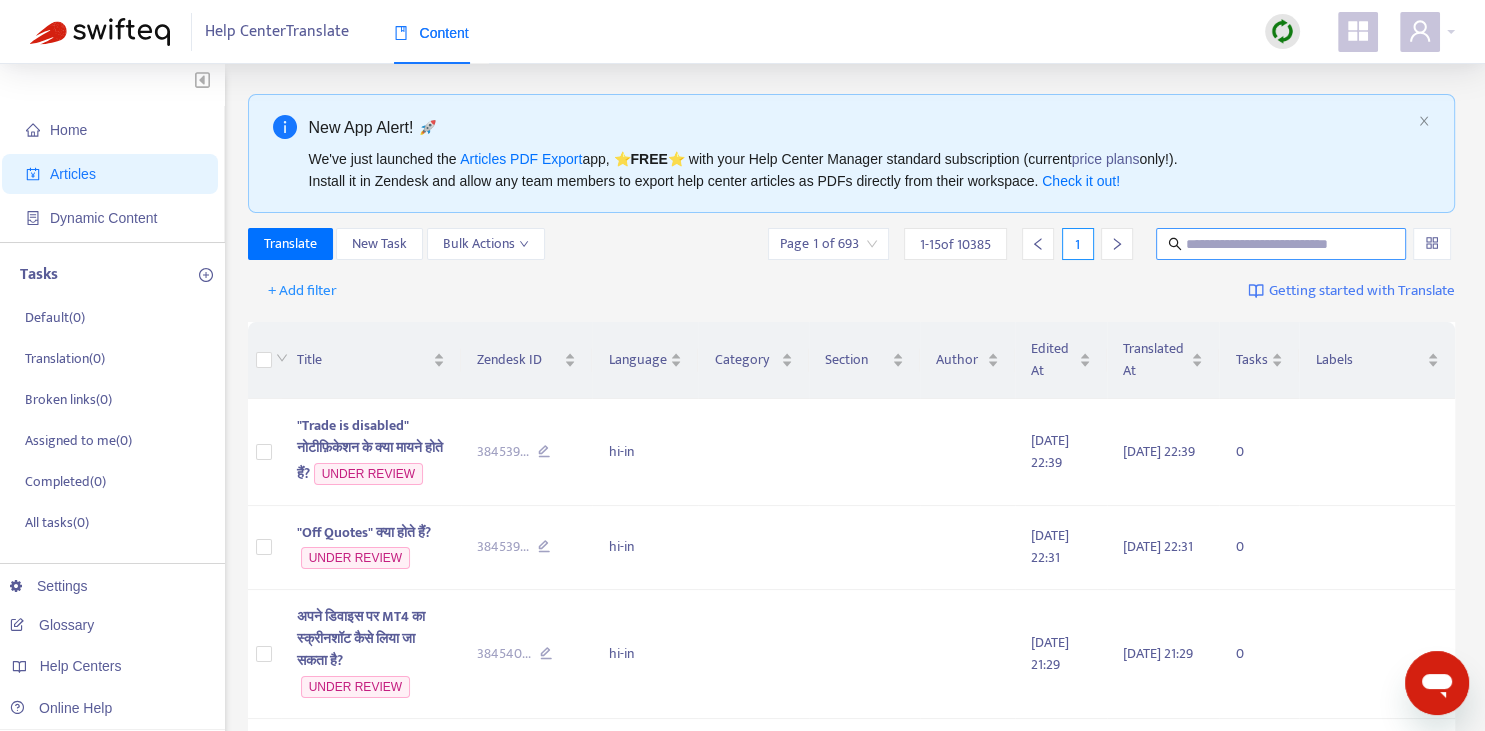click at bounding box center [1282, 244] 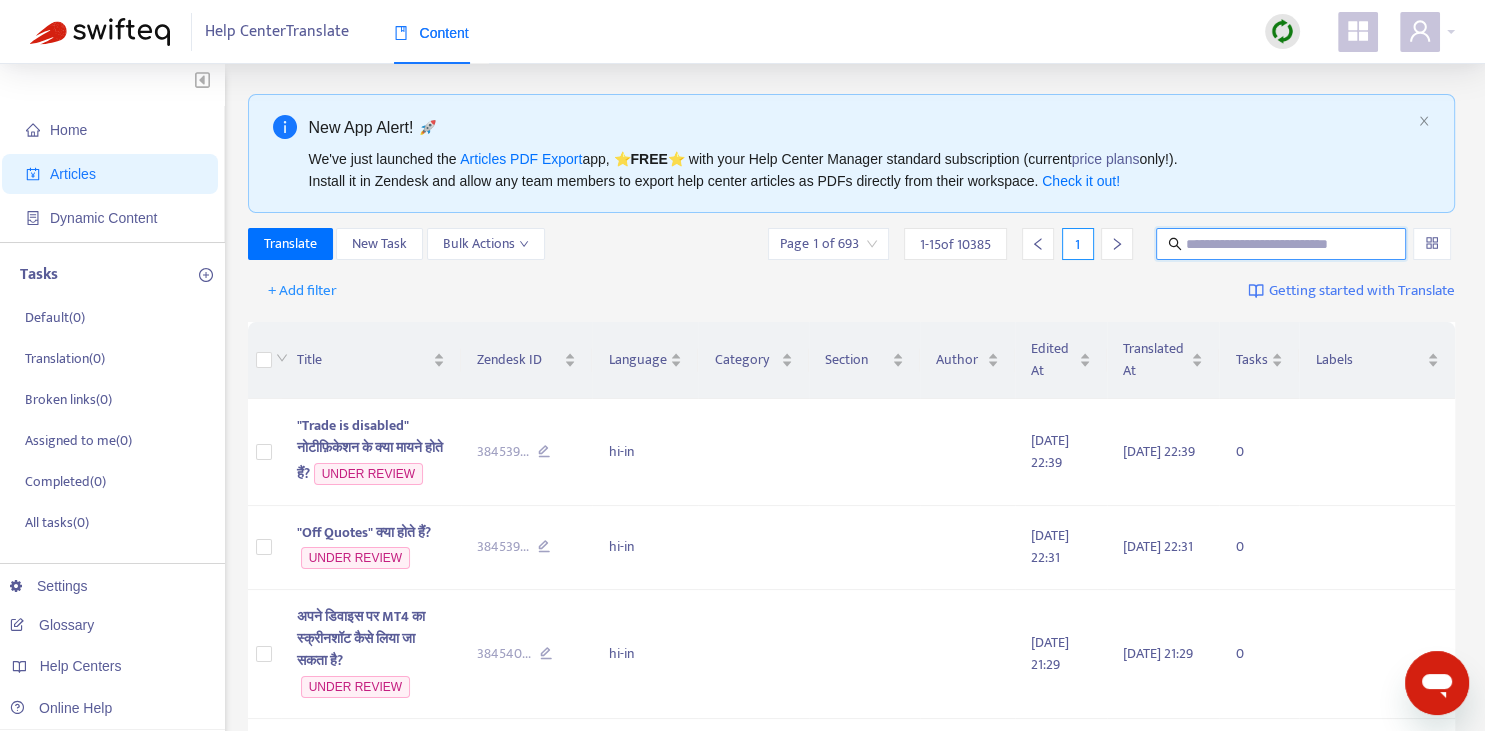 paste on "**********" 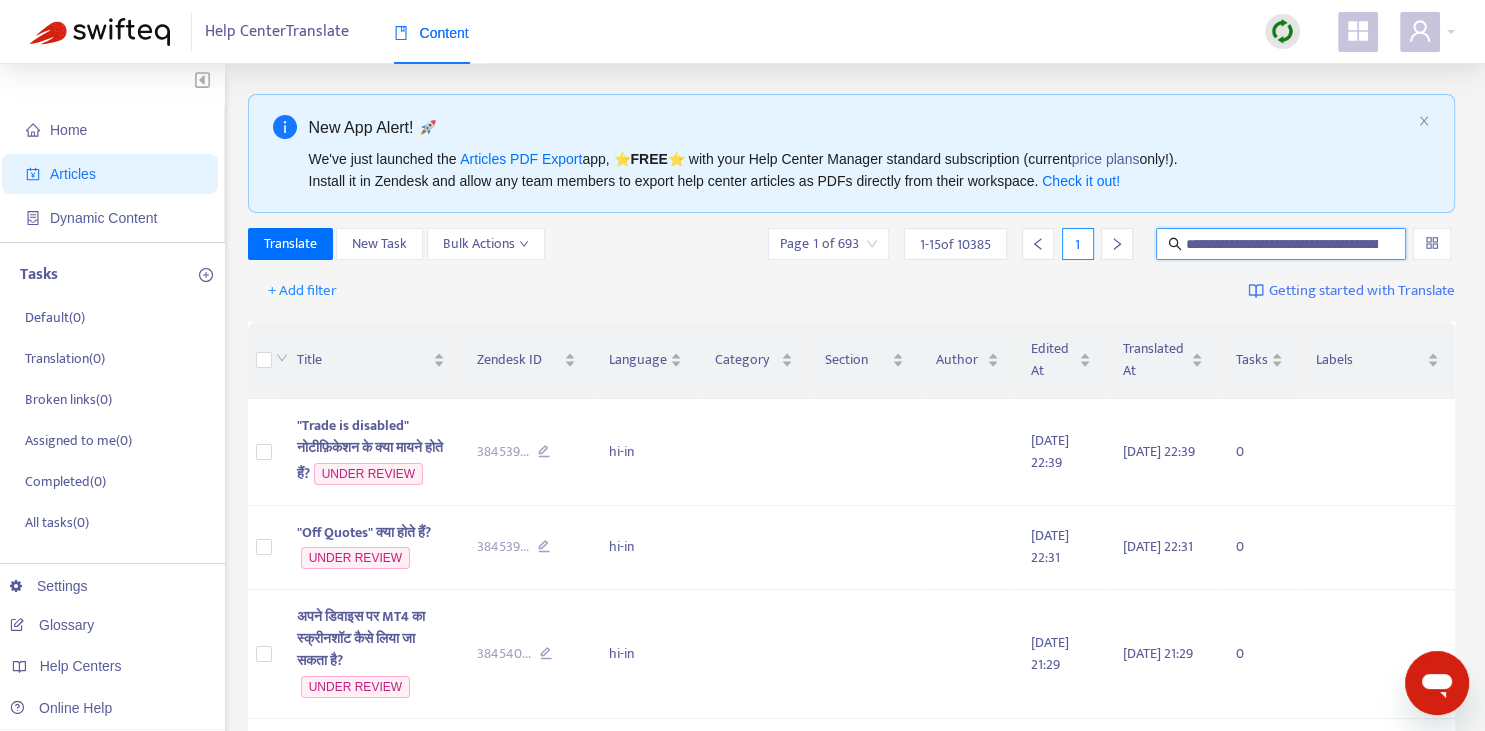 scroll, scrollTop: 0, scrollLeft: 218, axis: horizontal 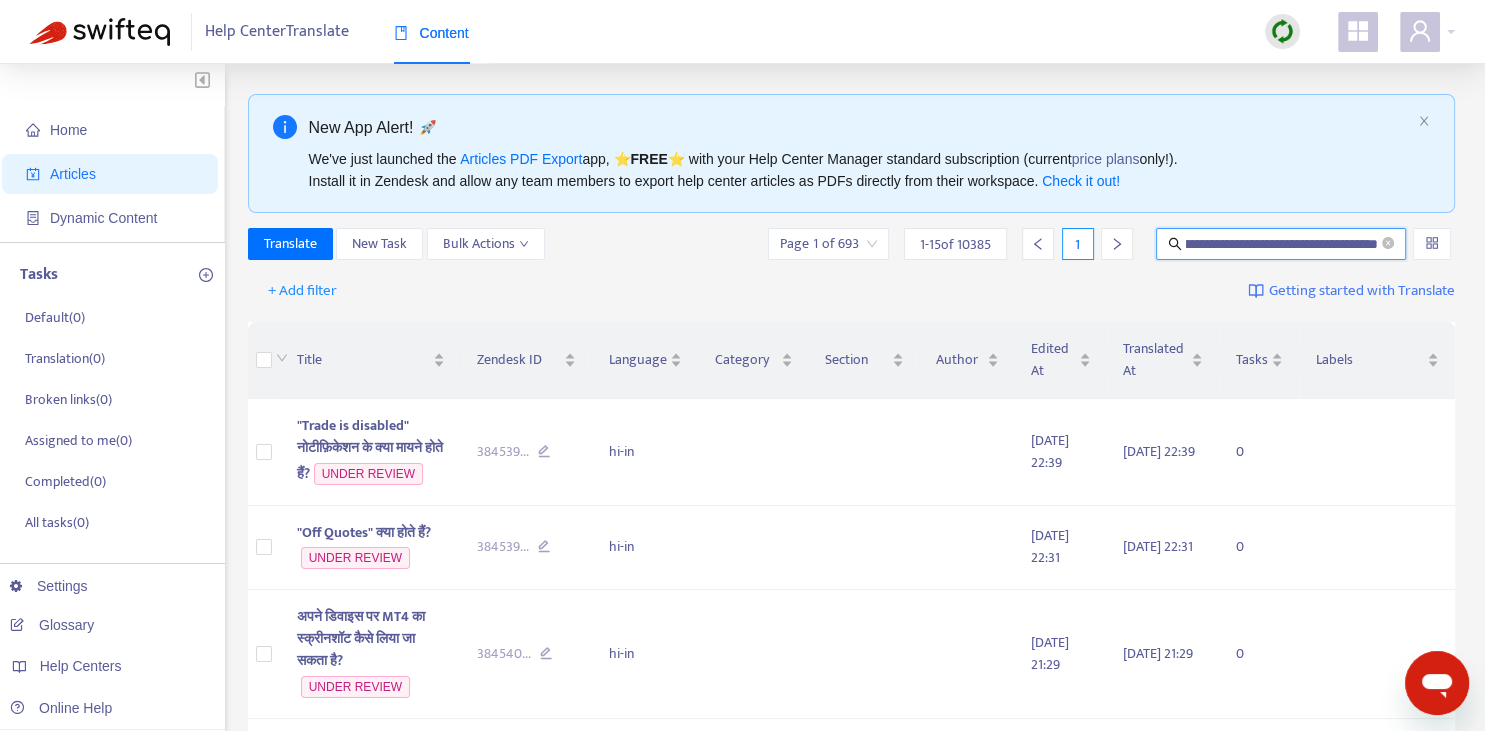 type on "**********" 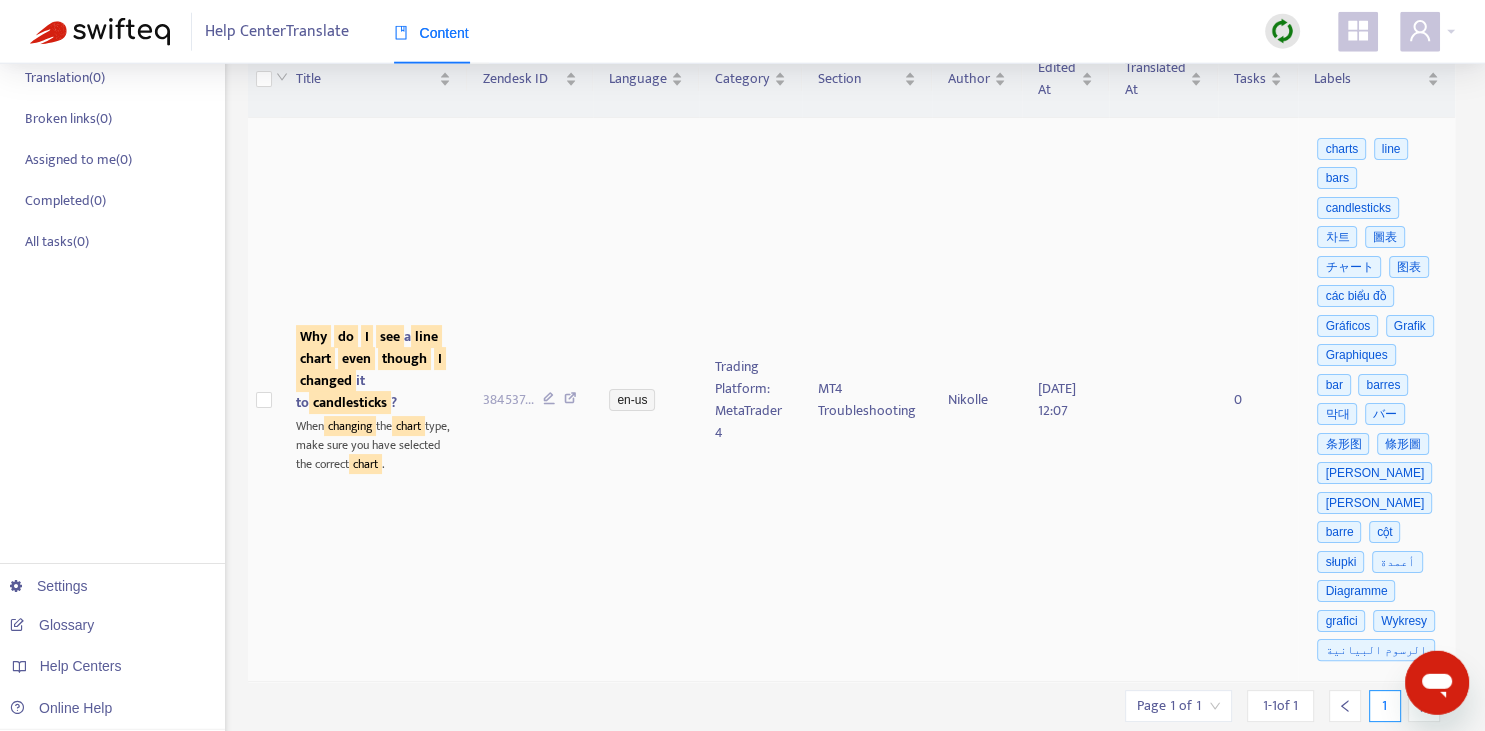 scroll, scrollTop: 352, scrollLeft: 0, axis: vertical 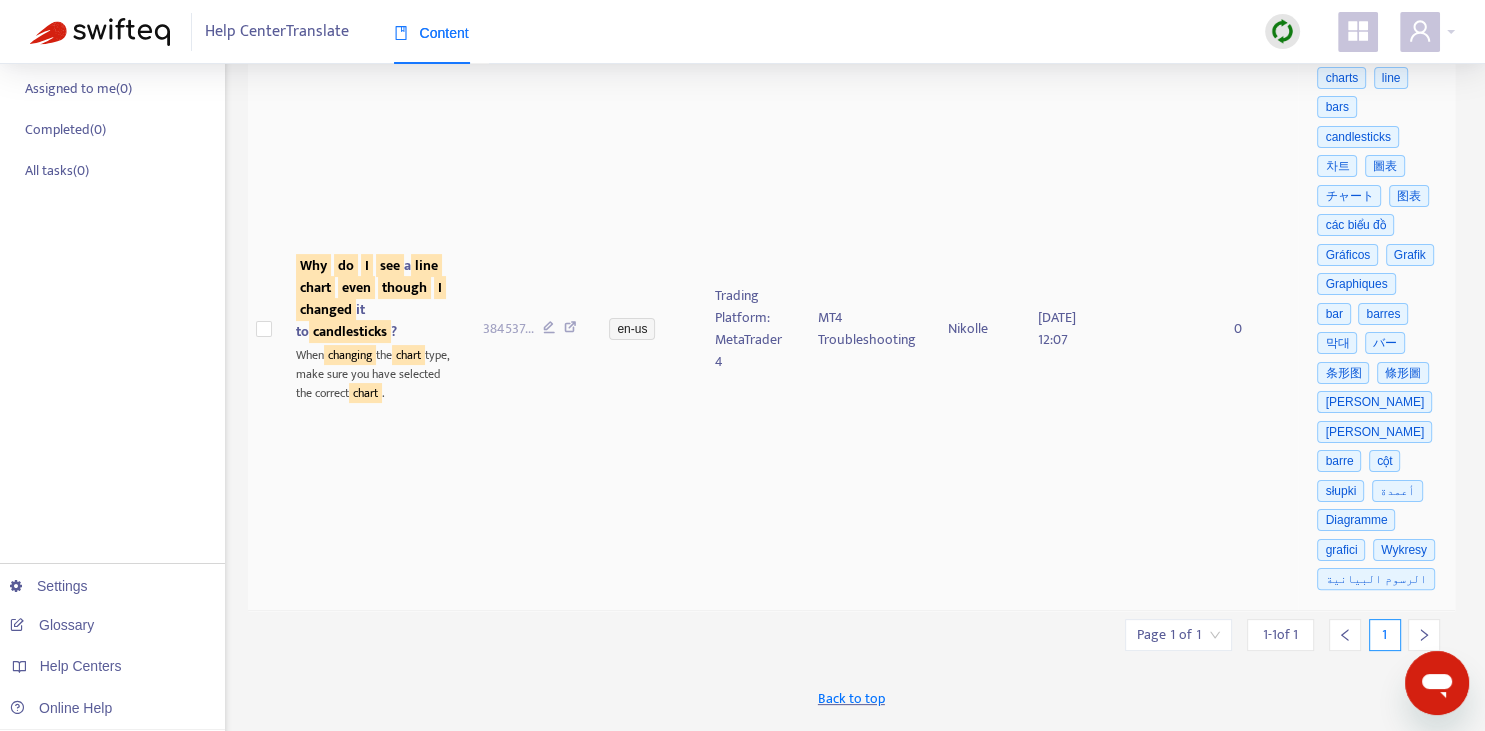 click on "though" at bounding box center [404, 287] 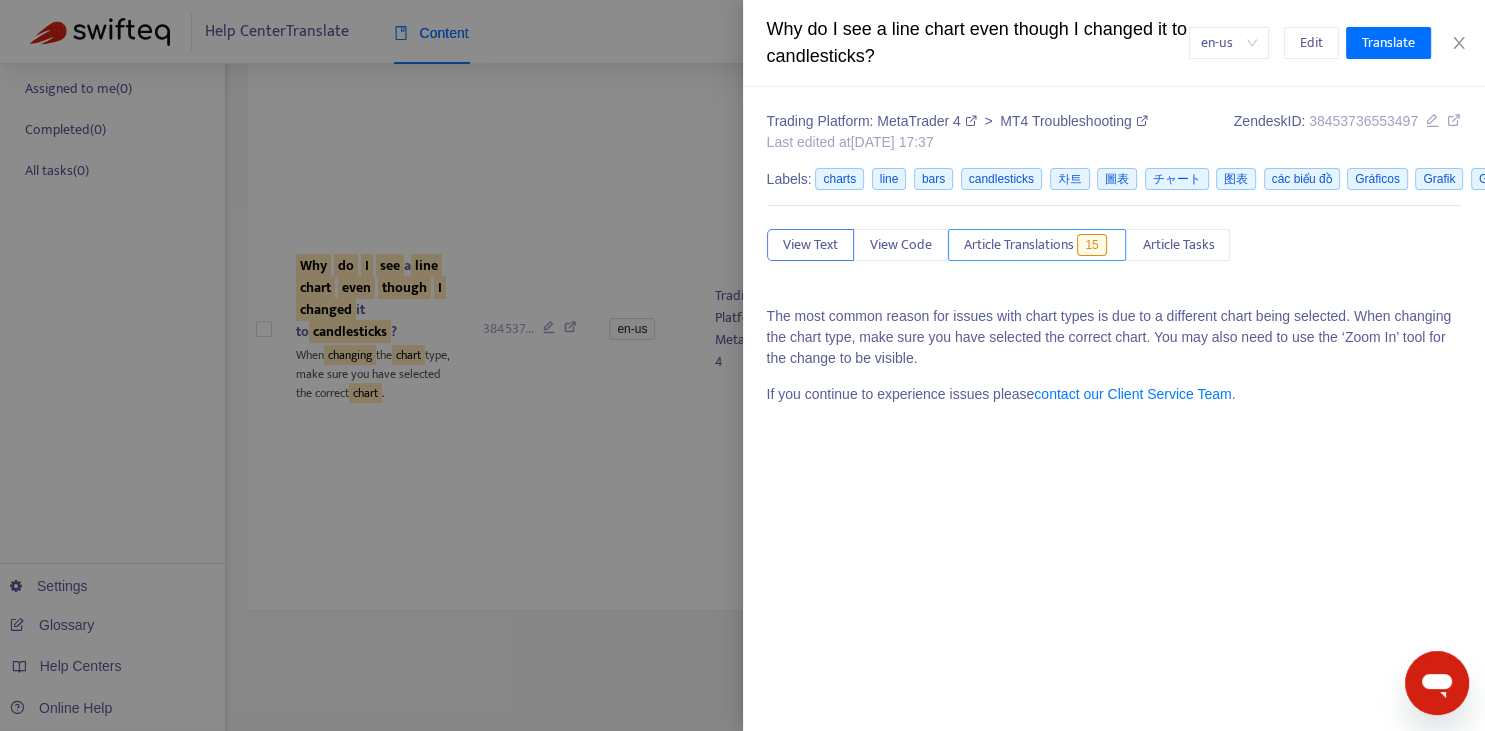 click on "Article Translations 15" at bounding box center (1037, 245) 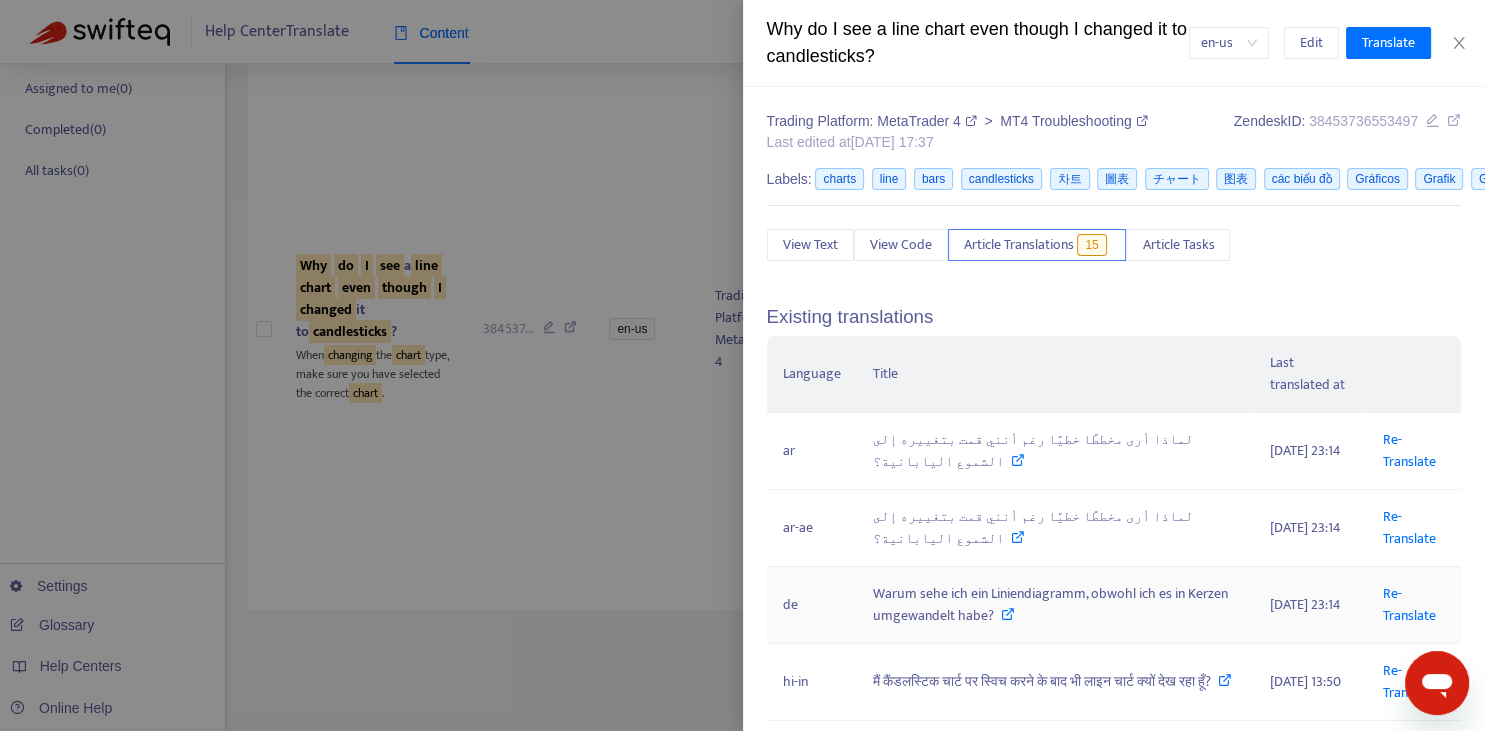 scroll, scrollTop: 221, scrollLeft: 0, axis: vertical 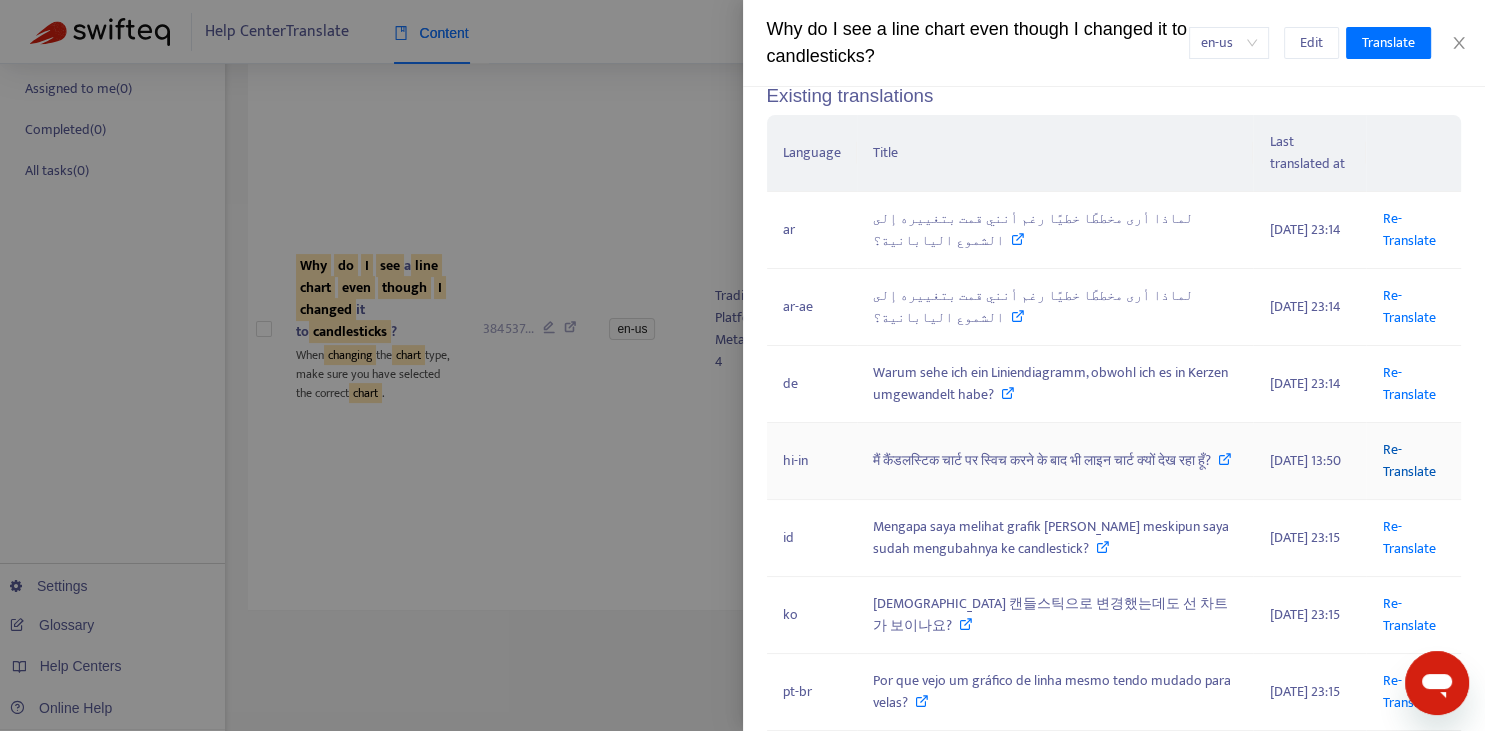 click on "Re-Translate" at bounding box center [1408, 460] 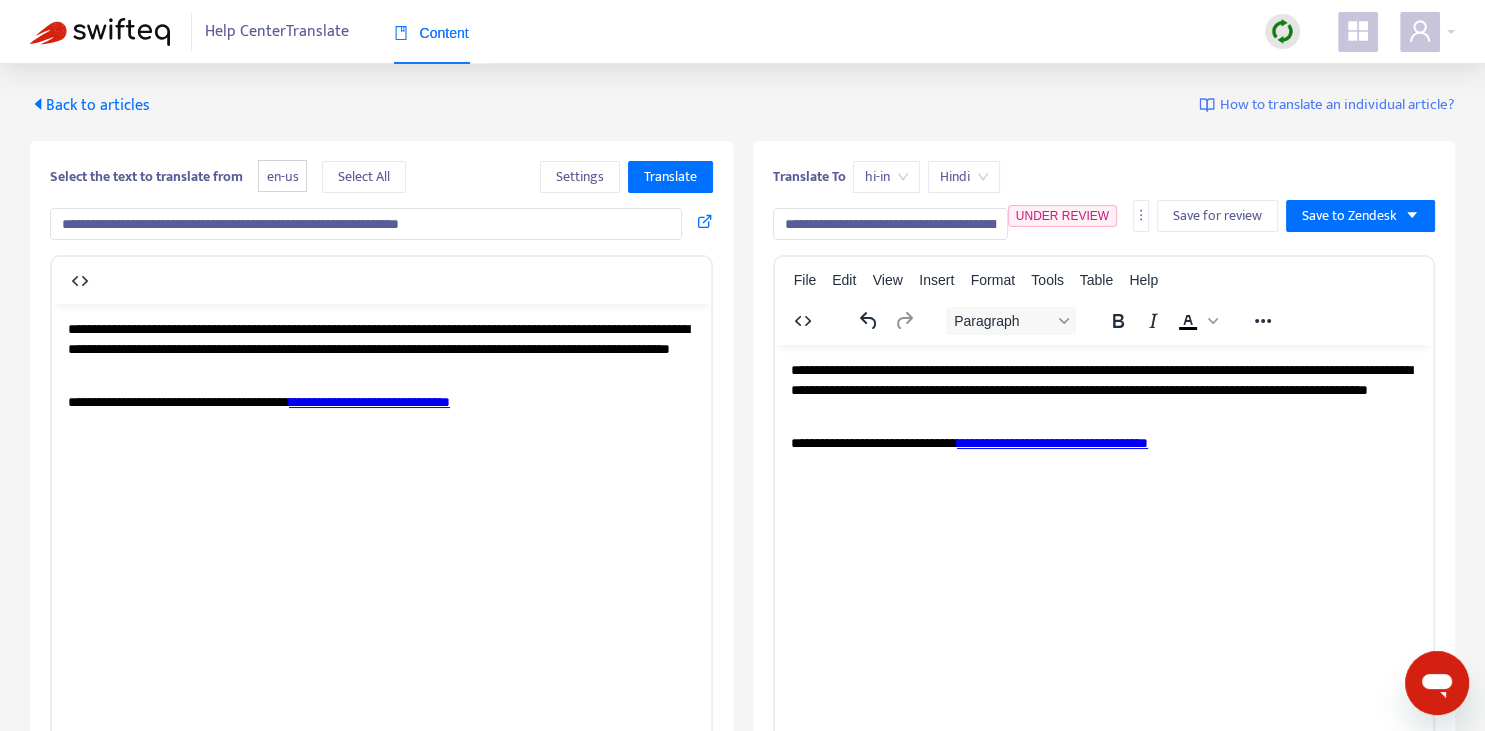 scroll, scrollTop: 343, scrollLeft: 0, axis: vertical 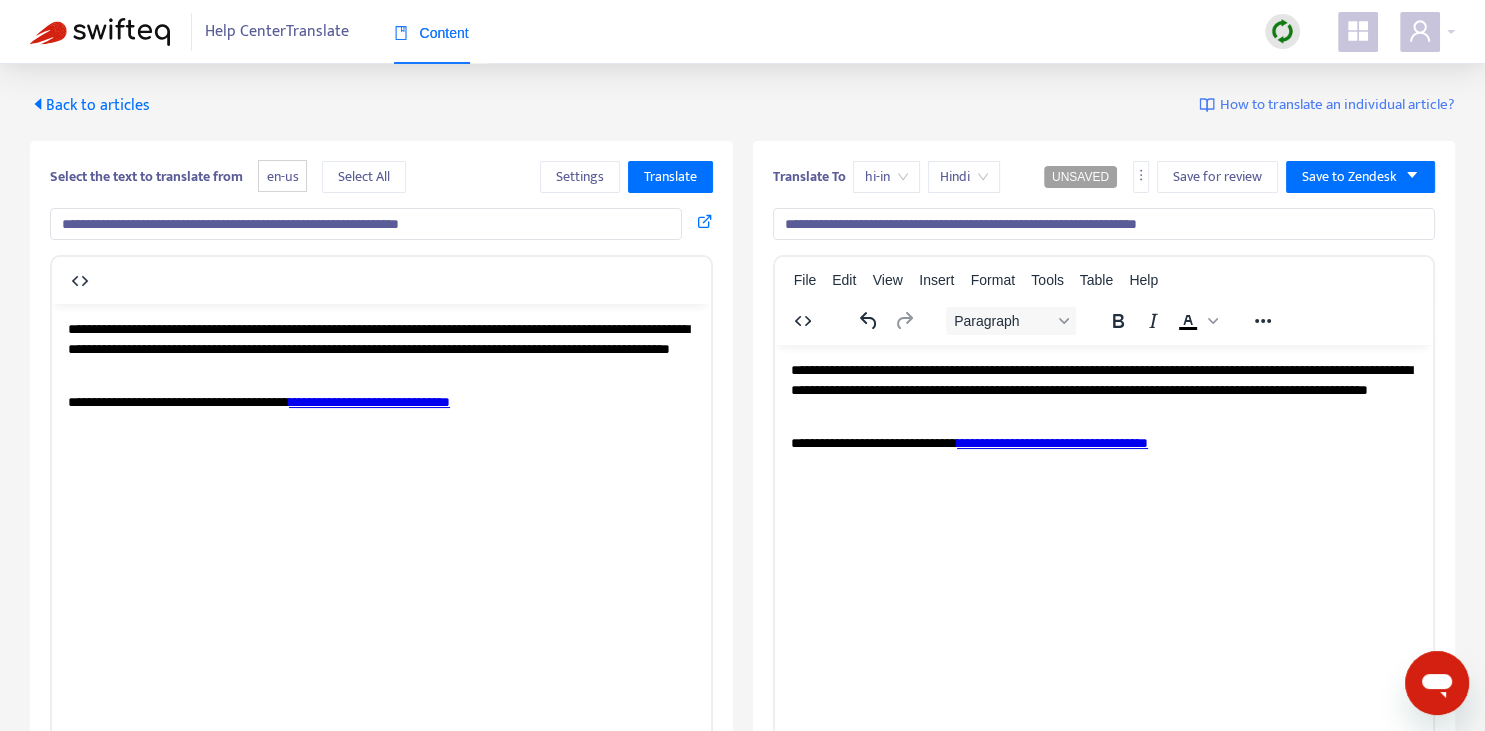 click on "**********" at bounding box center (1104, 224) 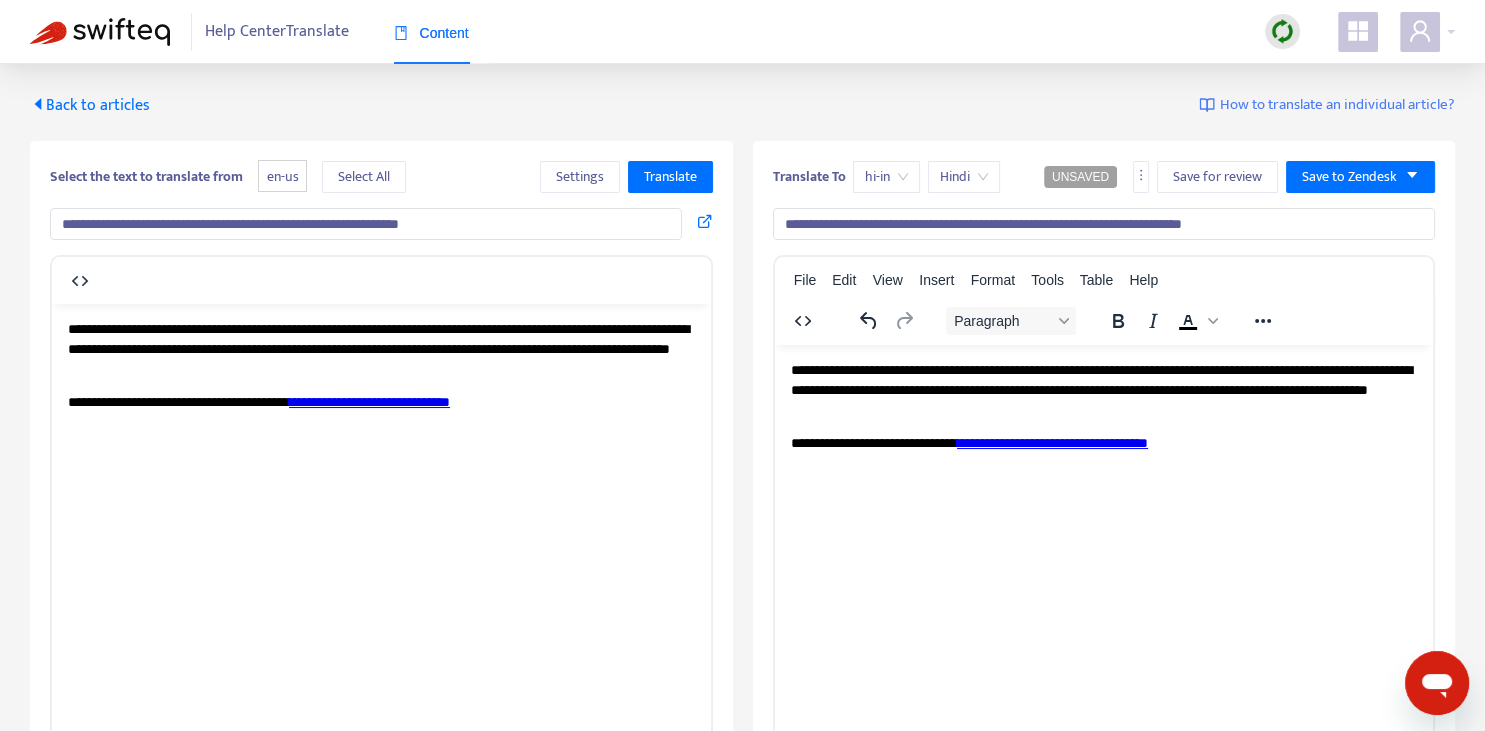 type on "**********" 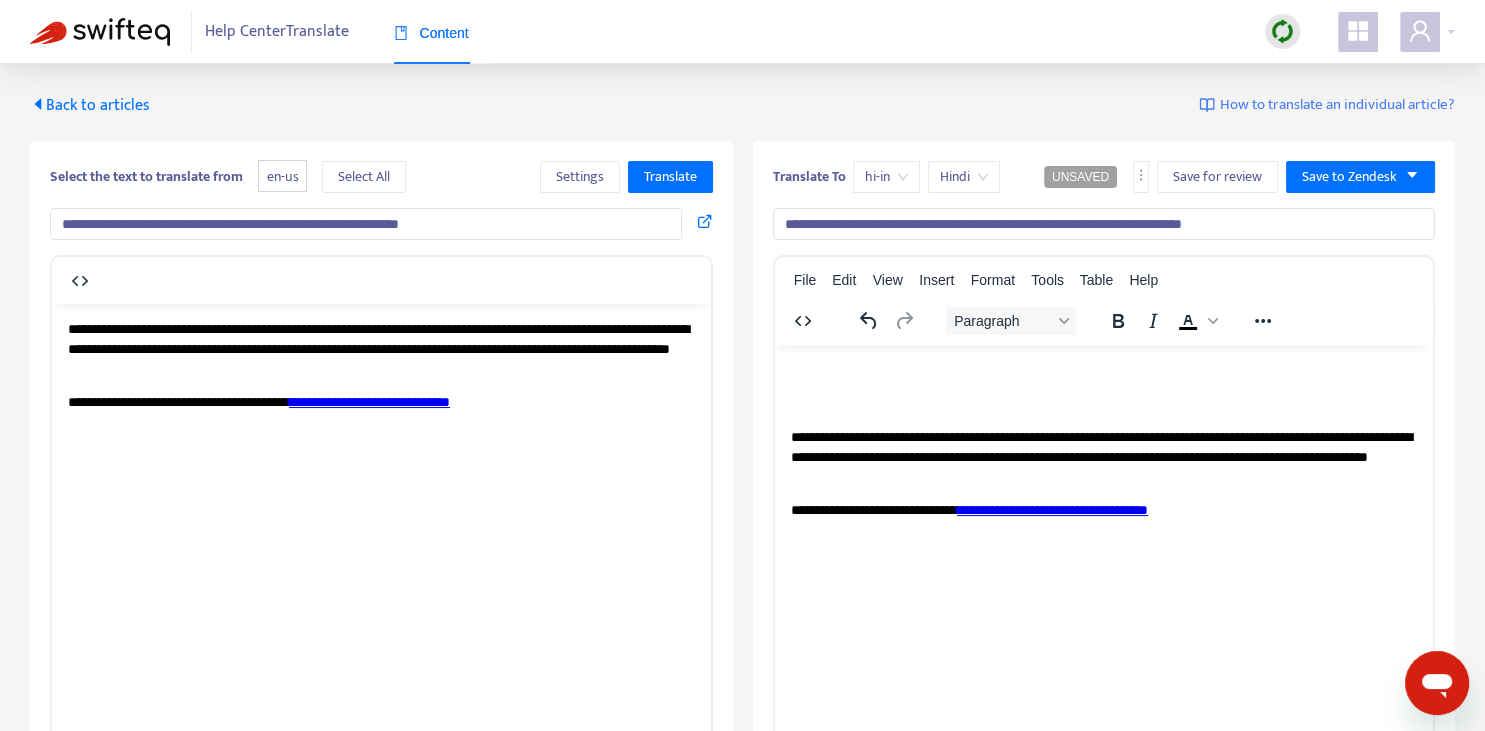 type 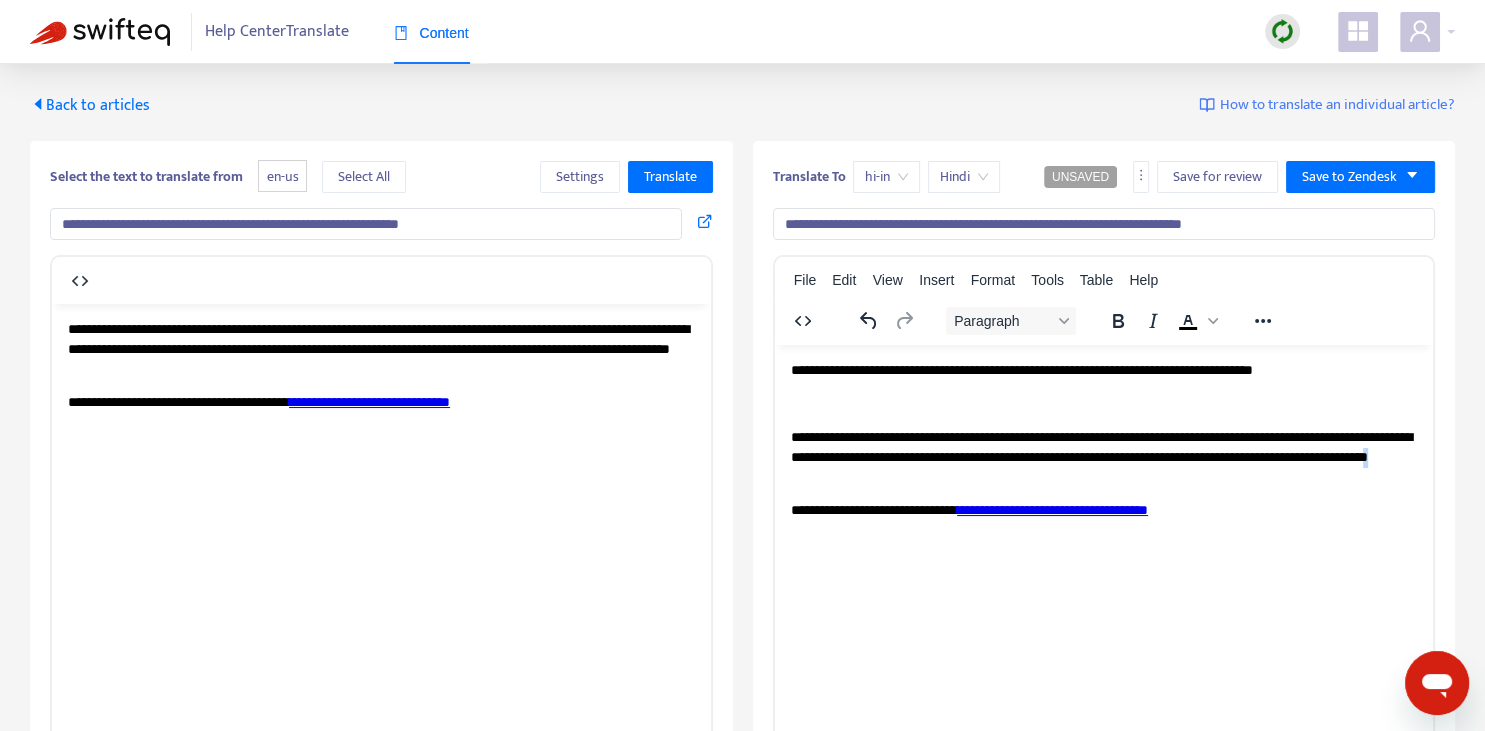 click on "**********" at bounding box center (1103, 456) 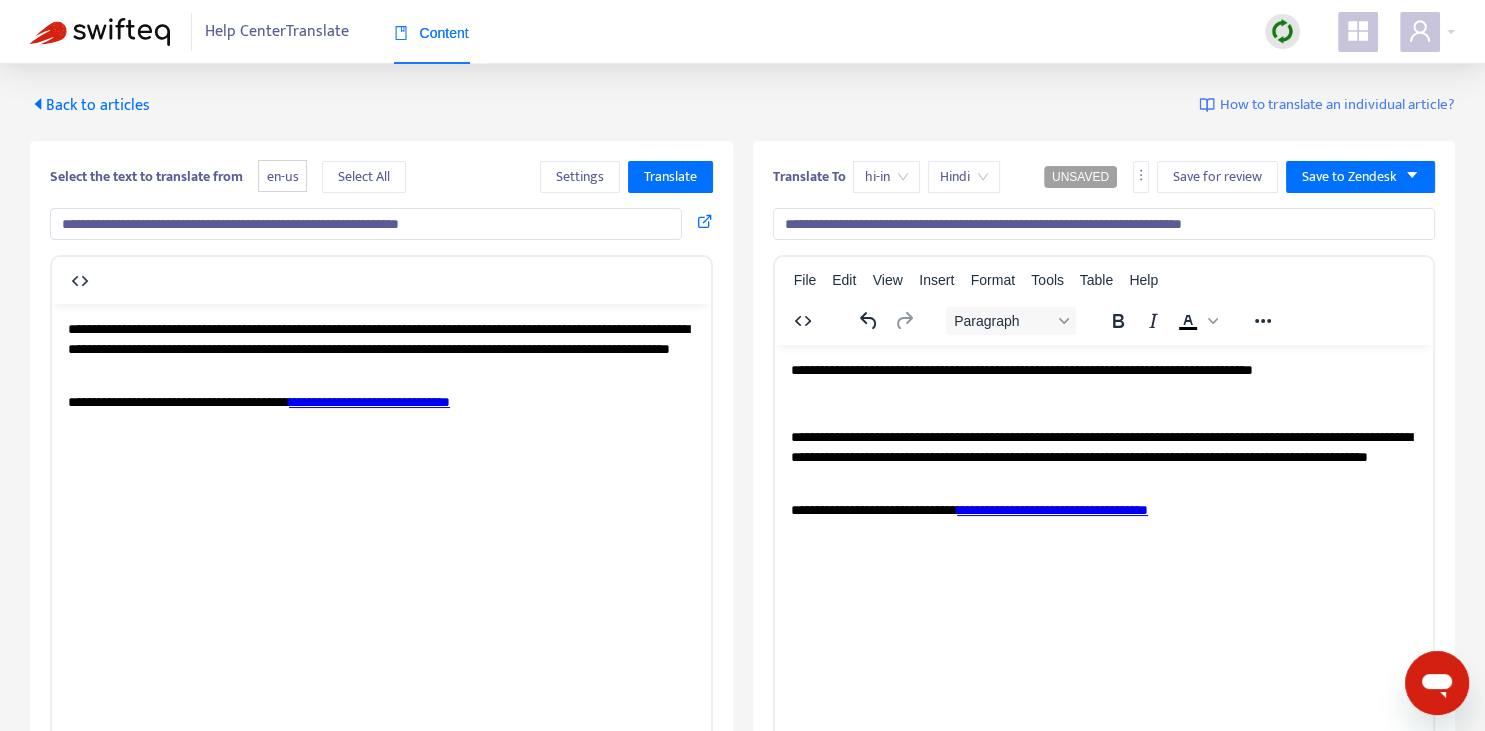 click on "**********" at bounding box center [1103, 370] 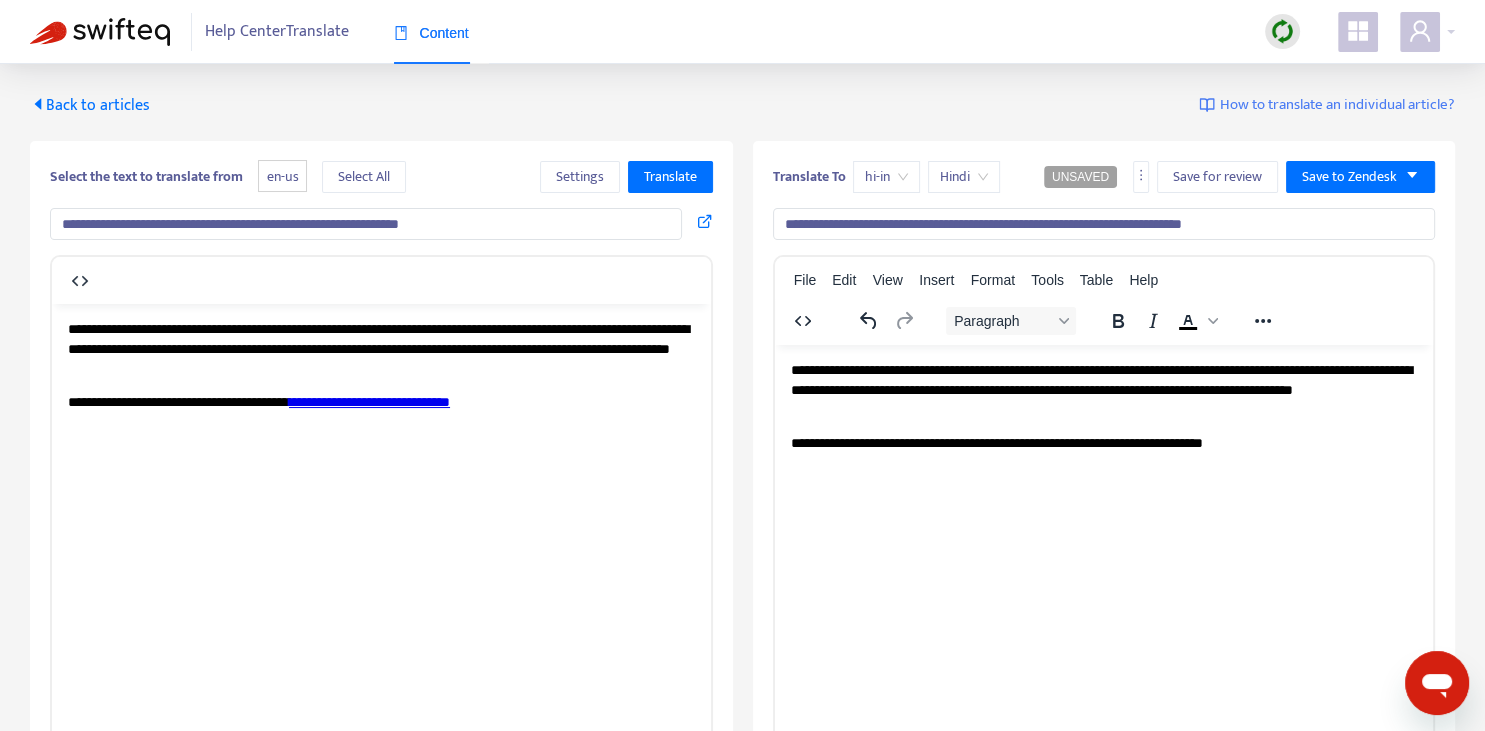 click on "**********" at bounding box center [369, 401] 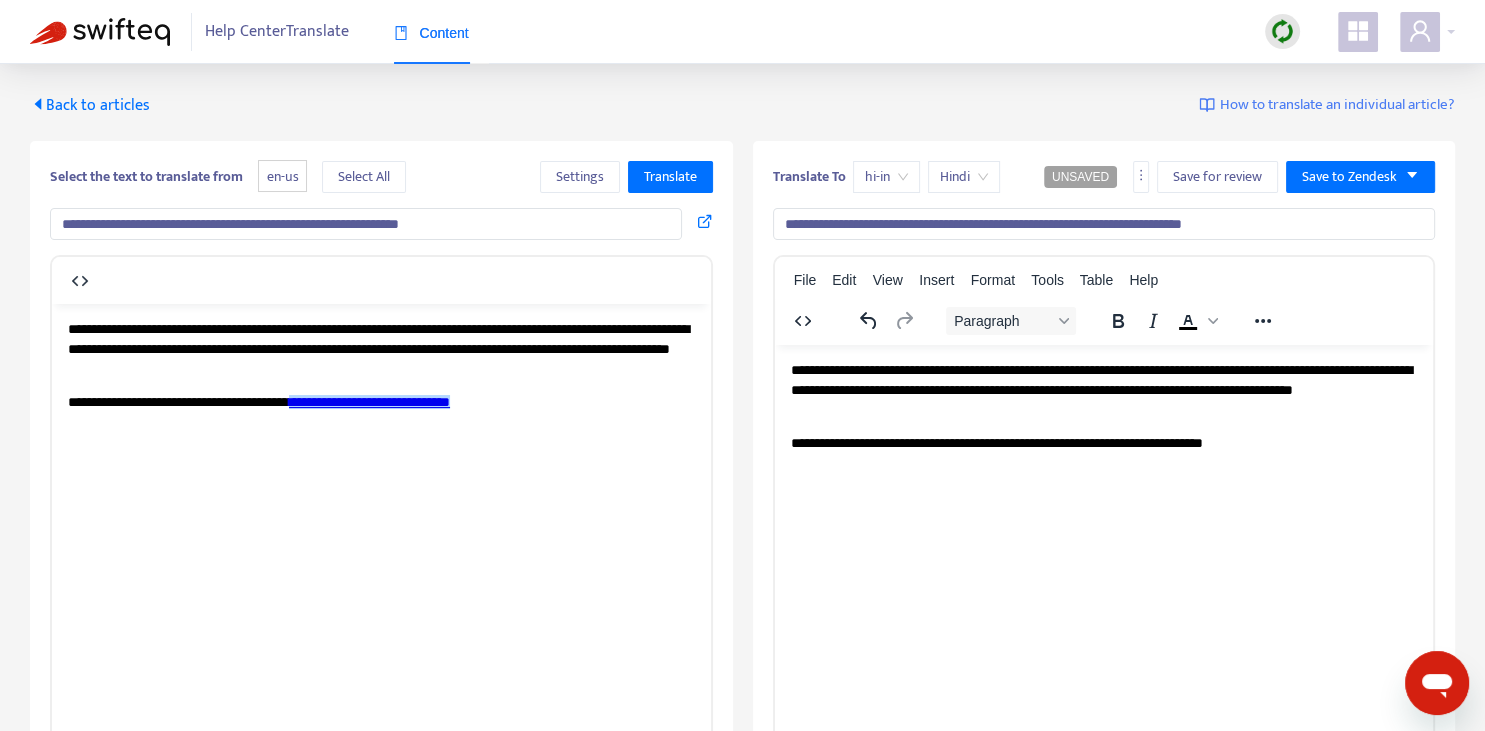 click on "**********" at bounding box center (1103, 406) 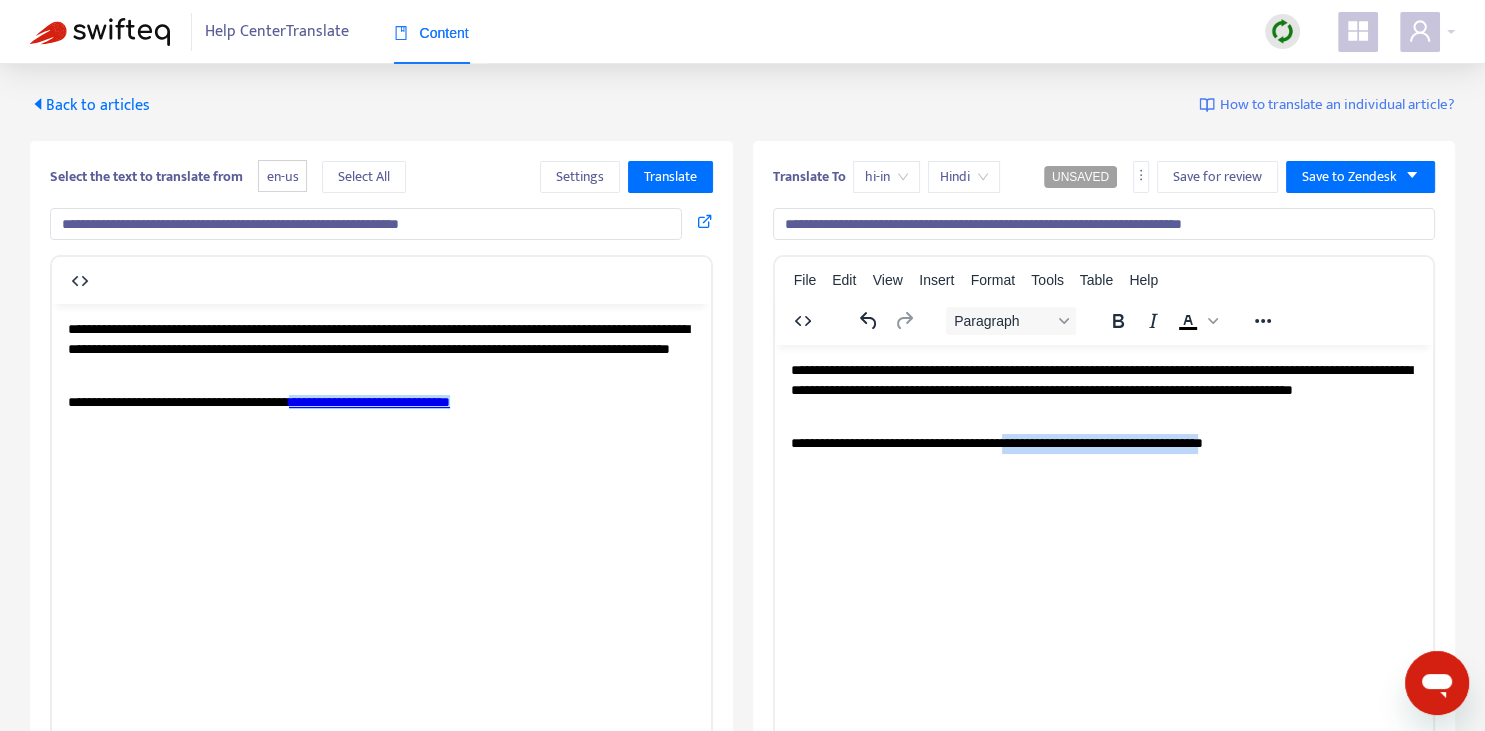 drag, startPoint x: 1061, startPoint y: 440, endPoint x: 1265, endPoint y: 429, distance: 204.29636 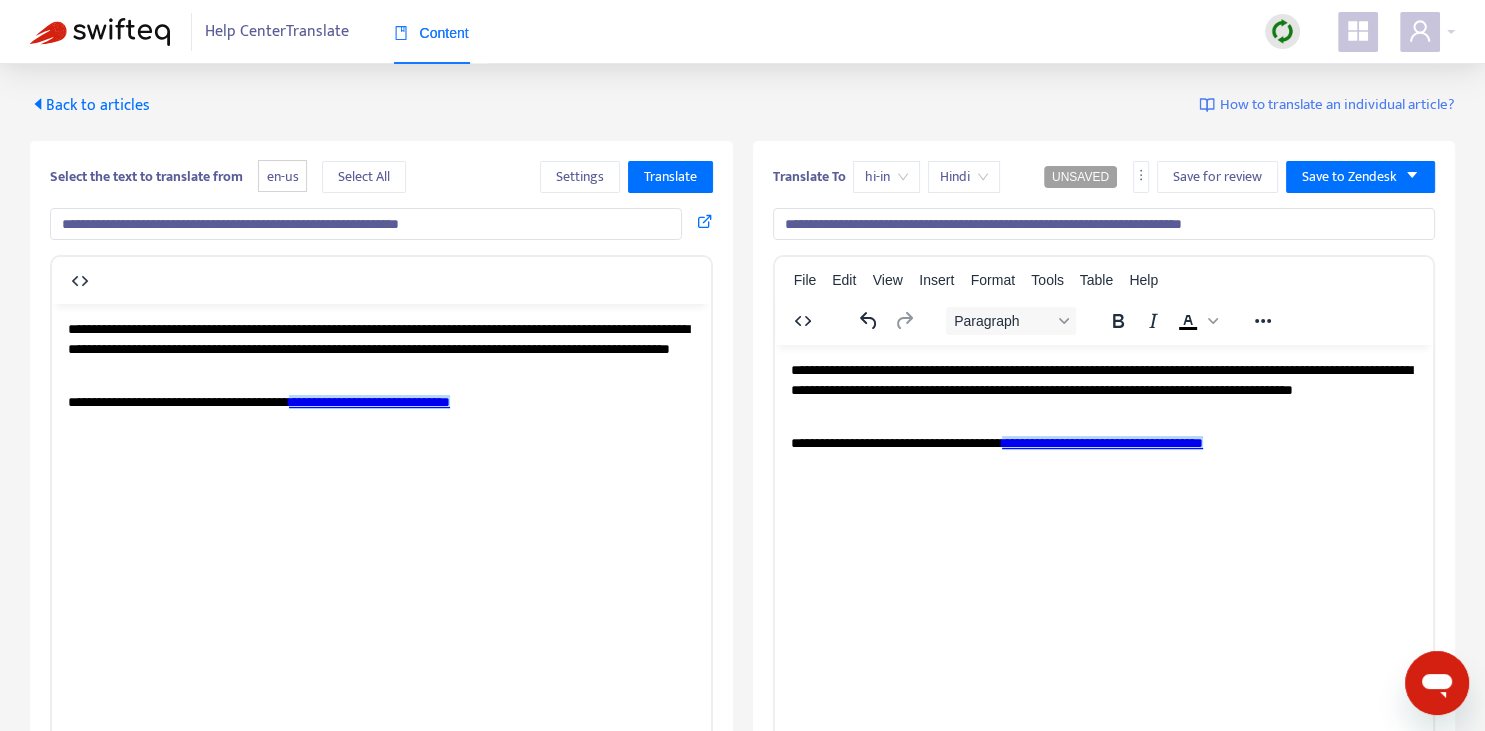 click on "**********" at bounding box center (1103, 389) 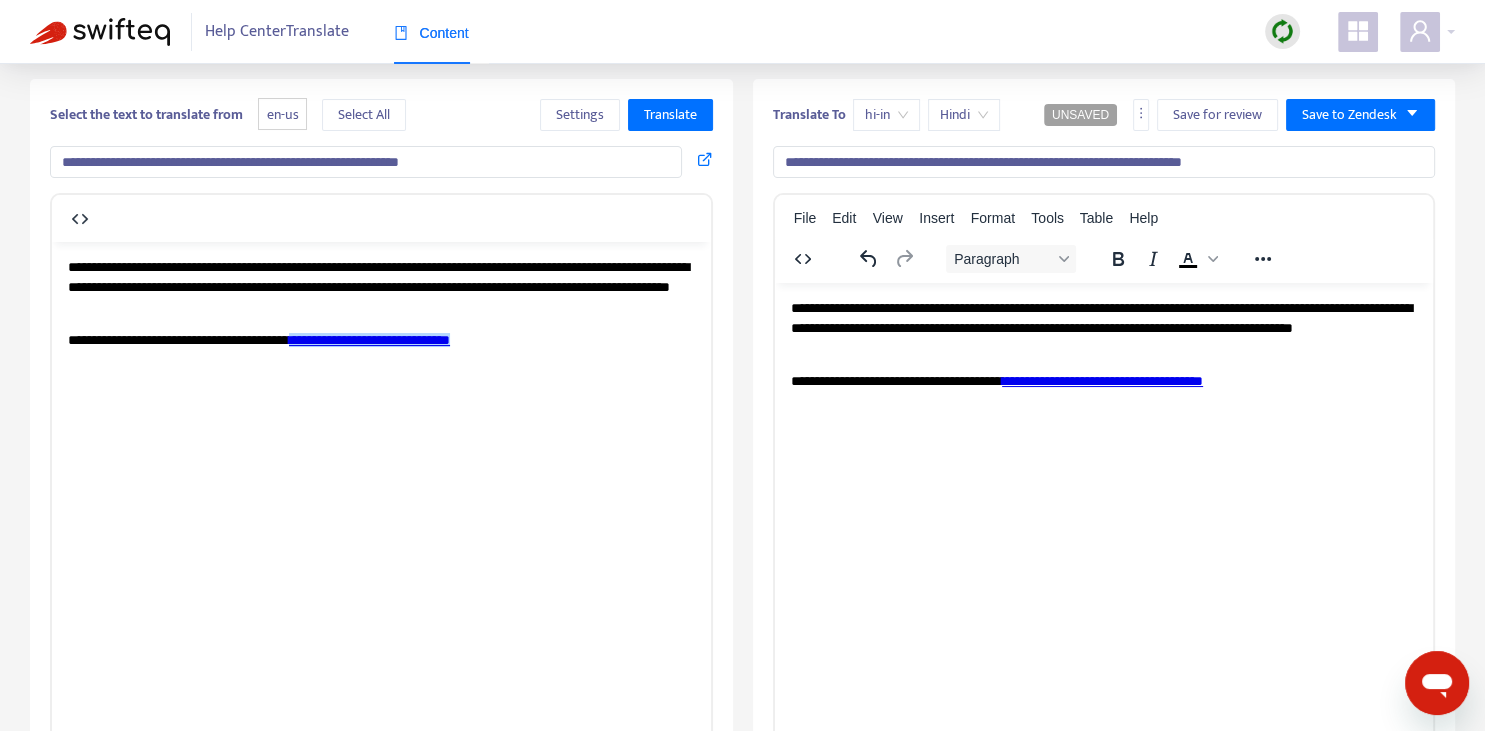 scroll, scrollTop: 70, scrollLeft: 0, axis: vertical 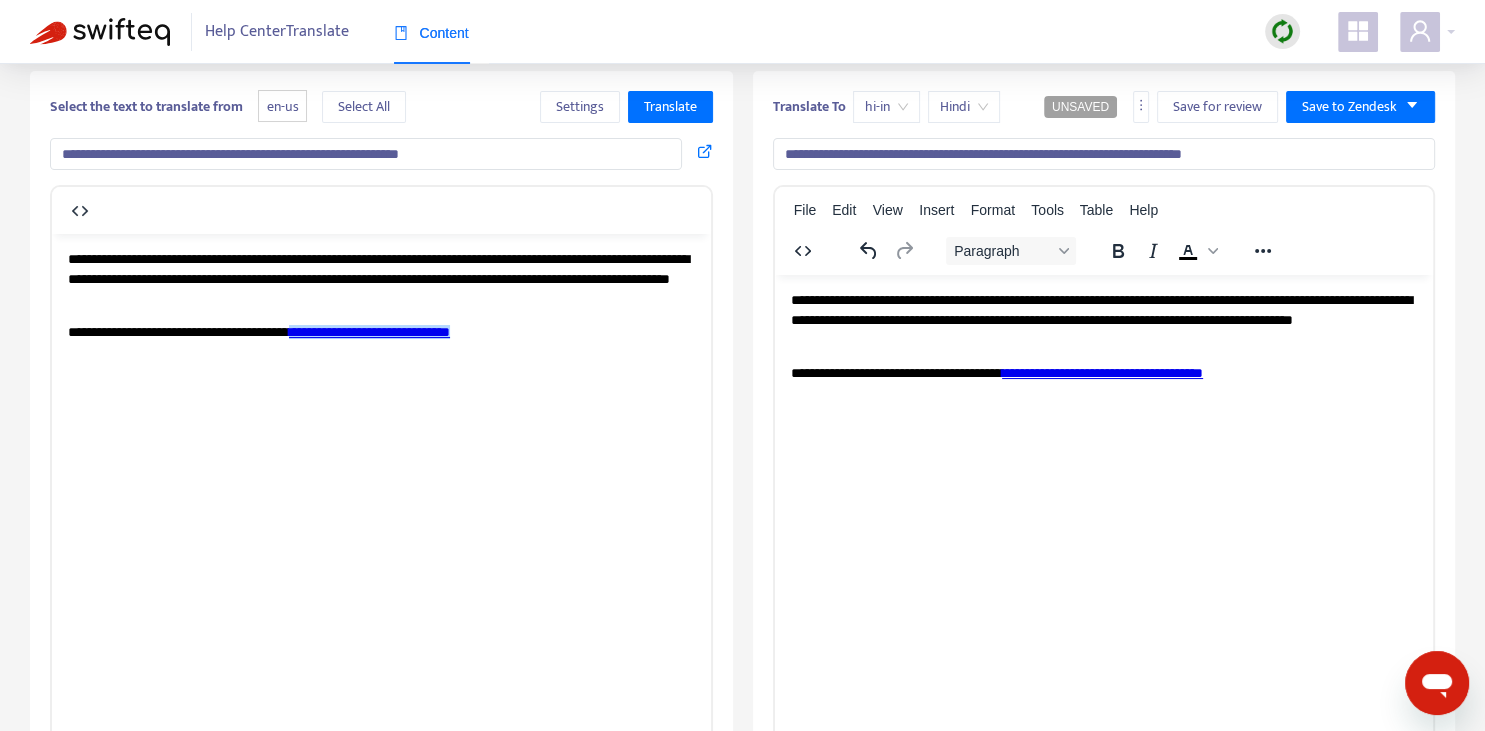 click on "**********" at bounding box center (1103, 336) 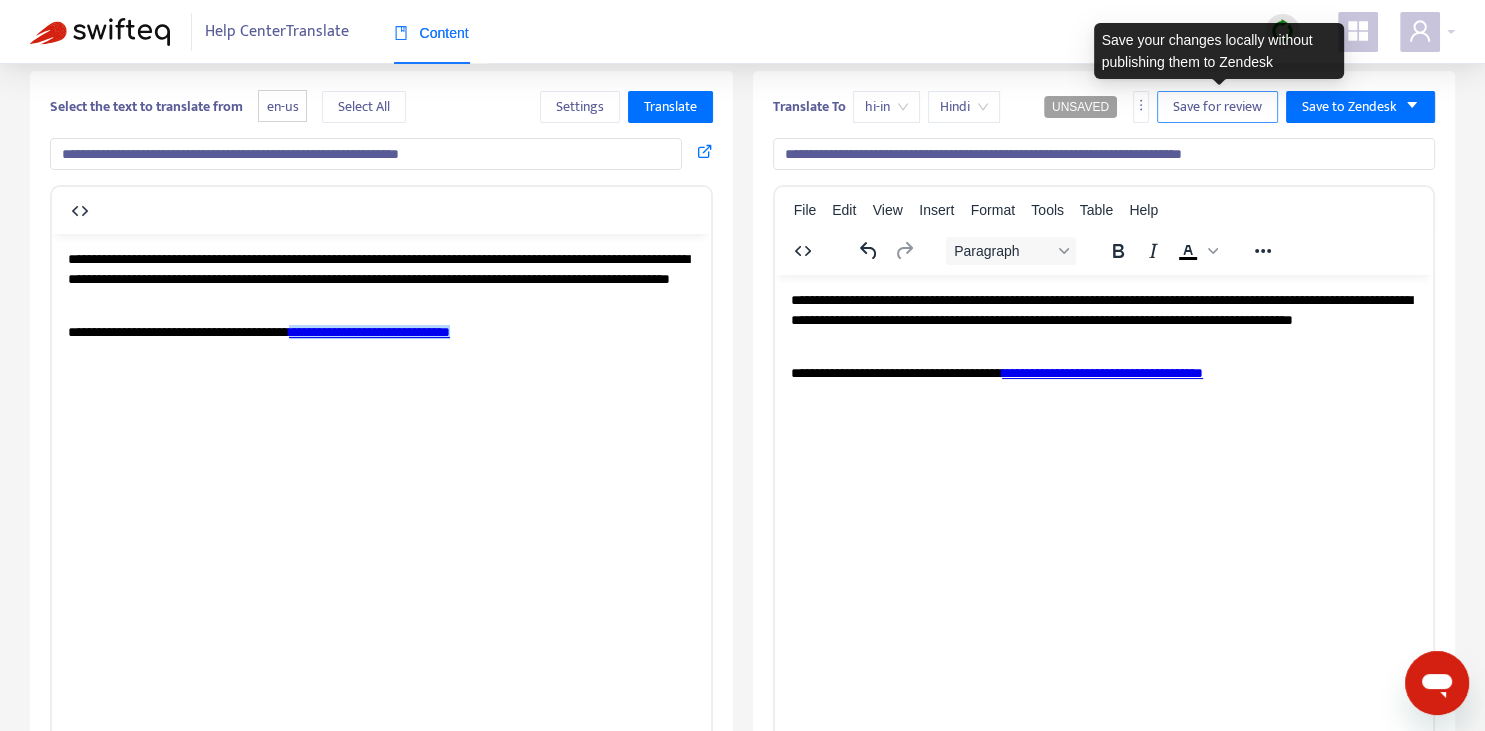 click on "Save for review" at bounding box center (1217, 107) 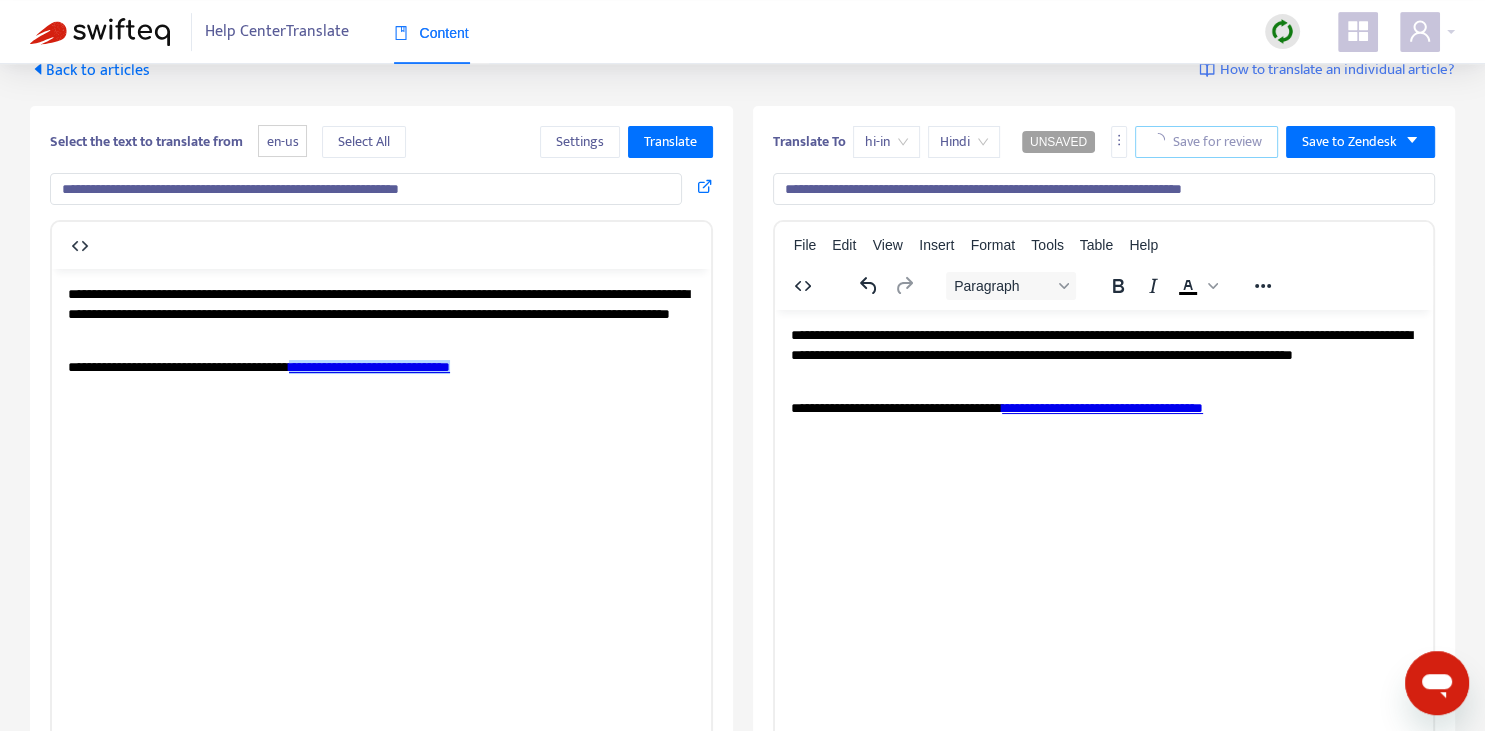 scroll, scrollTop: 0, scrollLeft: 0, axis: both 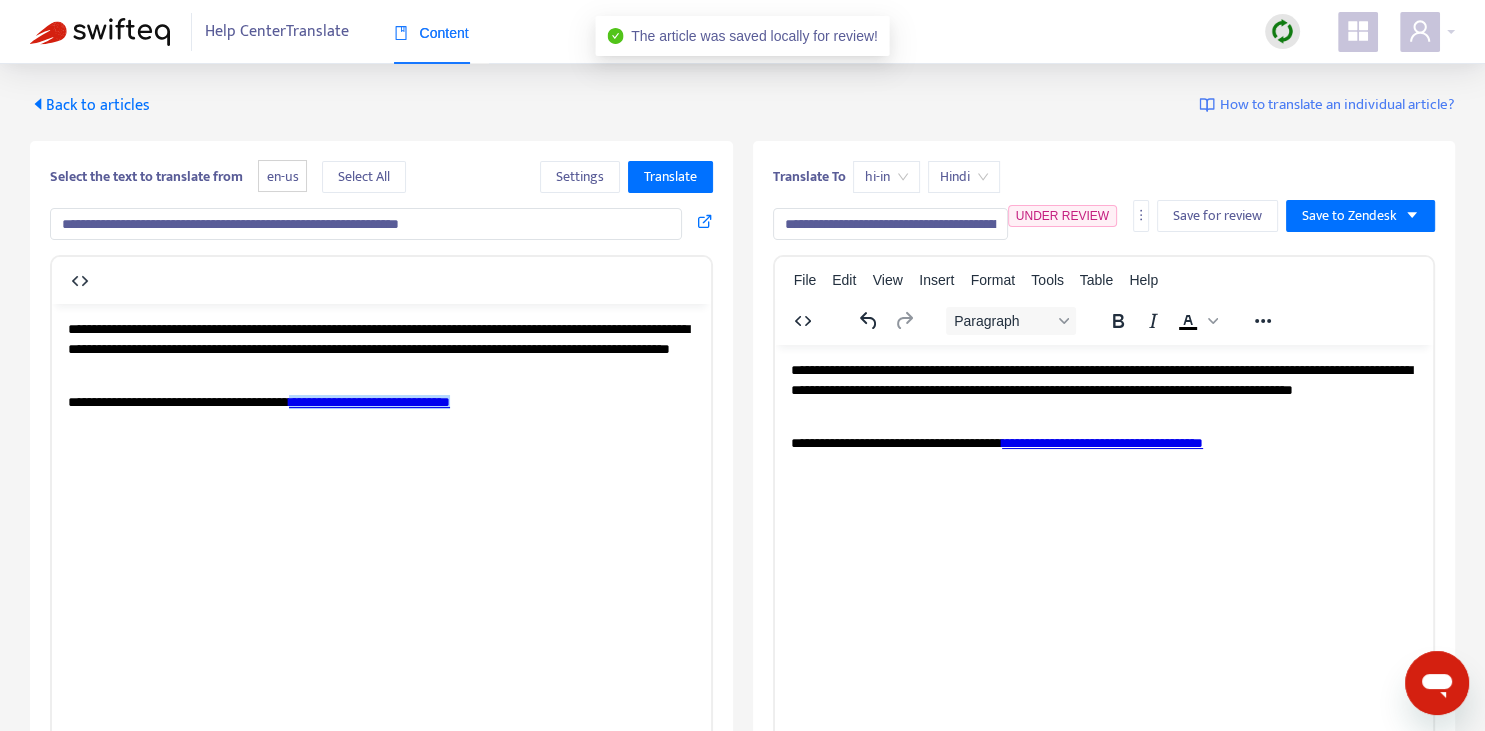 click on "Back to articles" at bounding box center (90, 105) 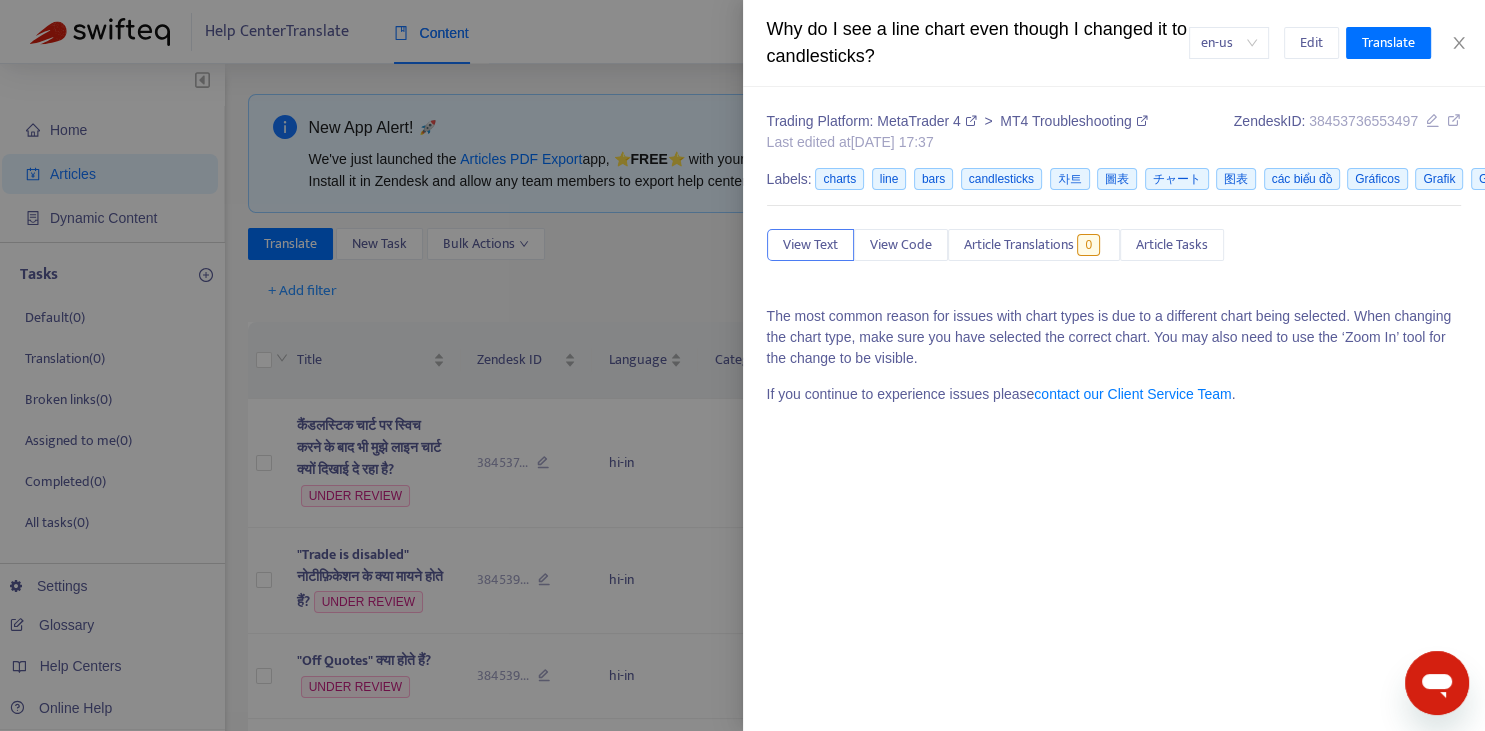 click at bounding box center (742, 365) 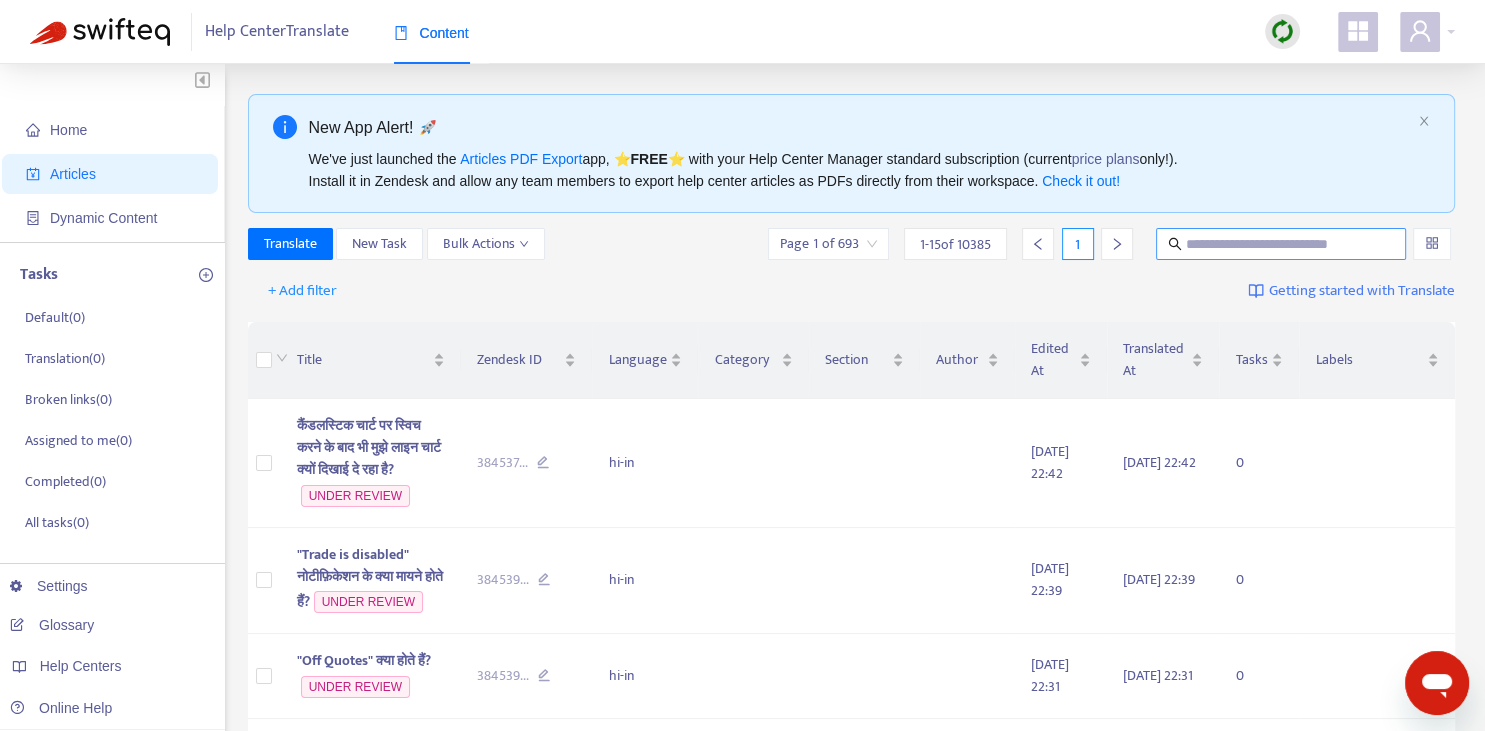 click at bounding box center [1282, 244] 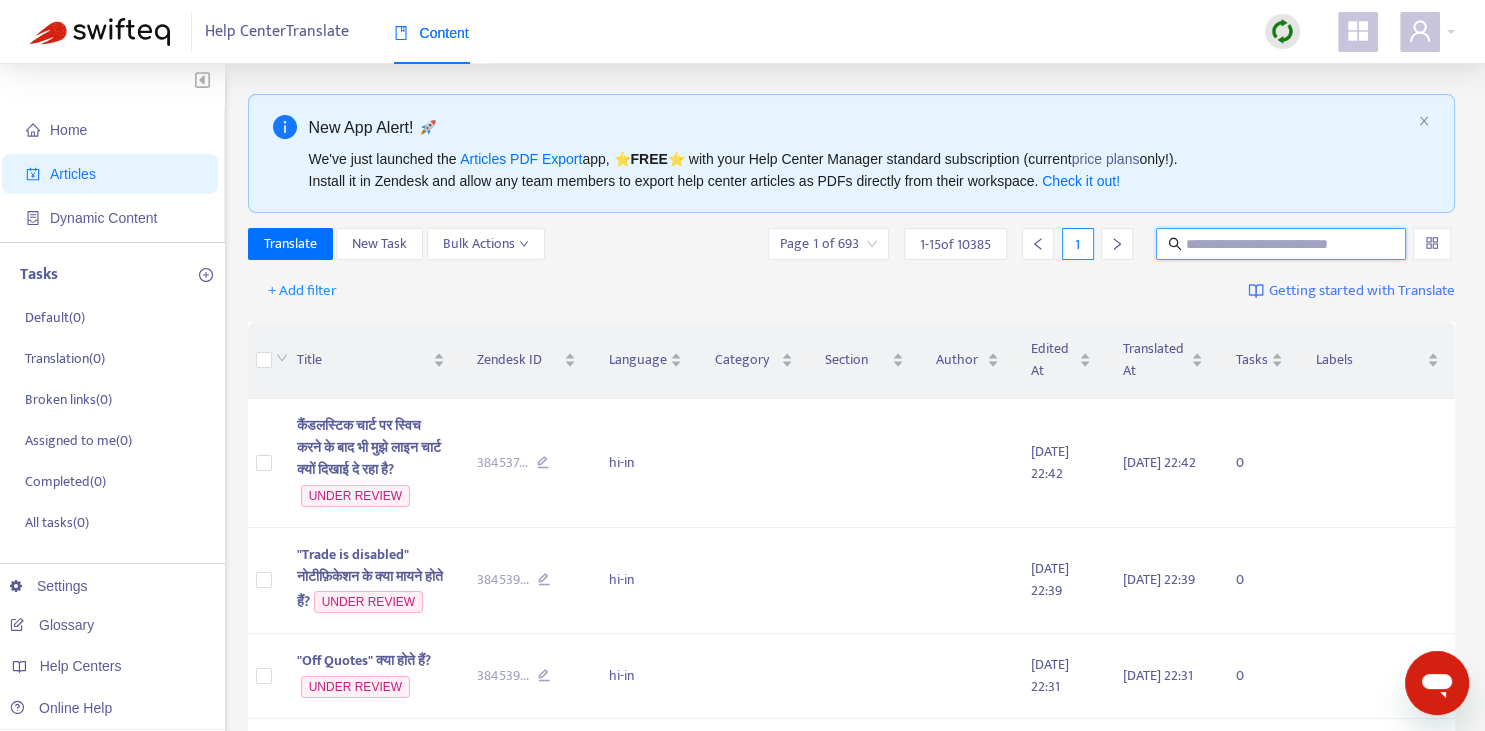 paste on "**********" 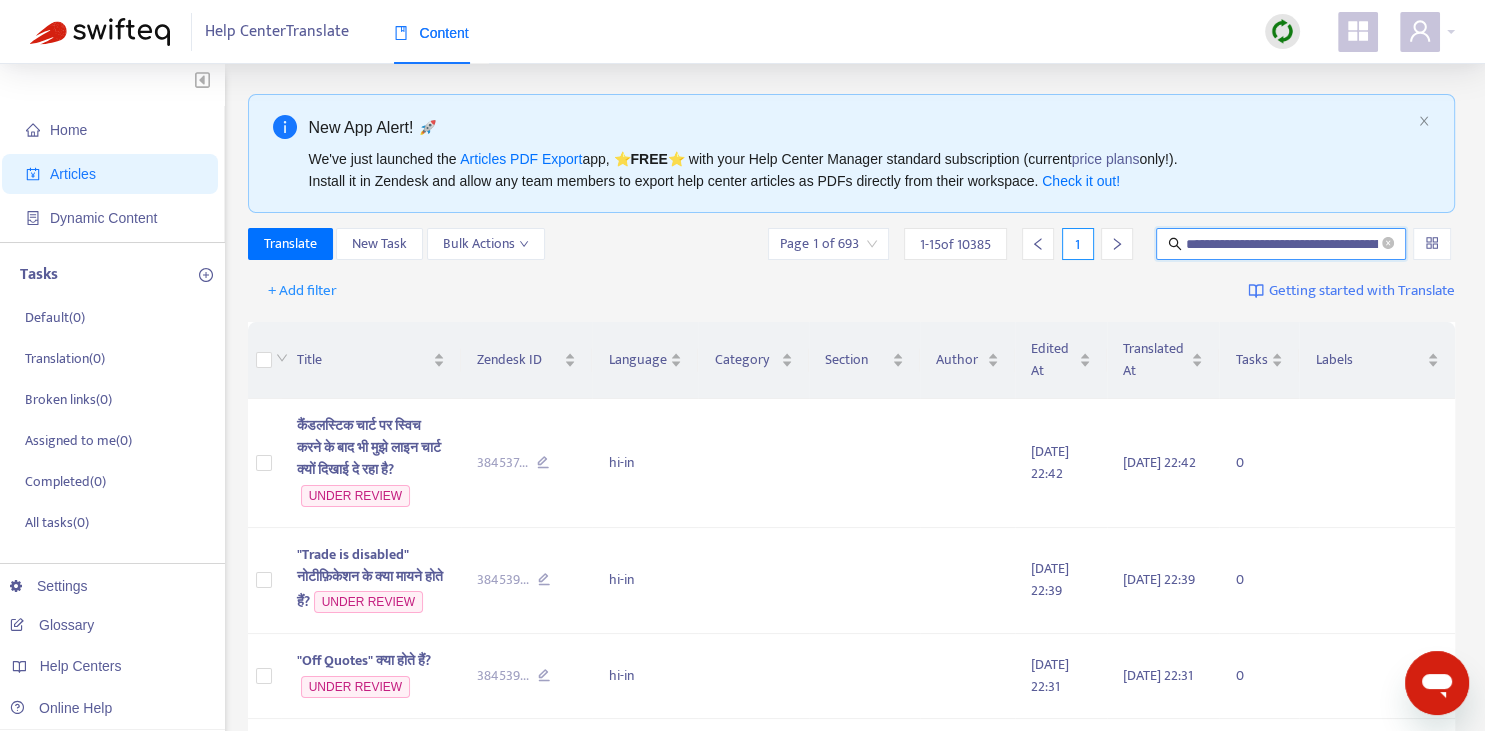 scroll, scrollTop: 0, scrollLeft: 85, axis: horizontal 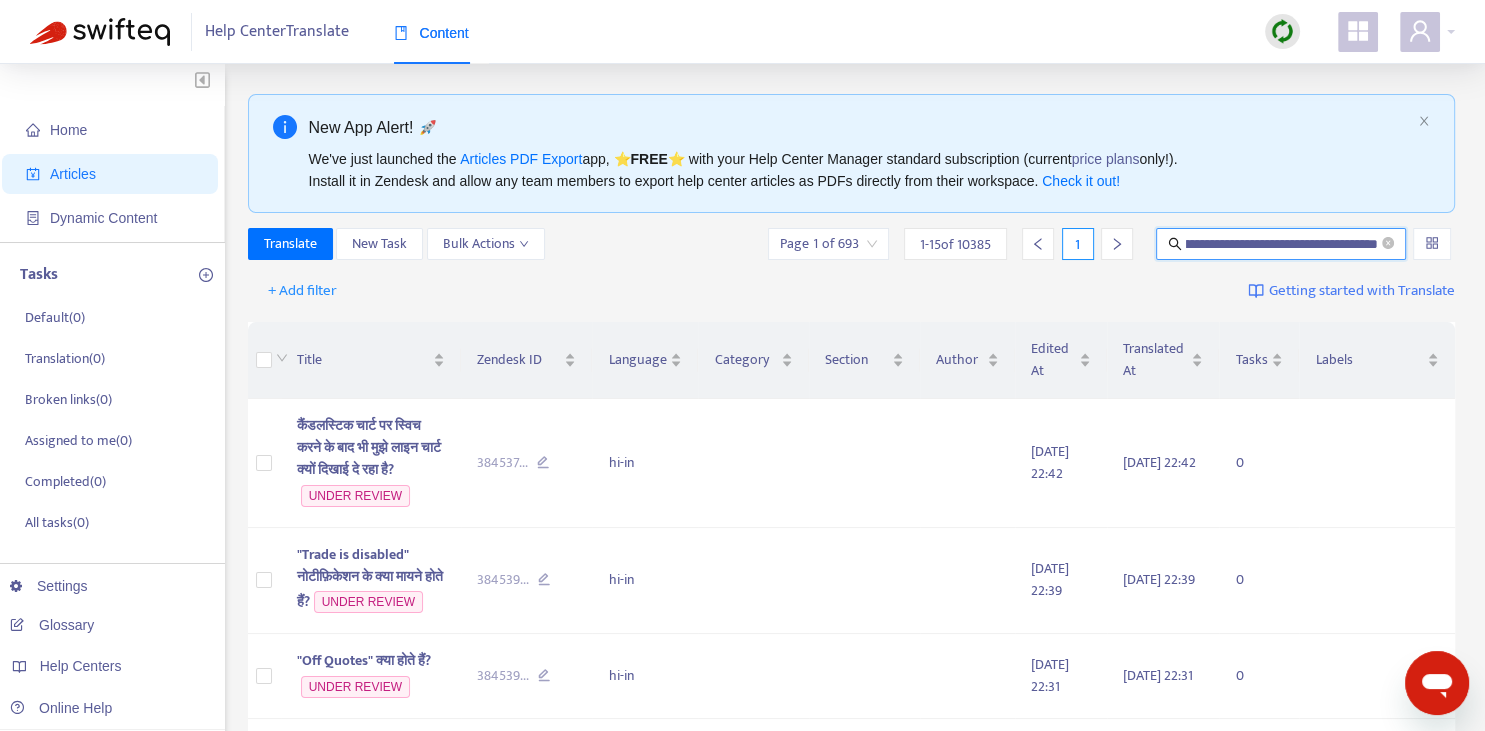 type on "**********" 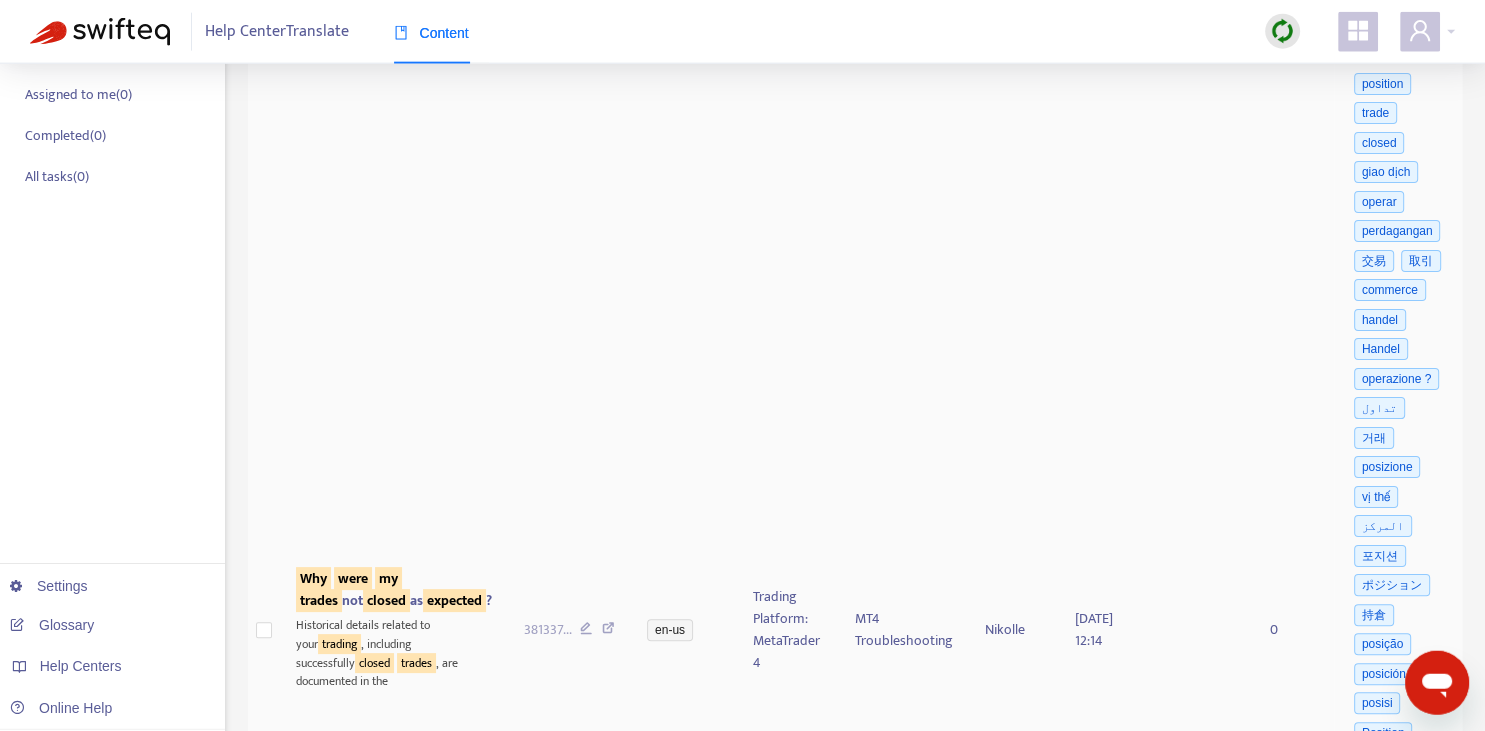 scroll, scrollTop: 492, scrollLeft: 0, axis: vertical 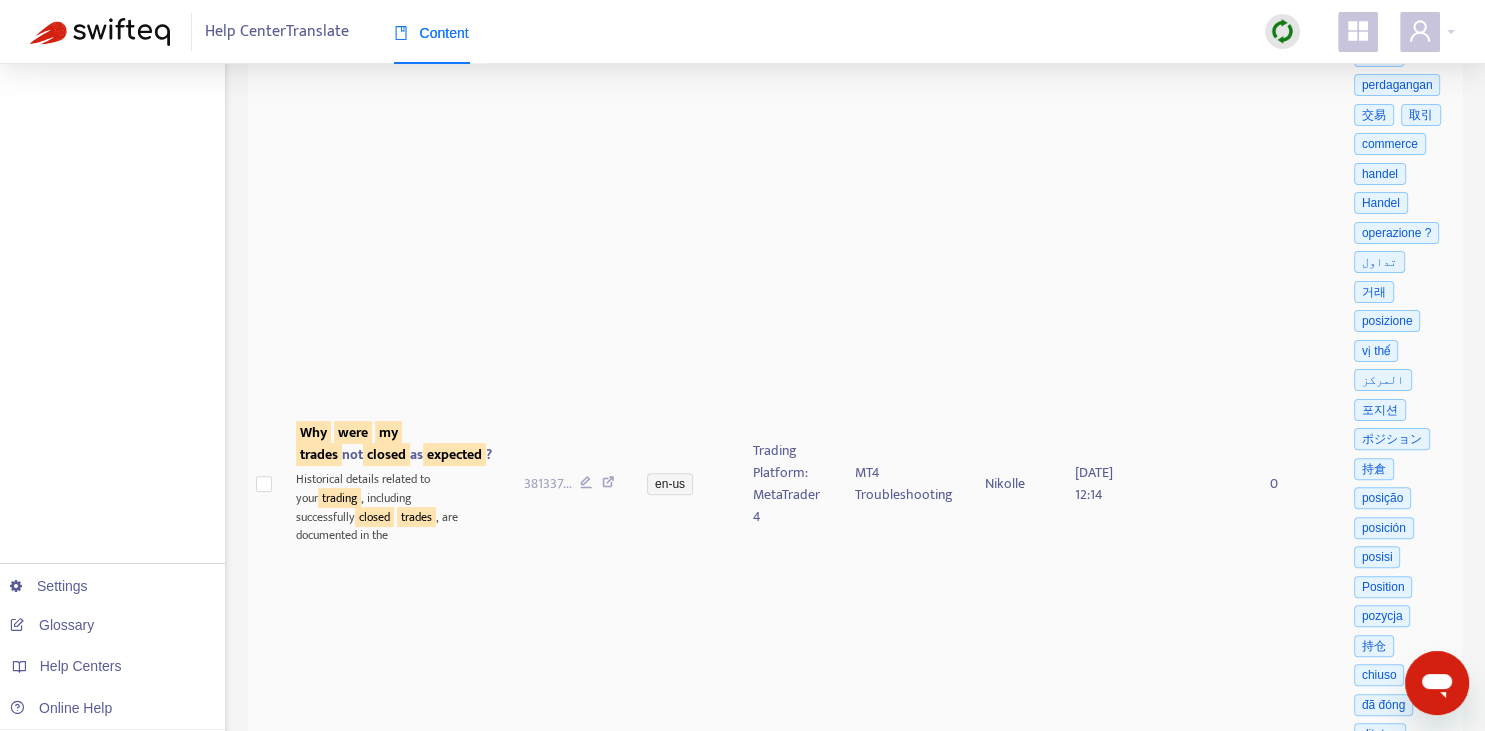 click on "Why   were   my   trades  not  closed  as  expected ?" at bounding box center (394, 443) 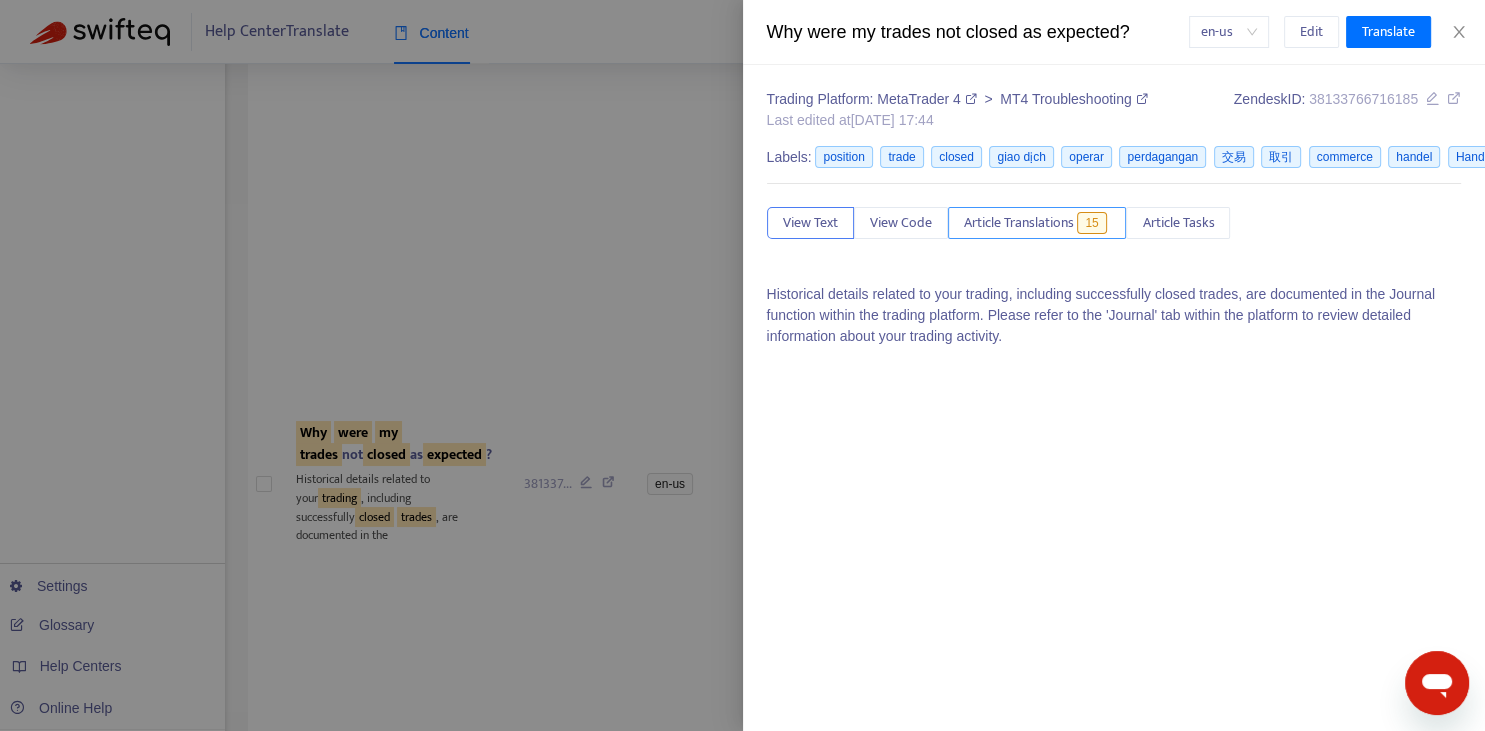 click on "Article Translations" at bounding box center (1019, 223) 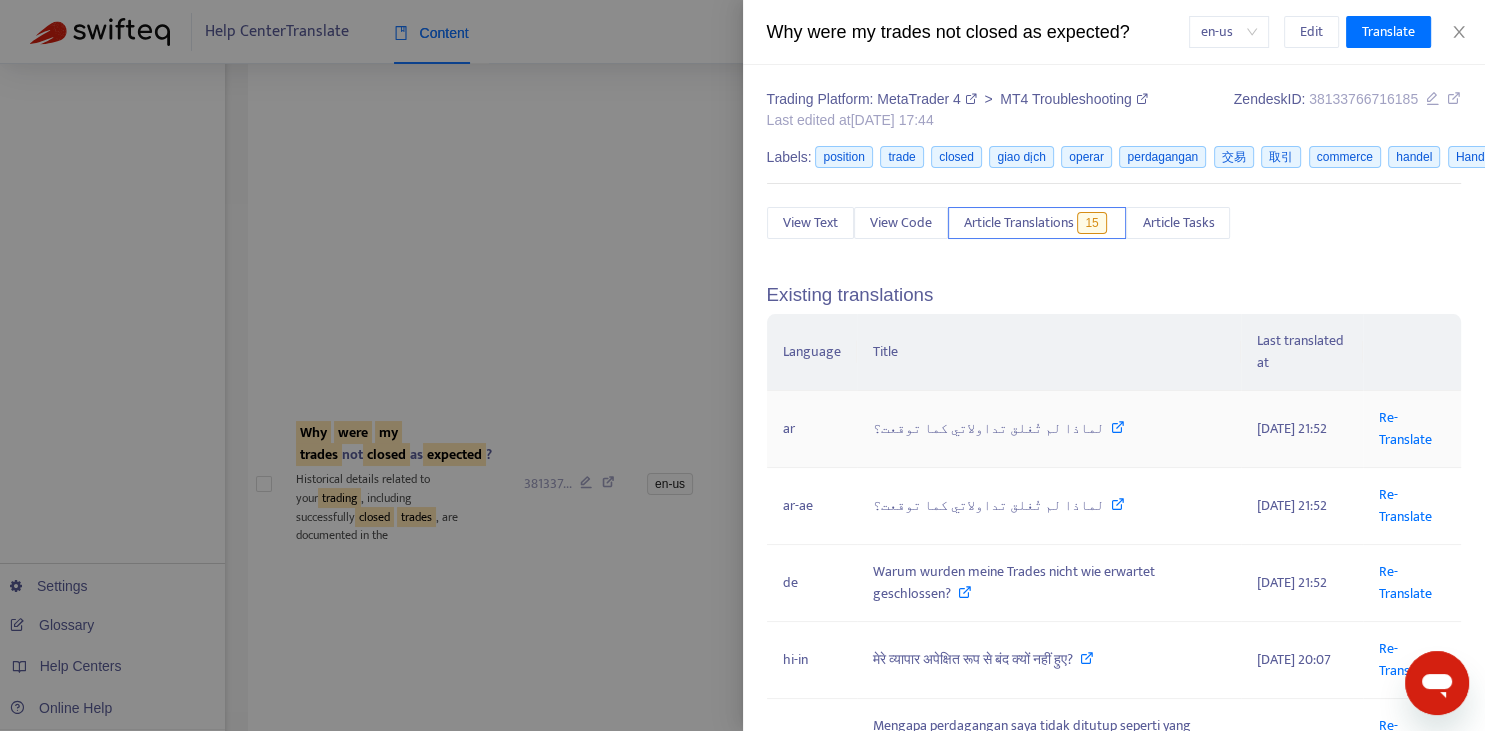 scroll, scrollTop: 147, scrollLeft: 0, axis: vertical 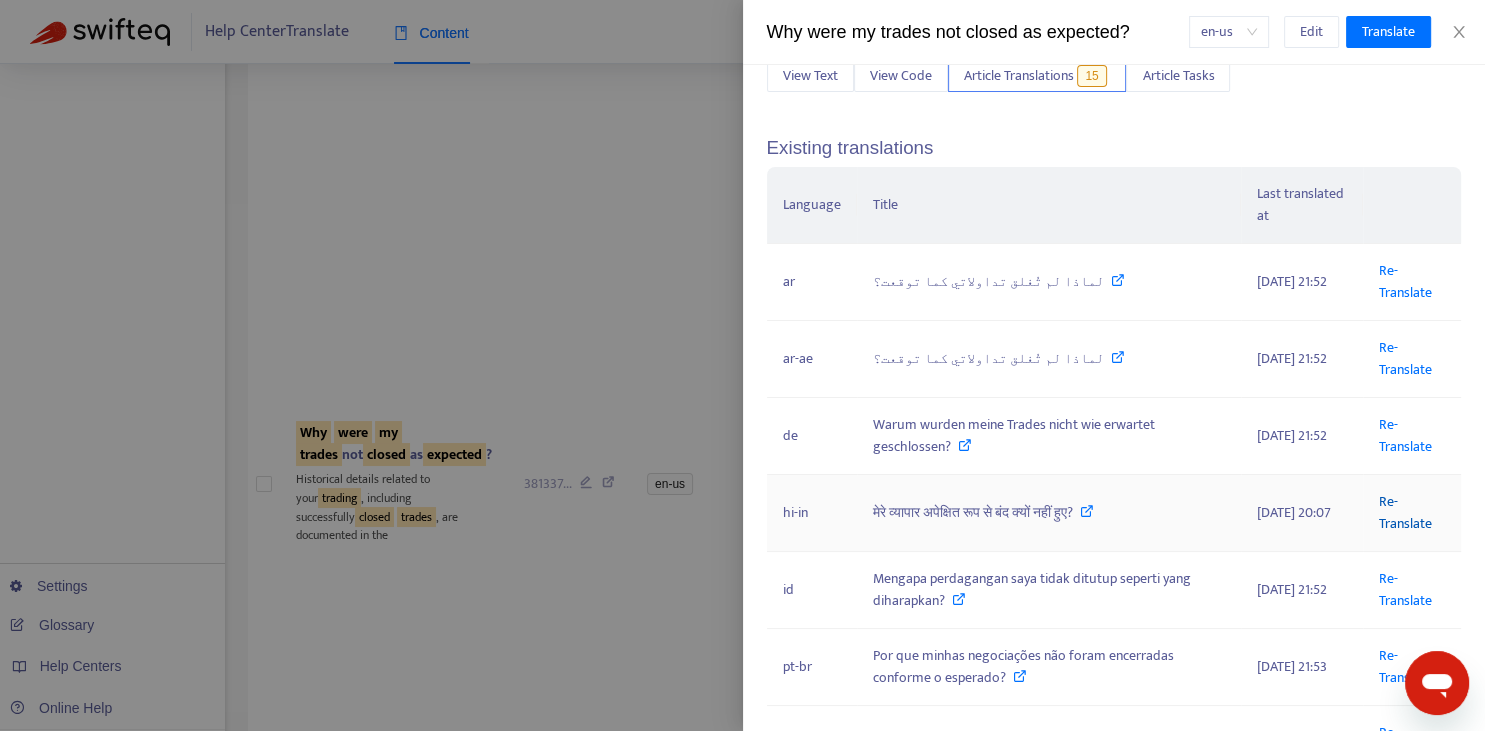 click on "Re-Translate" at bounding box center (1405, 512) 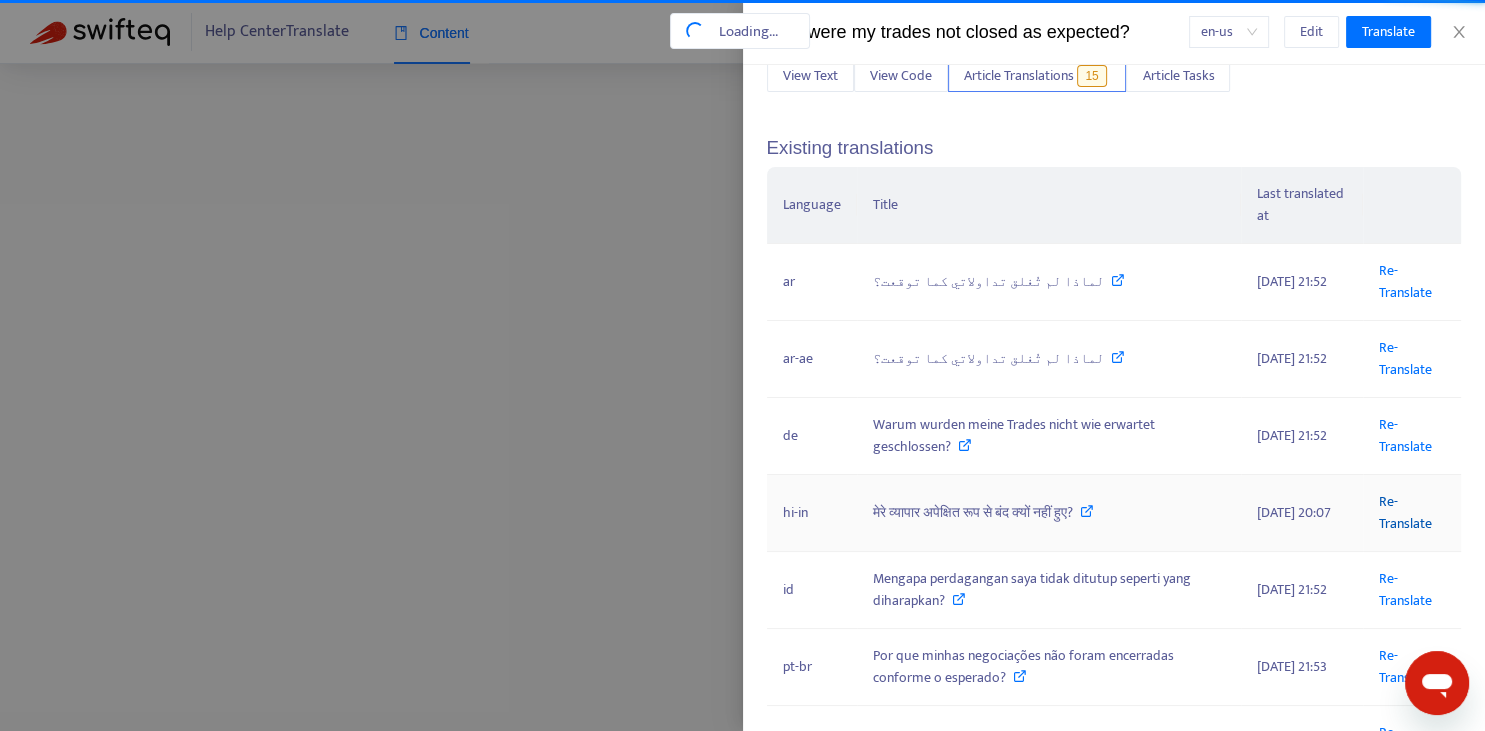 scroll, scrollTop: 18, scrollLeft: 0, axis: vertical 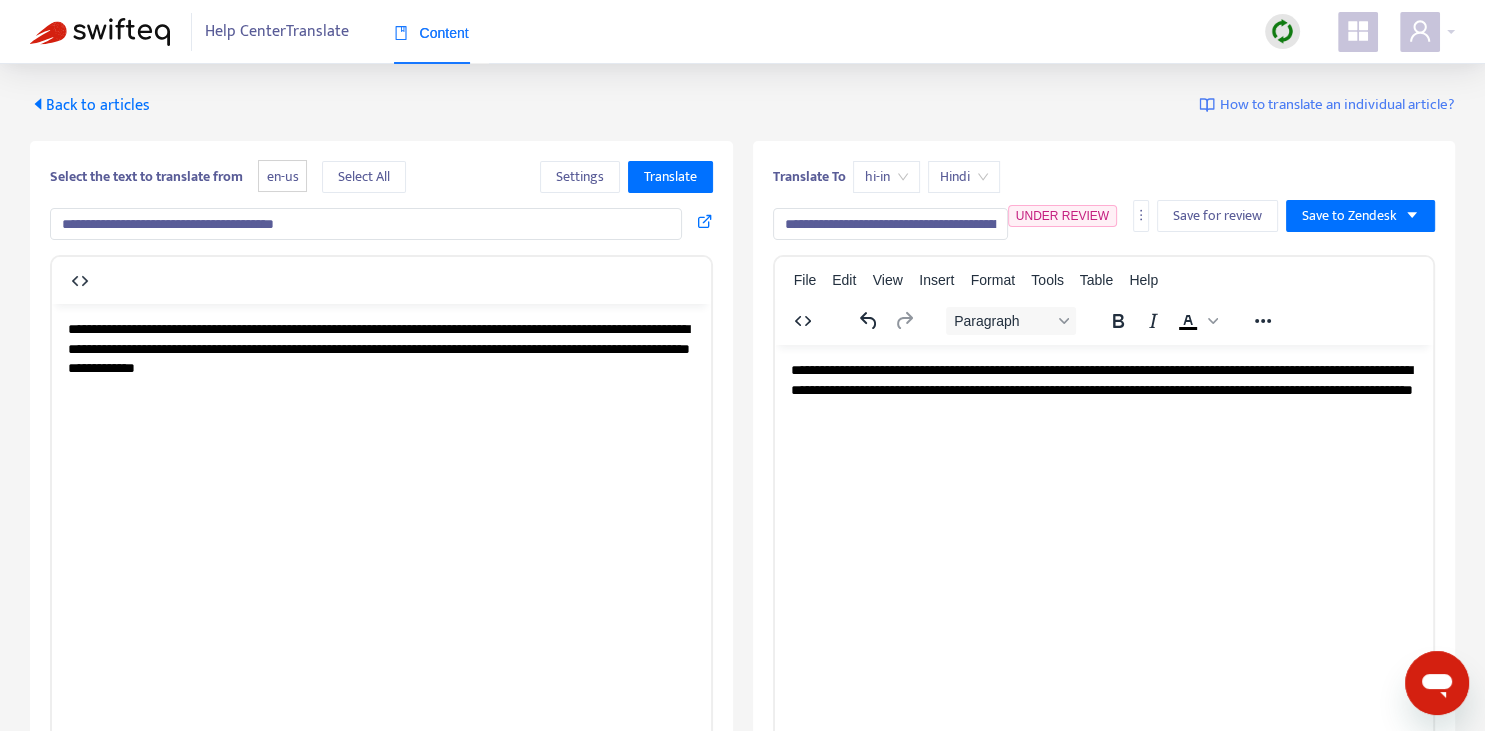drag, startPoint x: 826, startPoint y: 218, endPoint x: 854, endPoint y: 218, distance: 28 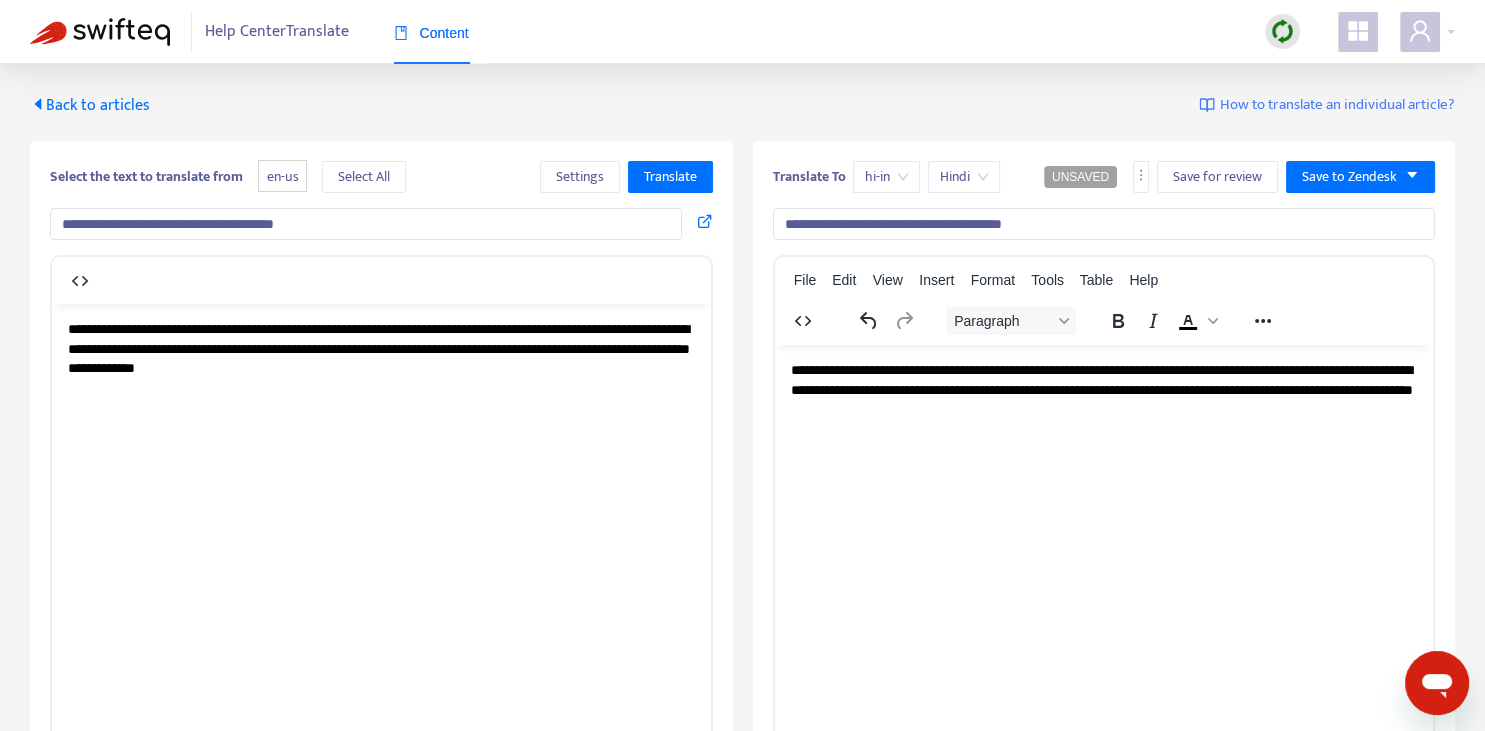 type on "**********" 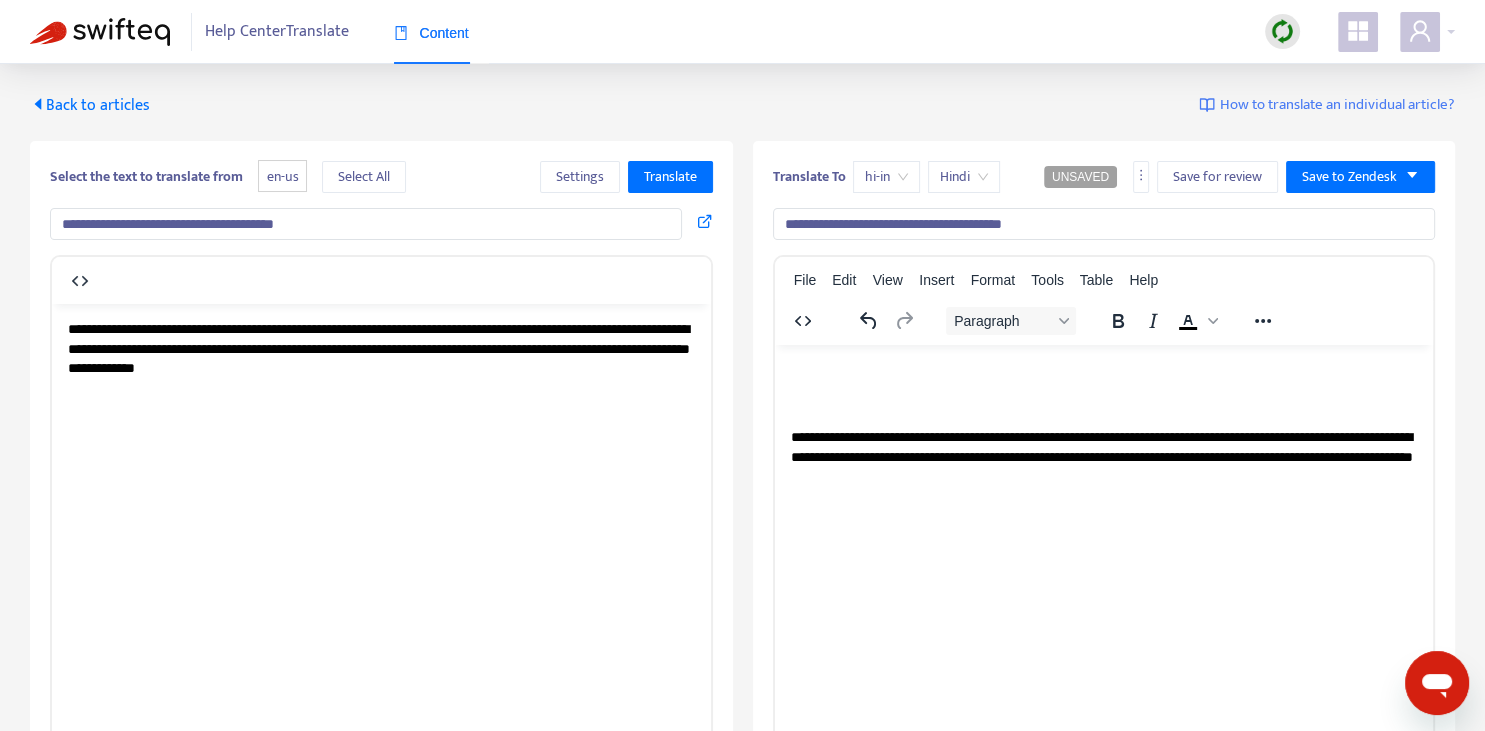 type 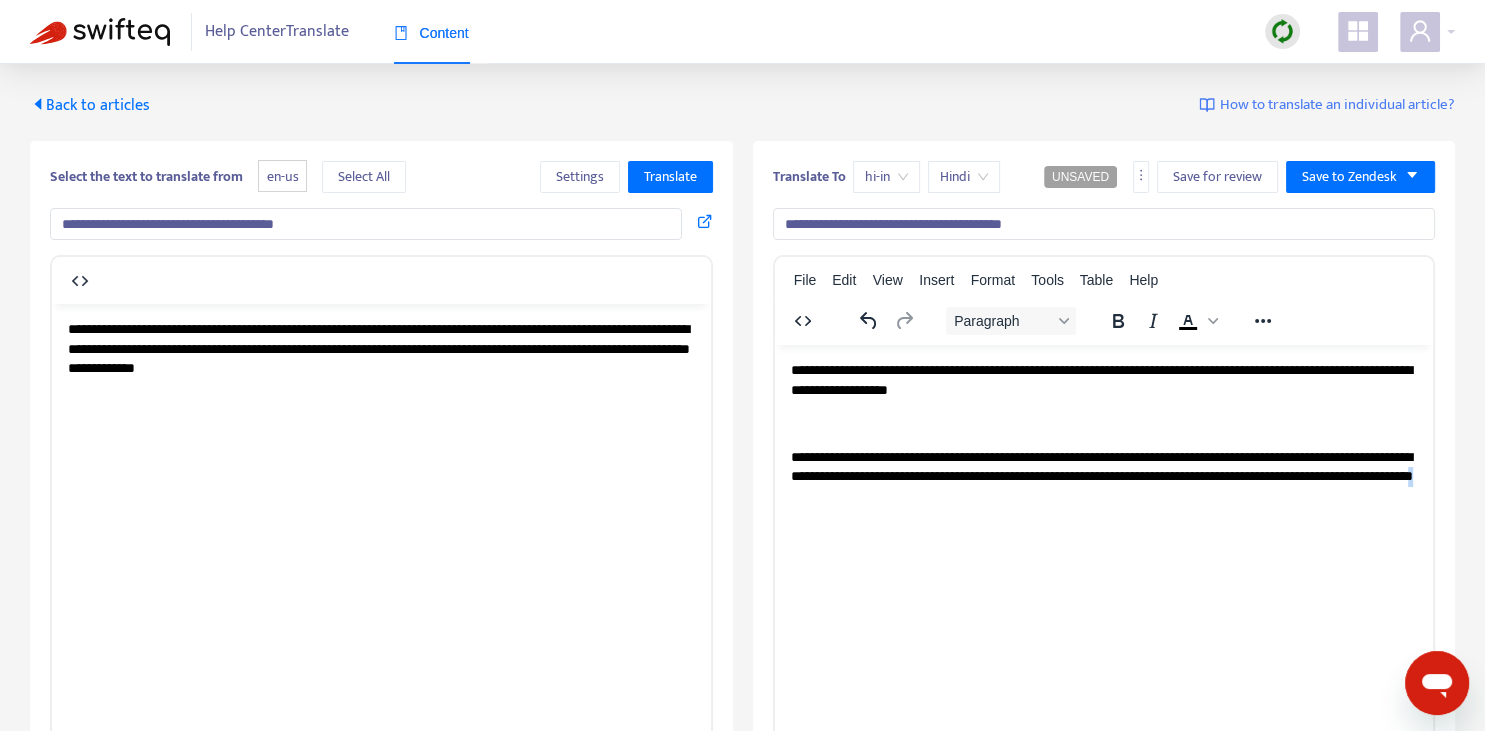 copy on "*" 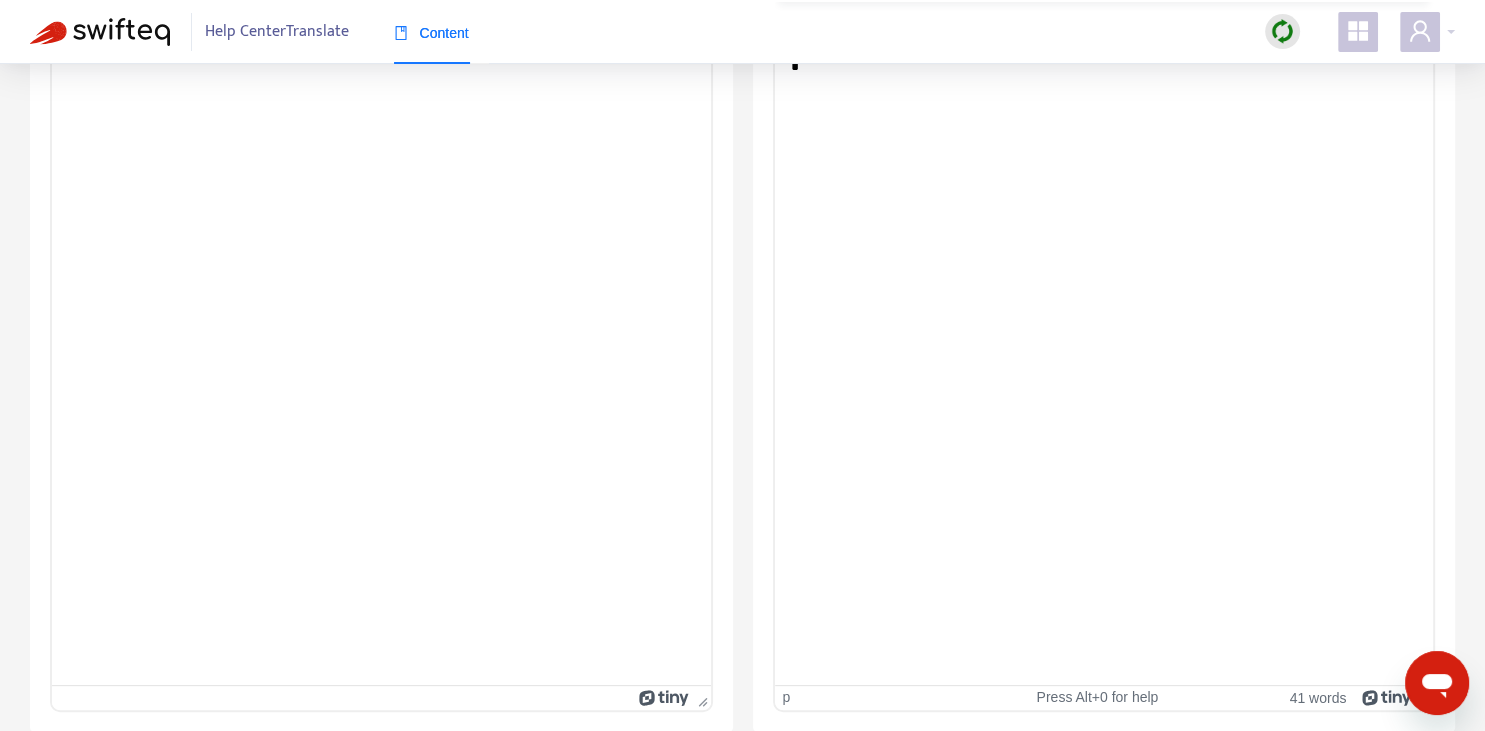 scroll, scrollTop: 0, scrollLeft: 0, axis: both 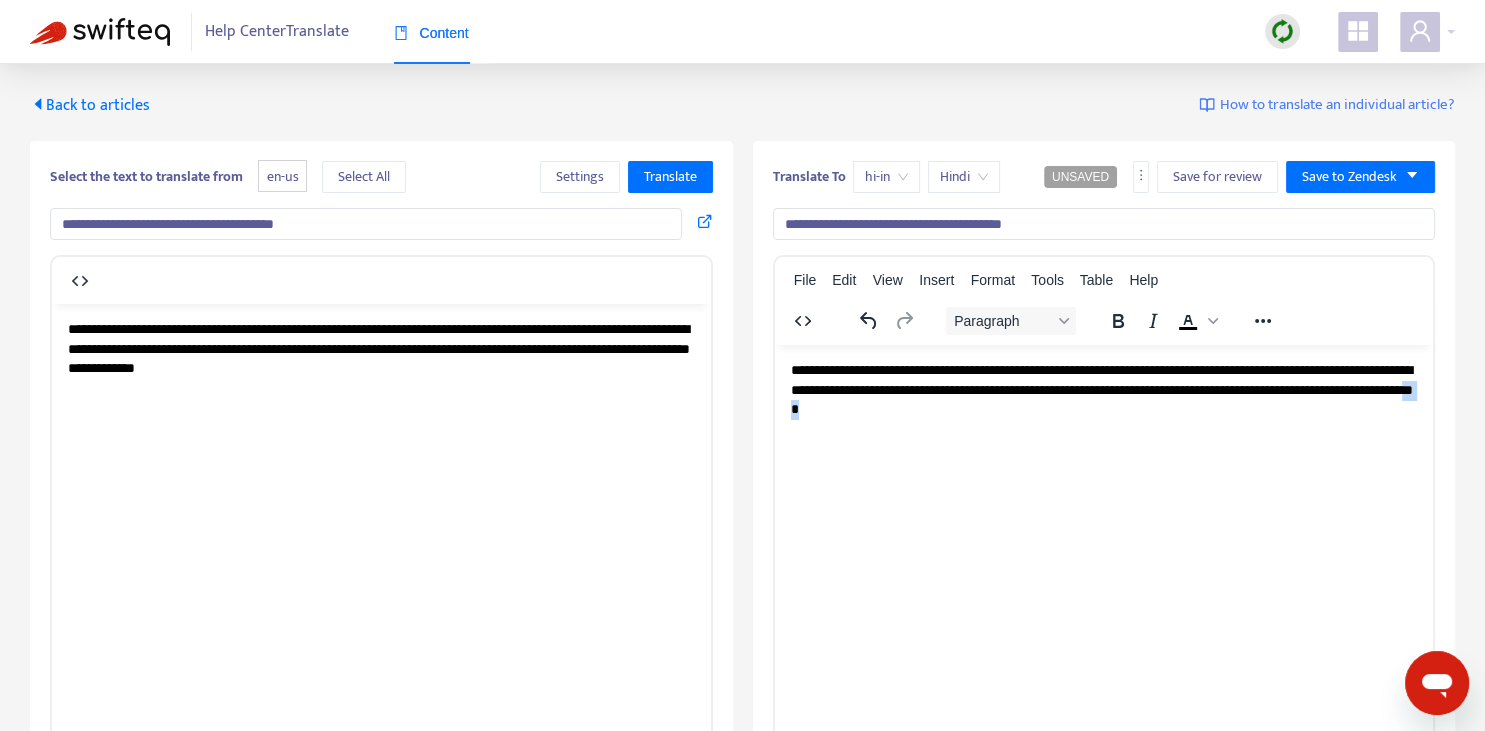 drag, startPoint x: 917, startPoint y: 405, endPoint x: 902, endPoint y: 404, distance: 15.033297 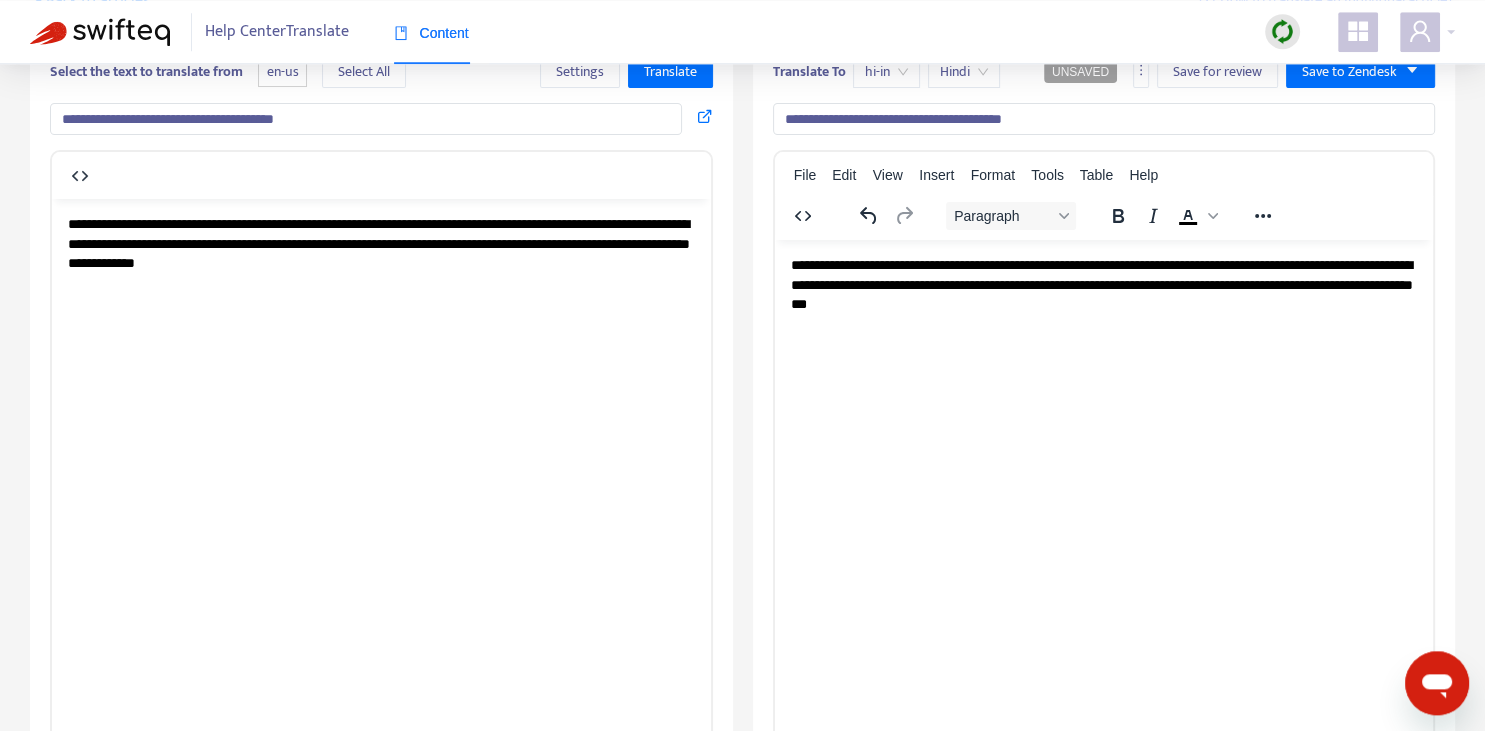 scroll, scrollTop: 0, scrollLeft: 0, axis: both 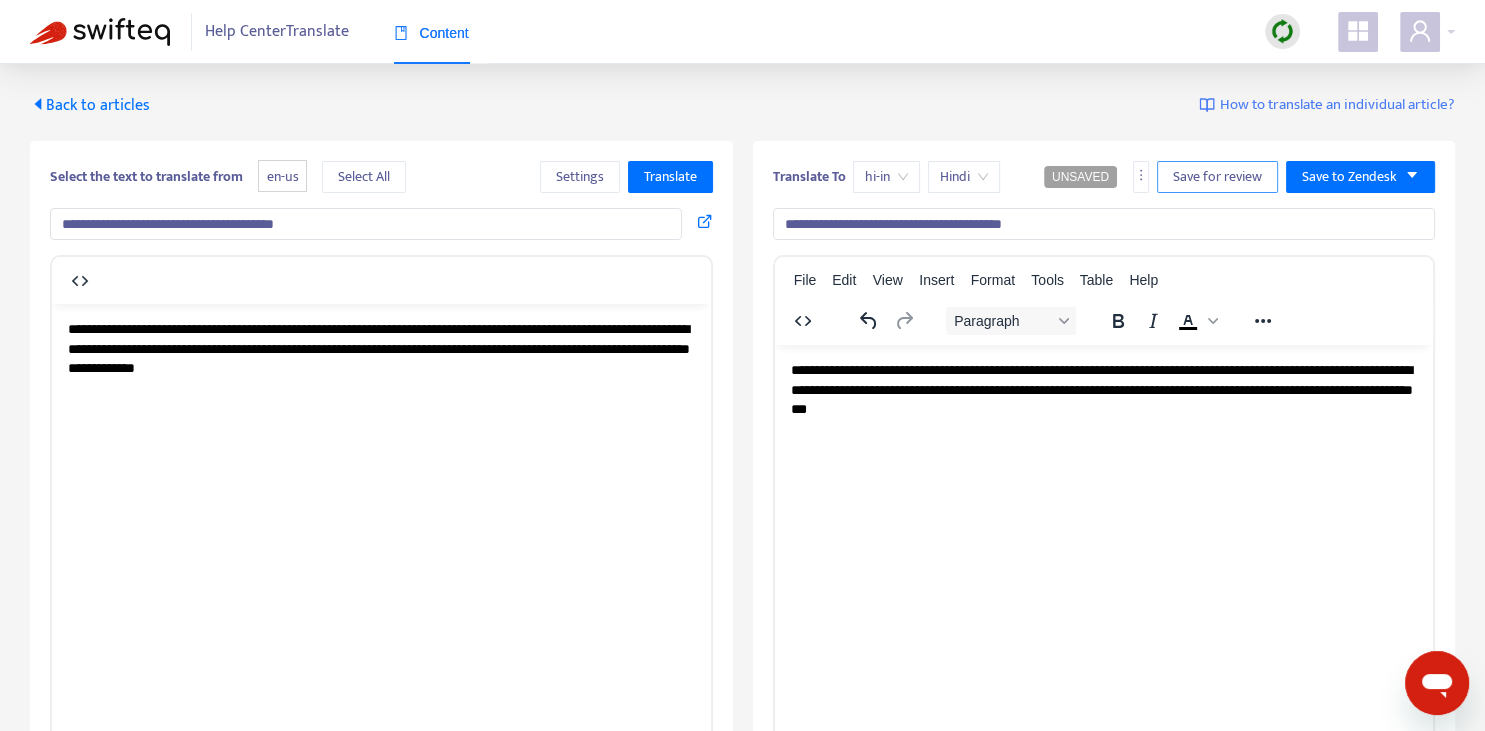click on "Save for review" at bounding box center [1217, 177] 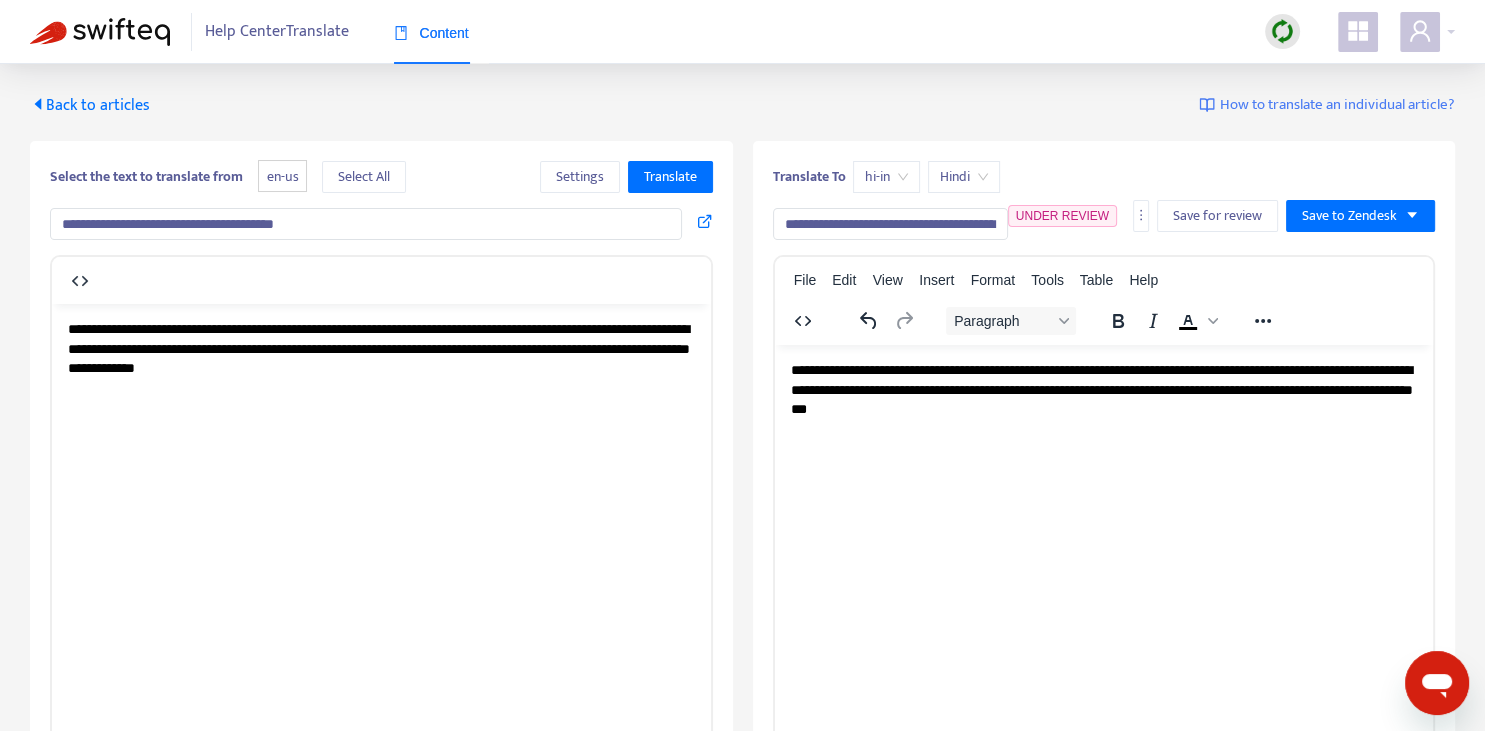 click on "Back to articles" at bounding box center (90, 105) 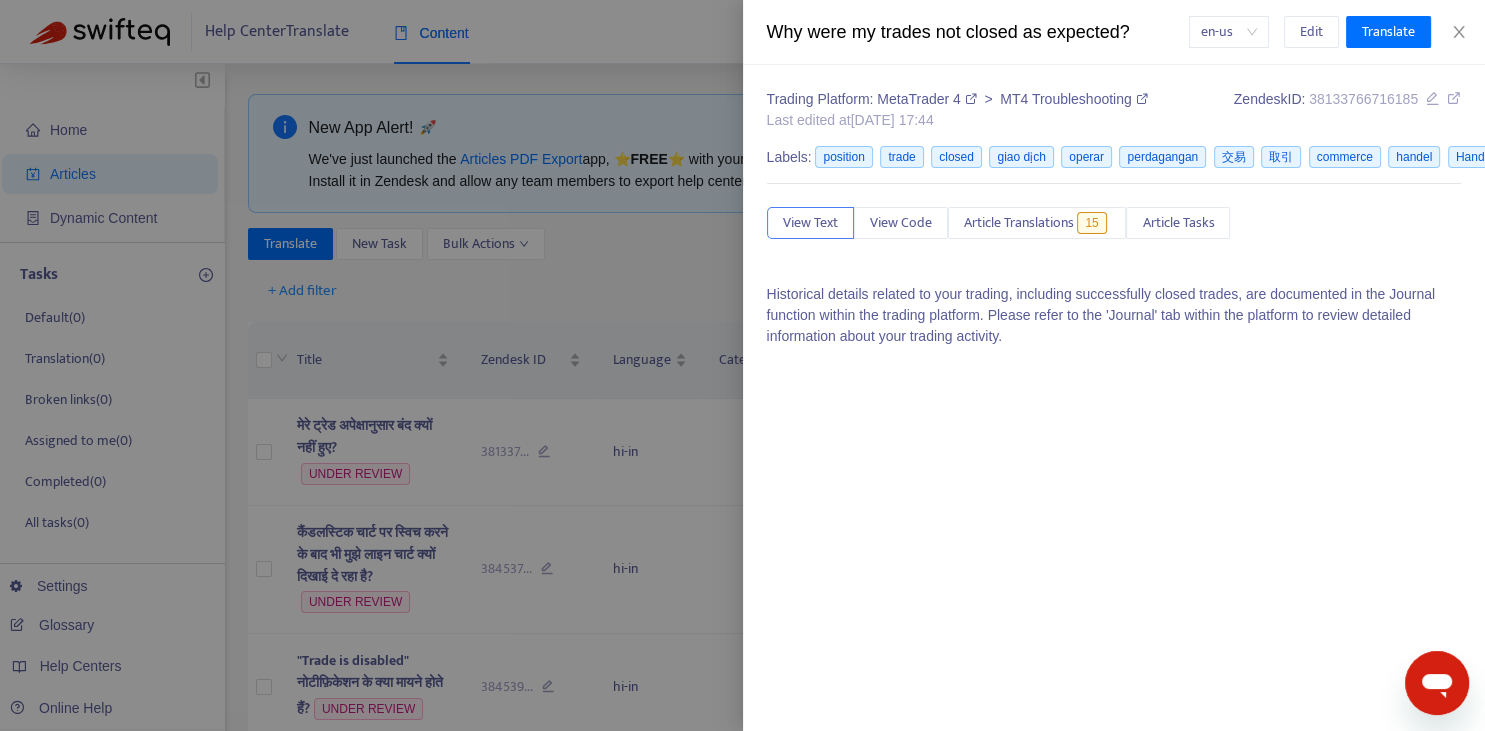 click at bounding box center [742, 365] 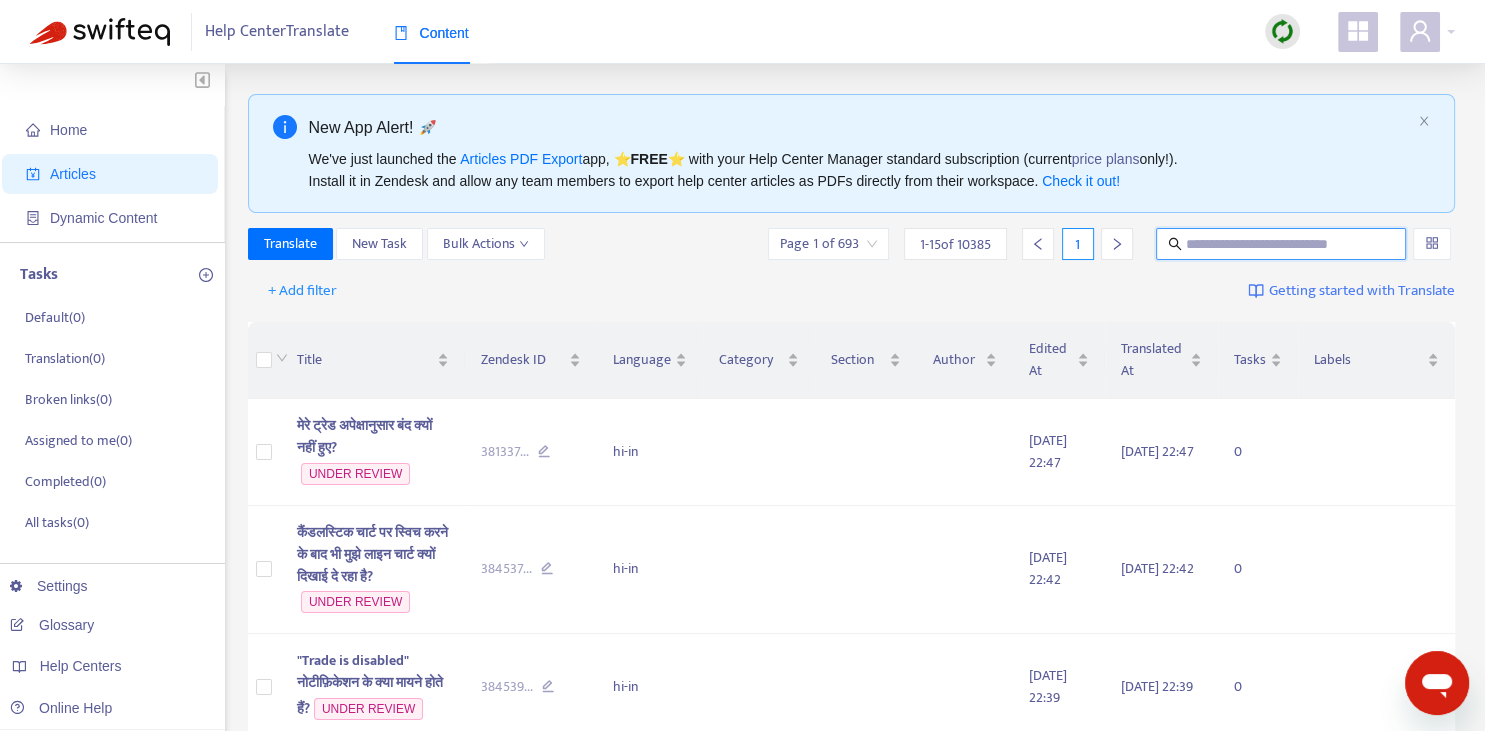 click at bounding box center [1282, 244] 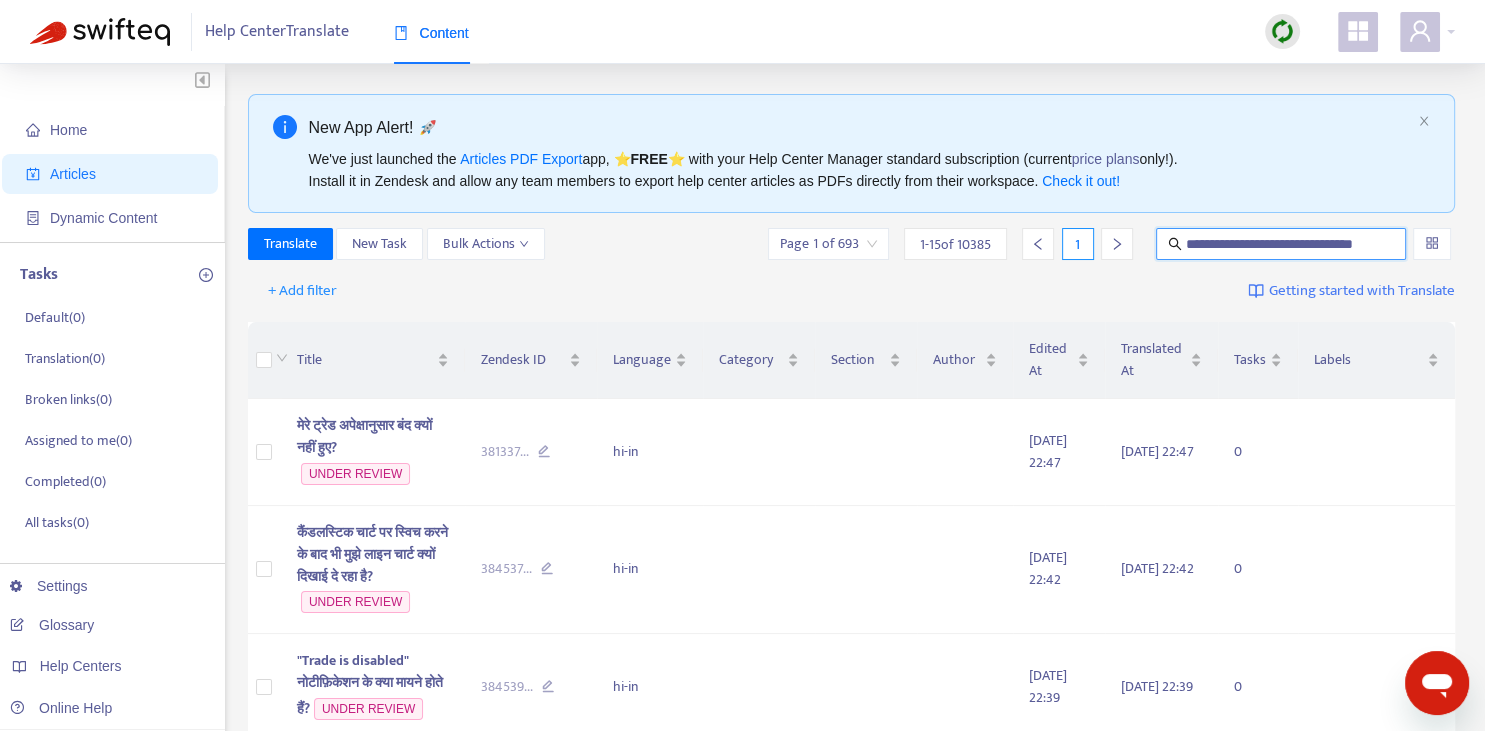 scroll, scrollTop: 0, scrollLeft: 30, axis: horizontal 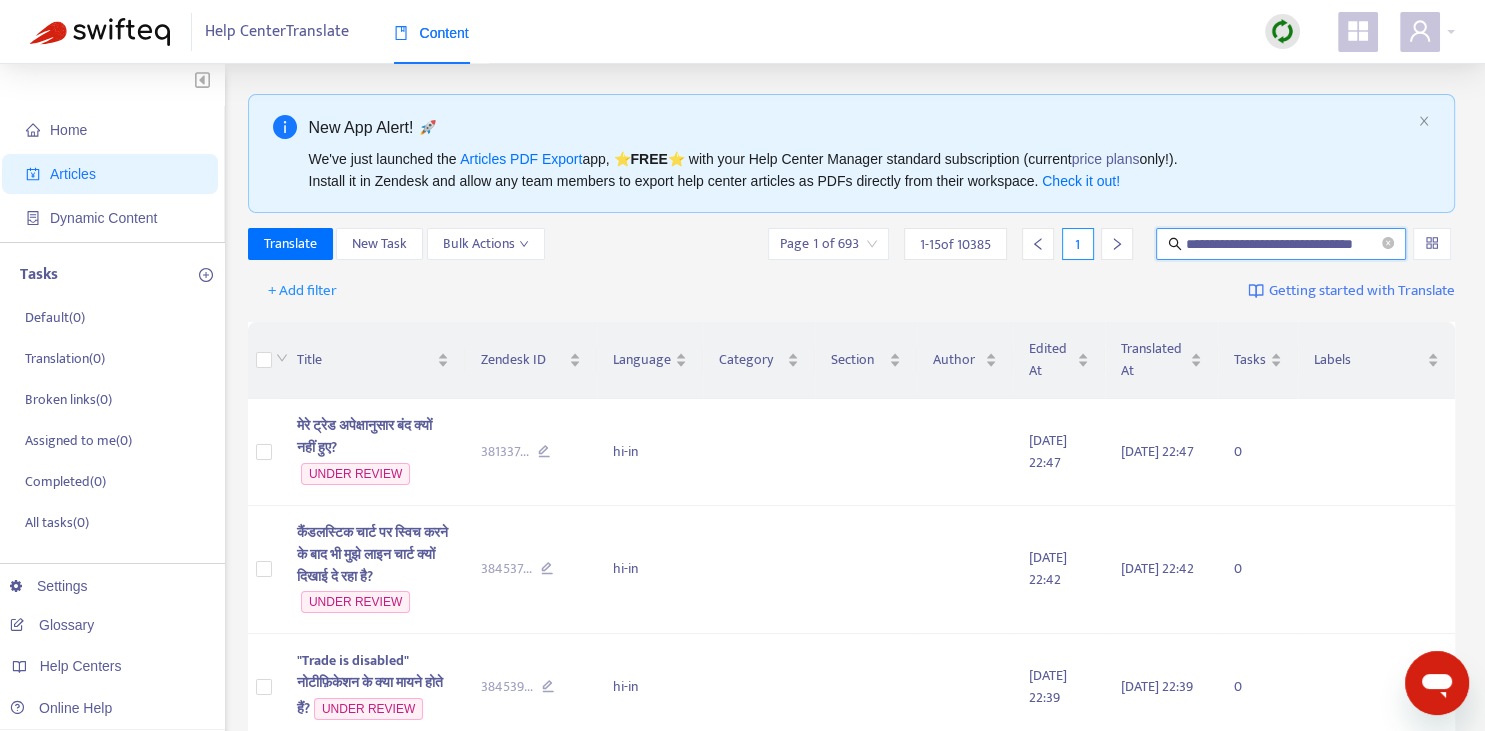 type on "**********" 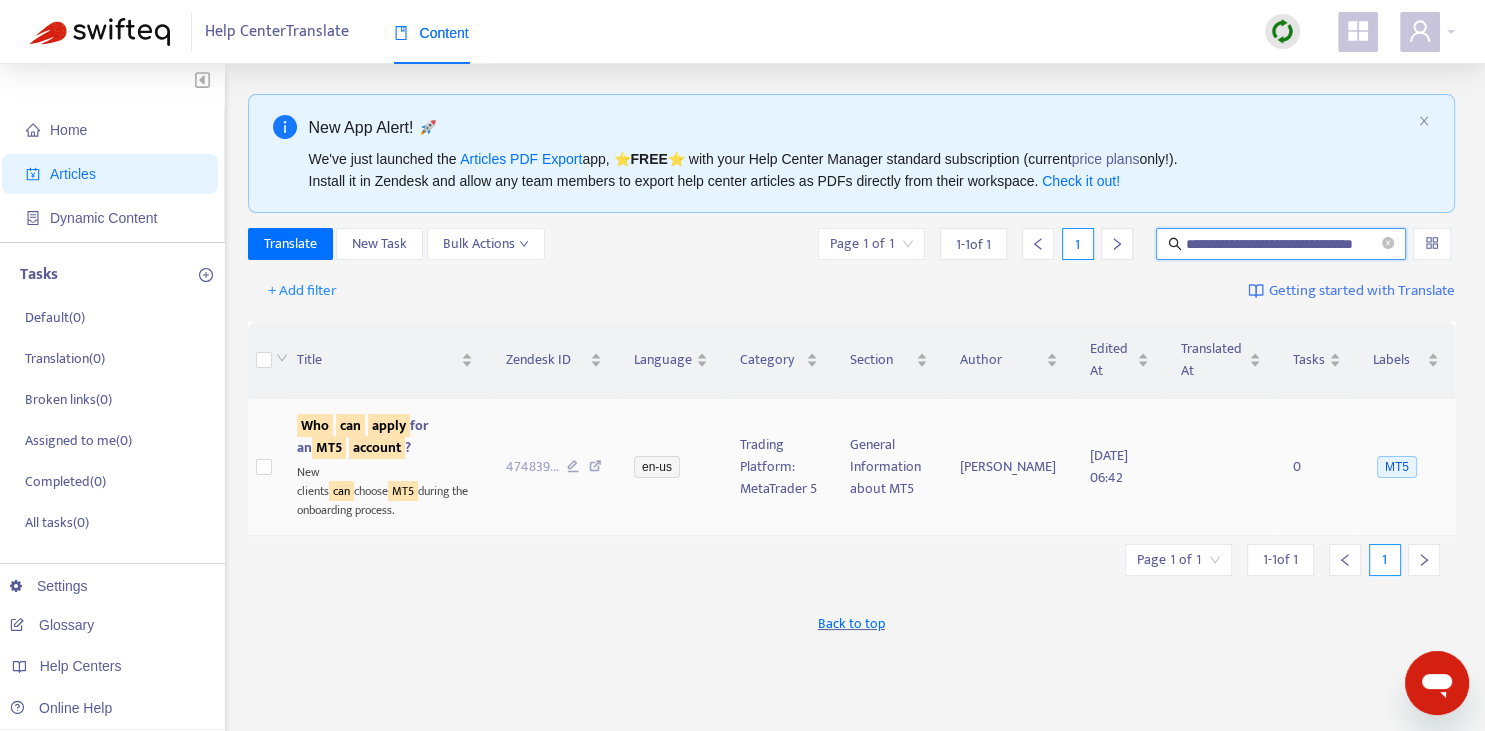 click on "MT5" at bounding box center (329, 447) 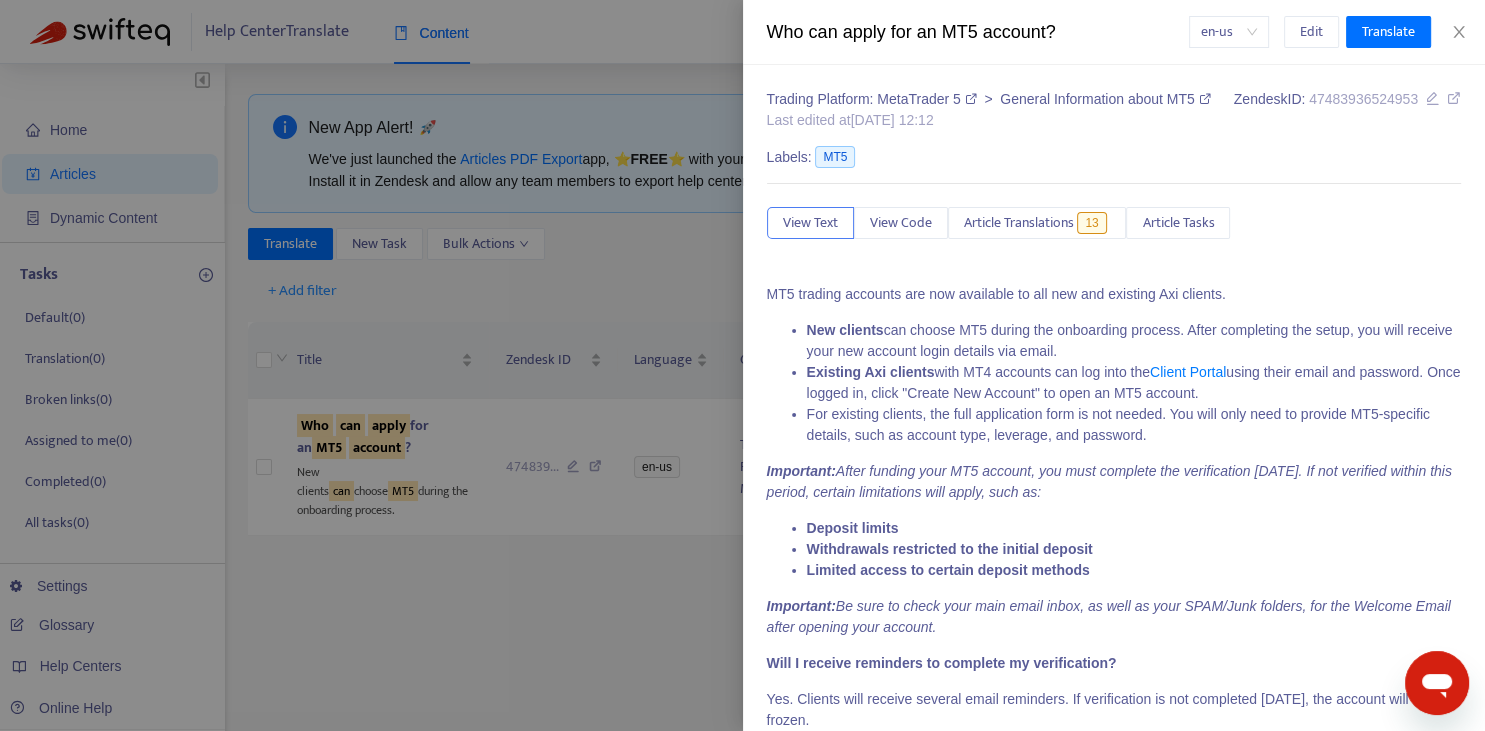 scroll, scrollTop: 43, scrollLeft: 0, axis: vertical 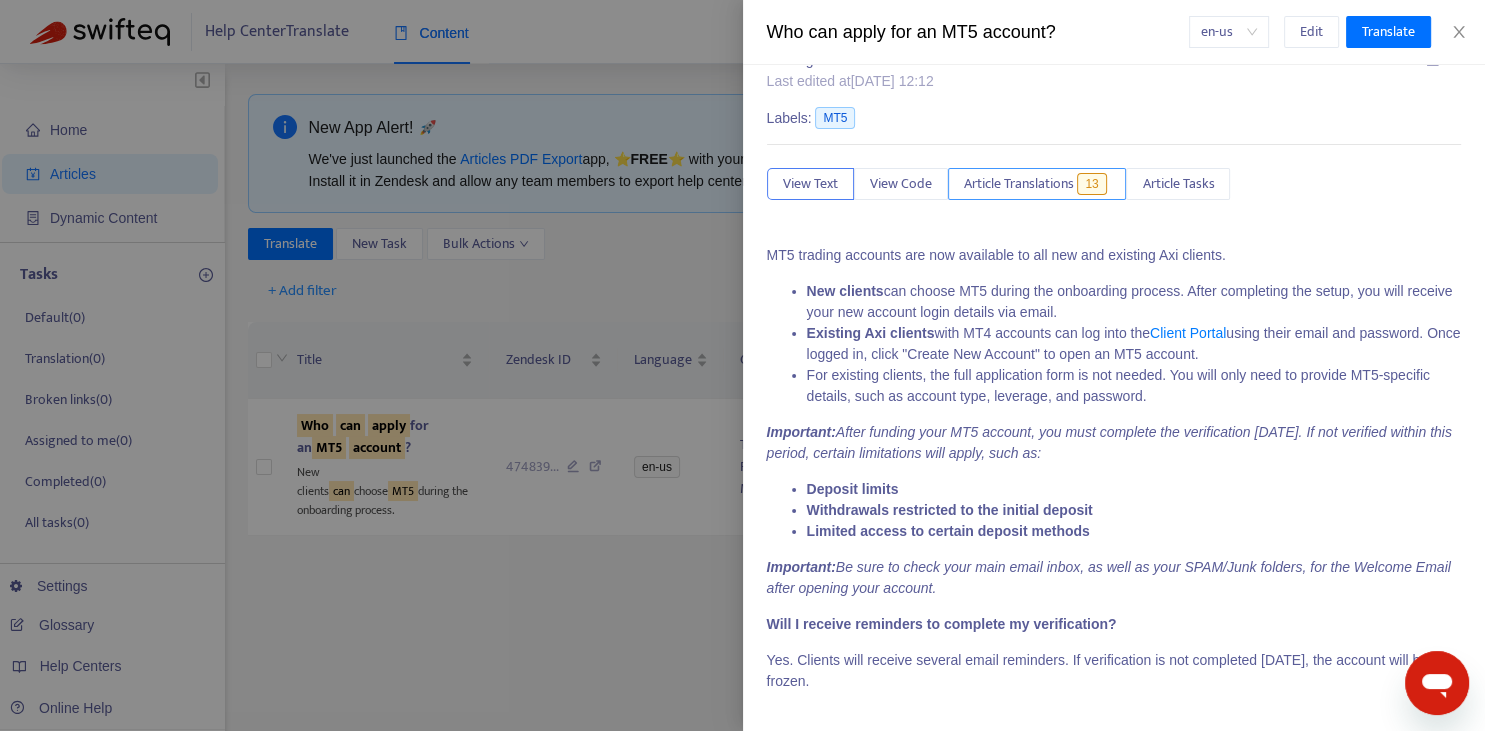 click on "Article Translations" at bounding box center [1019, 184] 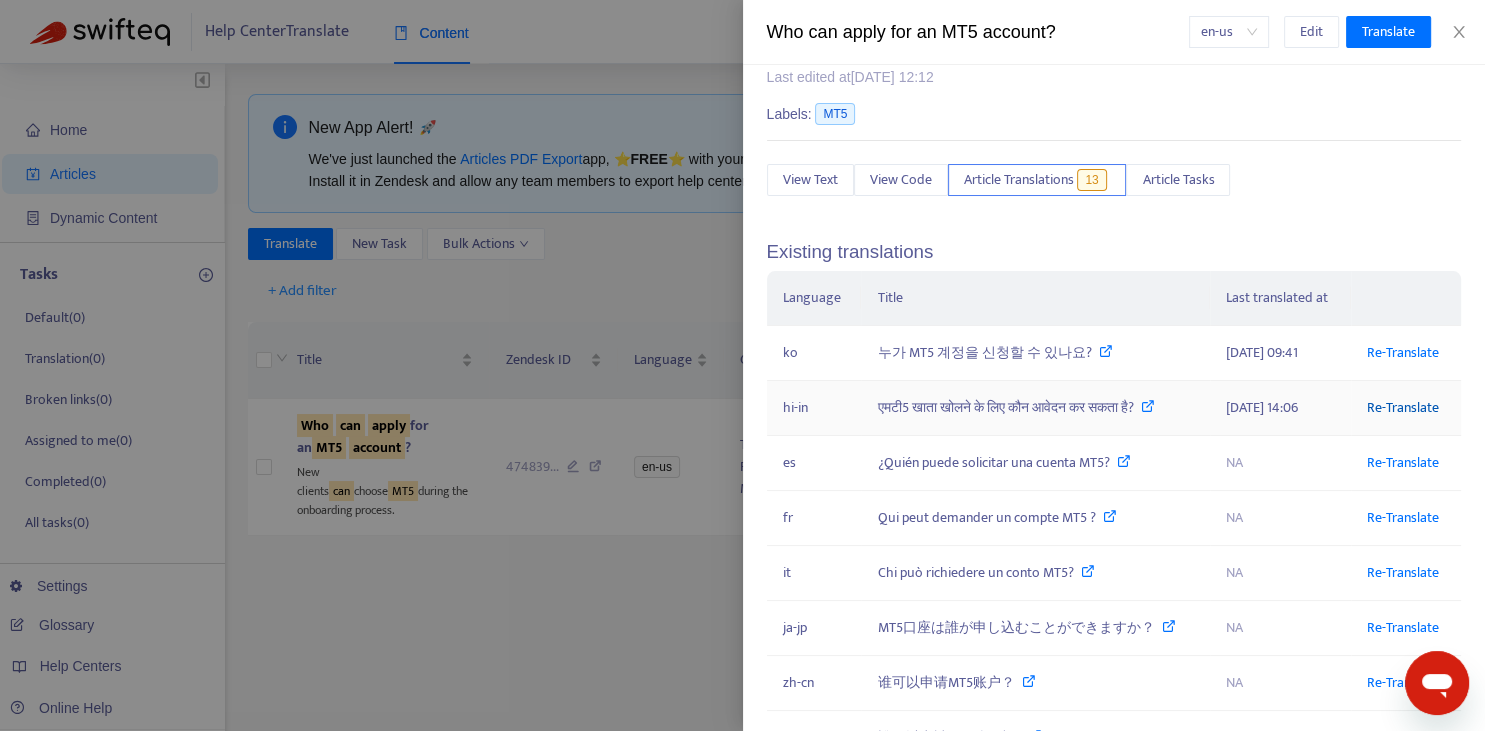 click on "Re-Translate" at bounding box center [1403, 407] 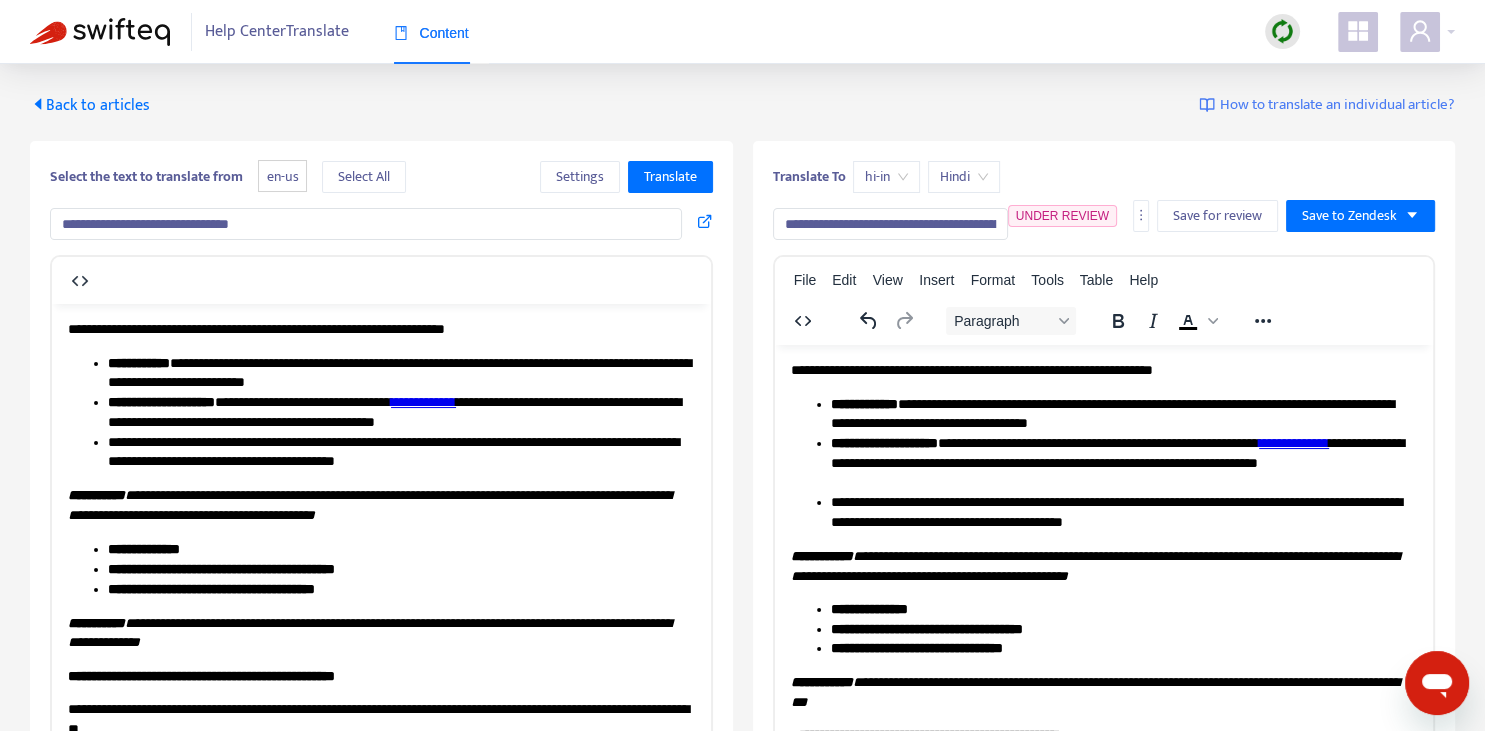 scroll, scrollTop: 343, scrollLeft: 0, axis: vertical 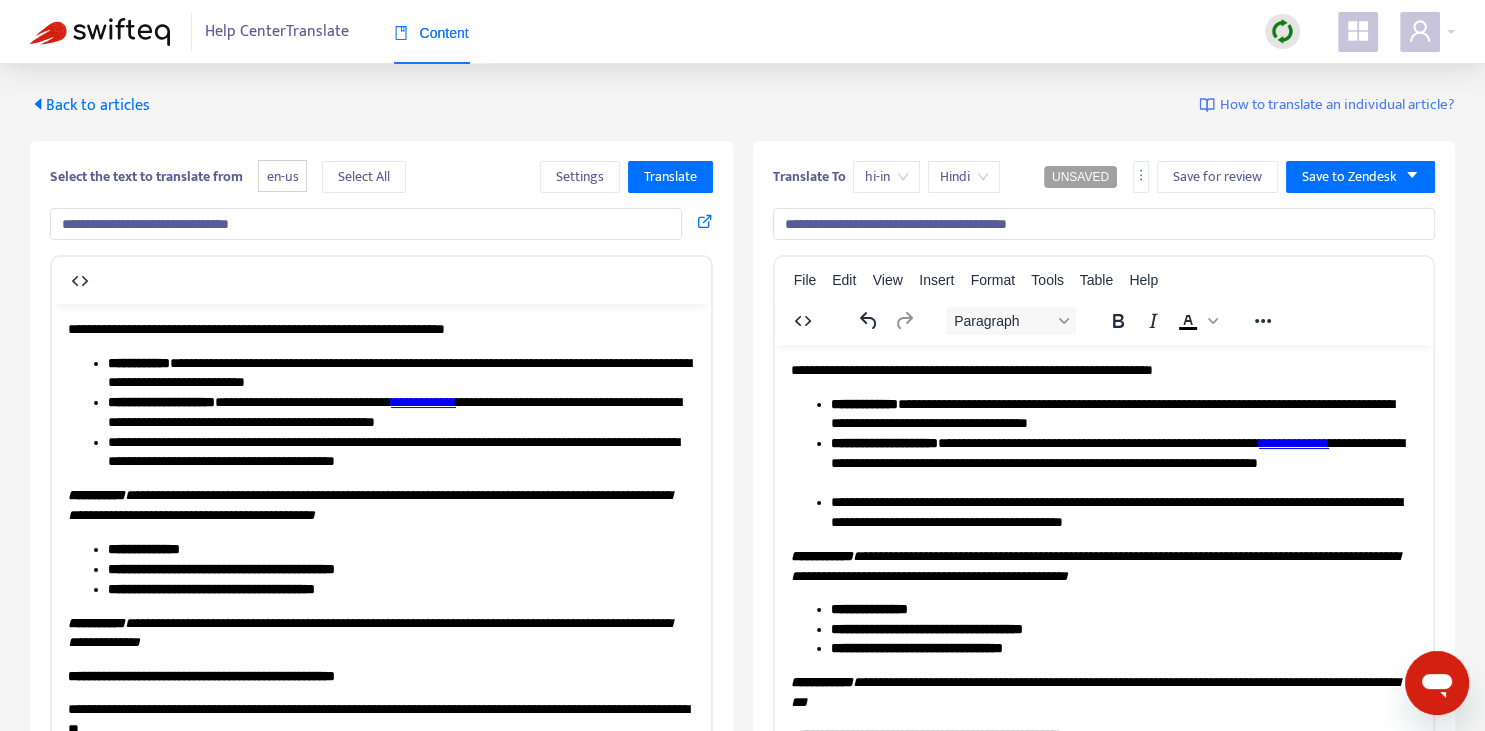 type on "**********" 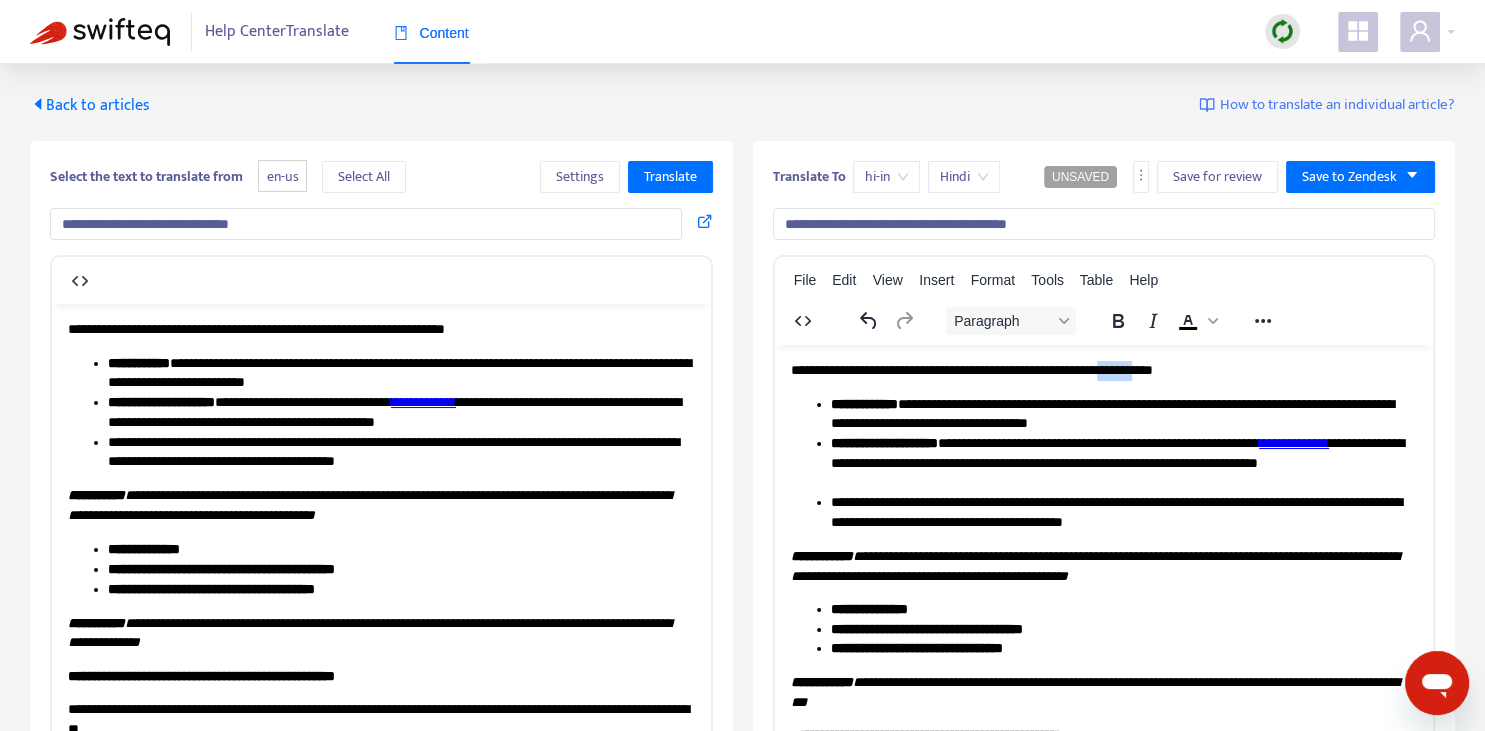click on "**********" at bounding box center (1103, 370) 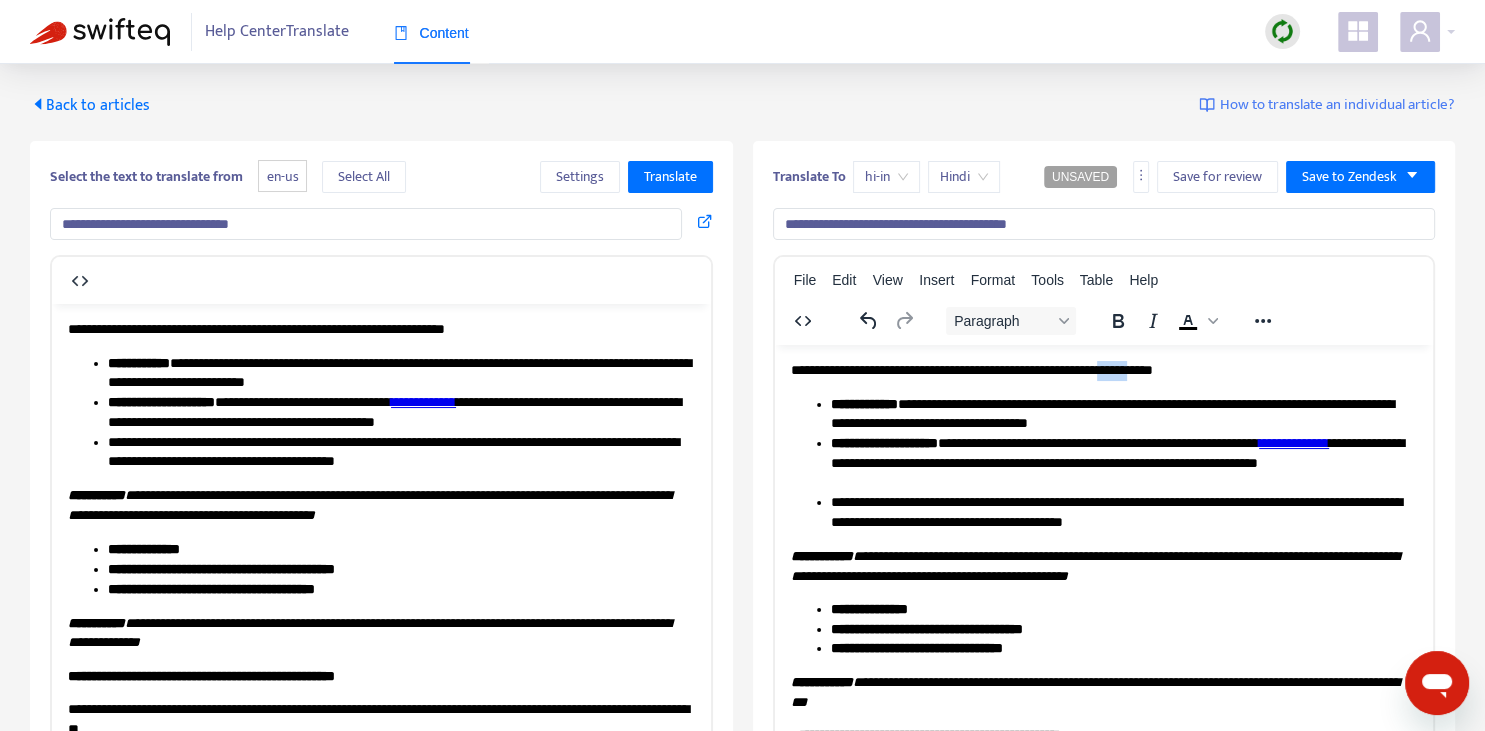 type 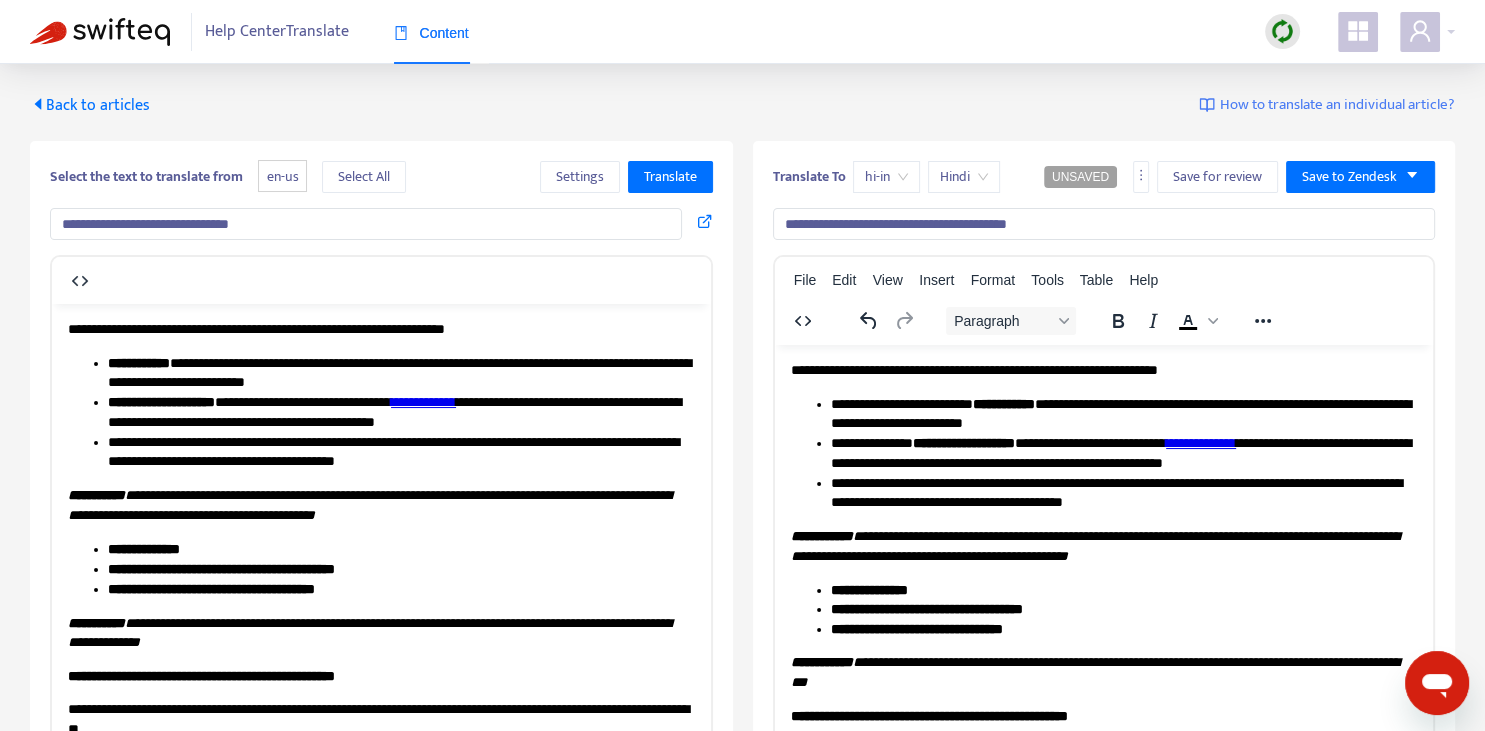 click on "**********" at bounding box center [423, 401] 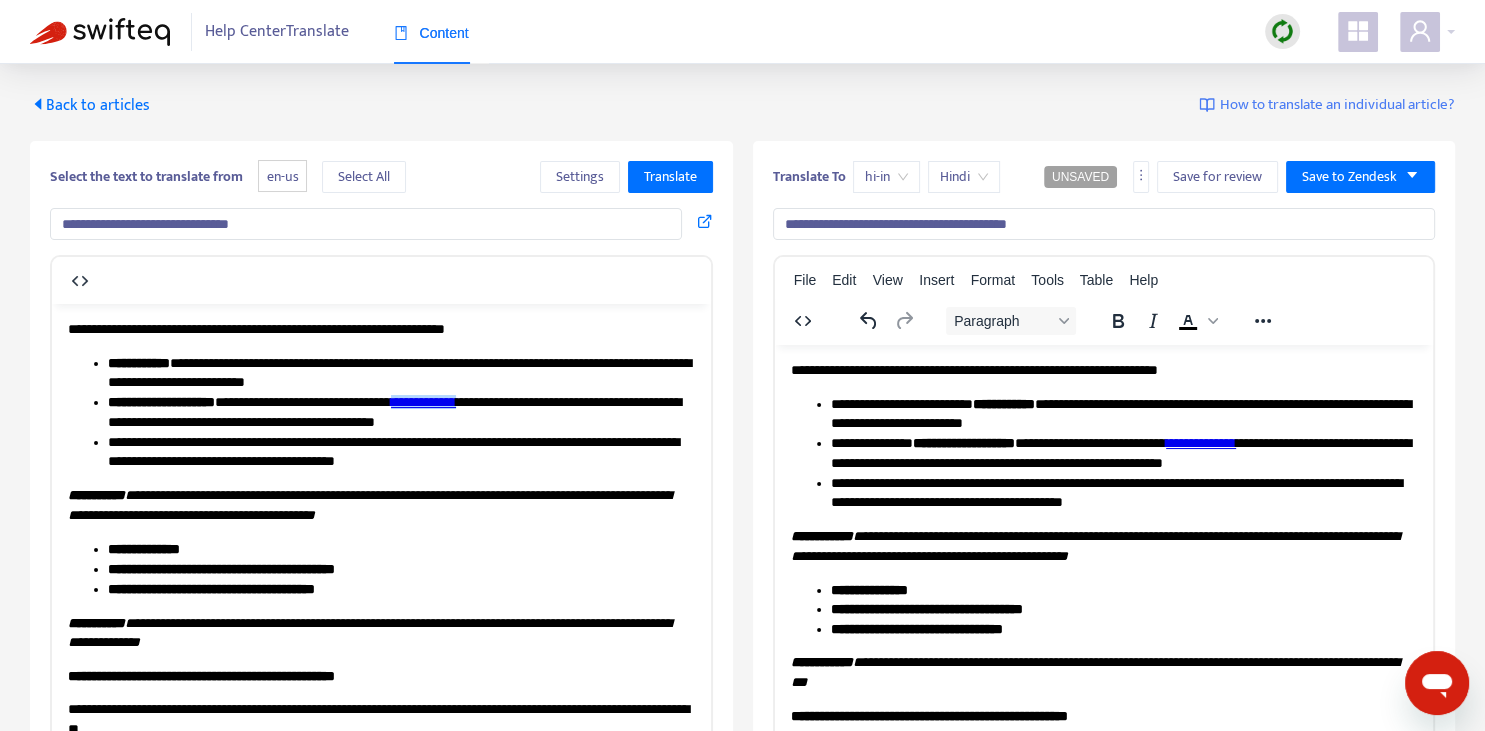 click on "**********" at bounding box center [1200, 442] 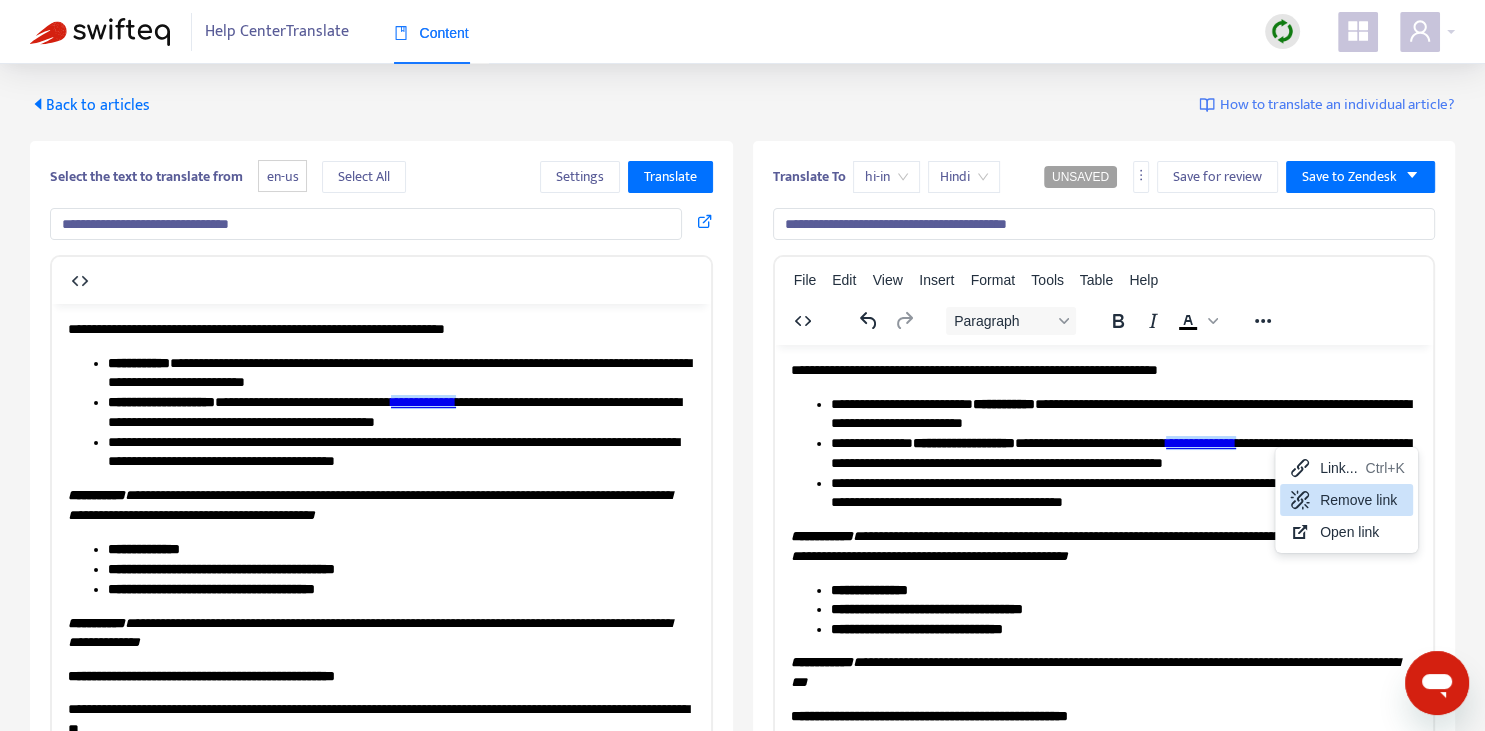 click on "Remove link" at bounding box center [1362, 500] 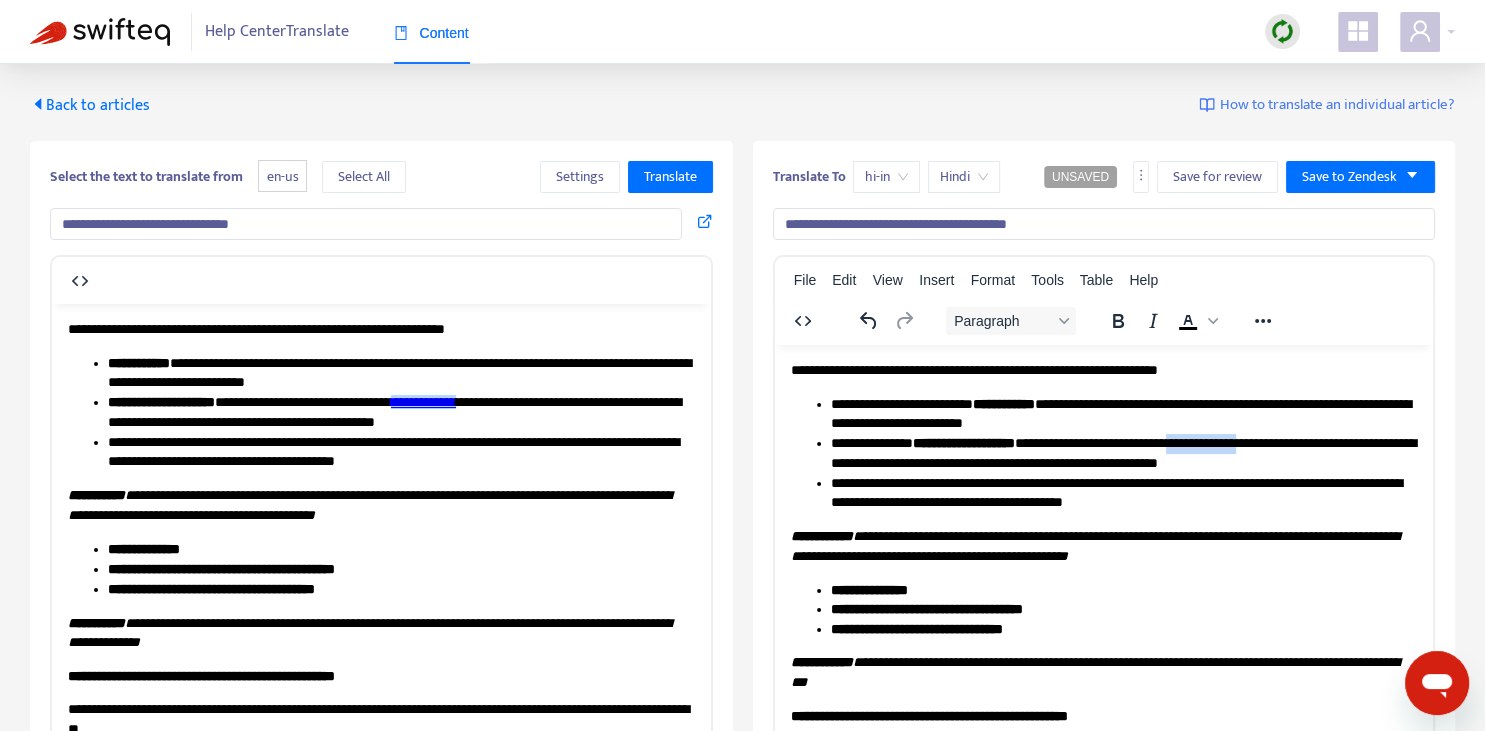 drag, startPoint x: 1246, startPoint y: 441, endPoint x: 1314, endPoint y: 442, distance: 68.007355 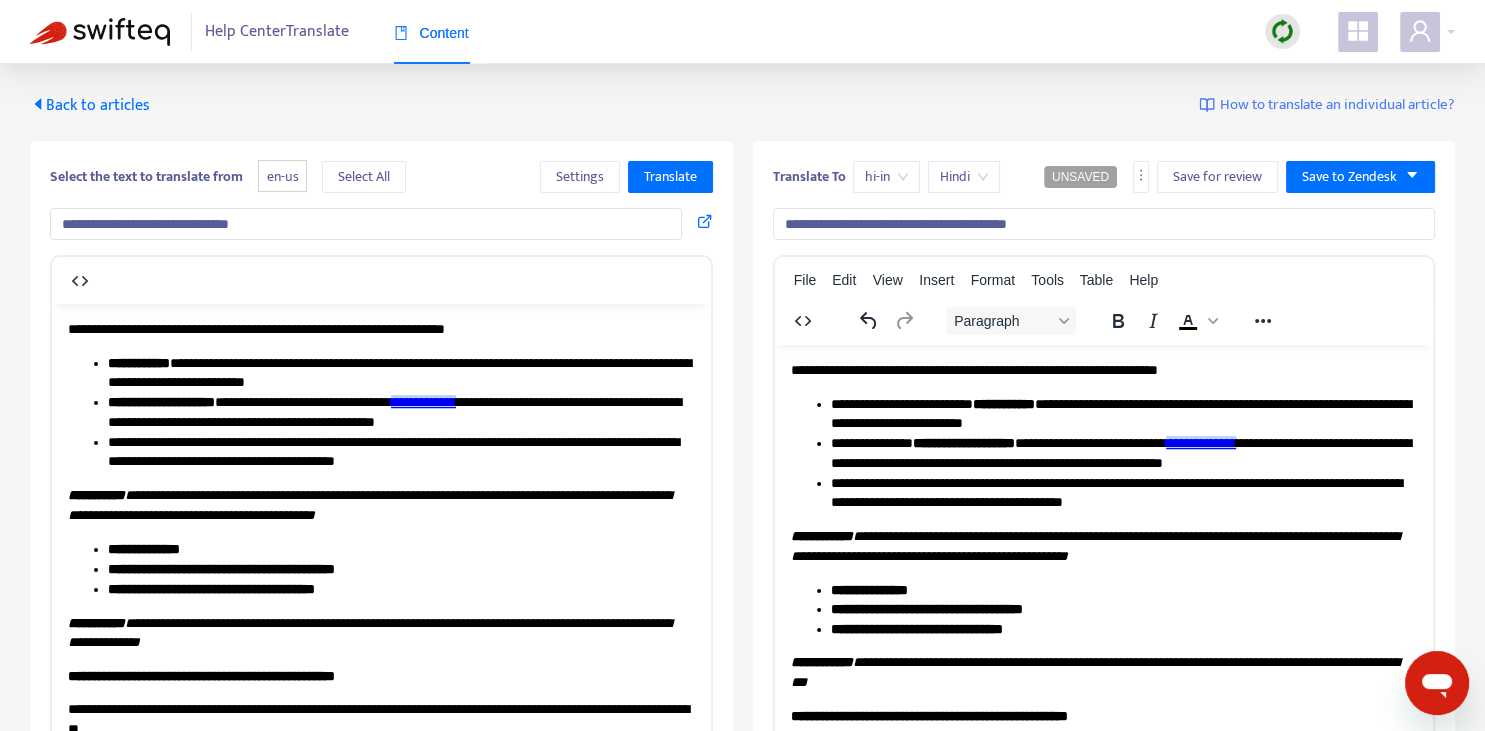 click on "**********" at bounding box center (1123, 453) 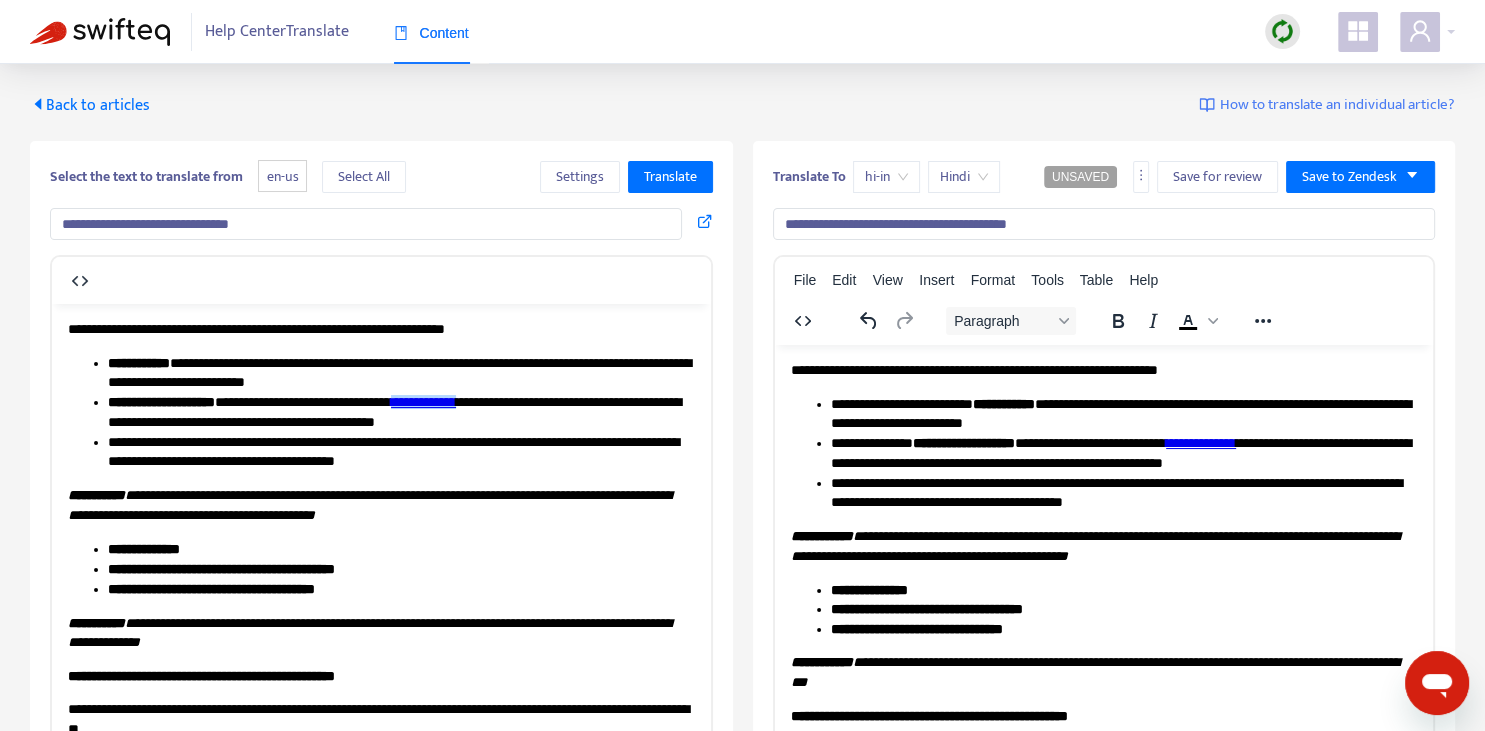 click on "**********" at bounding box center [1123, 453] 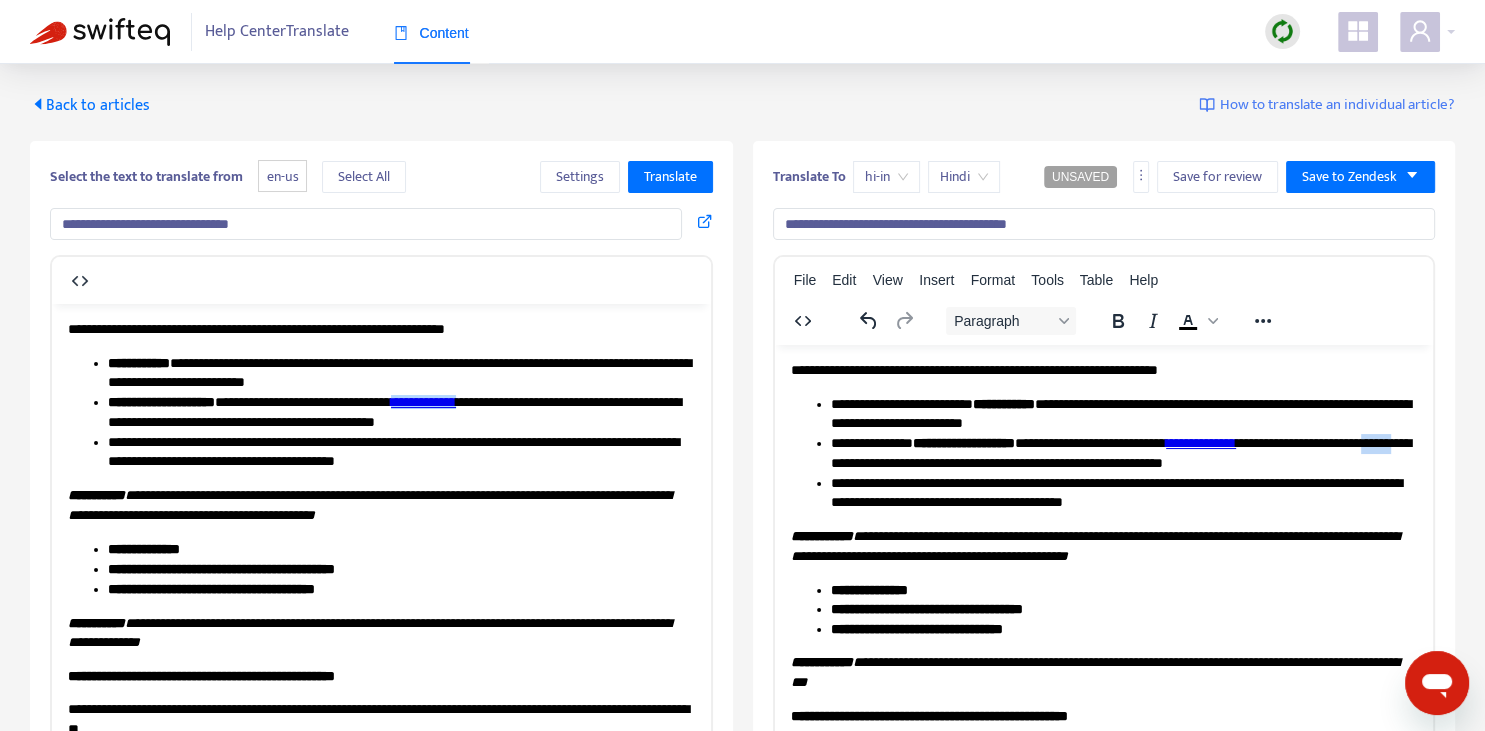 click on "**********" at bounding box center (1123, 453) 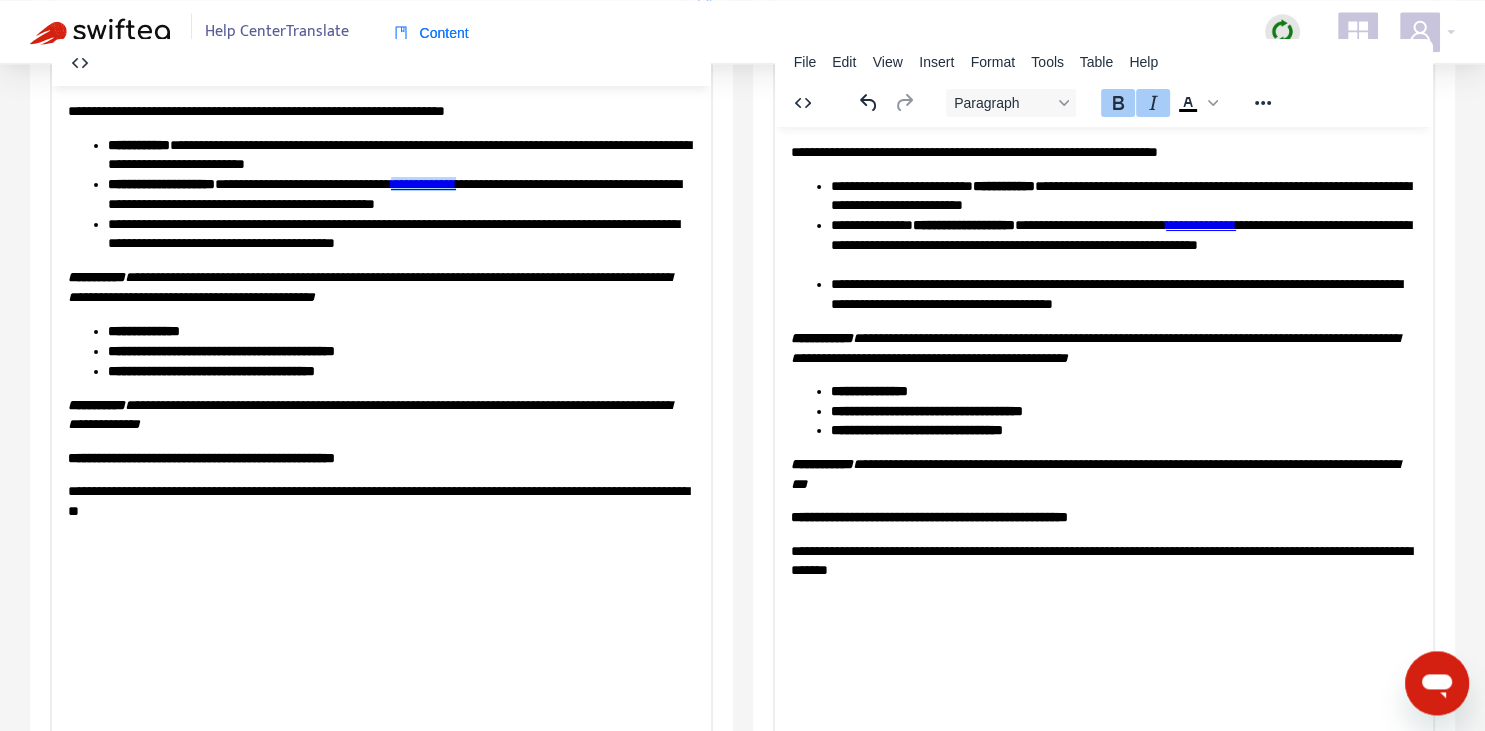 scroll, scrollTop: 202, scrollLeft: 0, axis: vertical 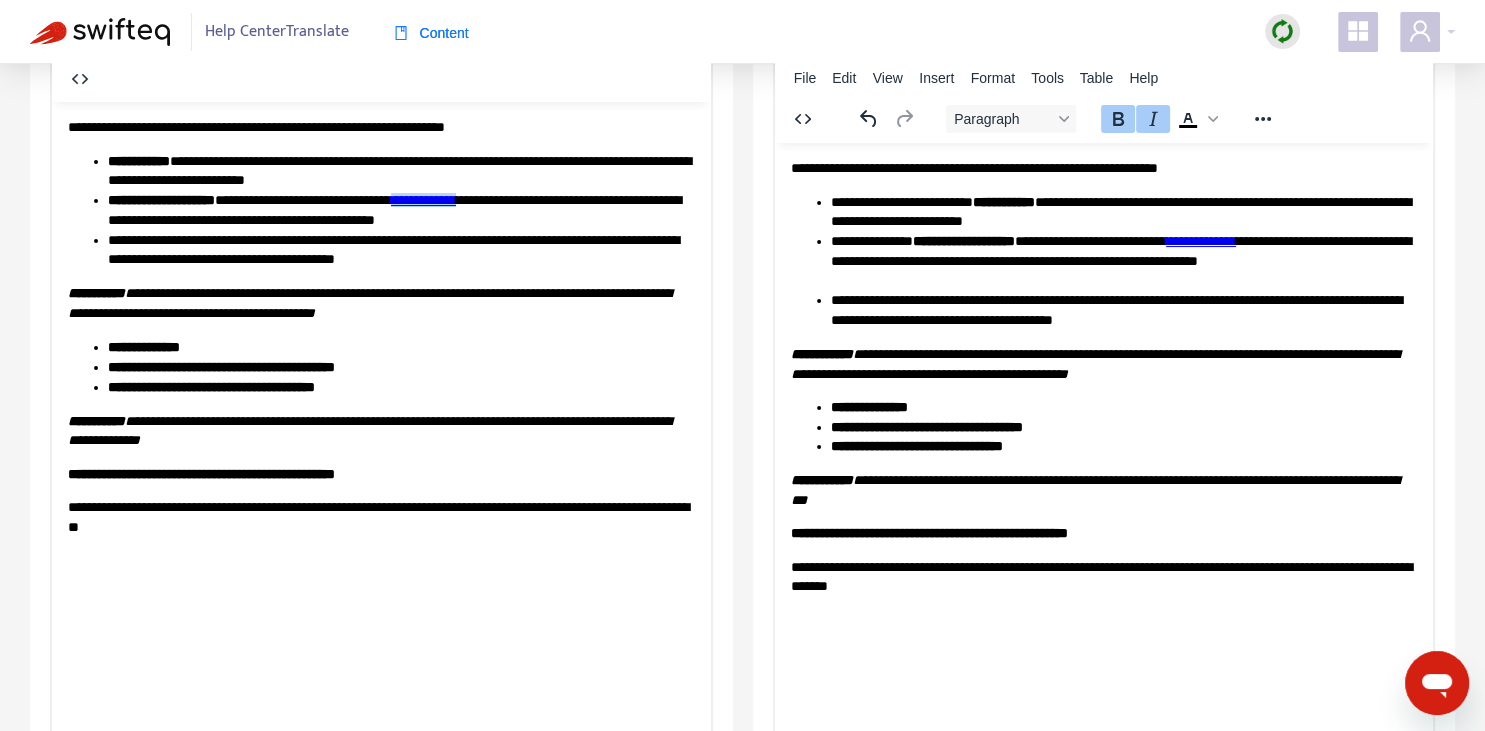click on "**********" at bounding box center (821, 353) 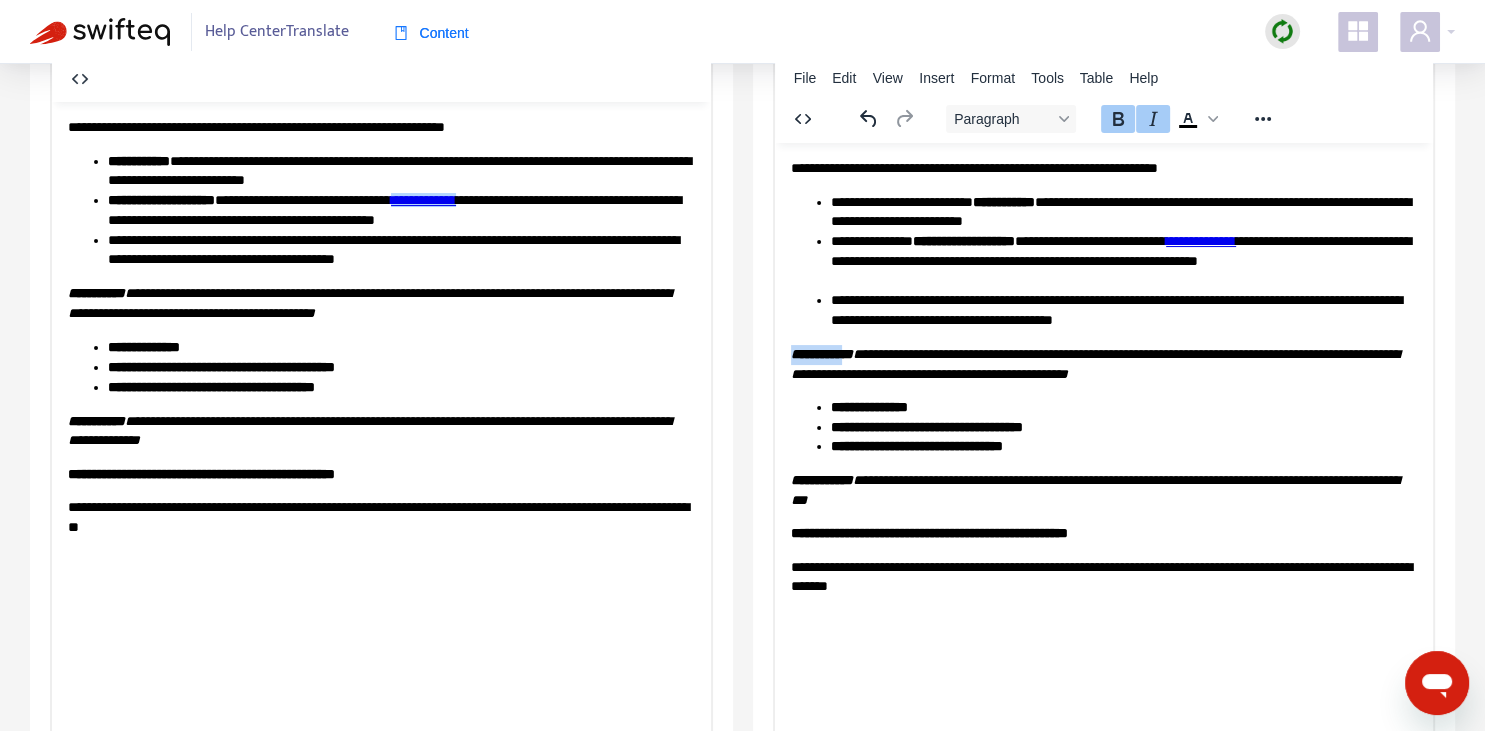 click on "**********" at bounding box center [821, 353] 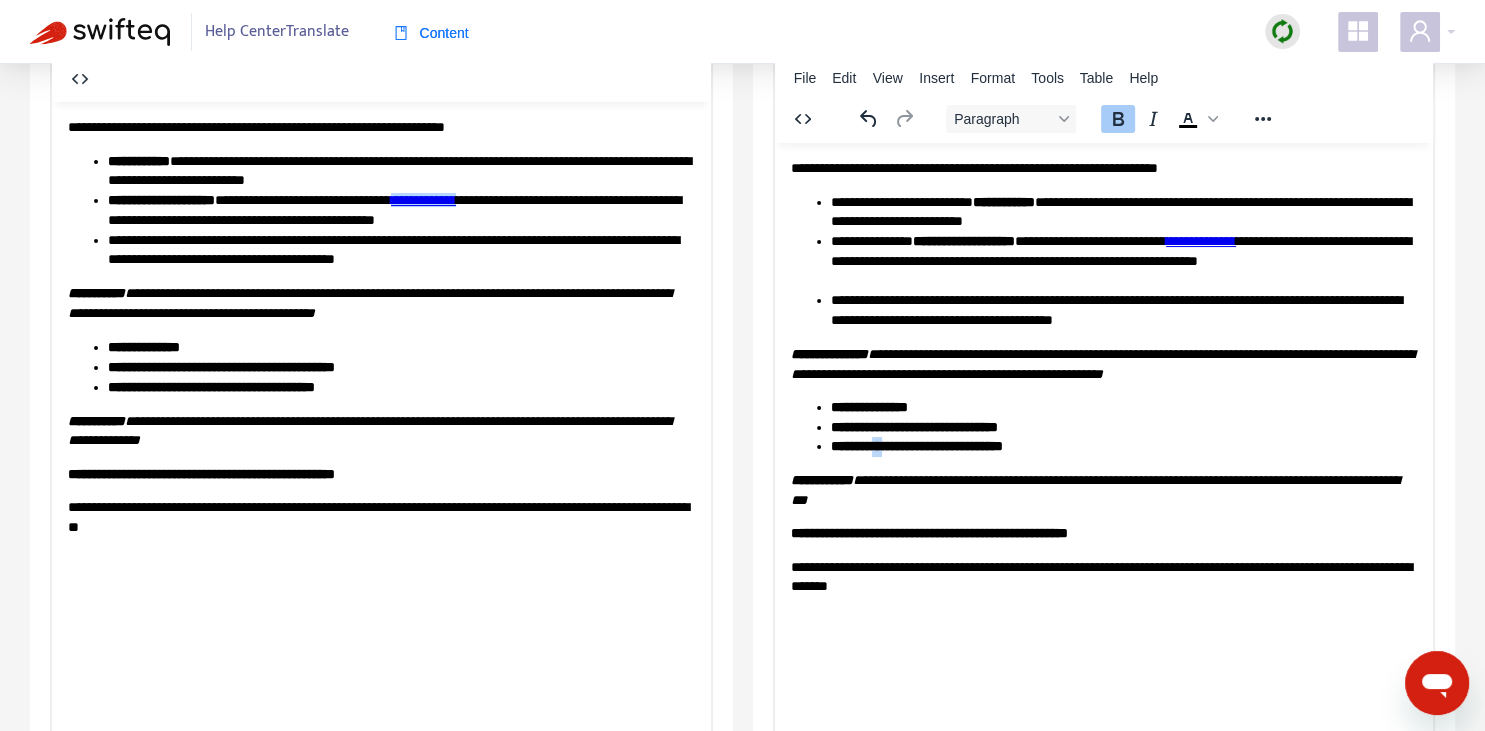 click on "**********" at bounding box center [916, 445] 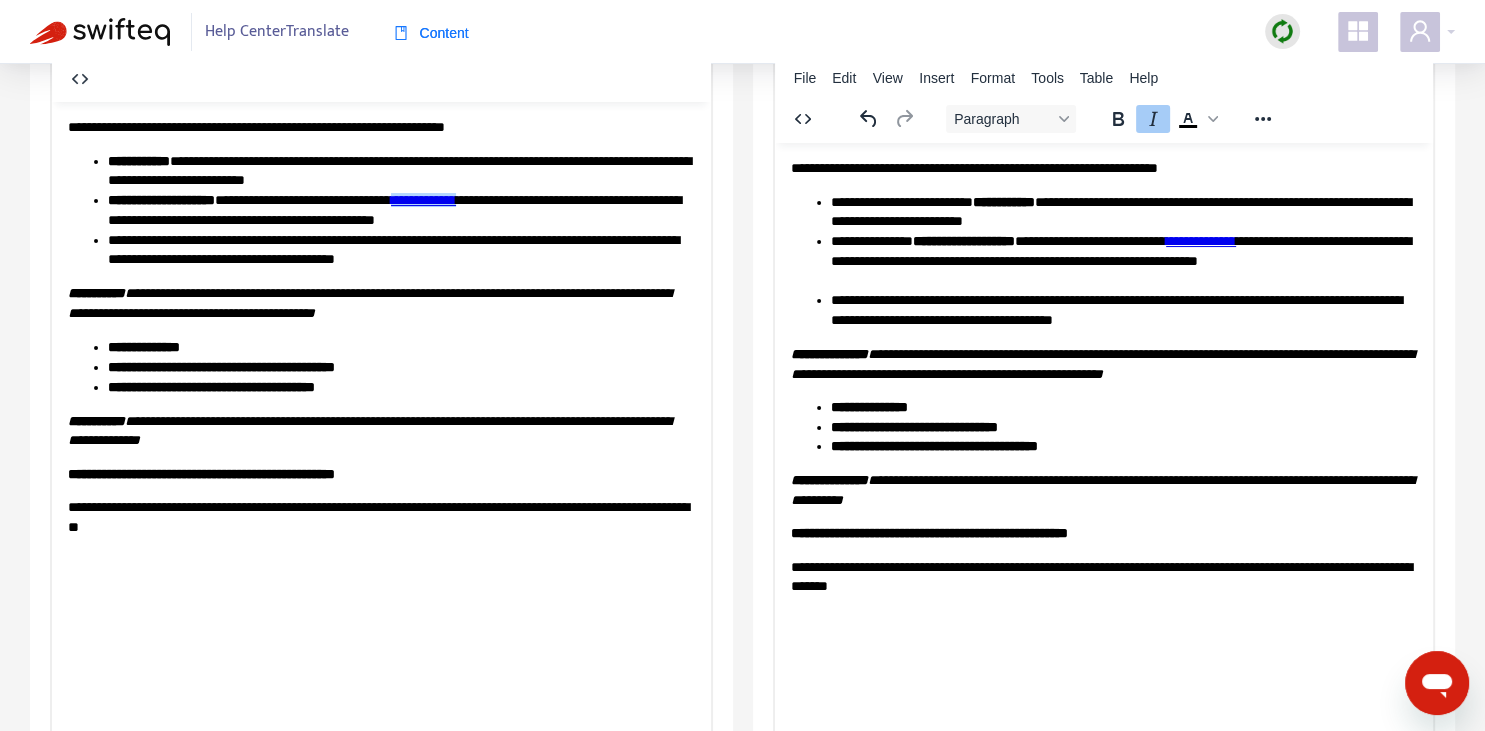 copy on "*" 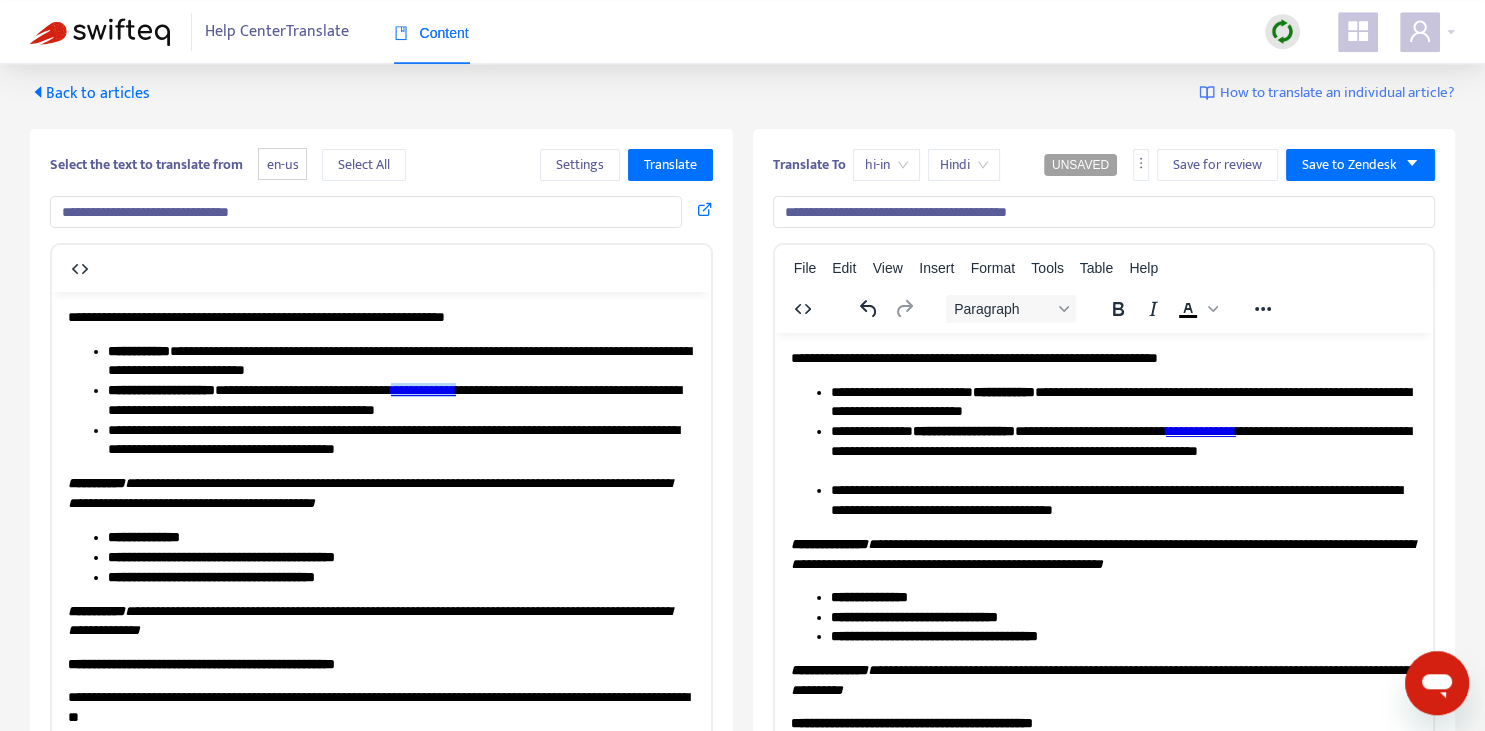 scroll, scrollTop: 0, scrollLeft: 0, axis: both 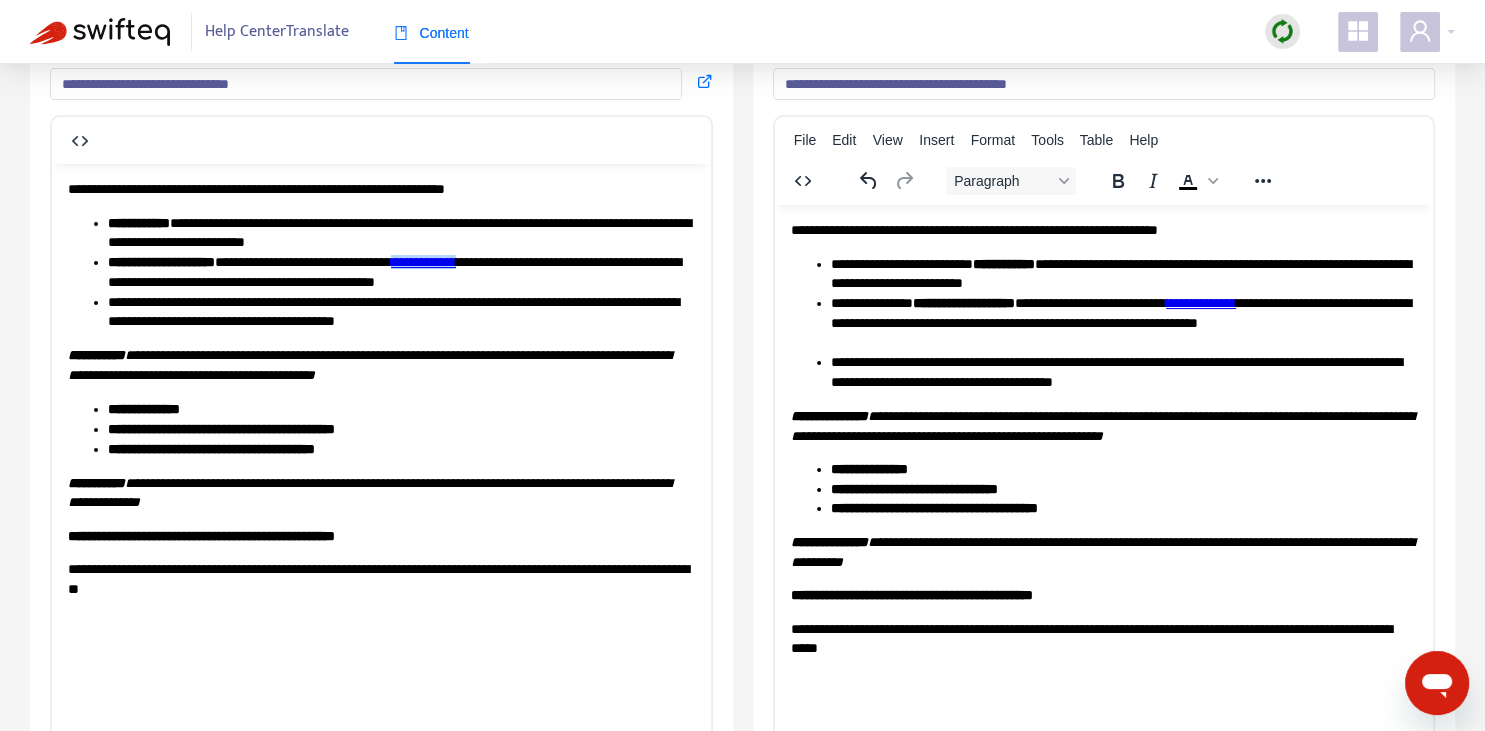 click on "**********" at bounding box center (1101, 425) 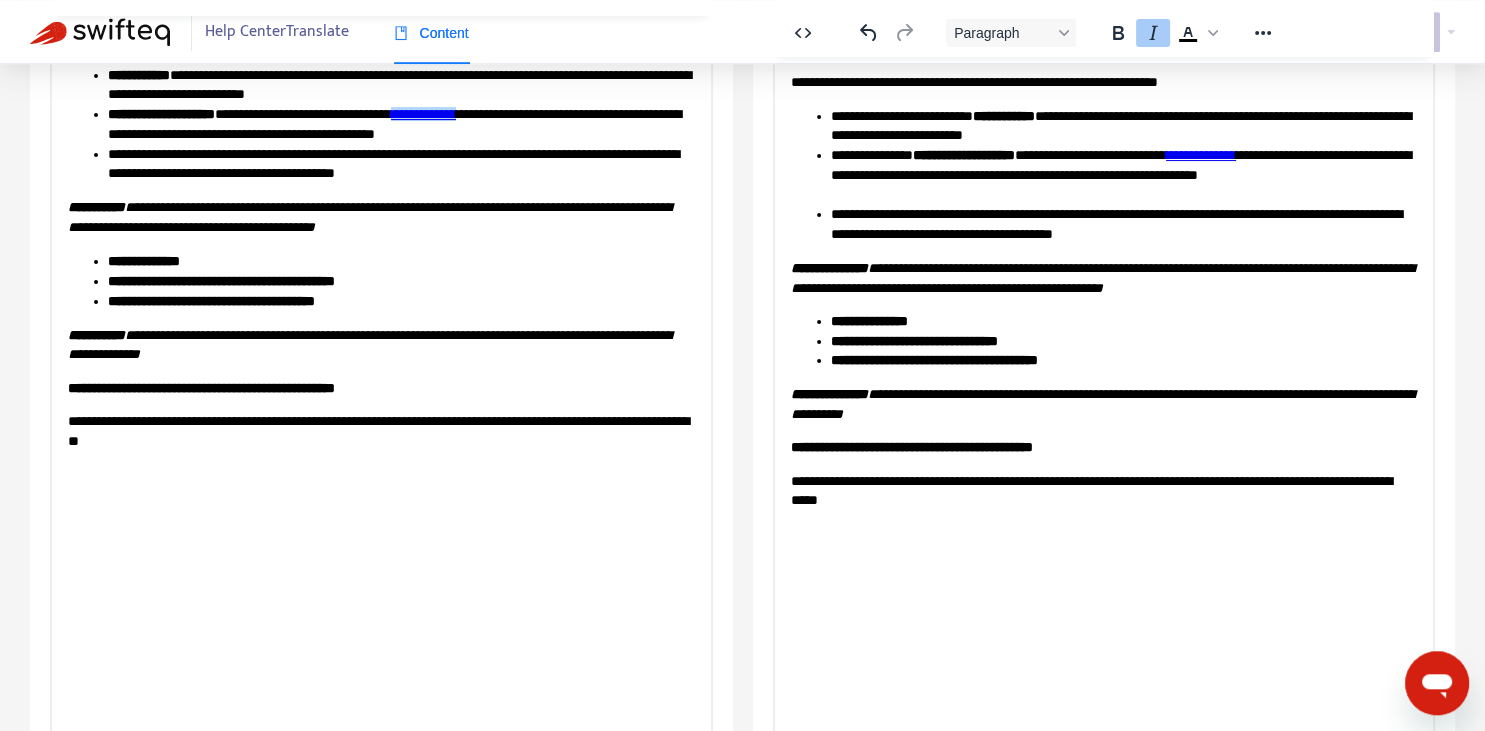 scroll, scrollTop: 343, scrollLeft: 0, axis: vertical 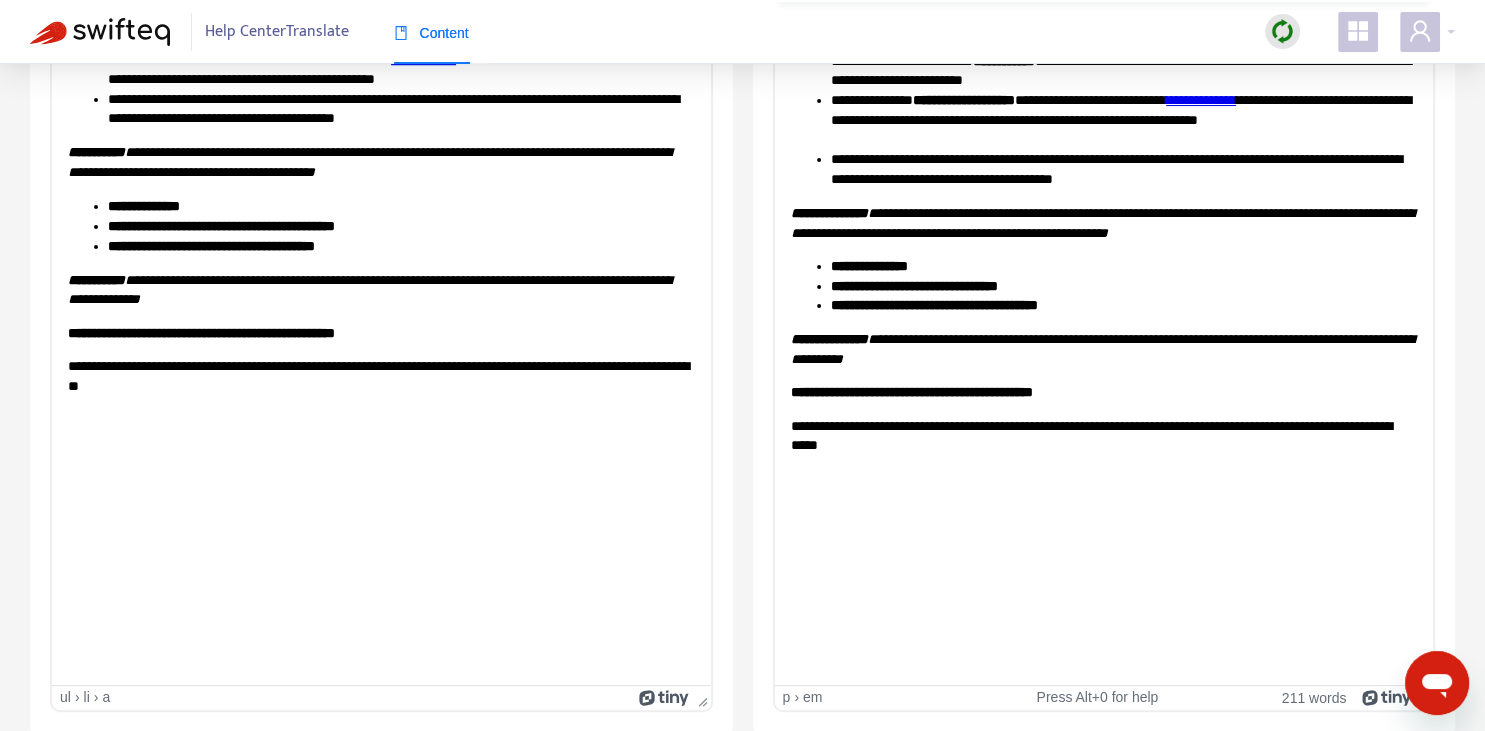 click on "**********" at bounding box center [913, 285] 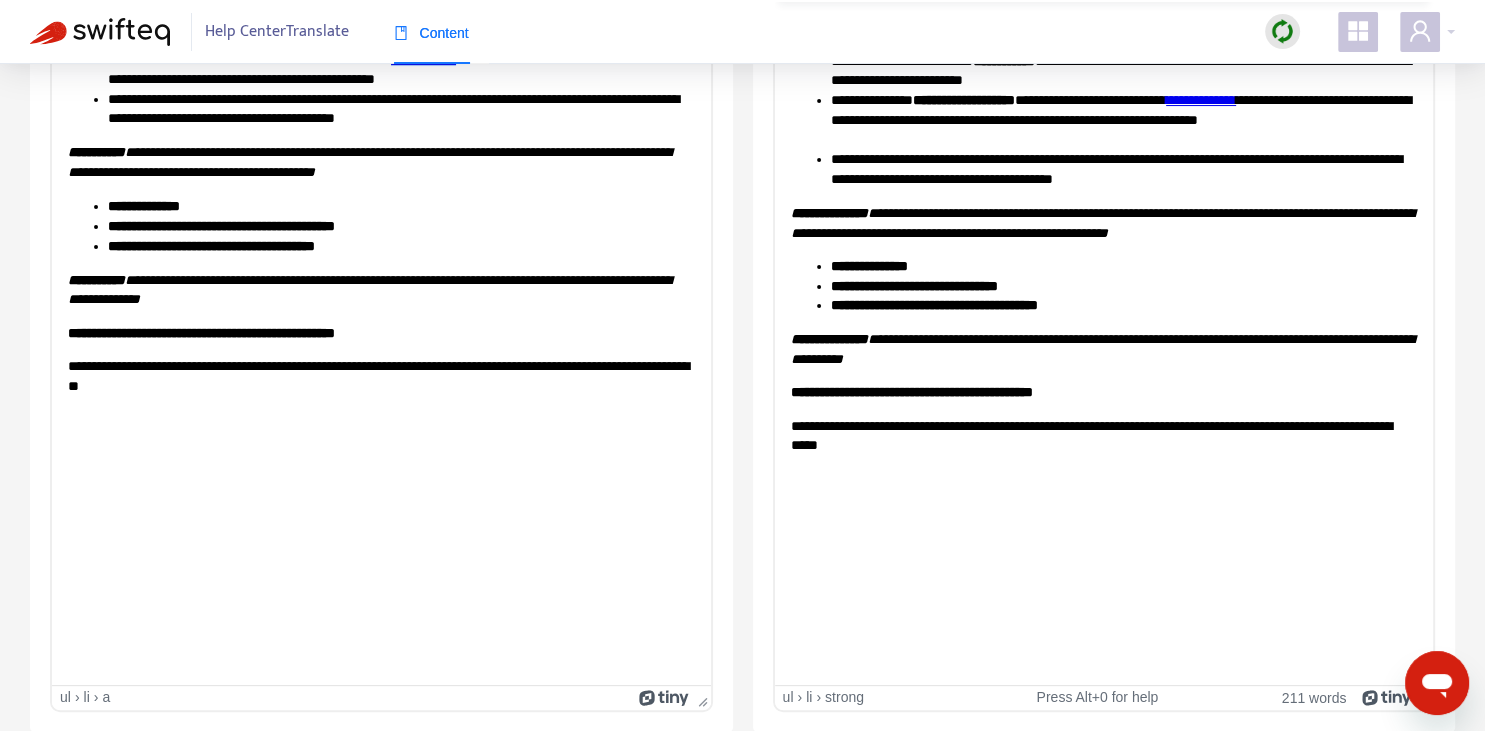 click on "**********" at bounding box center [933, 304] 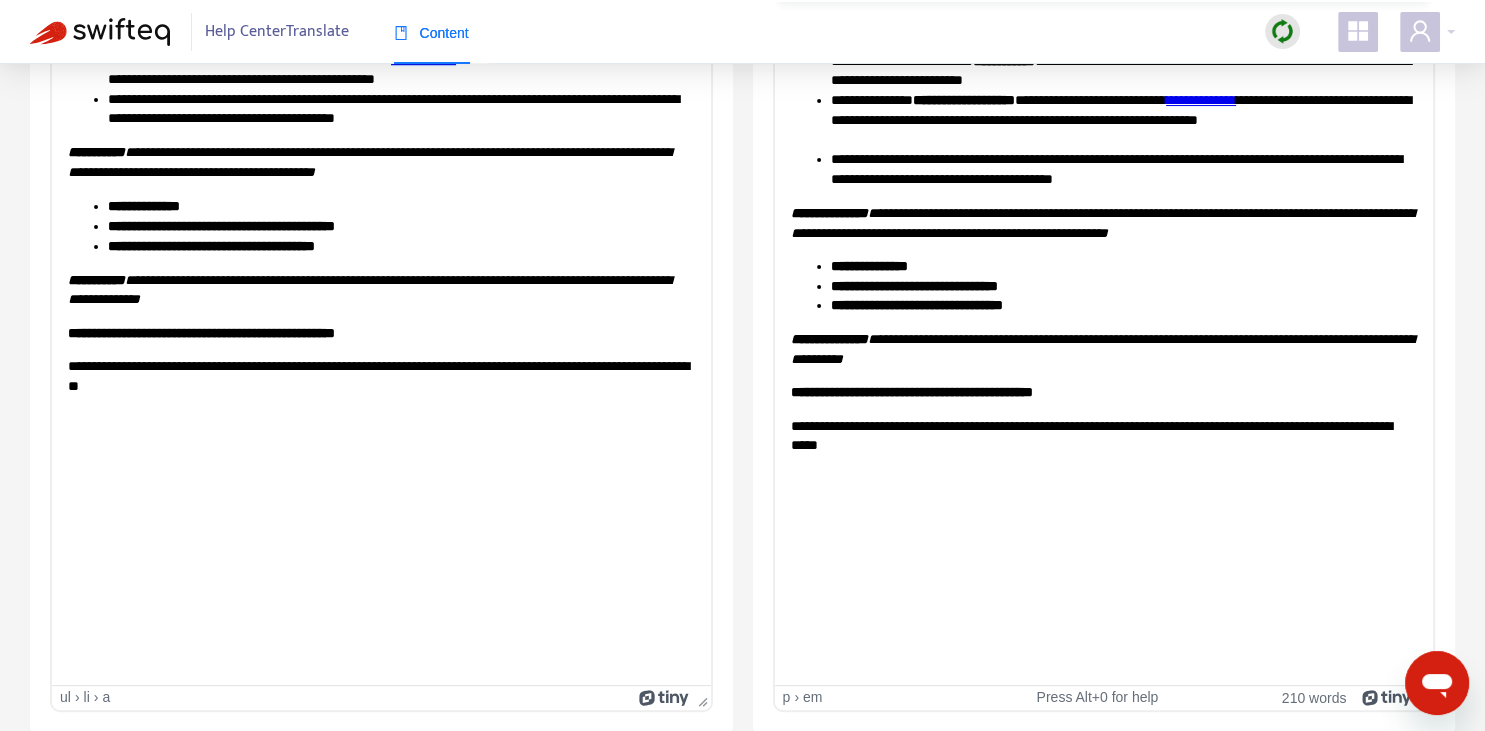 click on "**********" at bounding box center (1101, 348) 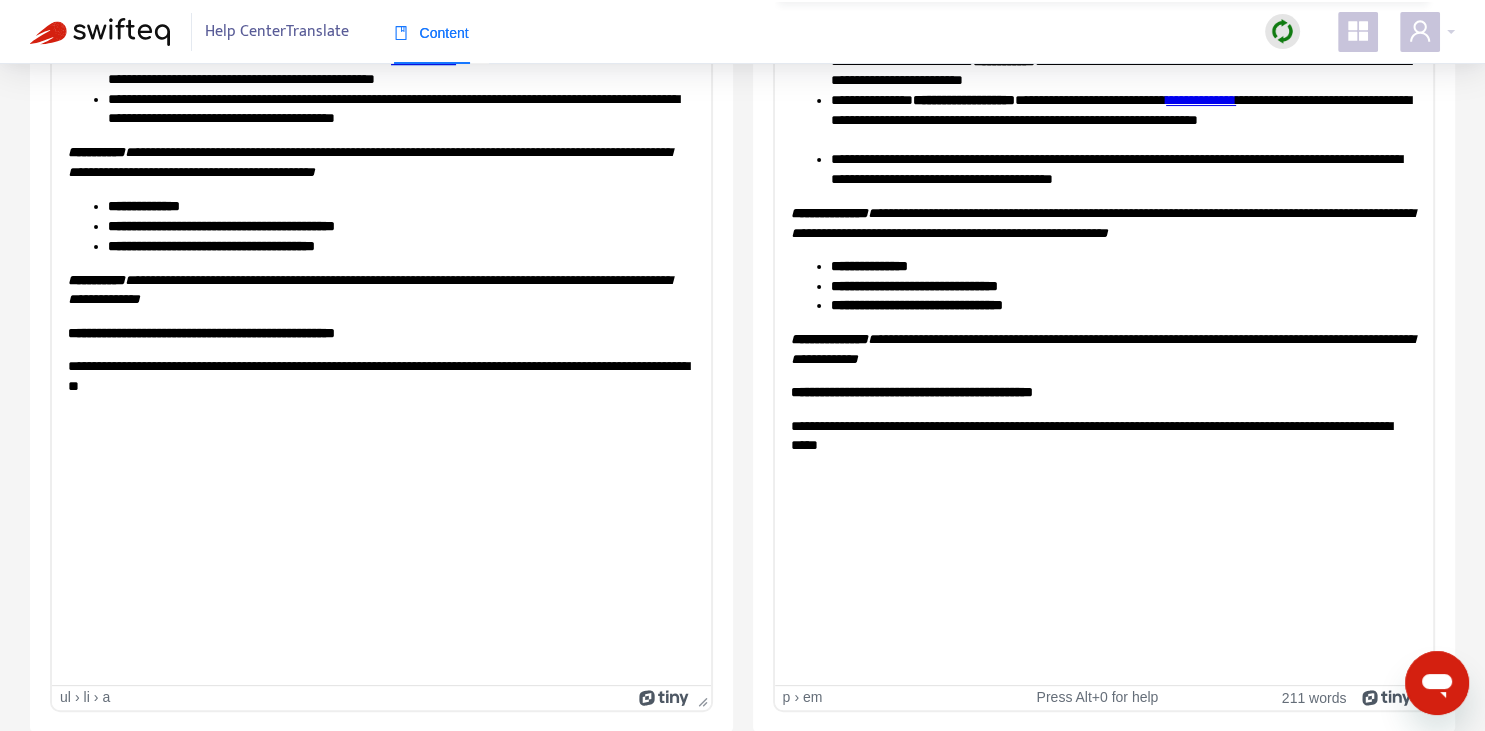 click on "**********" at bounding box center [1101, 348] 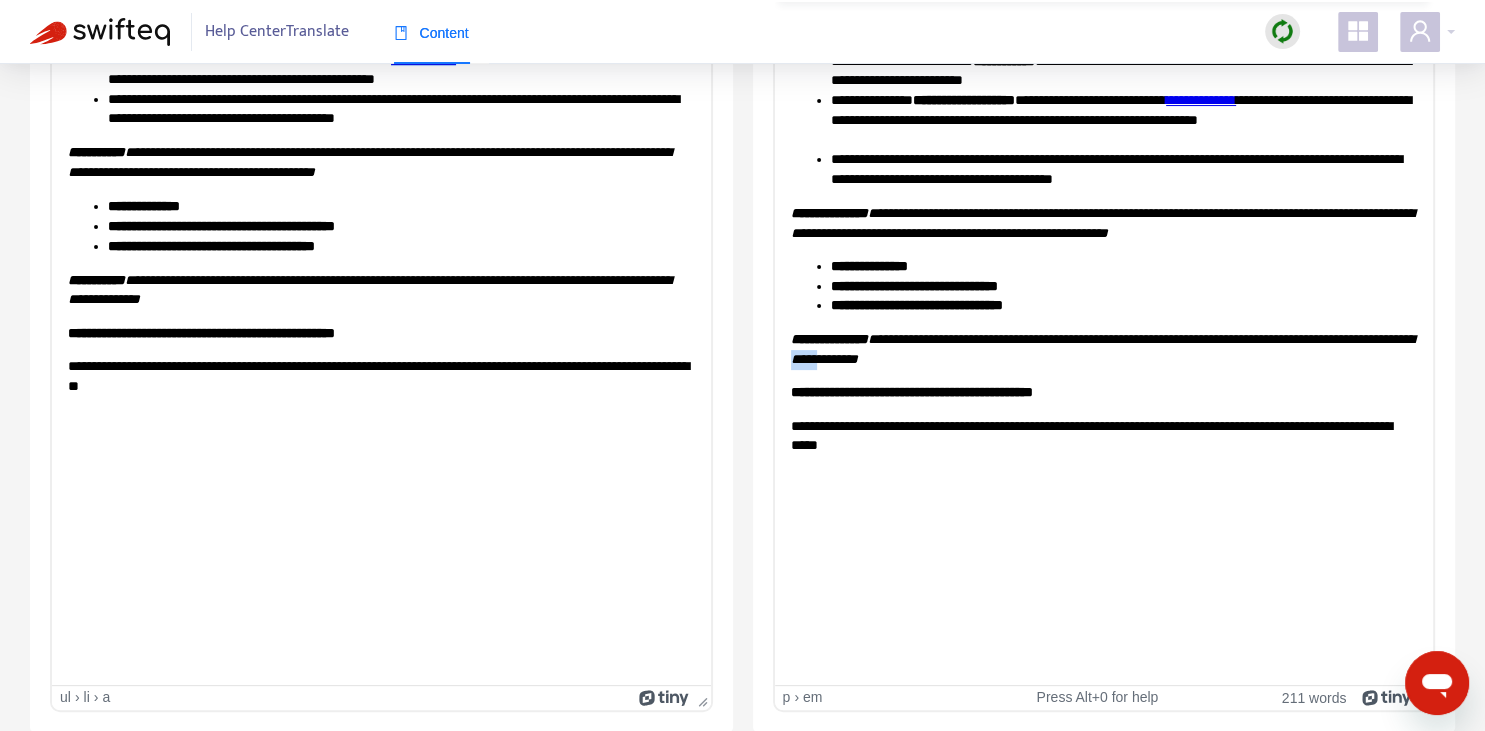 click on "**********" at bounding box center [1101, 348] 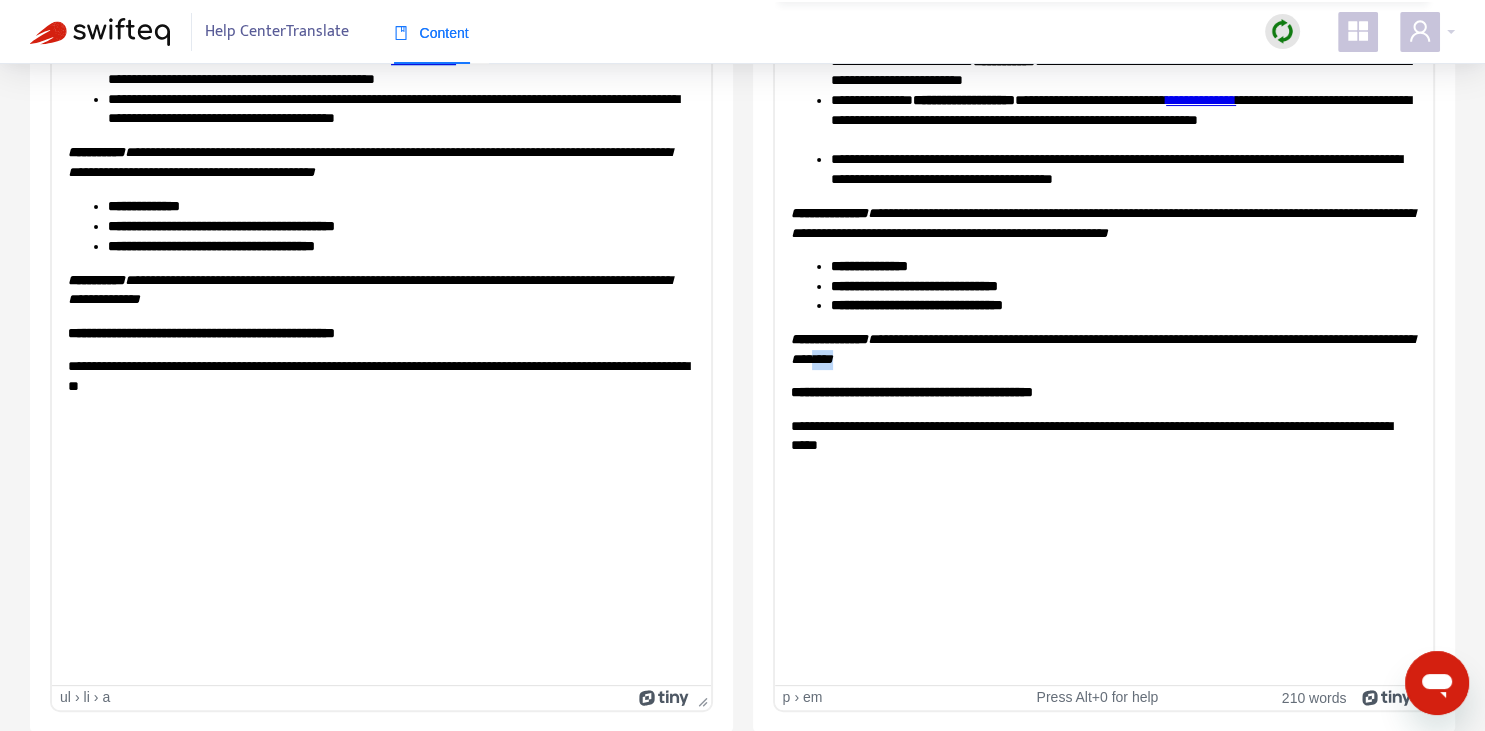 drag, startPoint x: 998, startPoint y: 362, endPoint x: 987, endPoint y: 357, distance: 12.083046 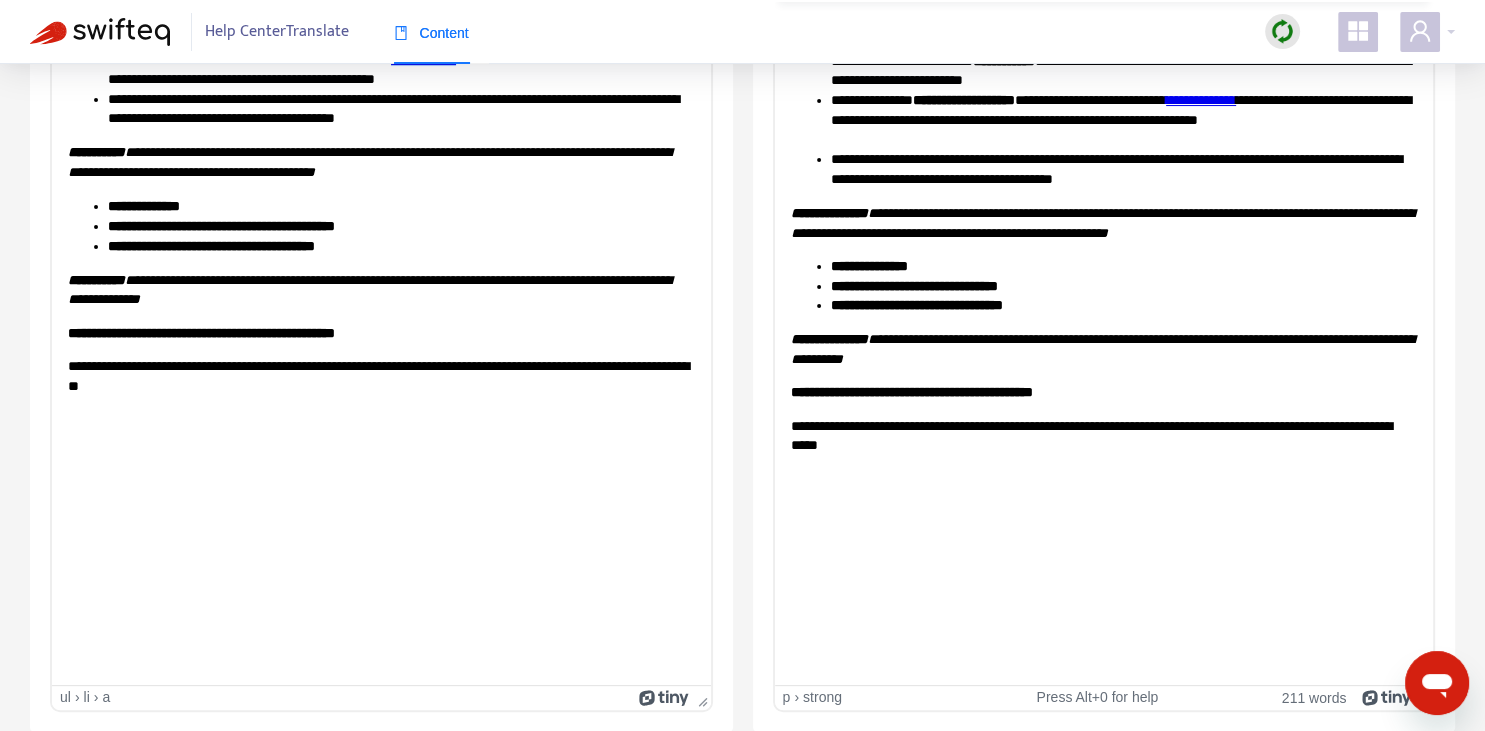 click on "**********" at bounding box center (911, 391) 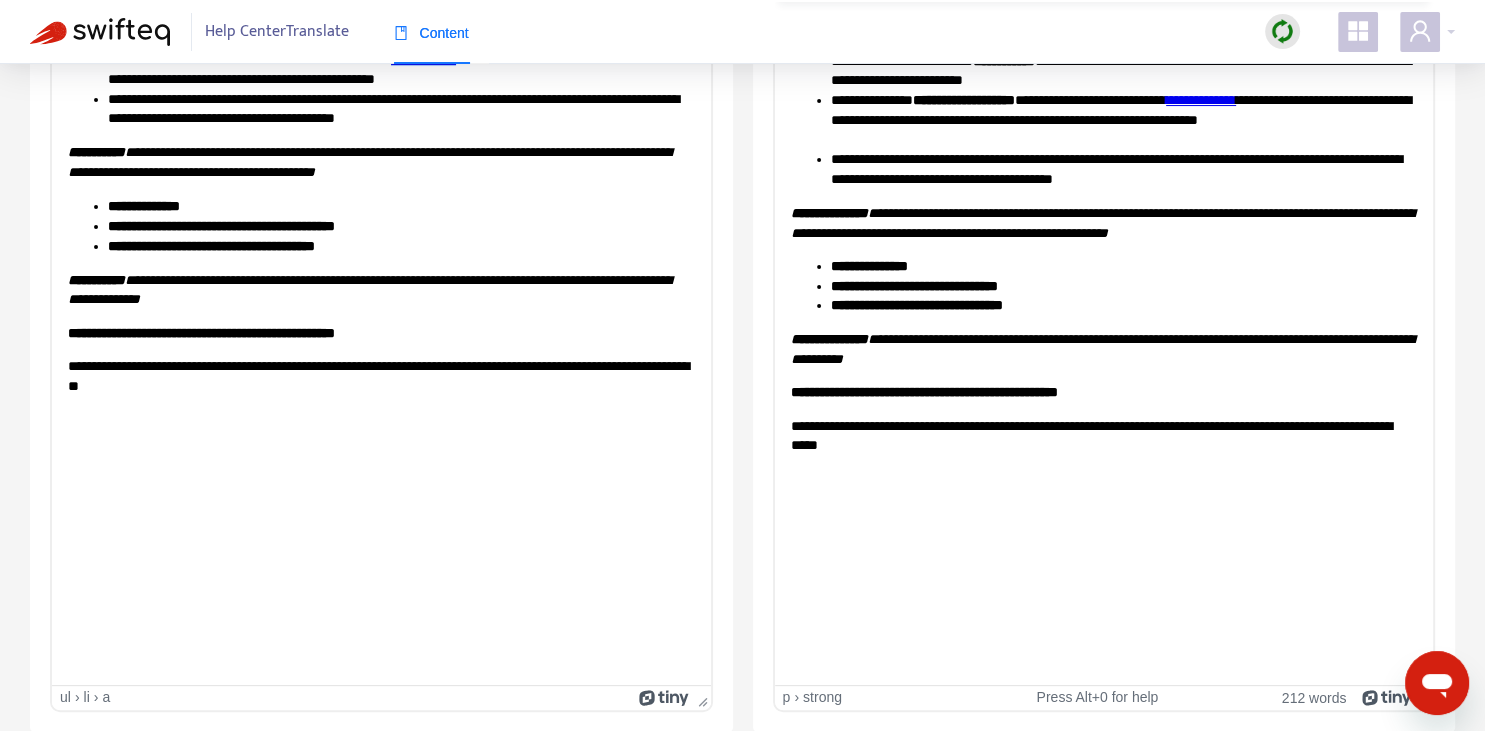 scroll, scrollTop: 0, scrollLeft: 0, axis: both 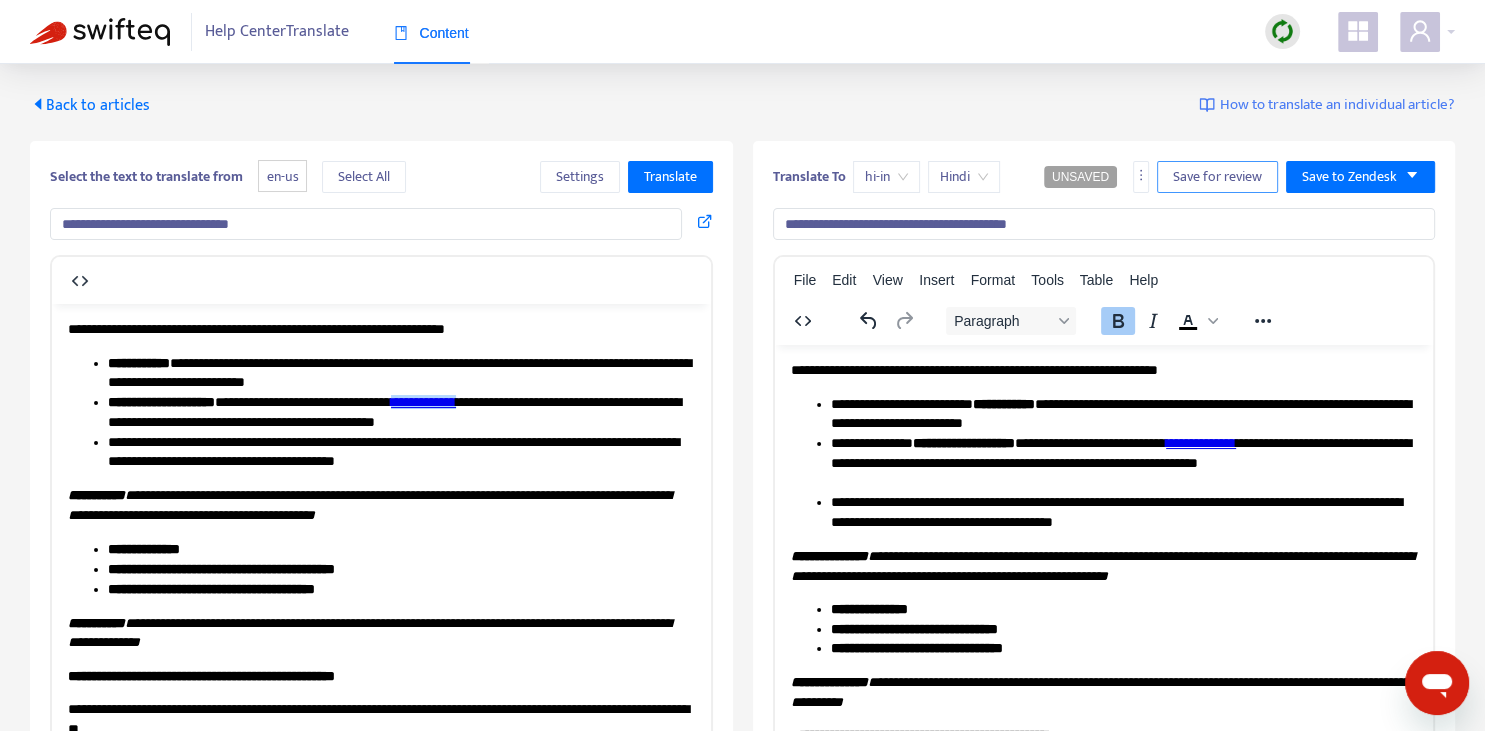 click on "Save for review" at bounding box center [1217, 177] 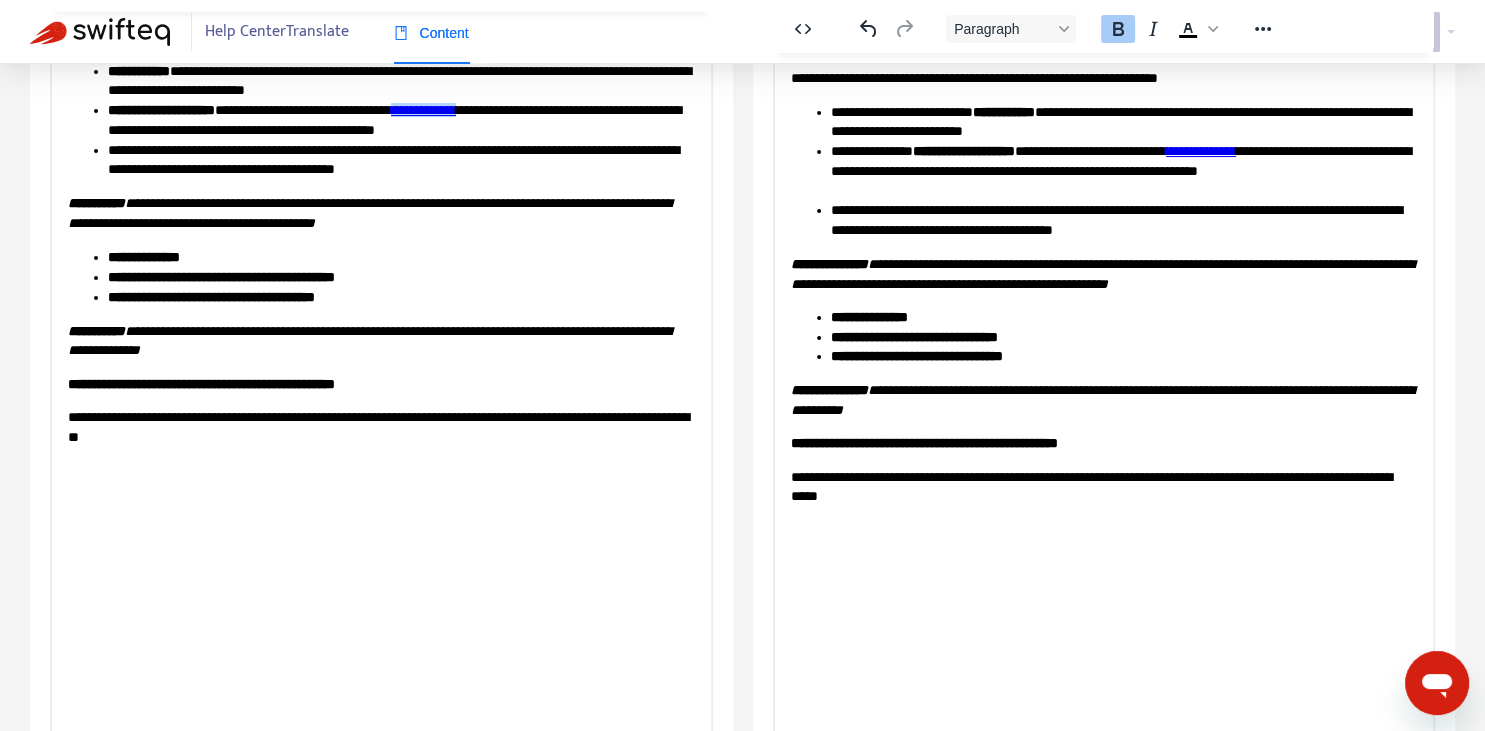 scroll, scrollTop: 343, scrollLeft: 0, axis: vertical 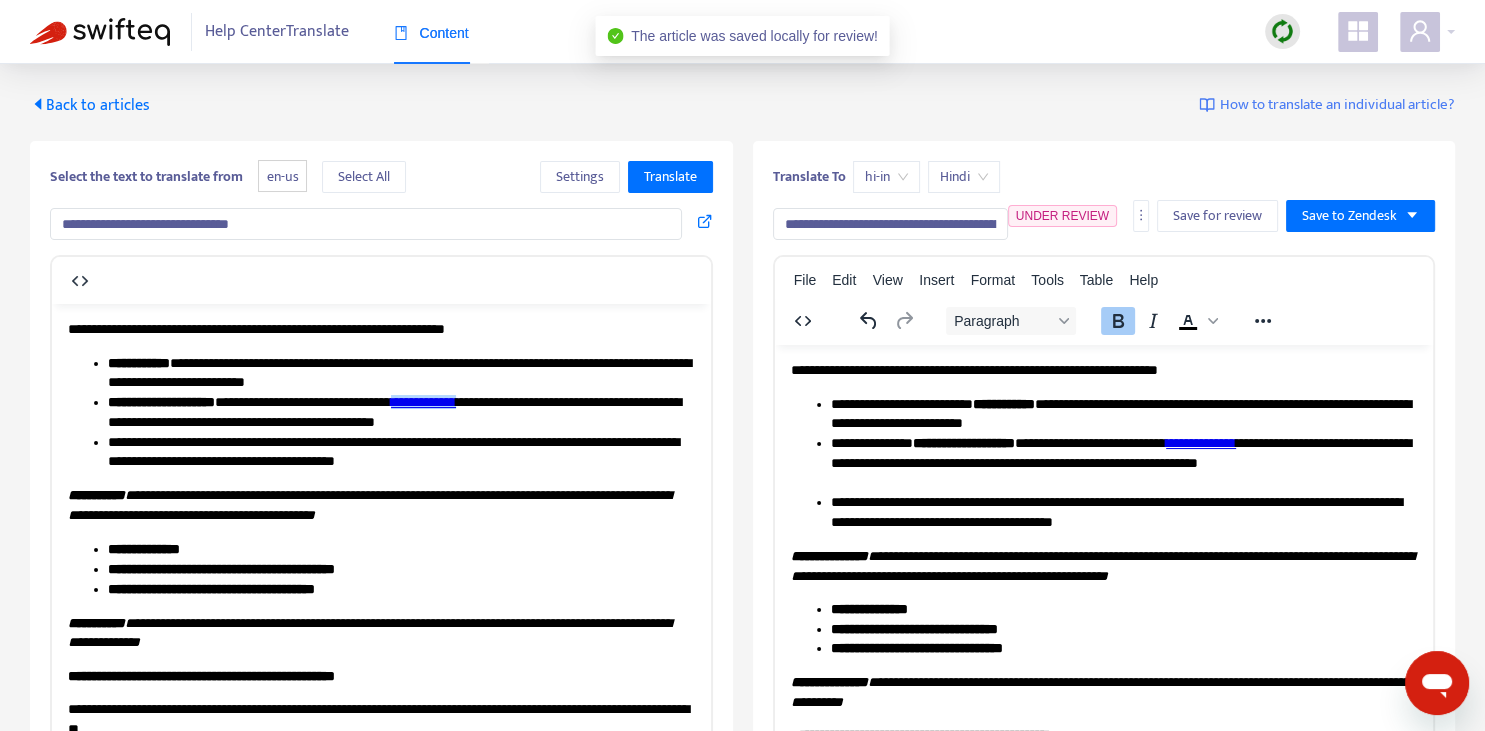 click on "Back to articles" at bounding box center [90, 105] 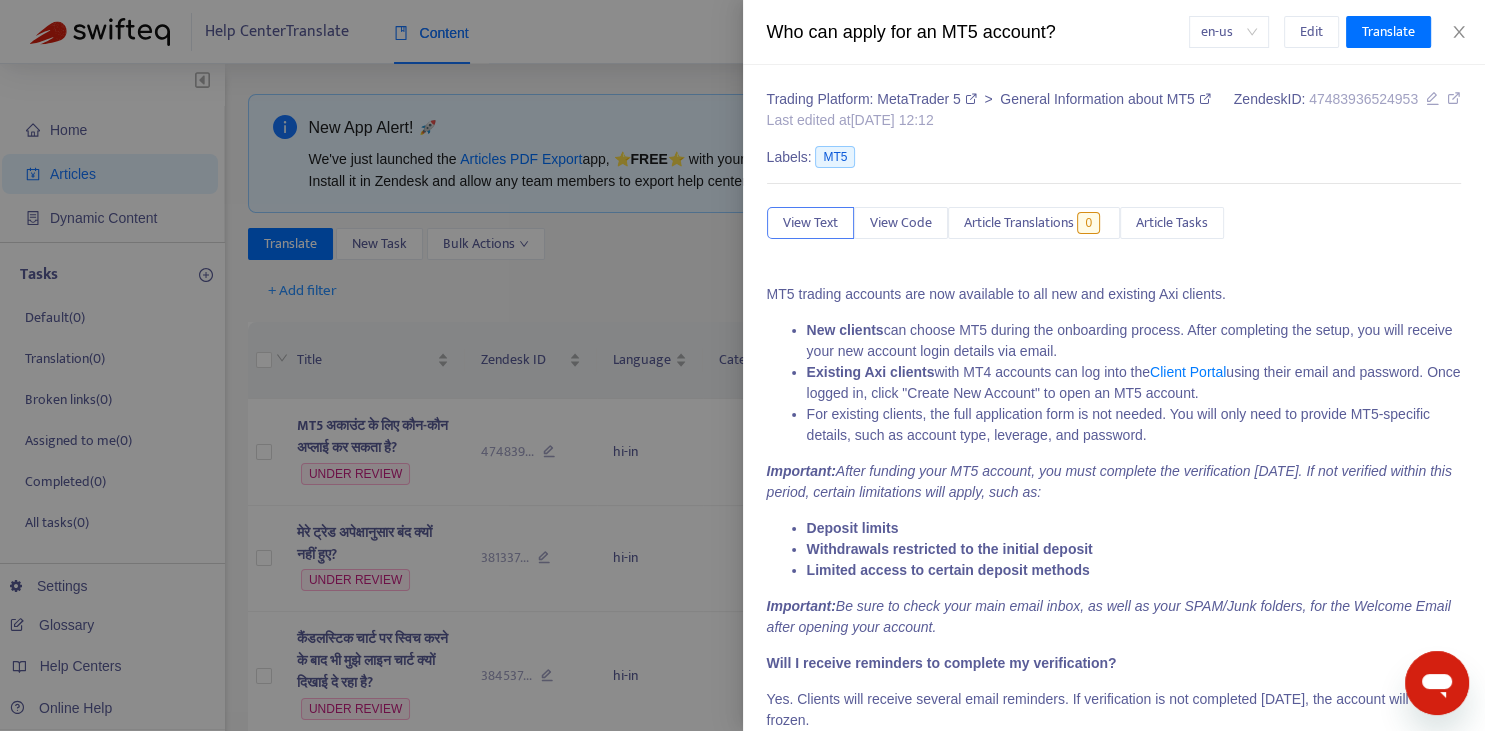 click at bounding box center (742, 365) 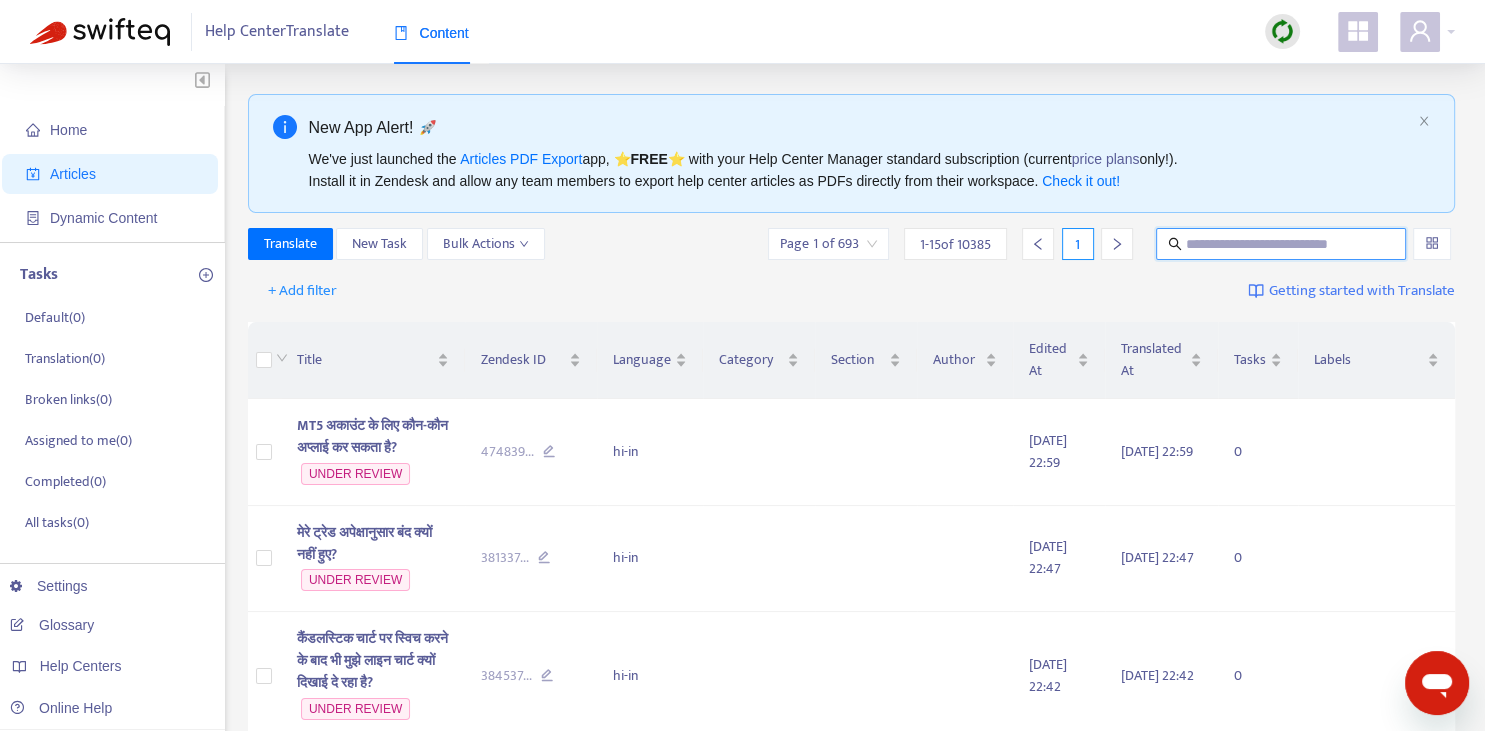 click at bounding box center [1282, 244] 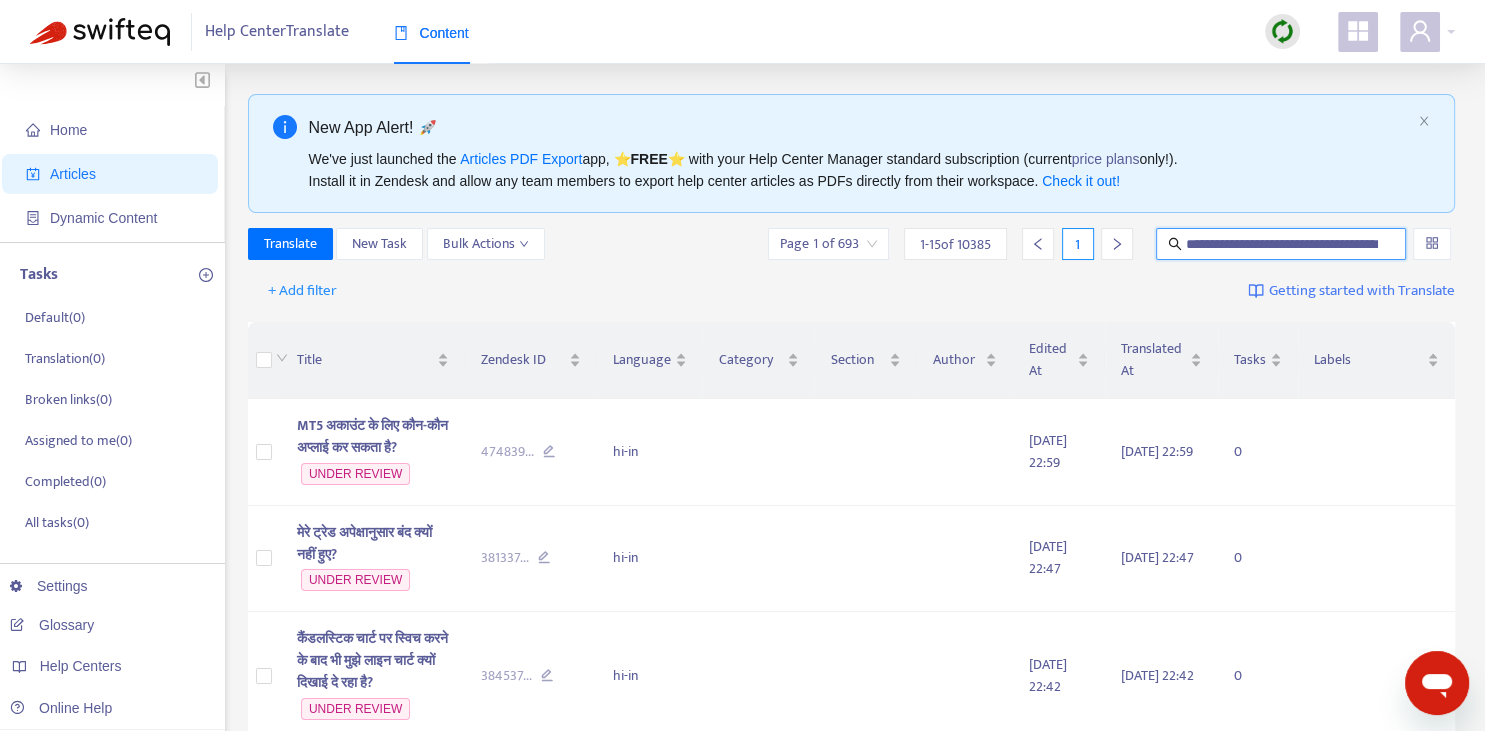 scroll, scrollTop: 0, scrollLeft: 61, axis: horizontal 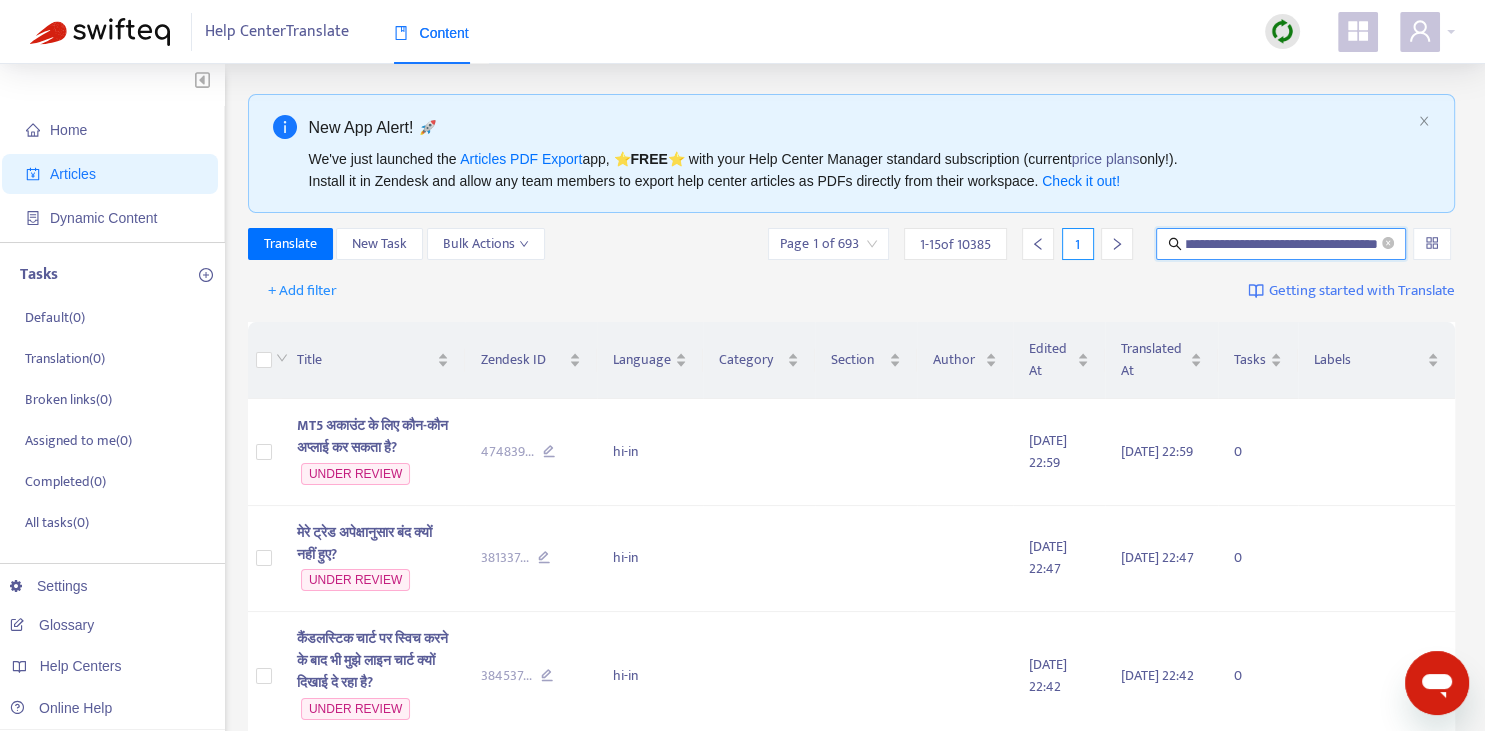 type on "**********" 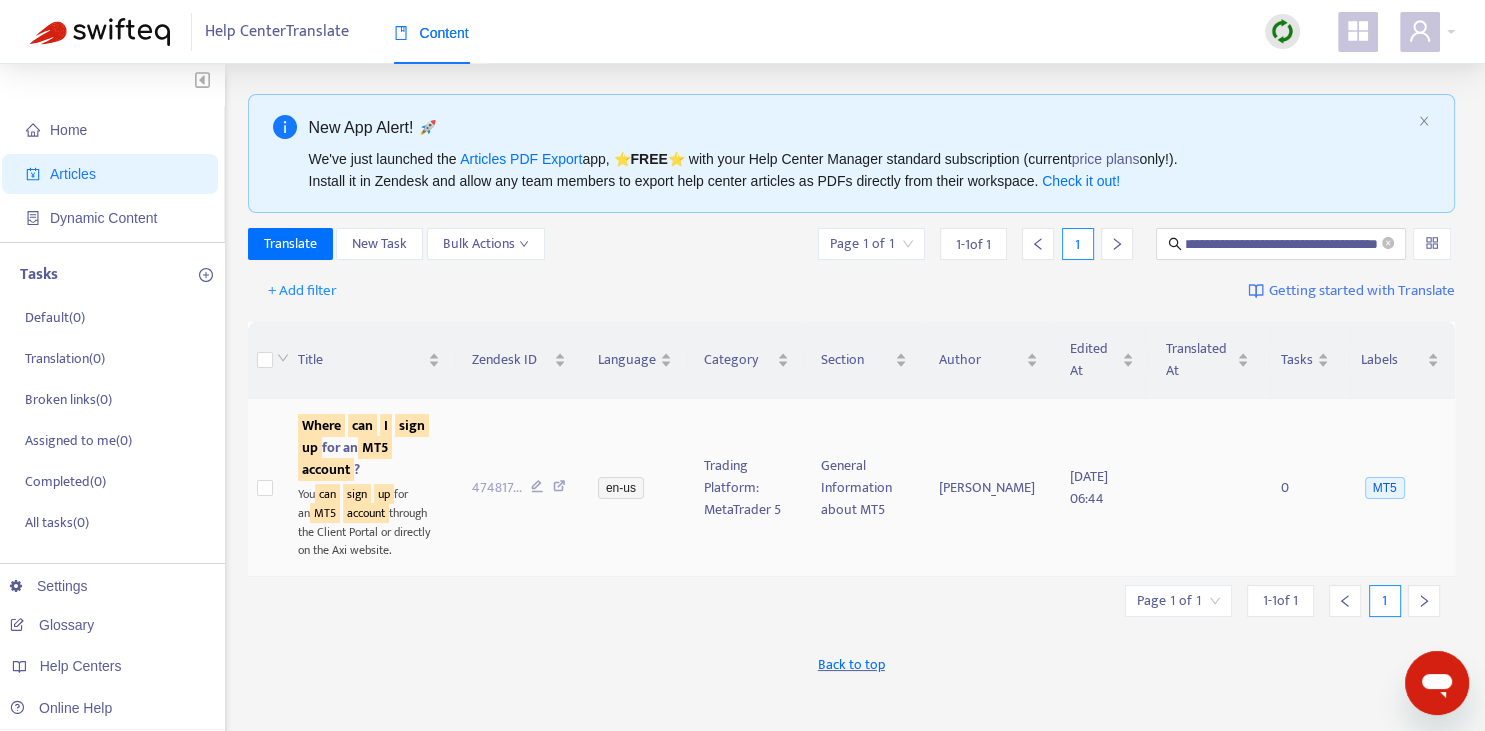 click on "can" at bounding box center (362, 425) 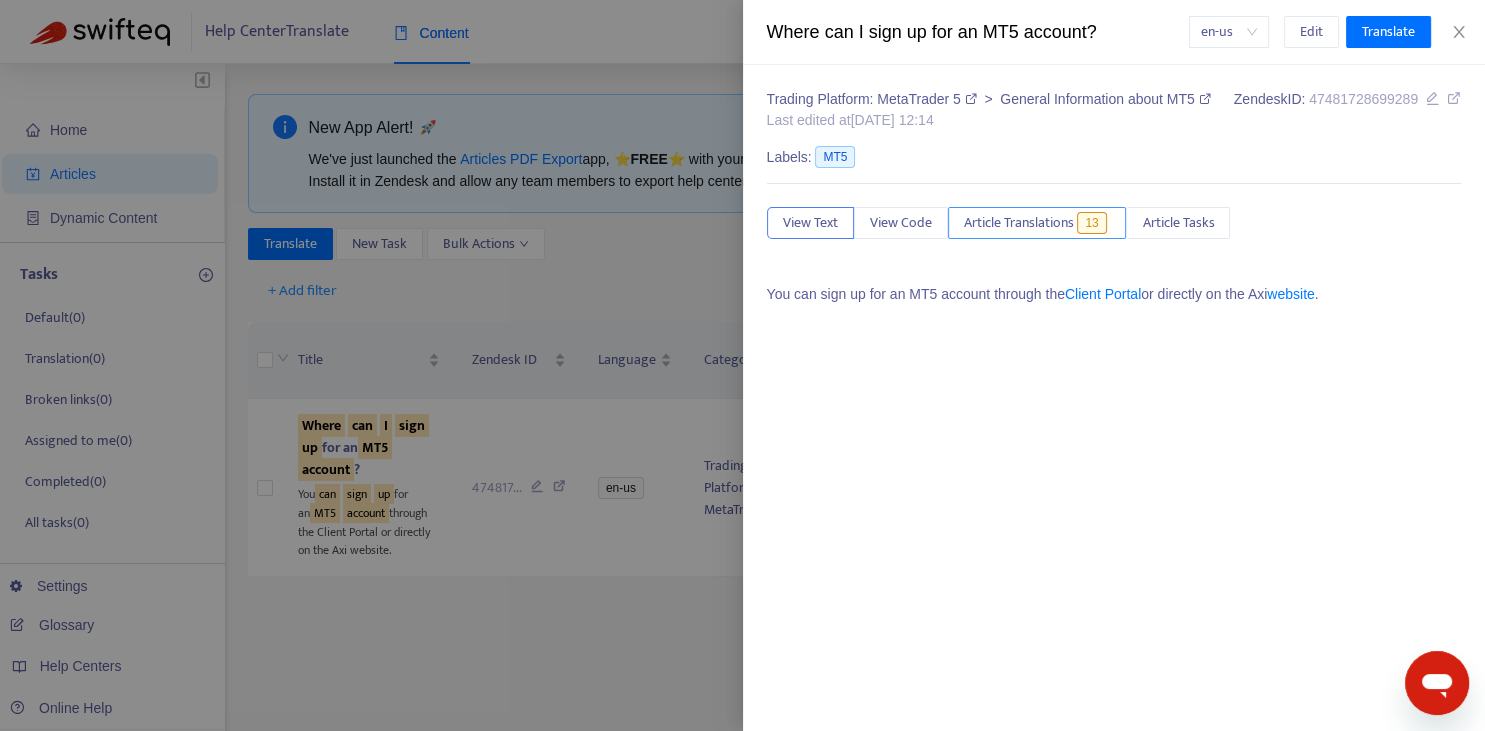 click on "Article Translations" at bounding box center (1019, 223) 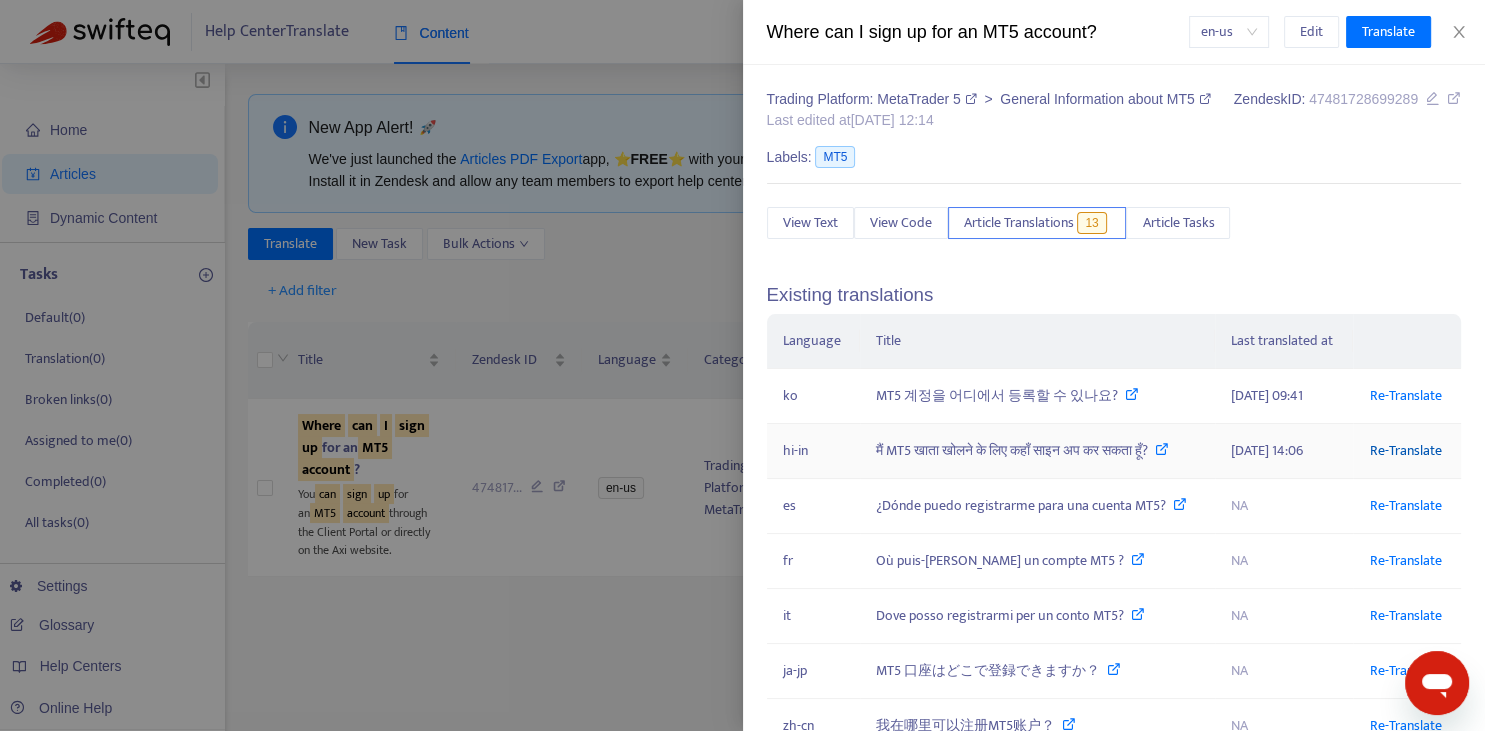 click on "Re-Translate" at bounding box center (1405, 450) 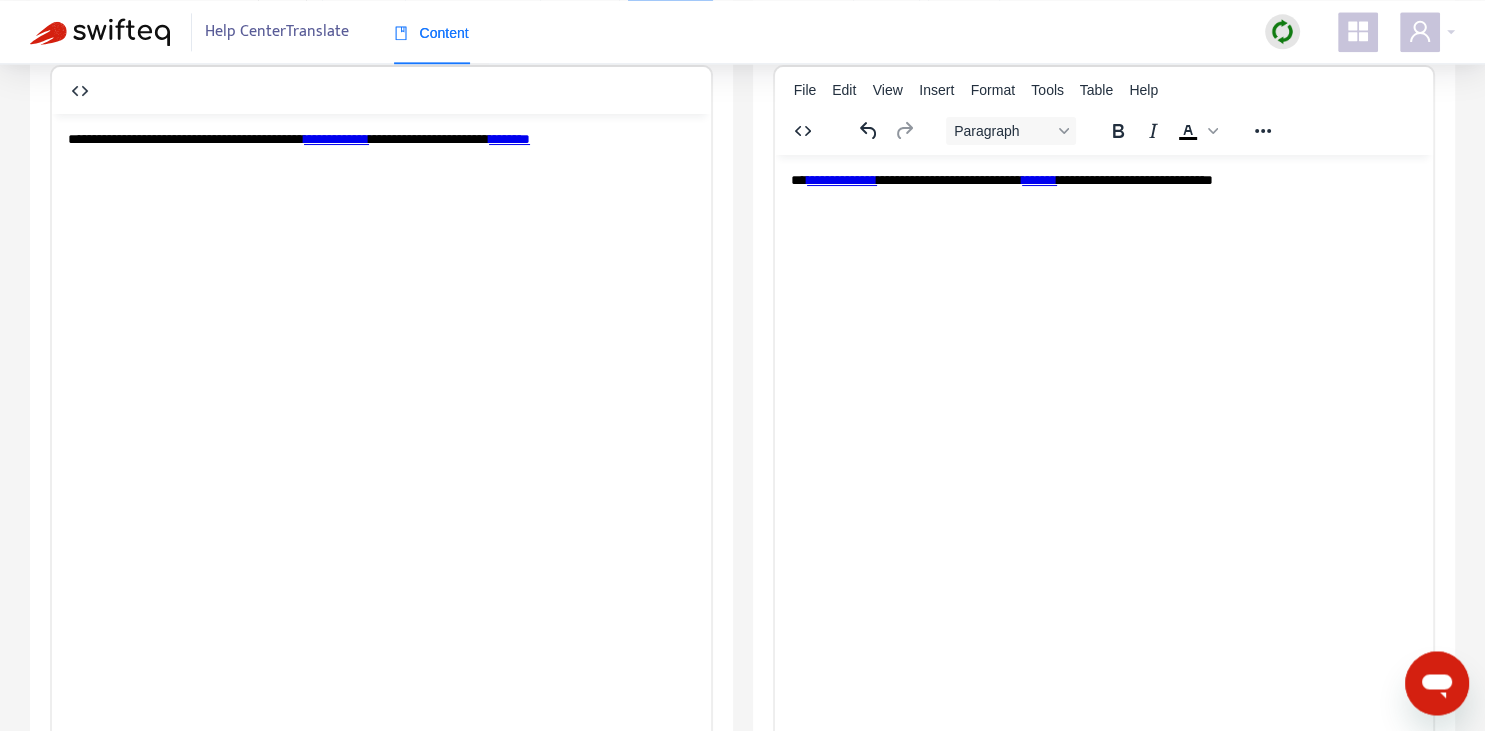 scroll, scrollTop: 343, scrollLeft: 0, axis: vertical 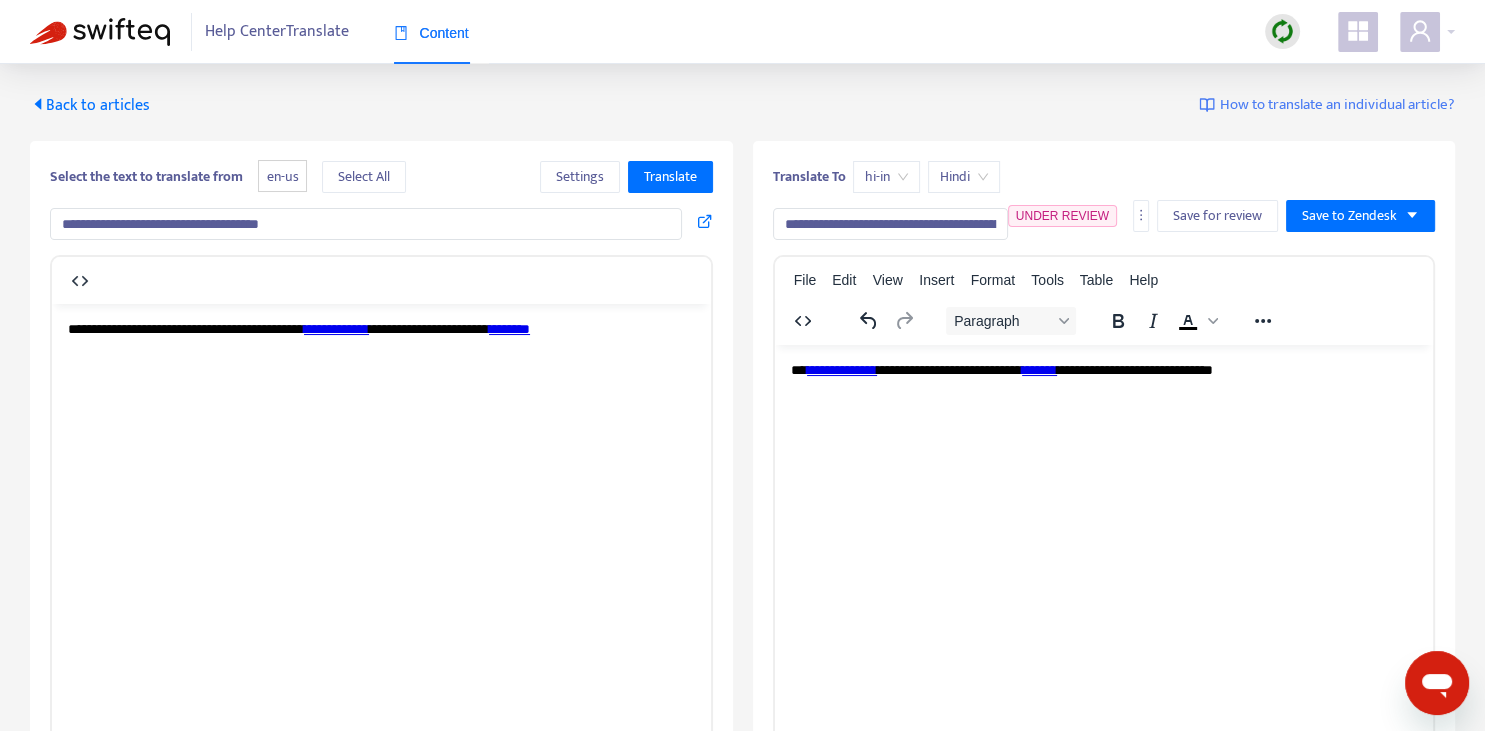 click on "**********" at bounding box center (890, 224) 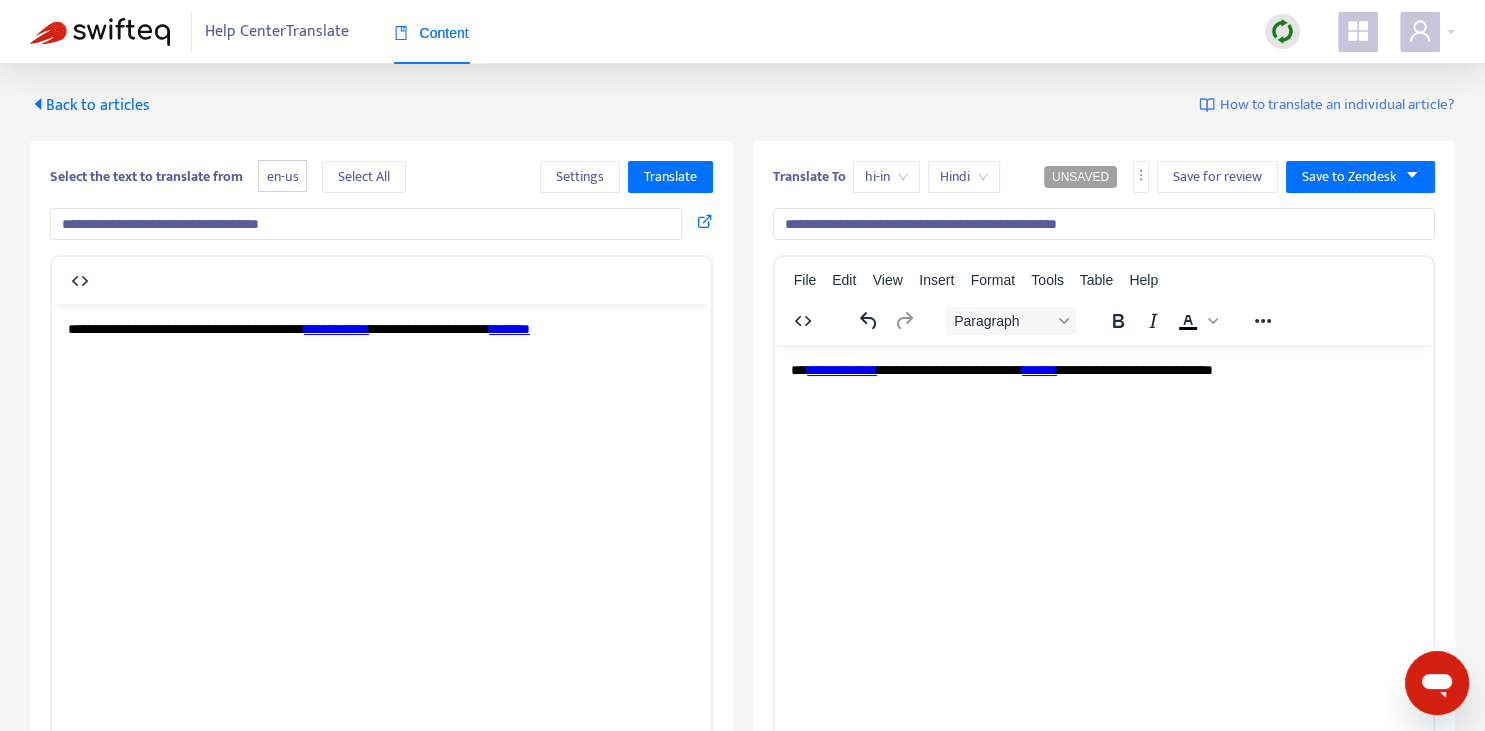 click on "**********" at bounding box center (1104, 224) 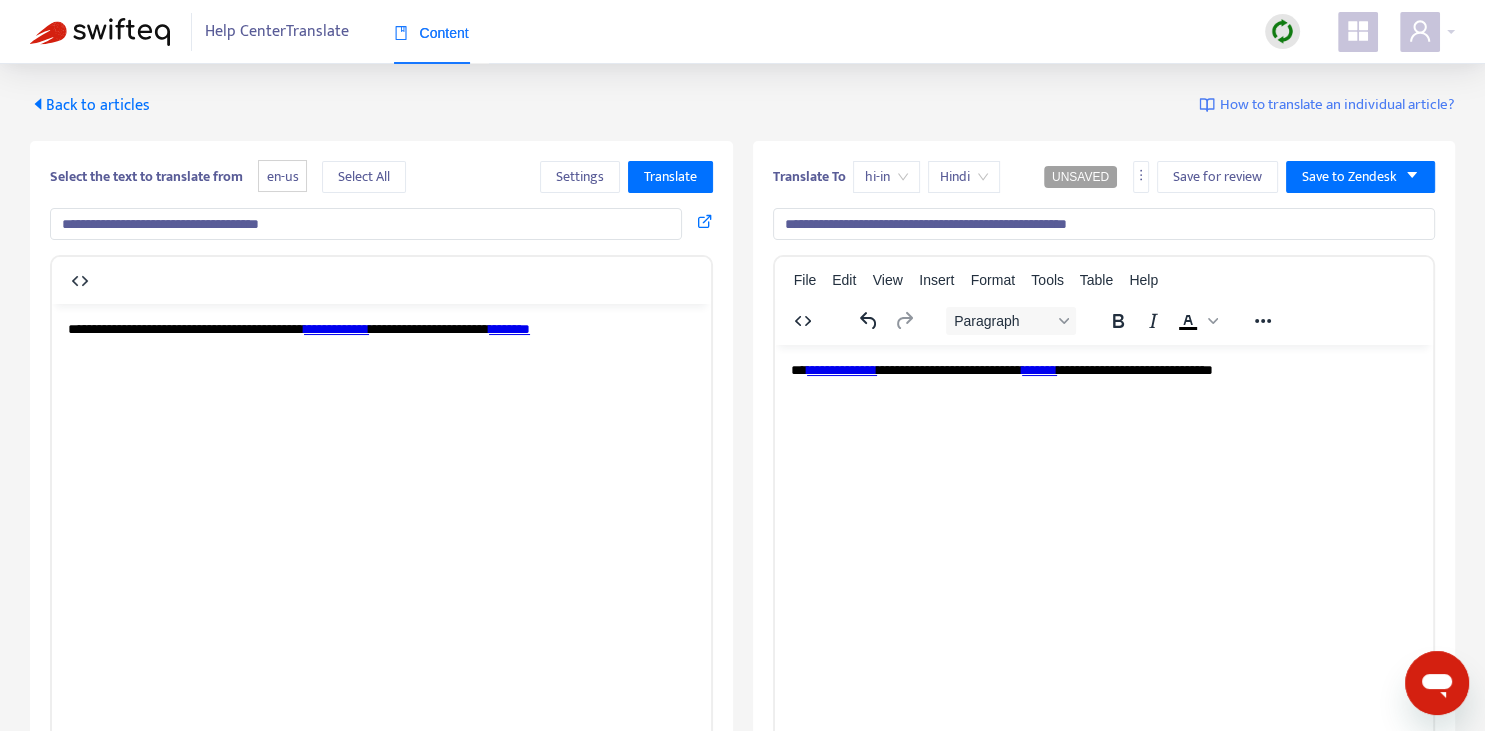 type on "**********" 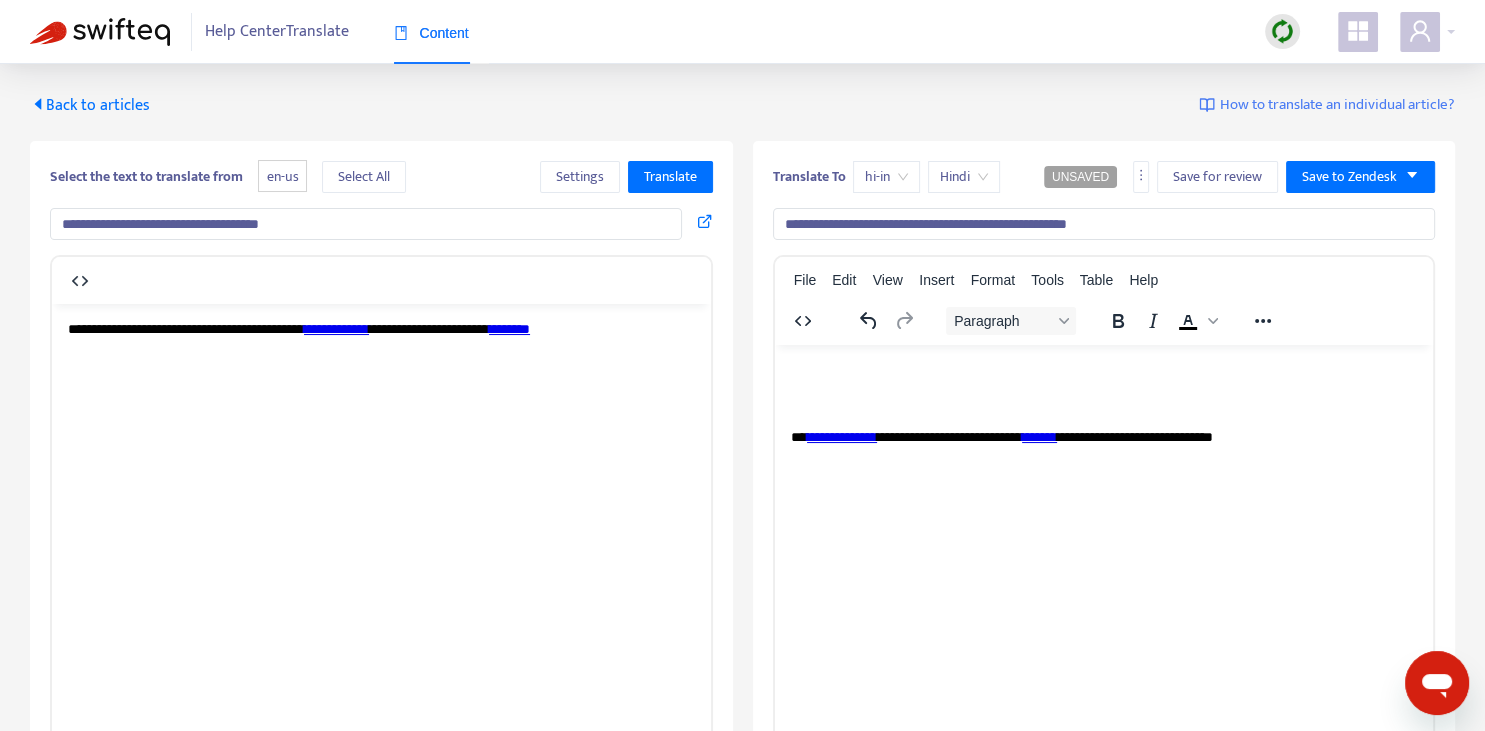type 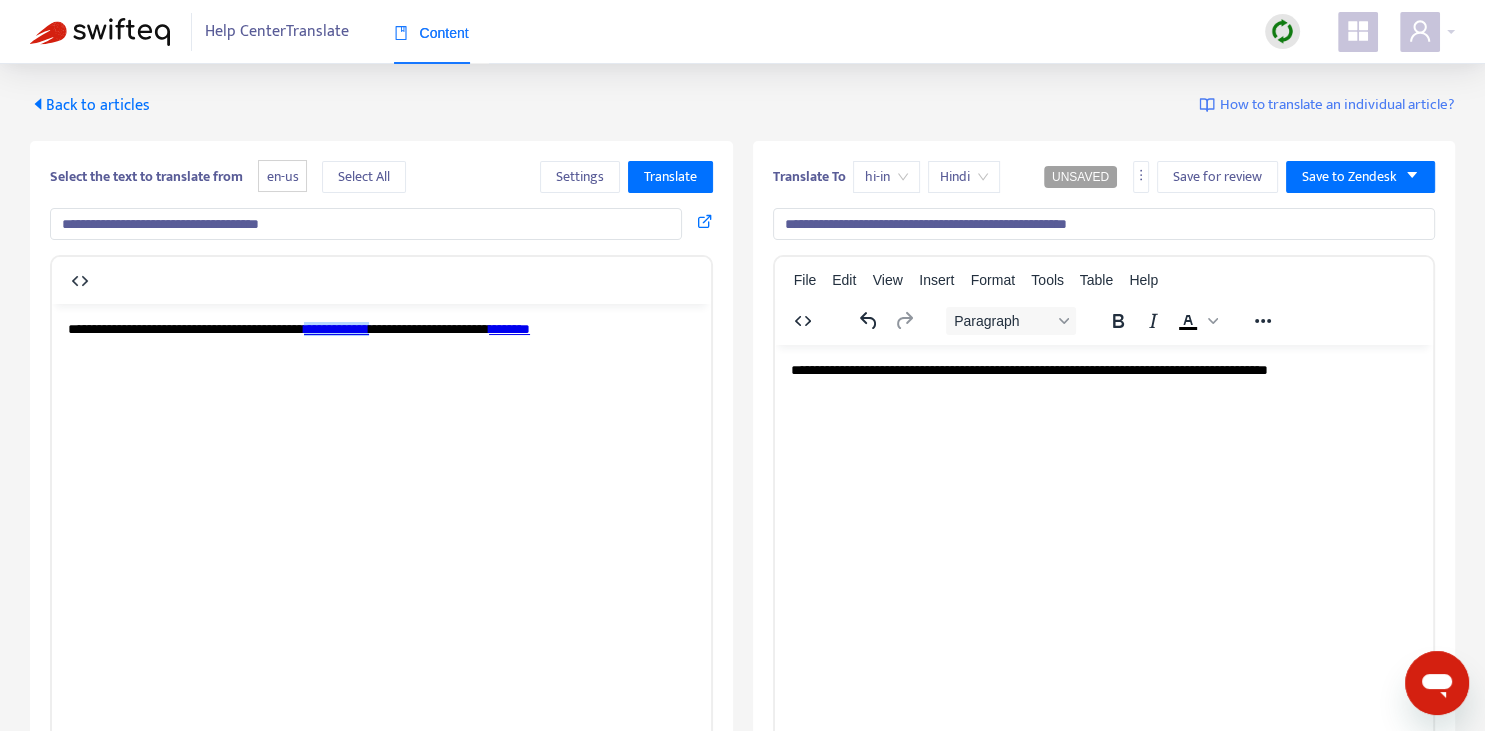 click on "**********" at bounding box center [336, 328] 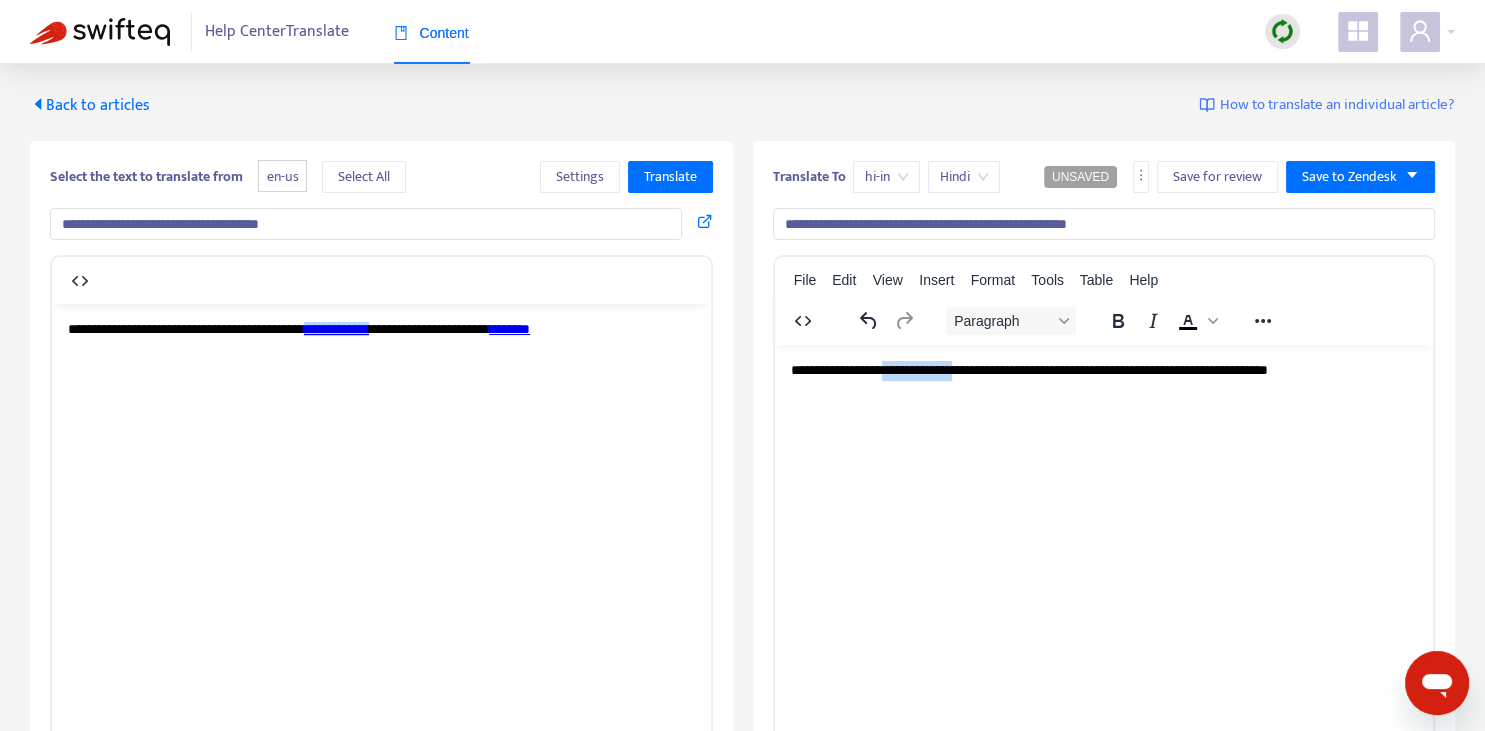 drag, startPoint x: 916, startPoint y: 370, endPoint x: 985, endPoint y: 371, distance: 69.00725 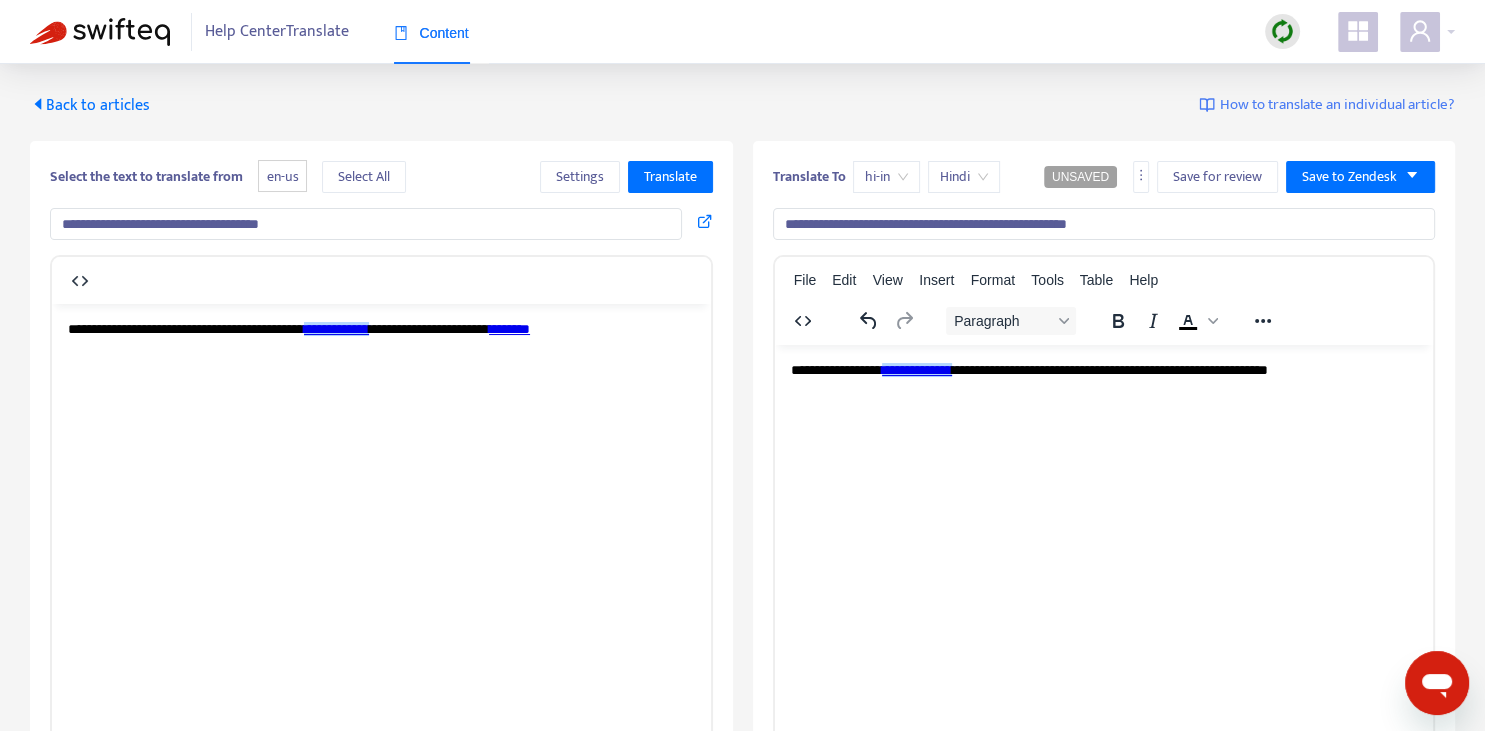 click on "**********" at bounding box center (381, 329) 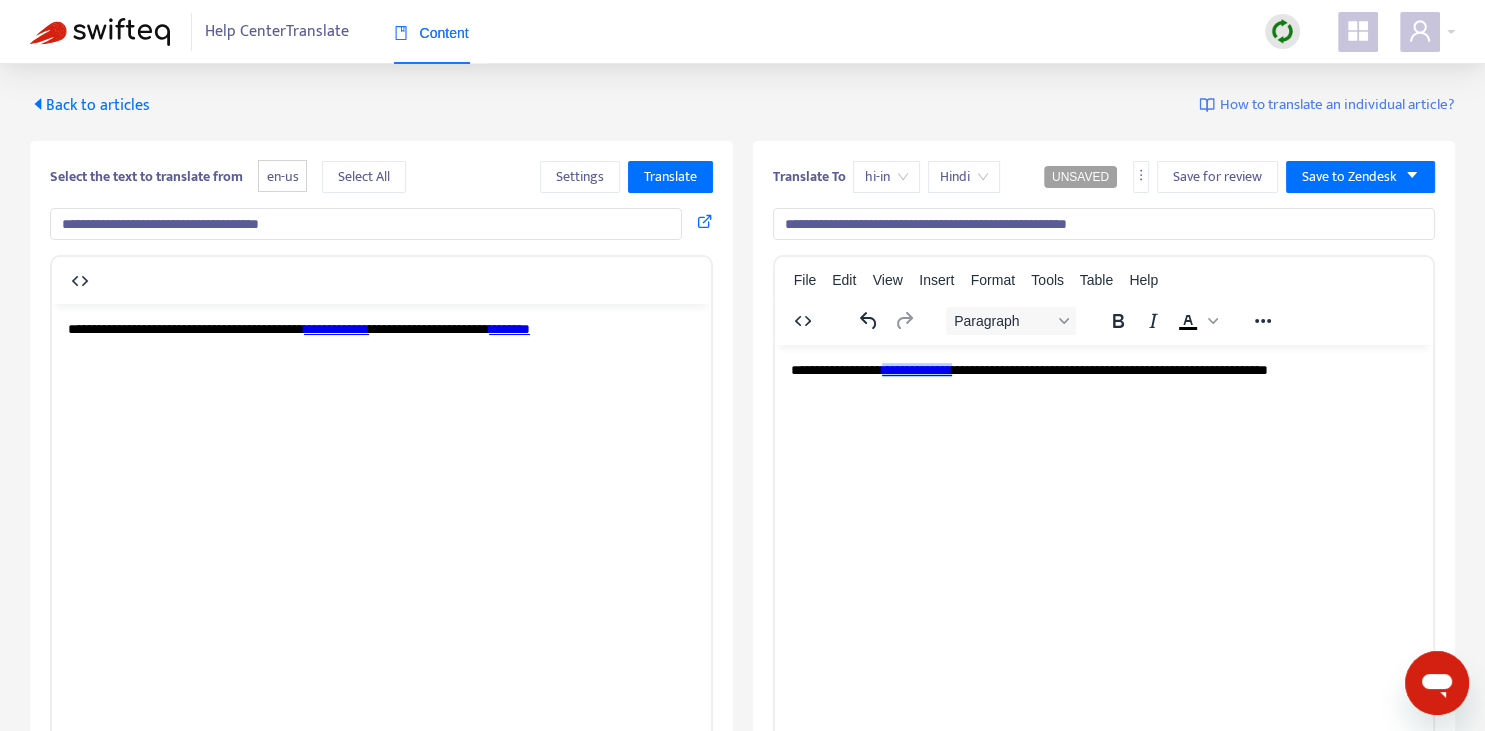 click on "*******" at bounding box center [509, 328] 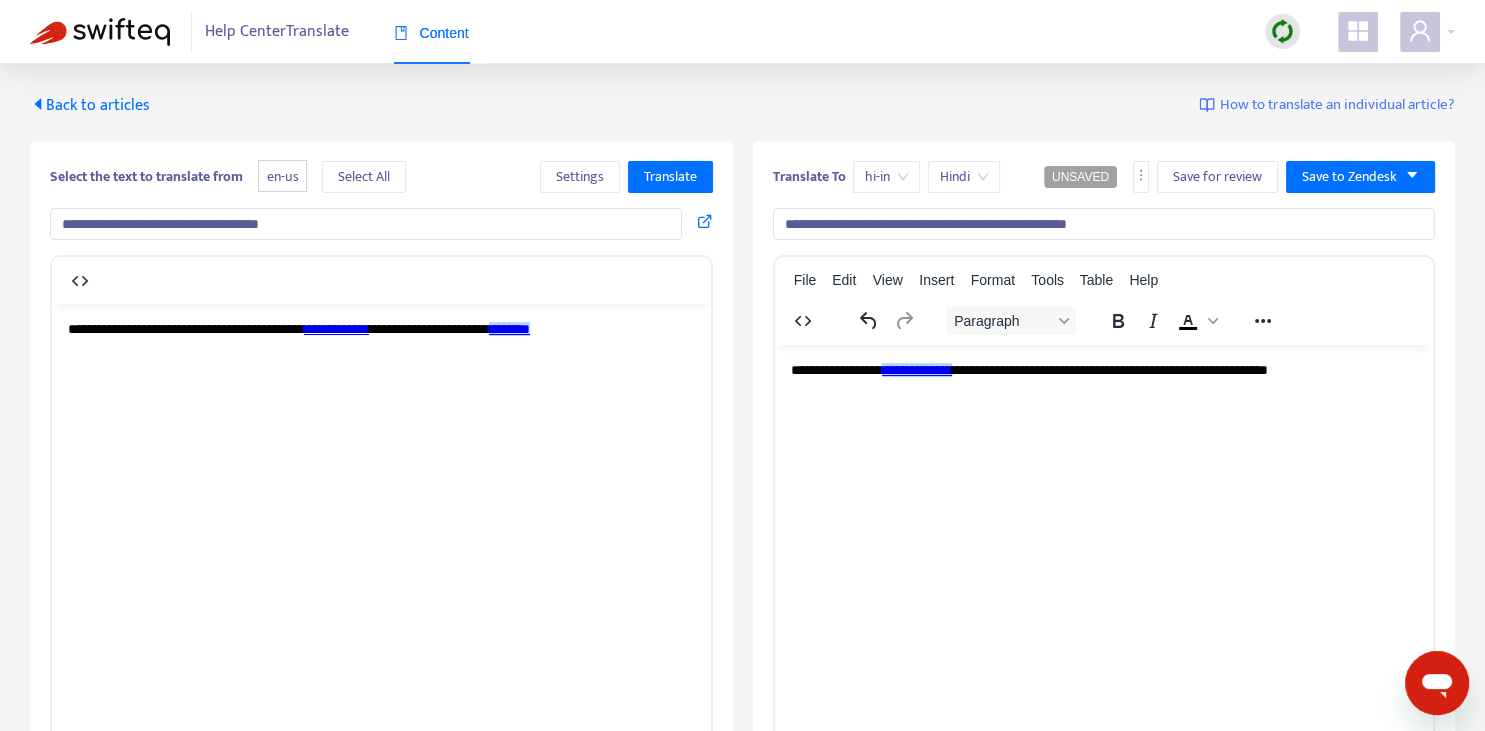 click on "**********" at bounding box center (1028, 369) 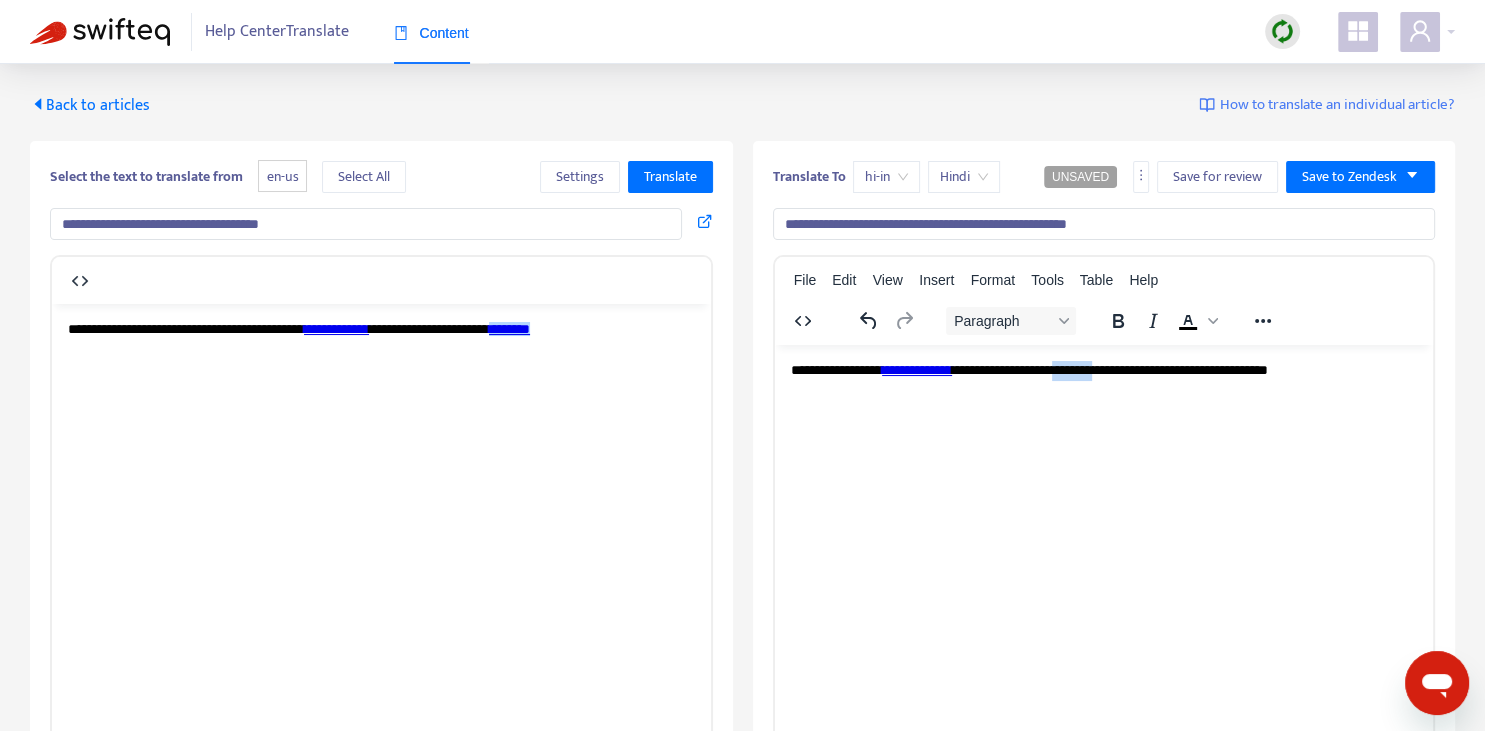 click on "**********" at bounding box center (1028, 369) 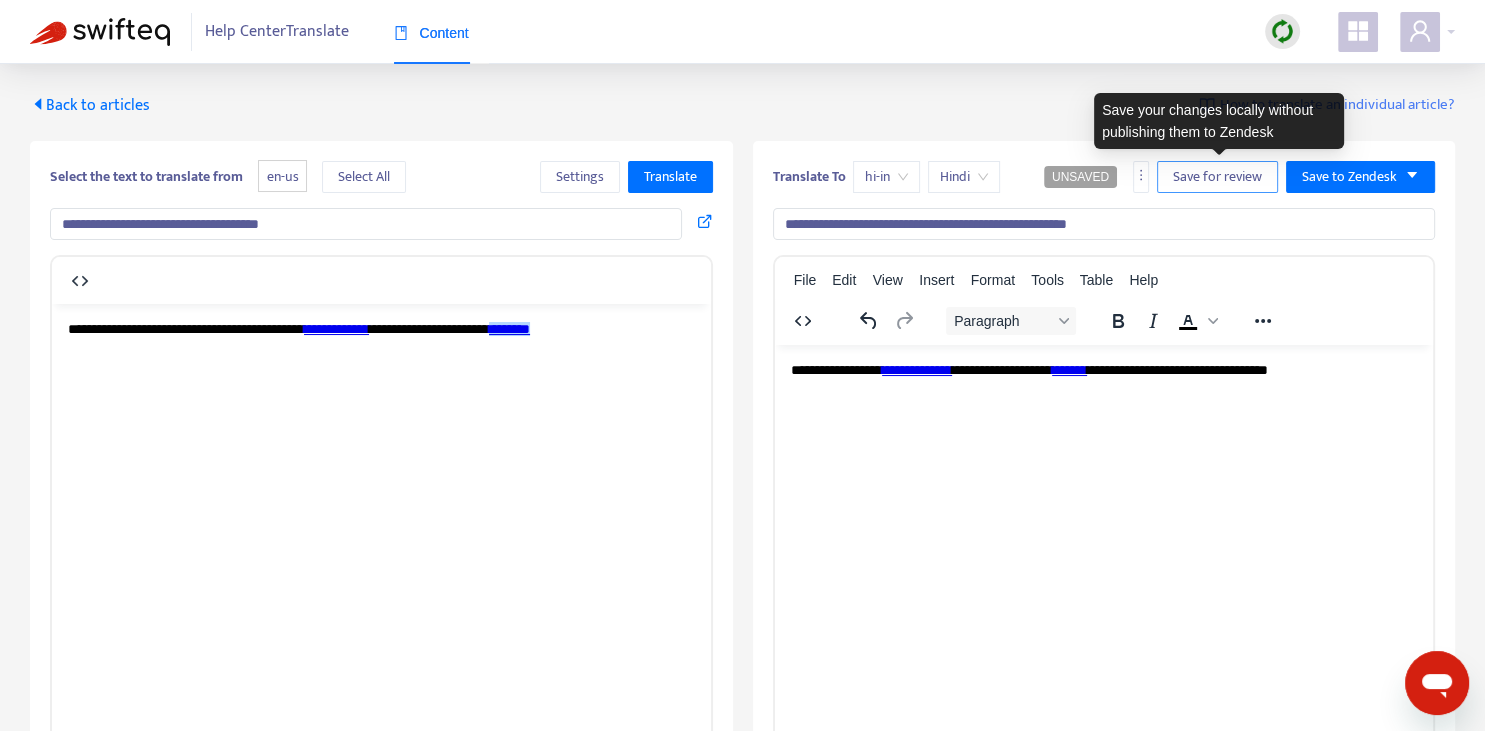 click on "Save for review" at bounding box center [1217, 177] 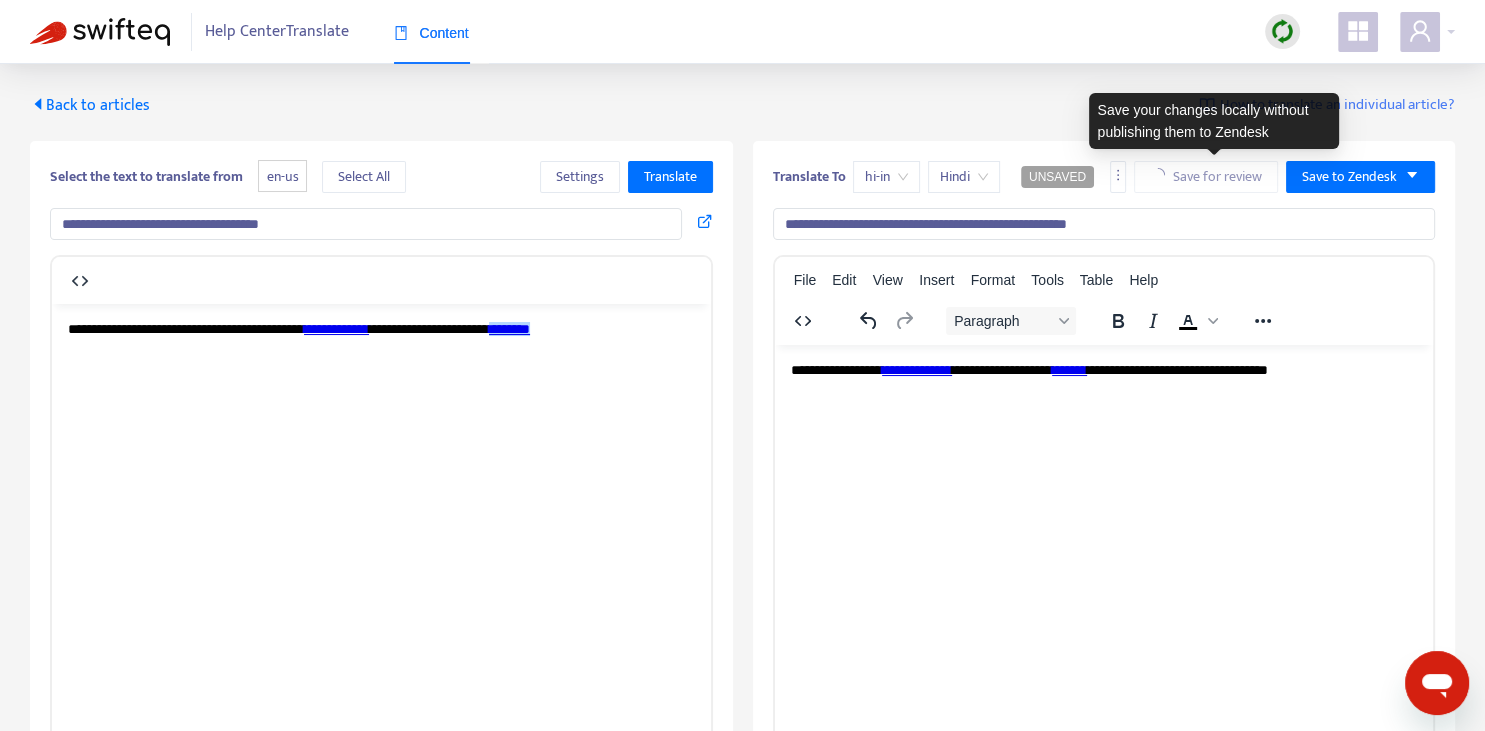 scroll, scrollTop: 343, scrollLeft: 0, axis: vertical 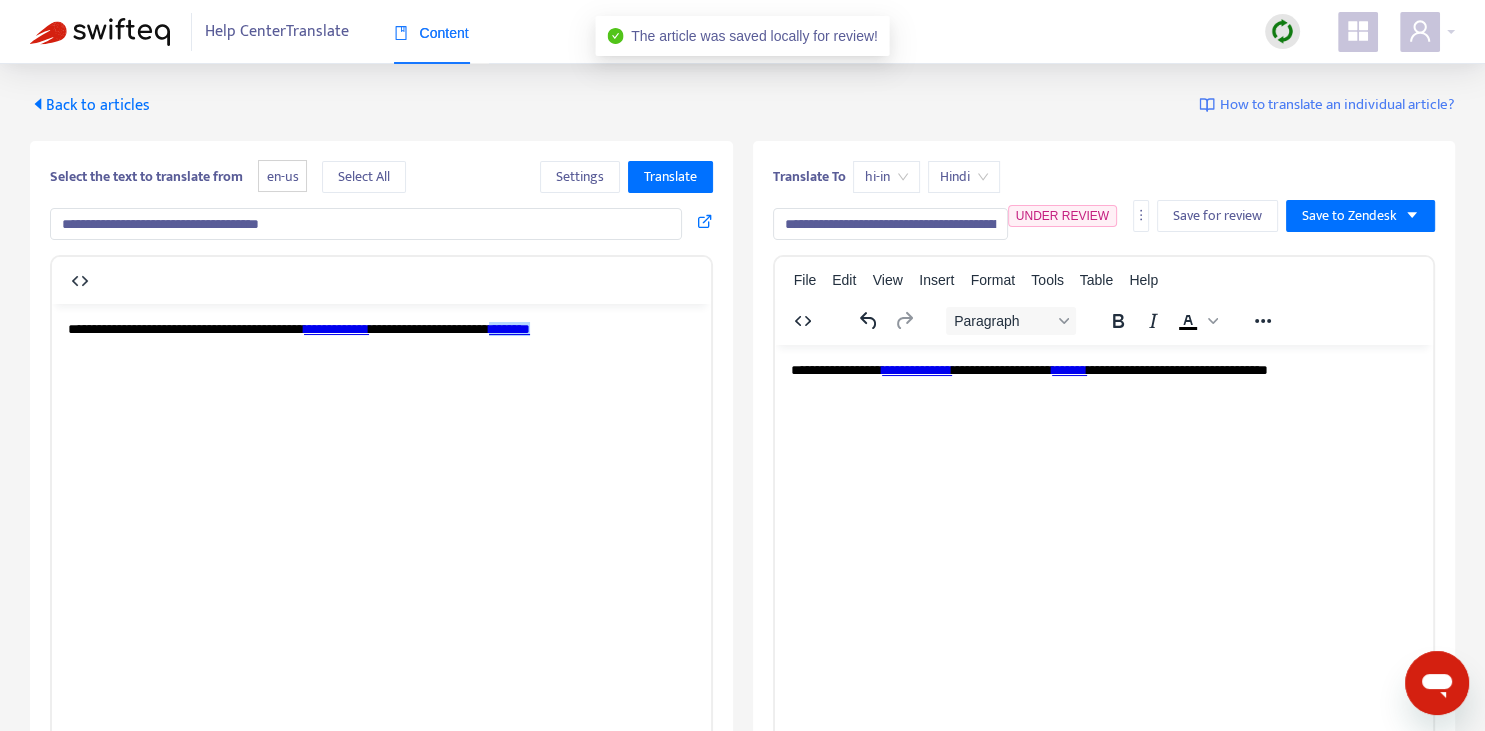 click on "Back to articles" at bounding box center [90, 105] 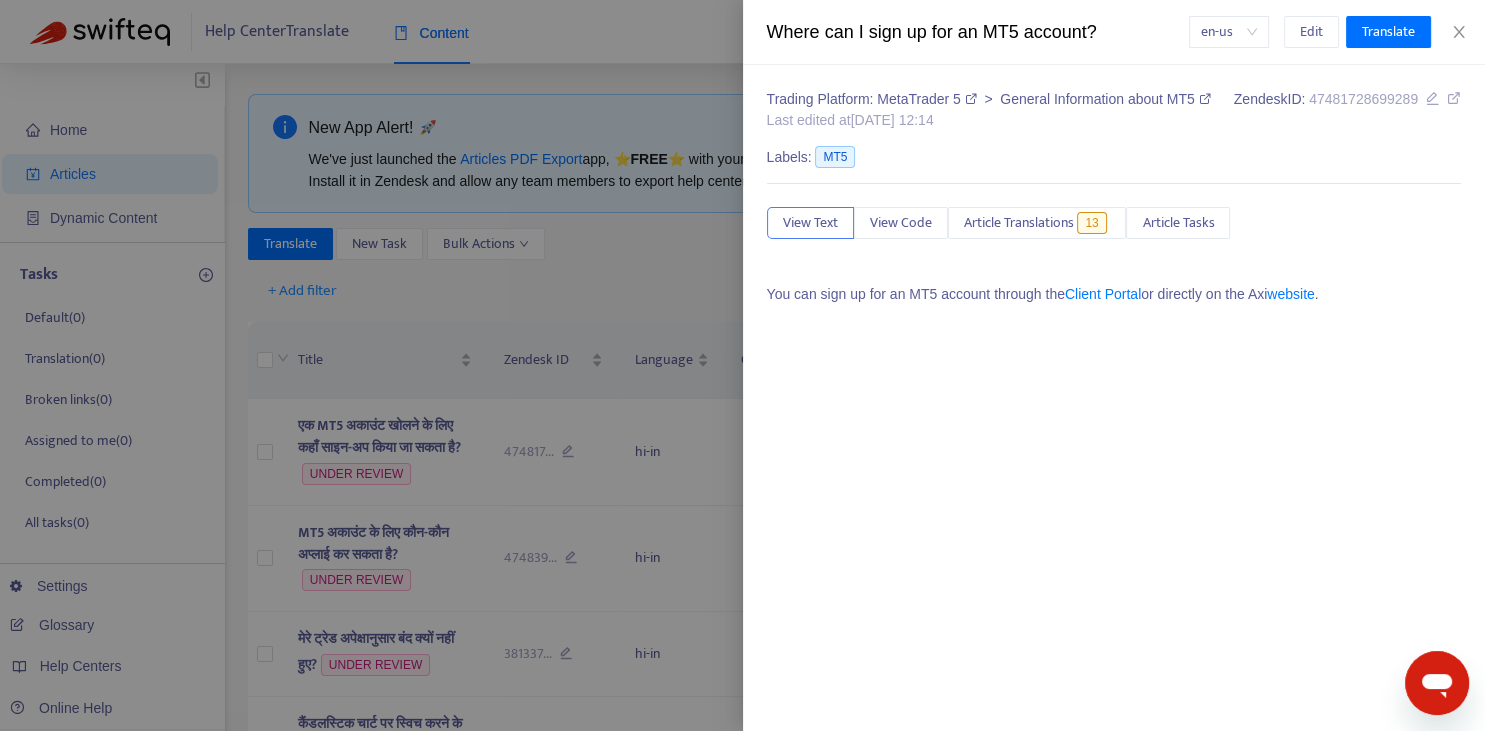 click at bounding box center [742, 365] 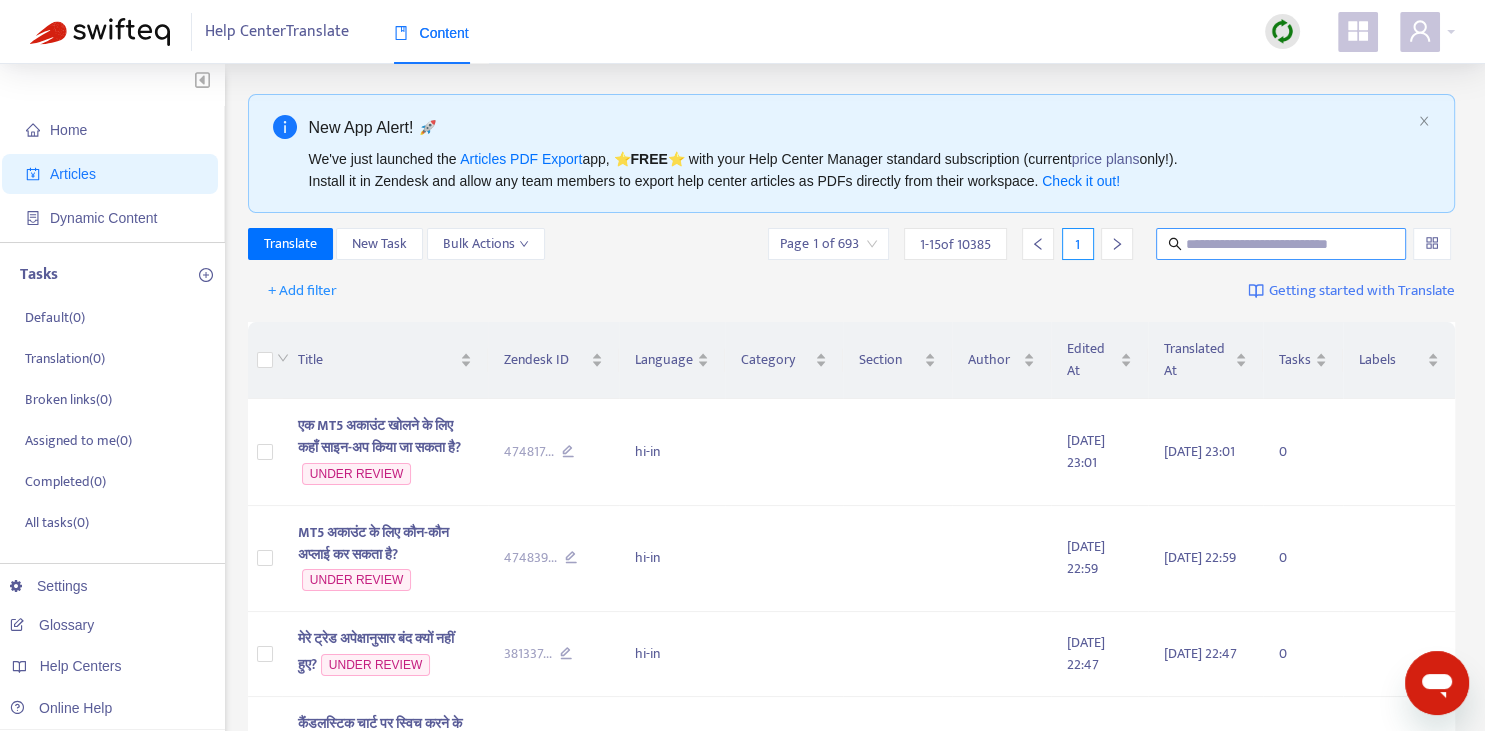 click at bounding box center (1281, 244) 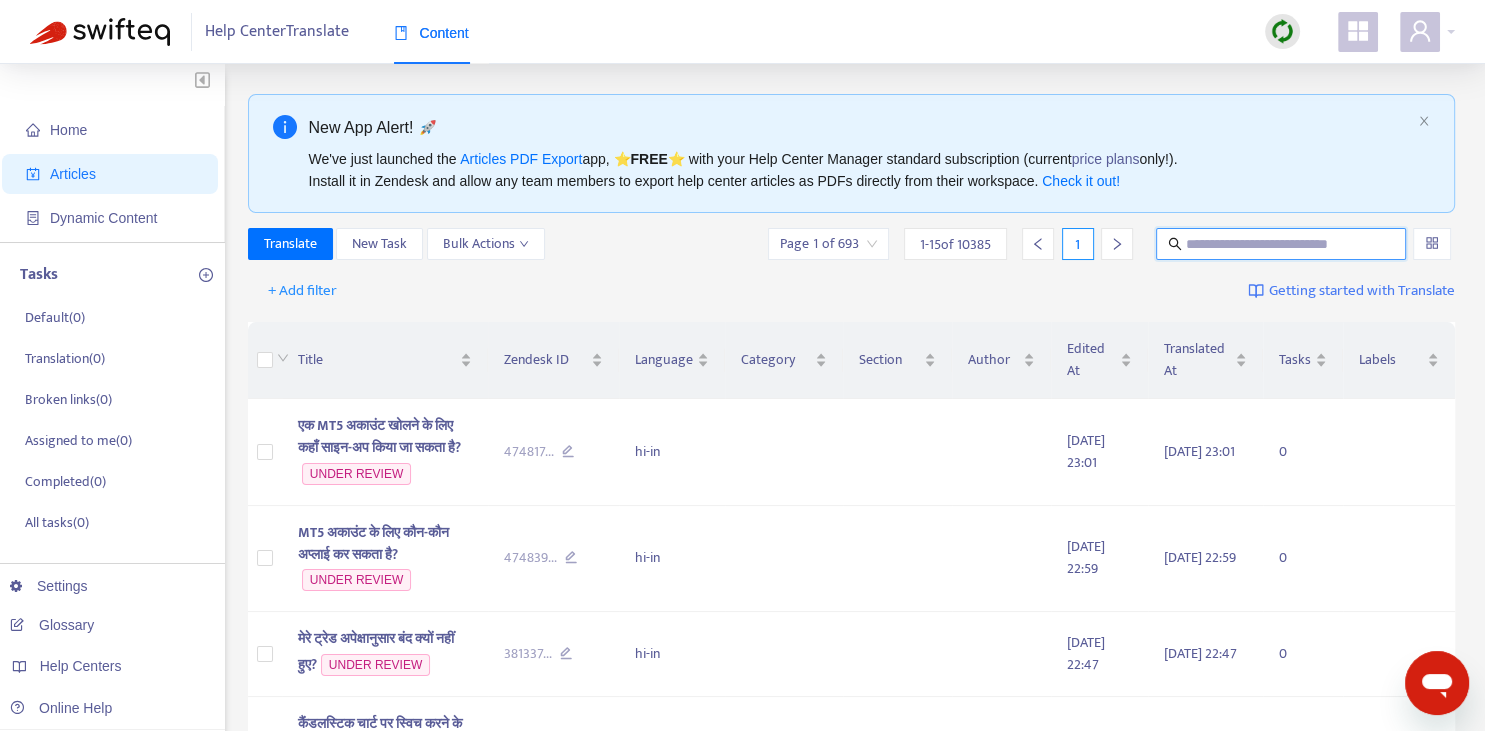 paste on "**********" 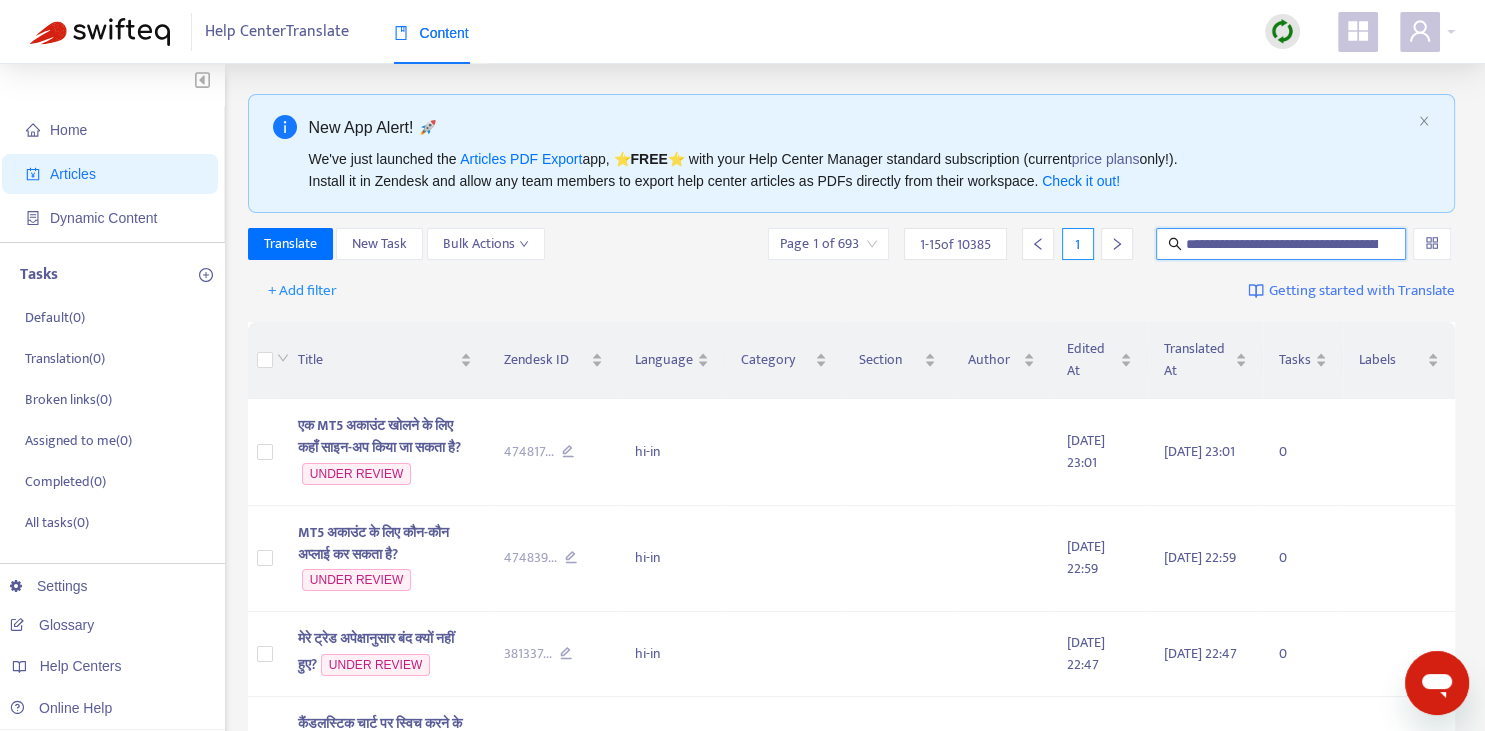 scroll, scrollTop: 0, scrollLeft: 194, axis: horizontal 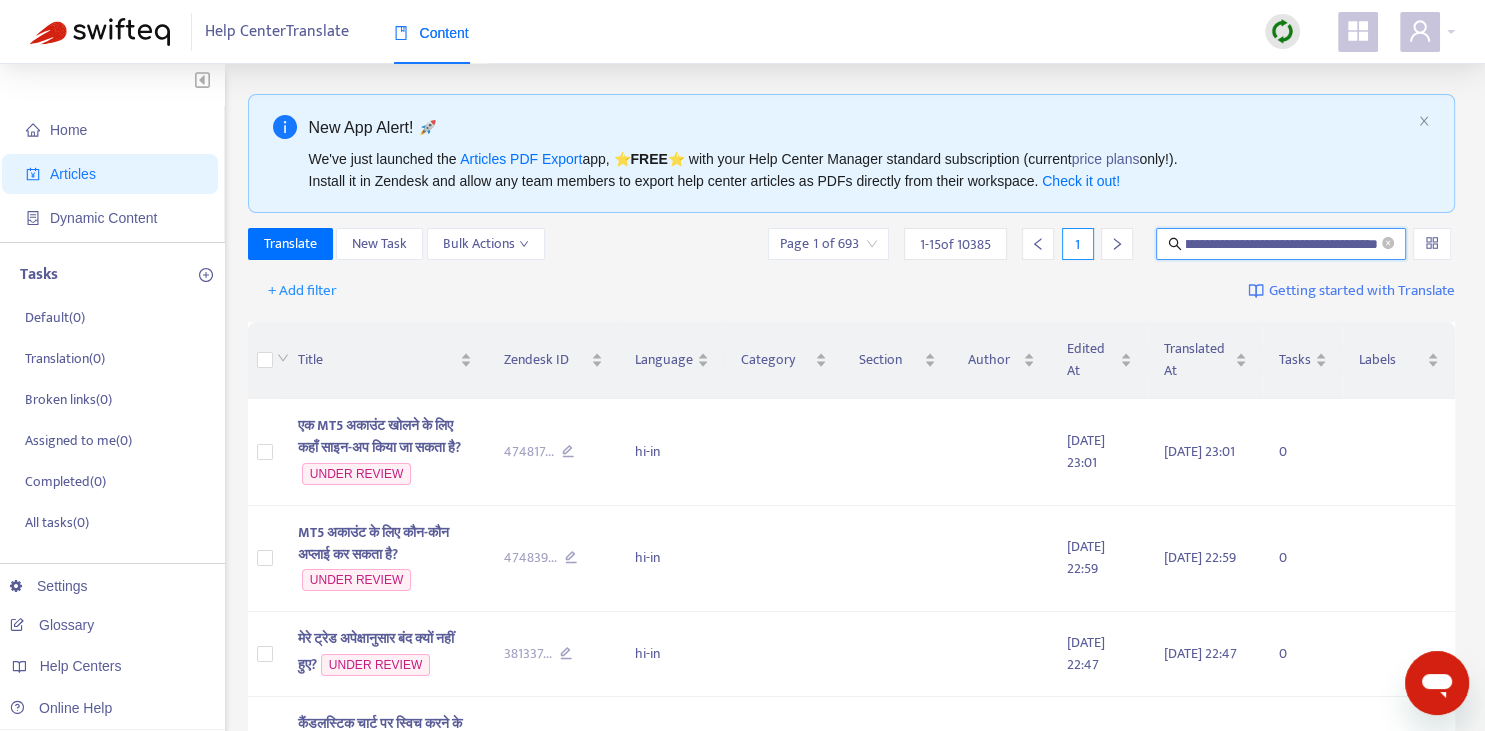 type on "**********" 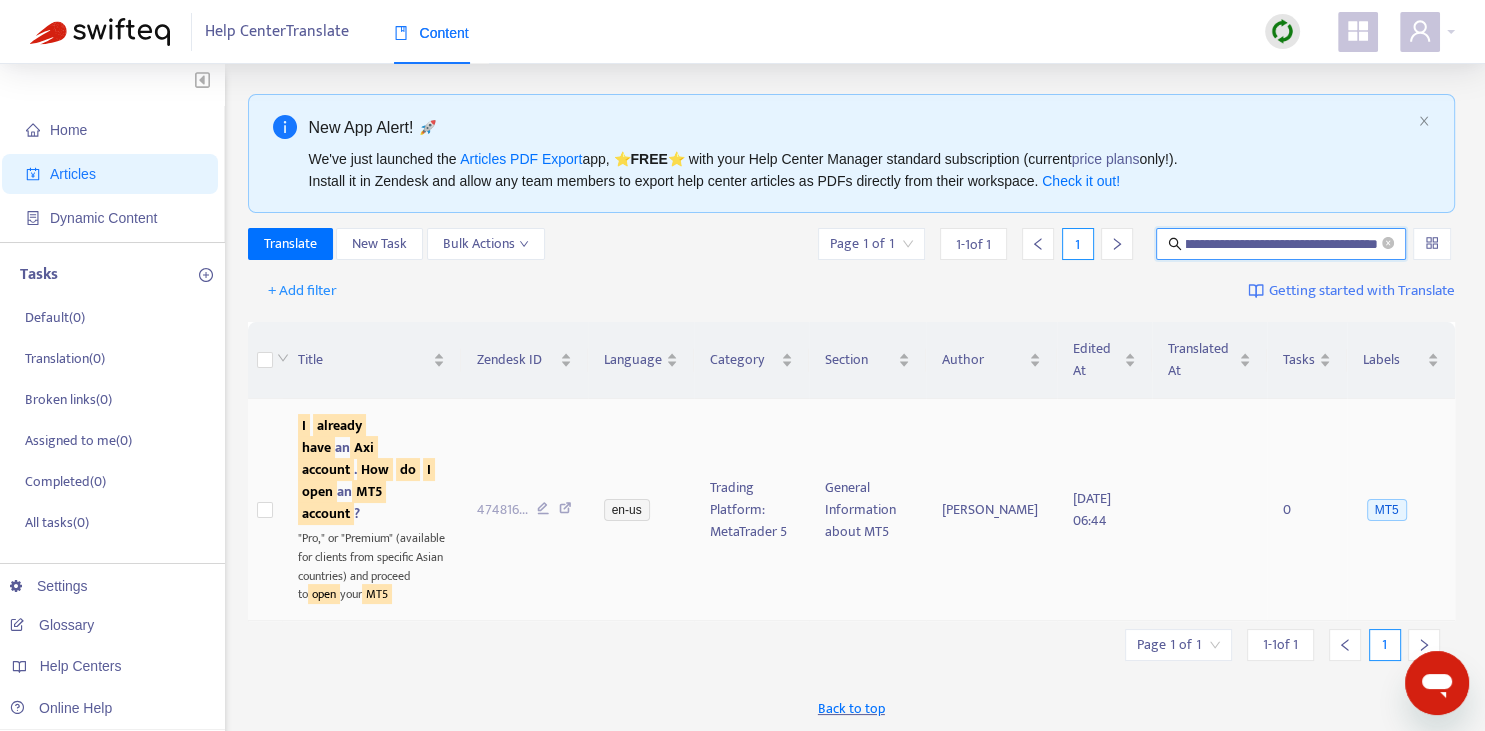 click on "account" at bounding box center [326, 469] 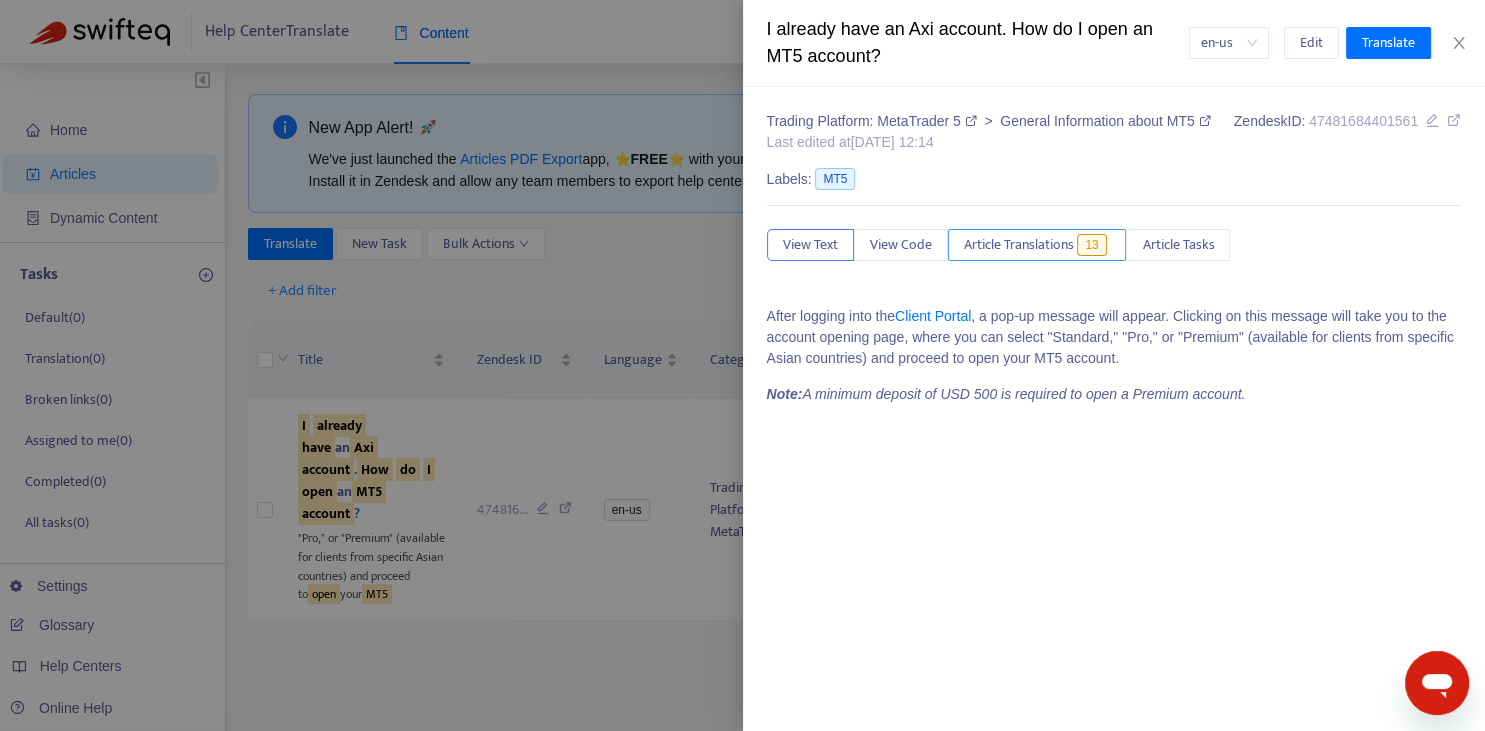 click on "Article Translations" at bounding box center (1019, 245) 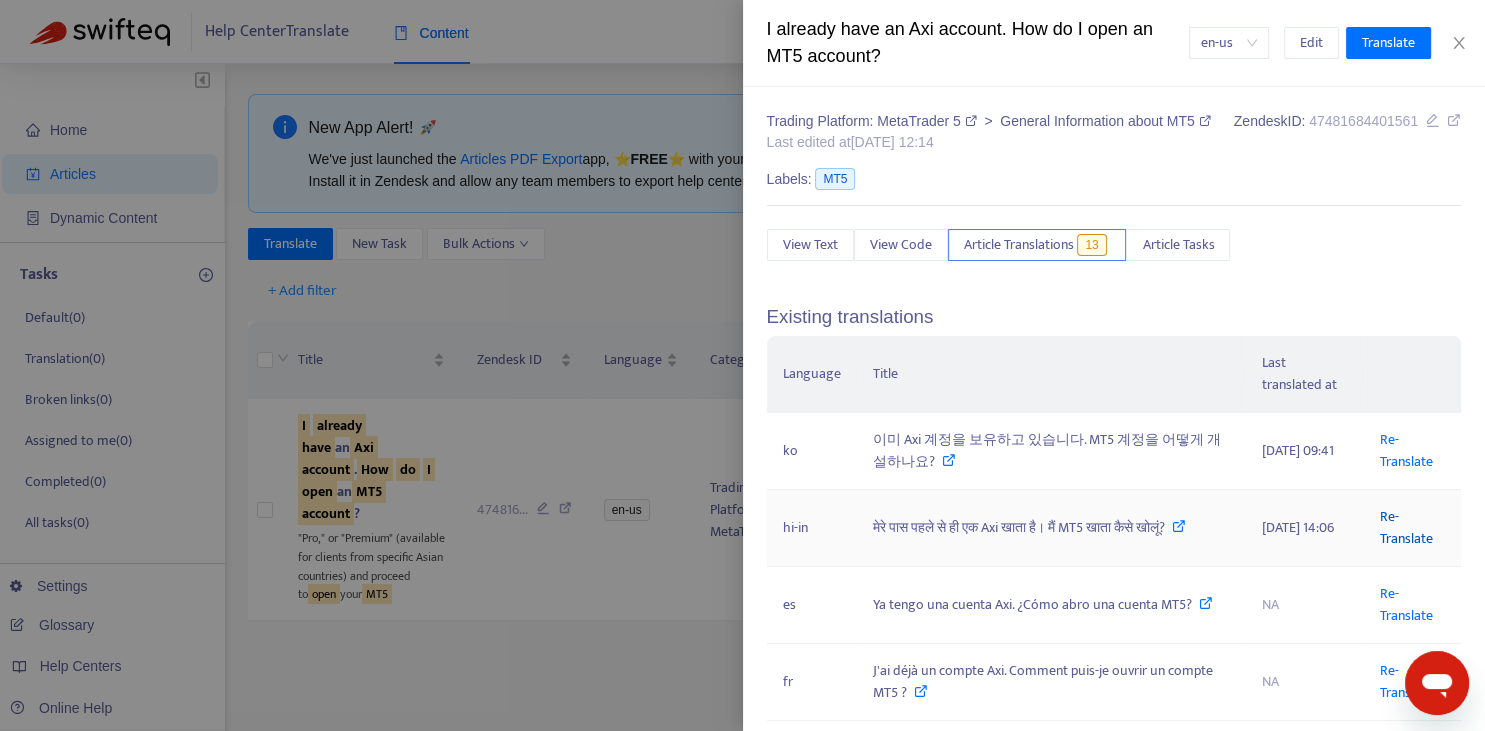 click on "Re-Translate" at bounding box center (1406, 527) 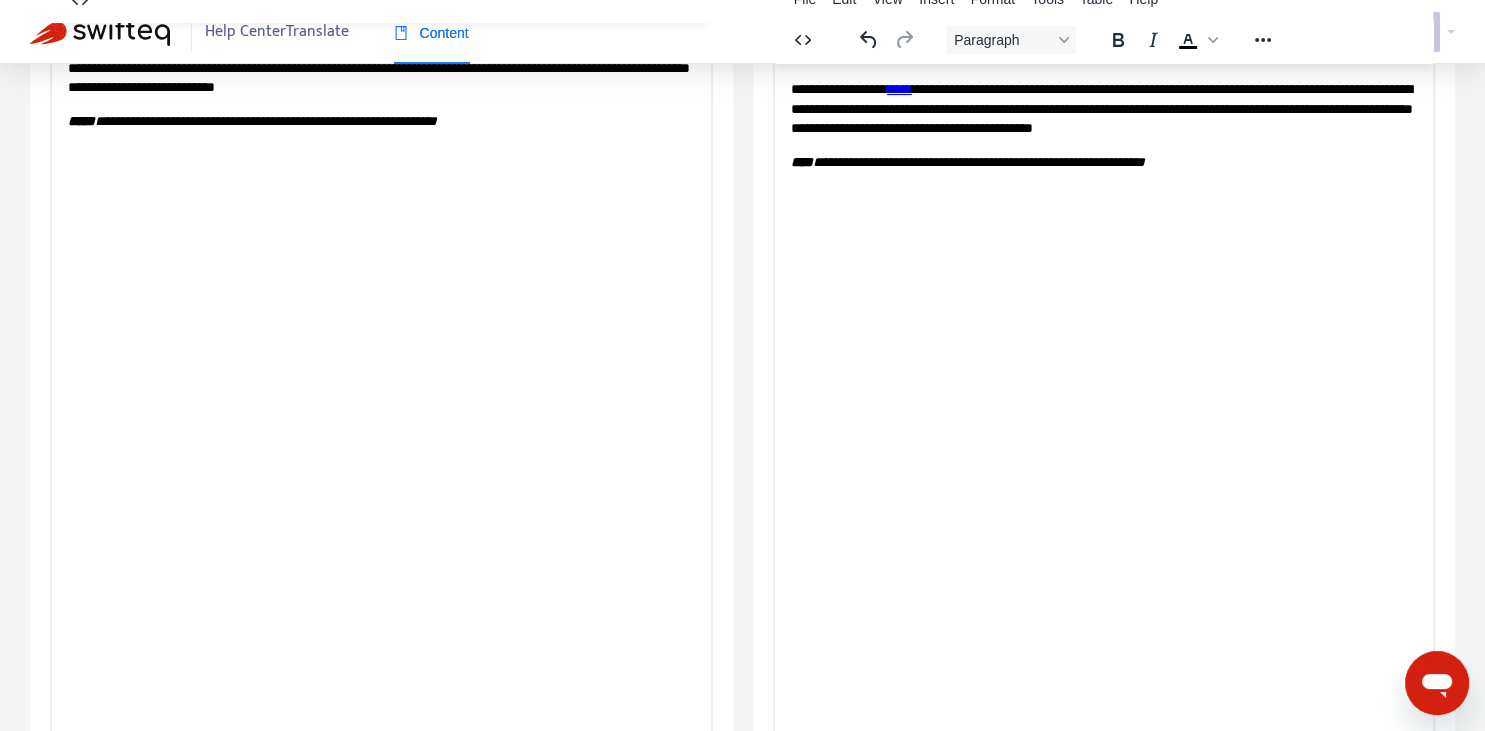 scroll, scrollTop: 343, scrollLeft: 0, axis: vertical 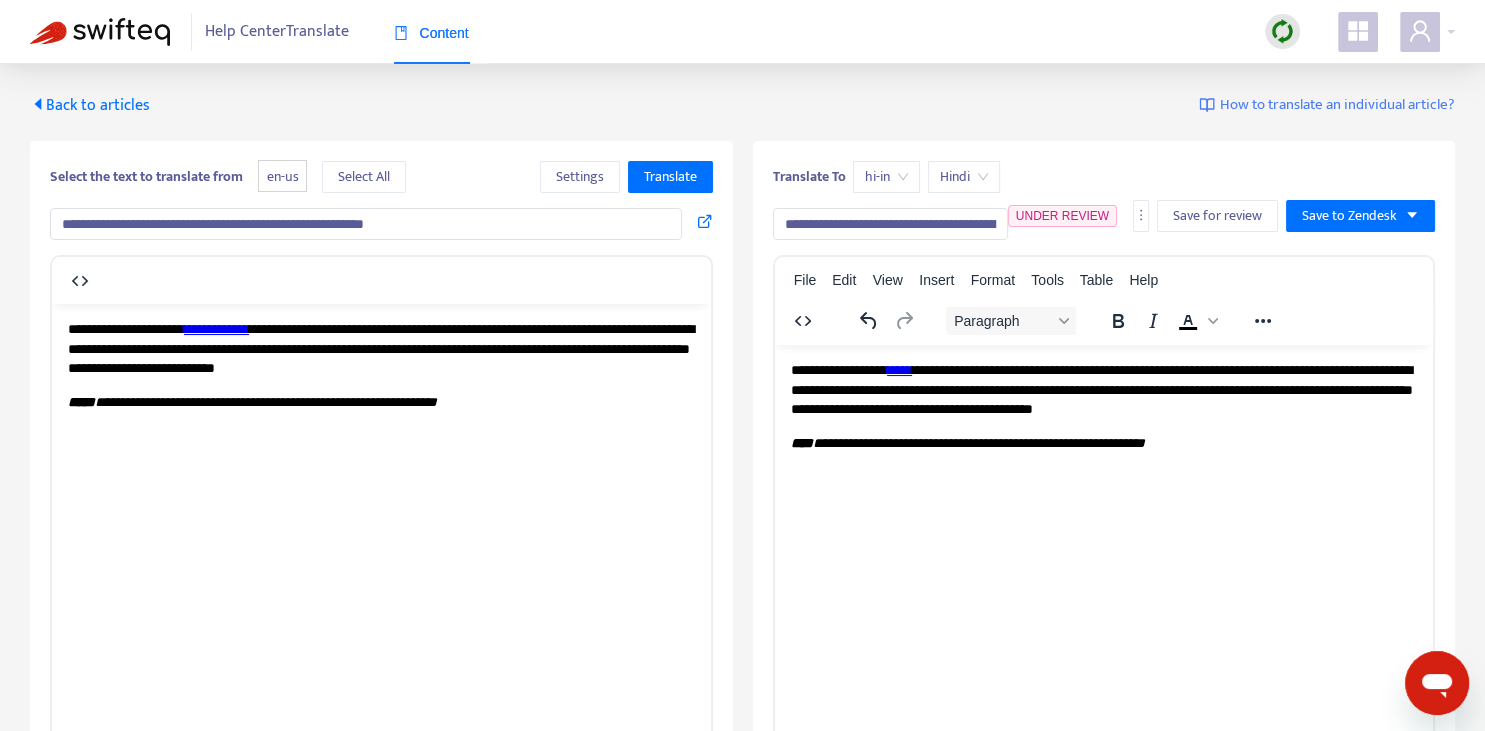 drag, startPoint x: 801, startPoint y: 223, endPoint x: 857, endPoint y: 226, distance: 56.0803 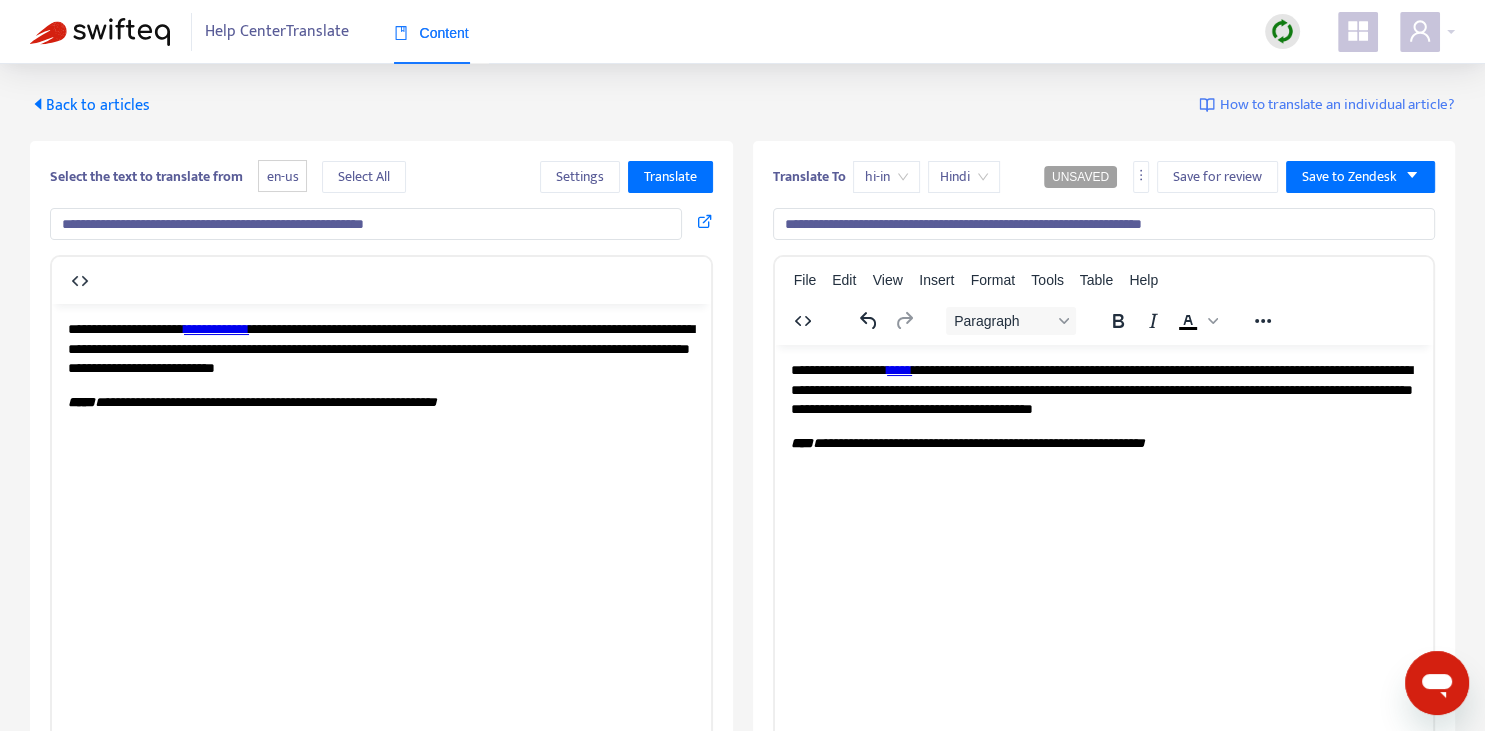 type on "**********" 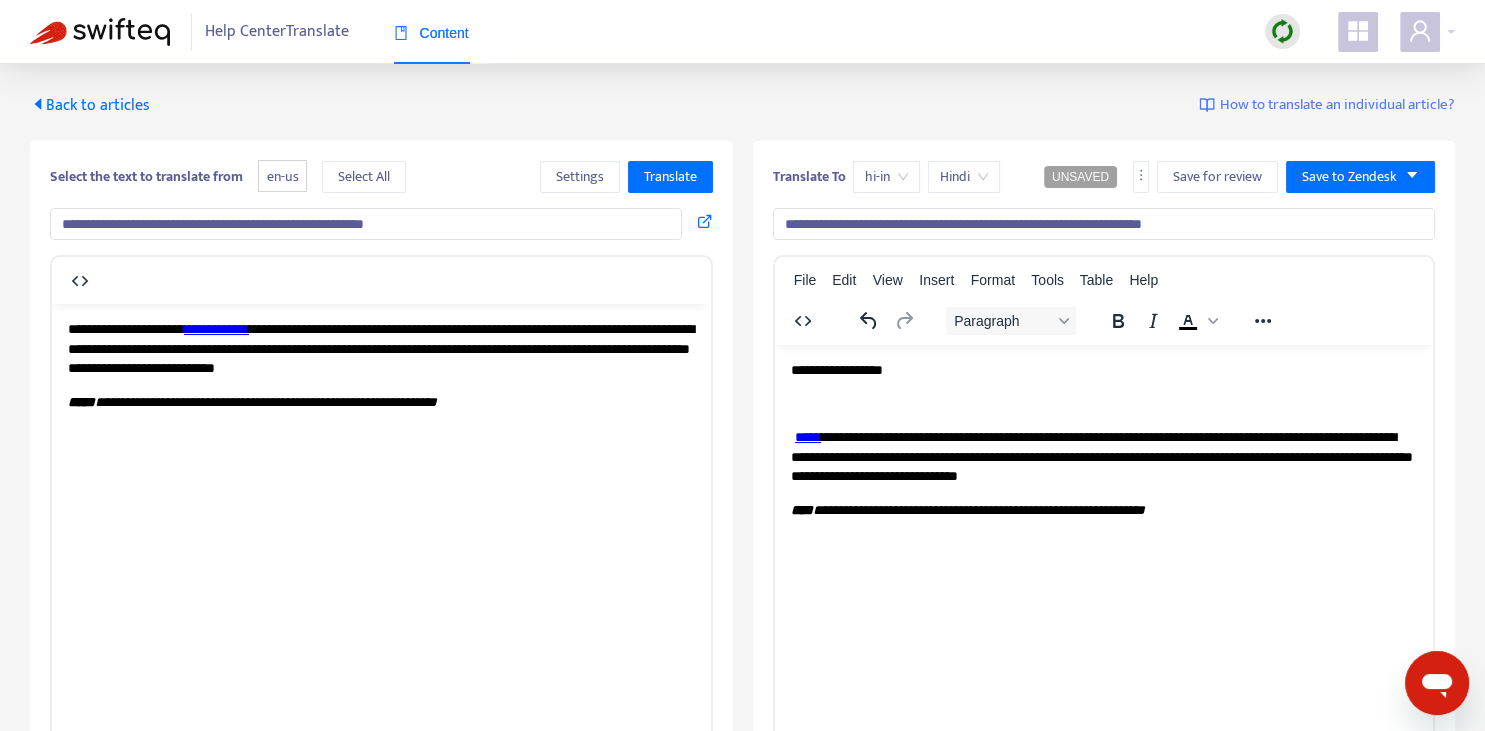 type 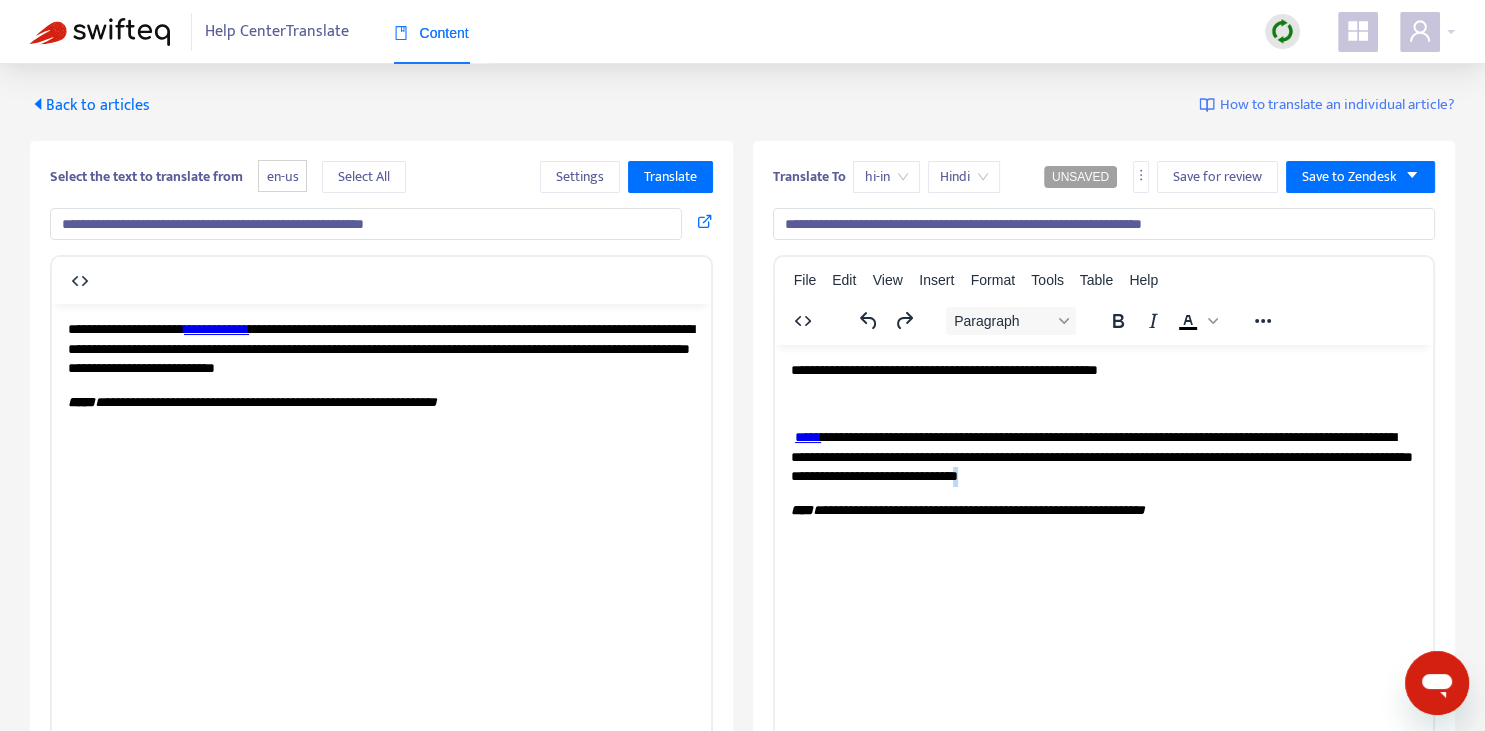 click on "**********" at bounding box center [1101, 455] 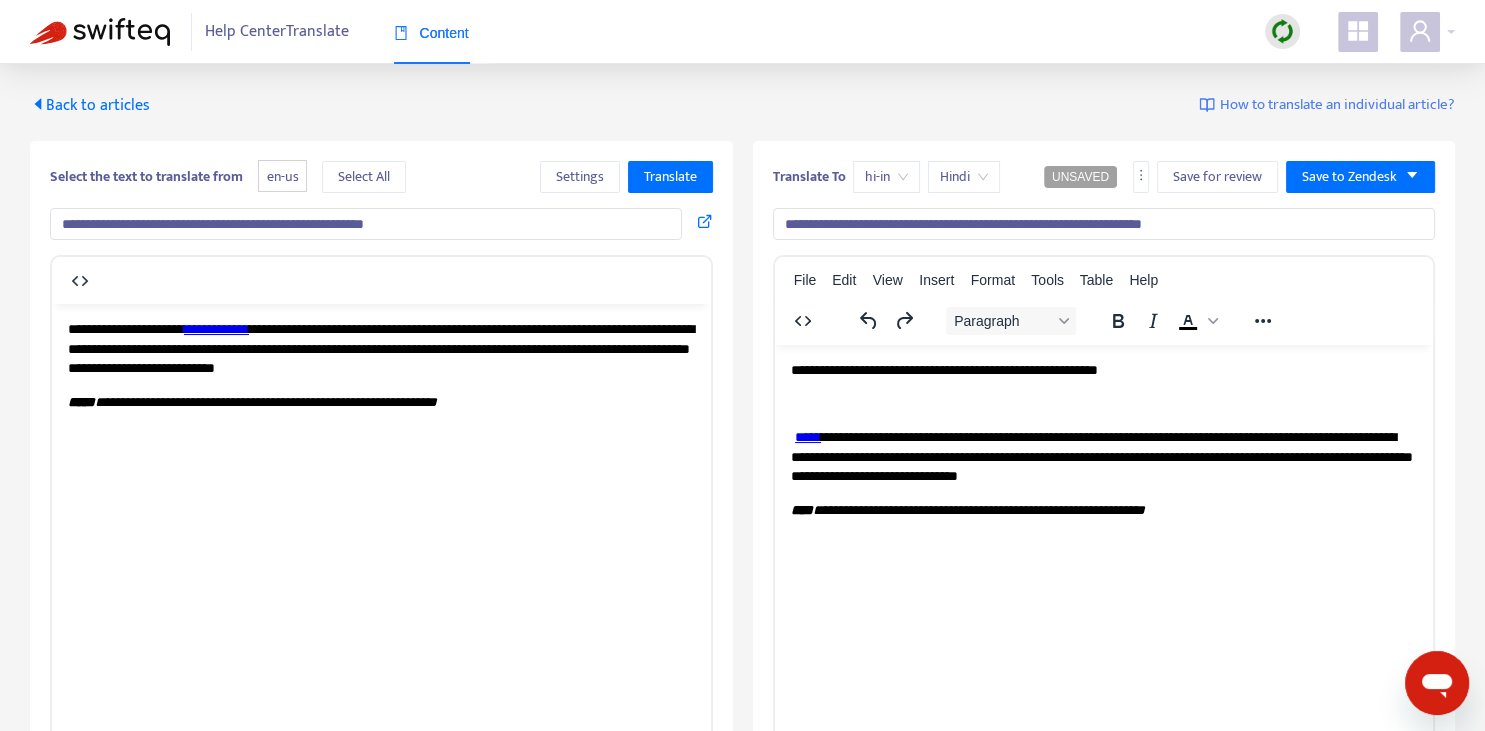 click on "**********" at bounding box center [1103, 370] 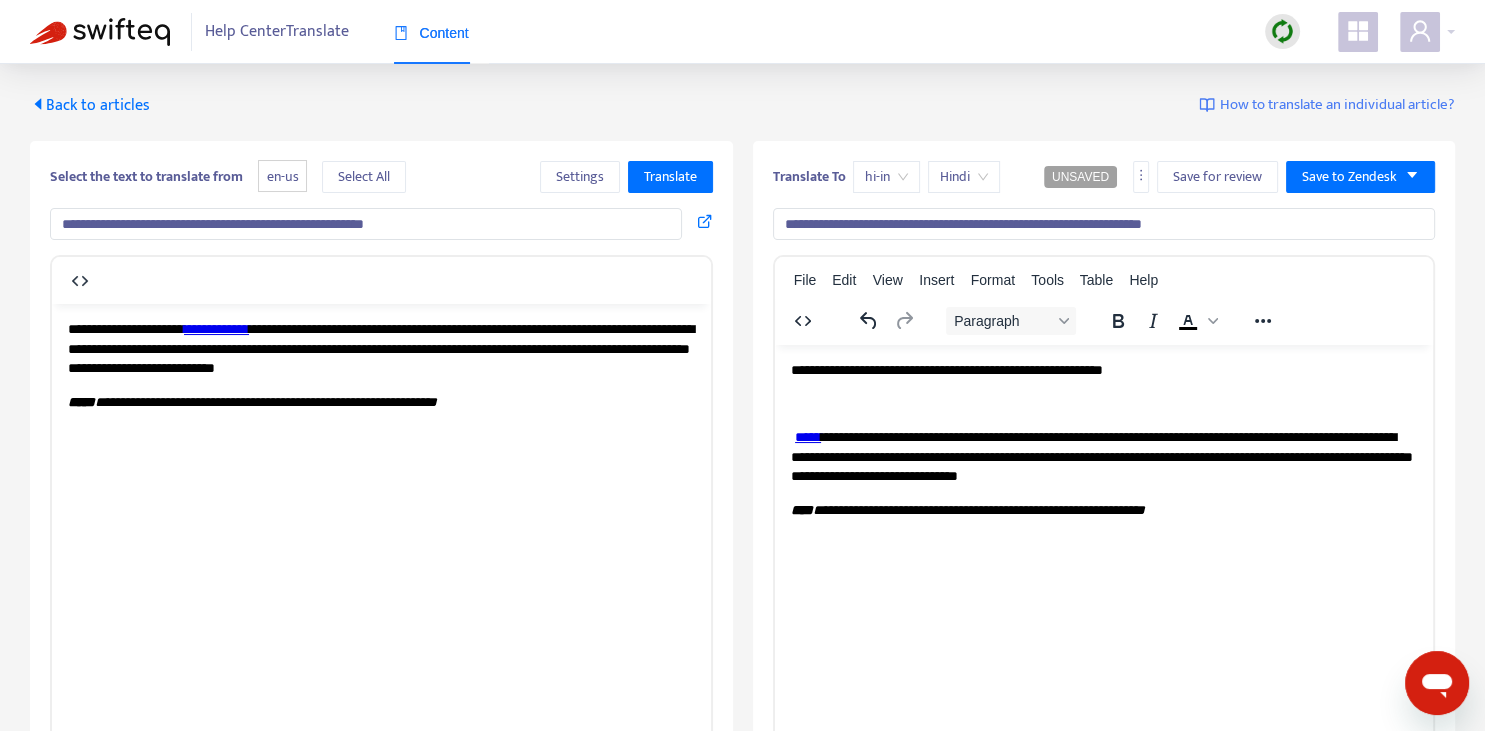 click on "**********" at bounding box center [381, 348] 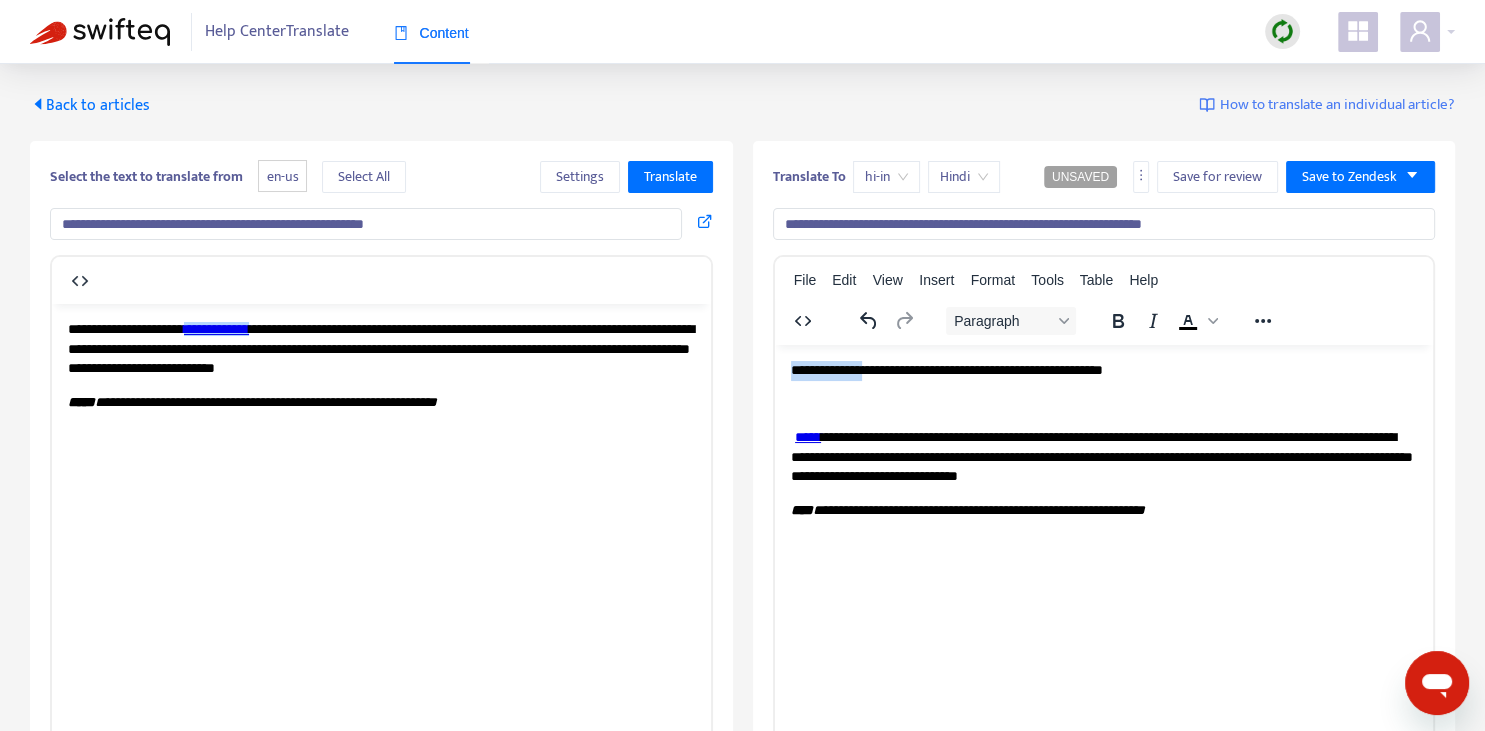 drag, startPoint x: 794, startPoint y: 370, endPoint x: 862, endPoint y: 370, distance: 68 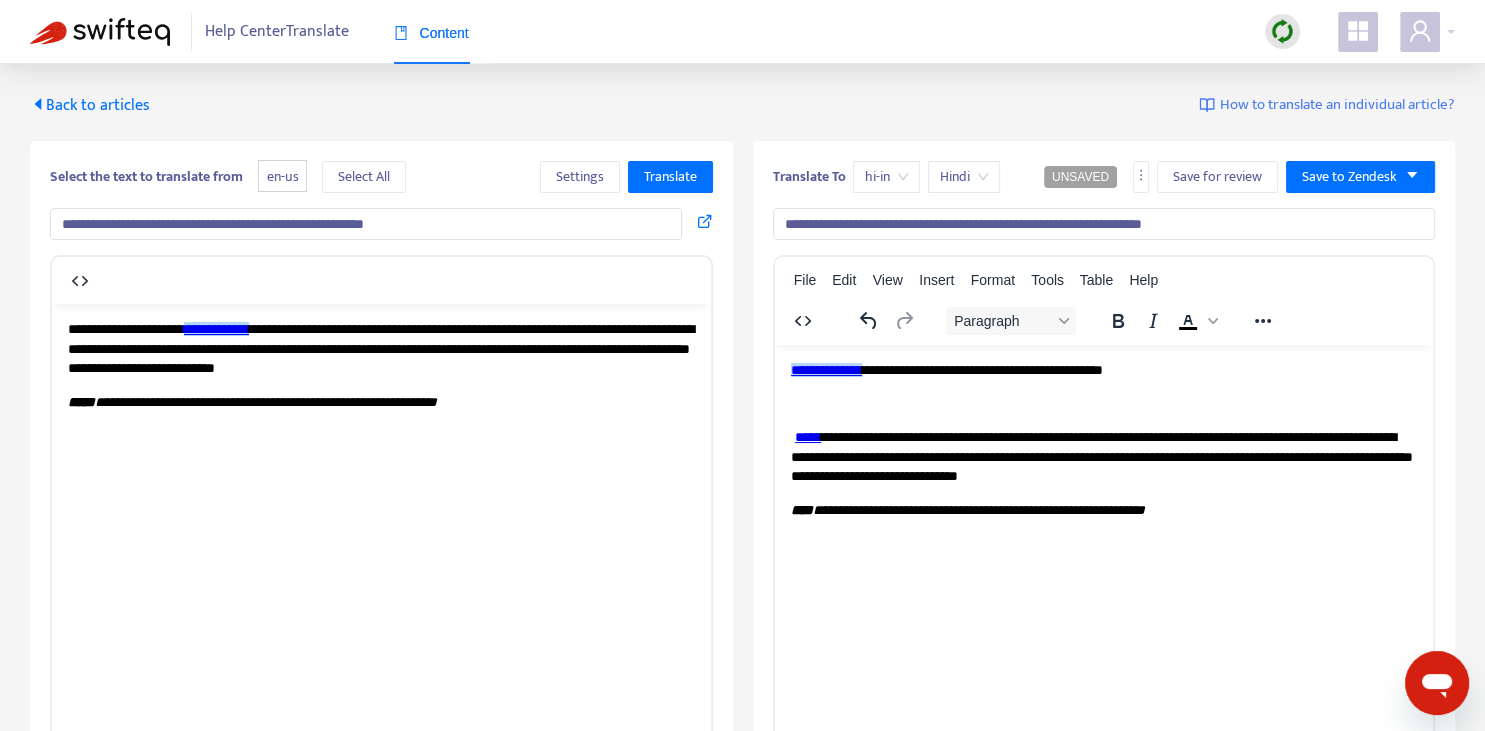click on "**********" at bounding box center (1103, 440) 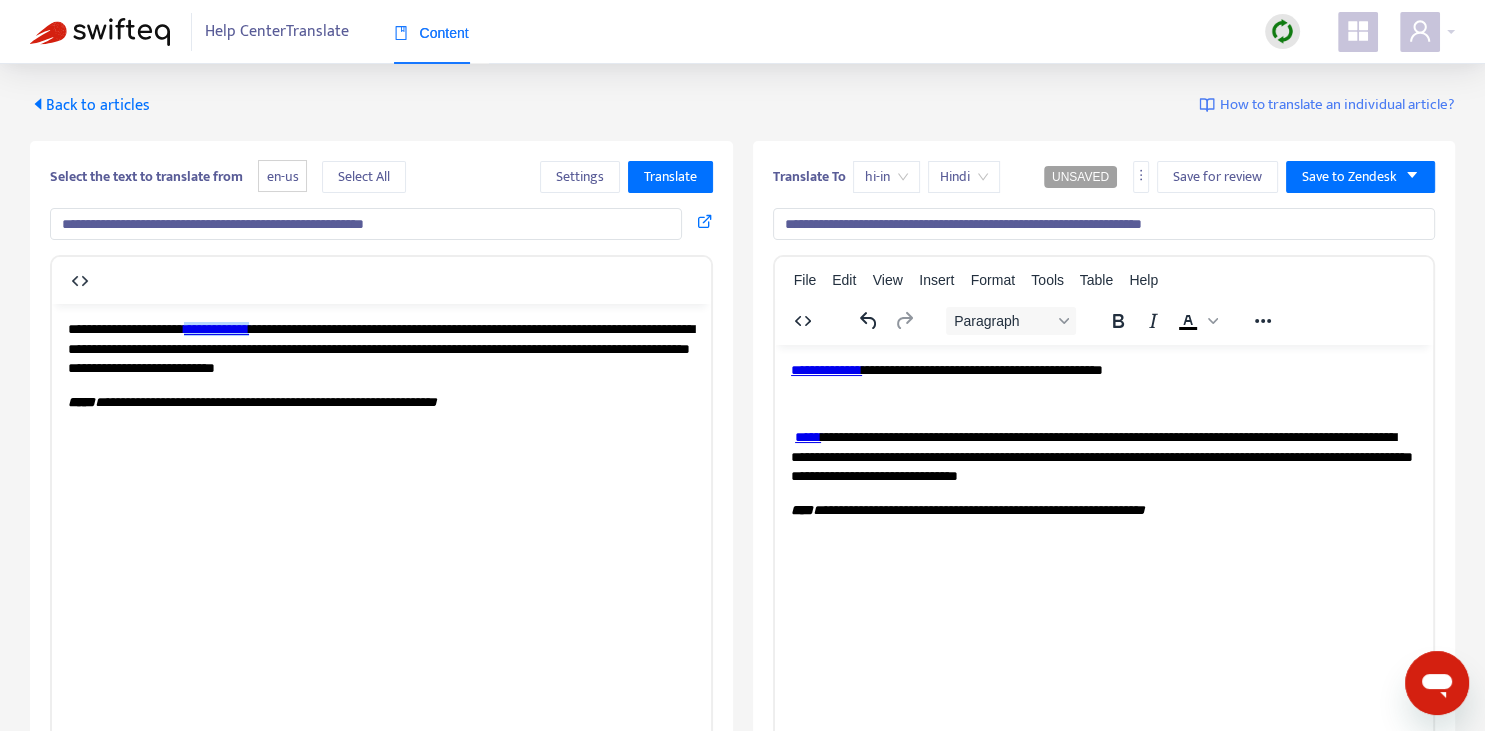 click on "**********" at bounding box center (1103, 370) 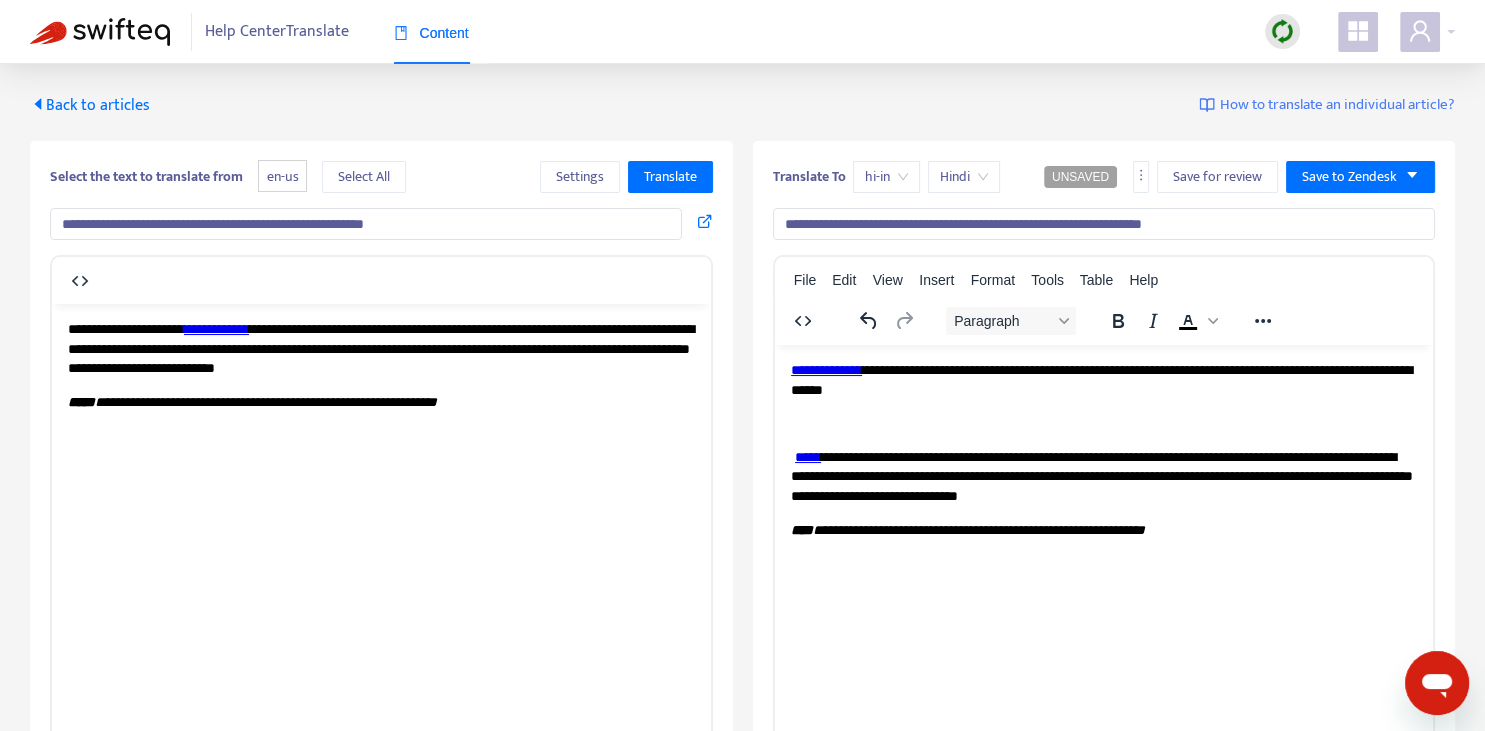 click on "**********" at bounding box center [1103, 379] 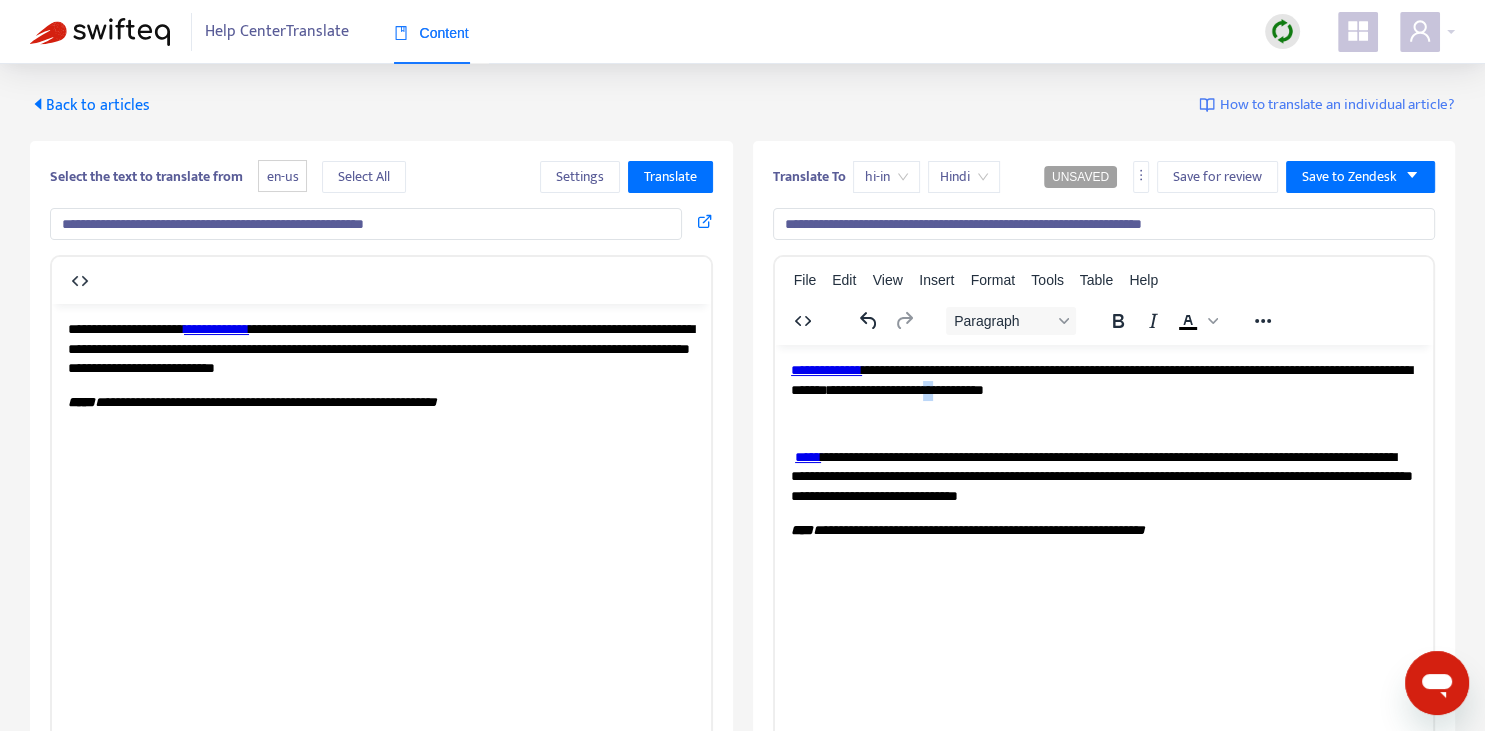 click on "**********" at bounding box center [1100, 379] 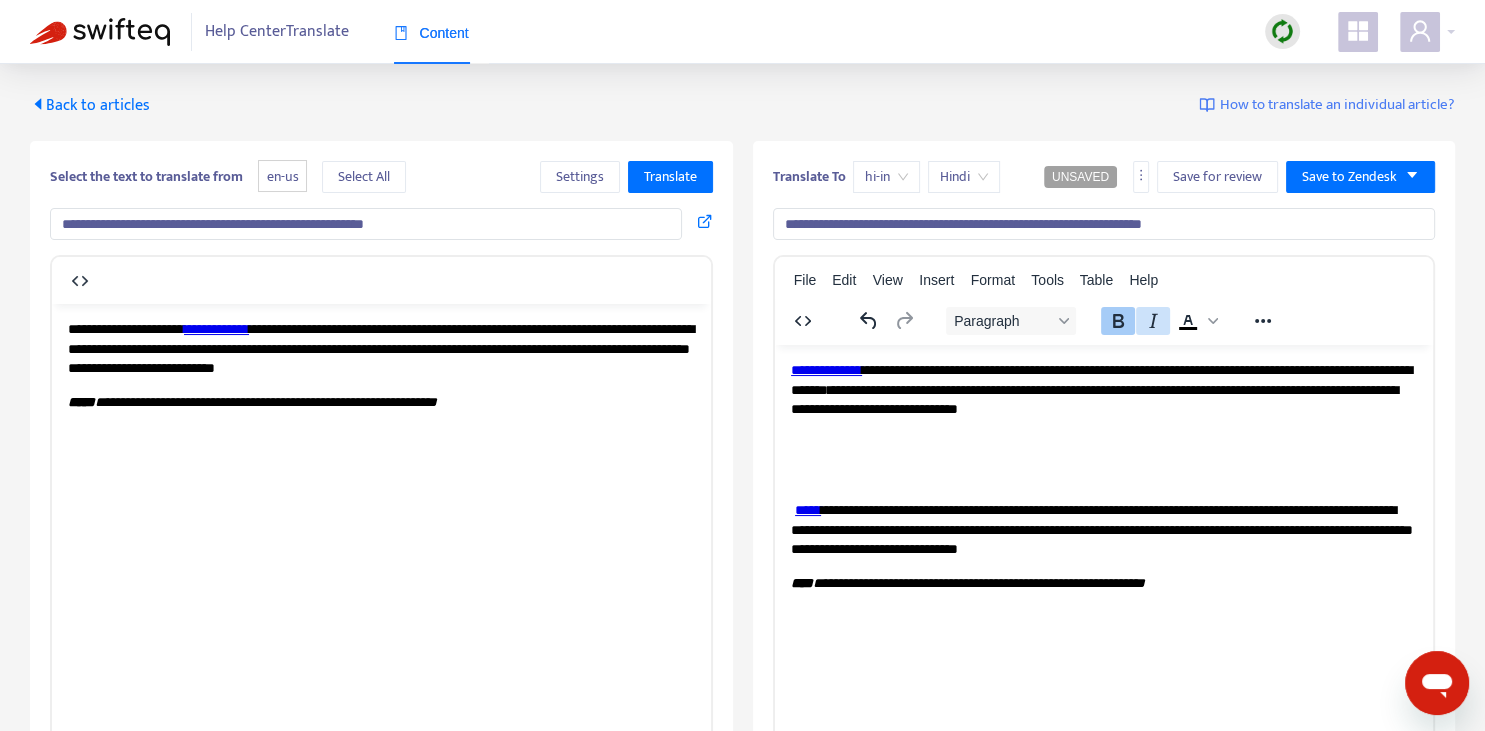 click 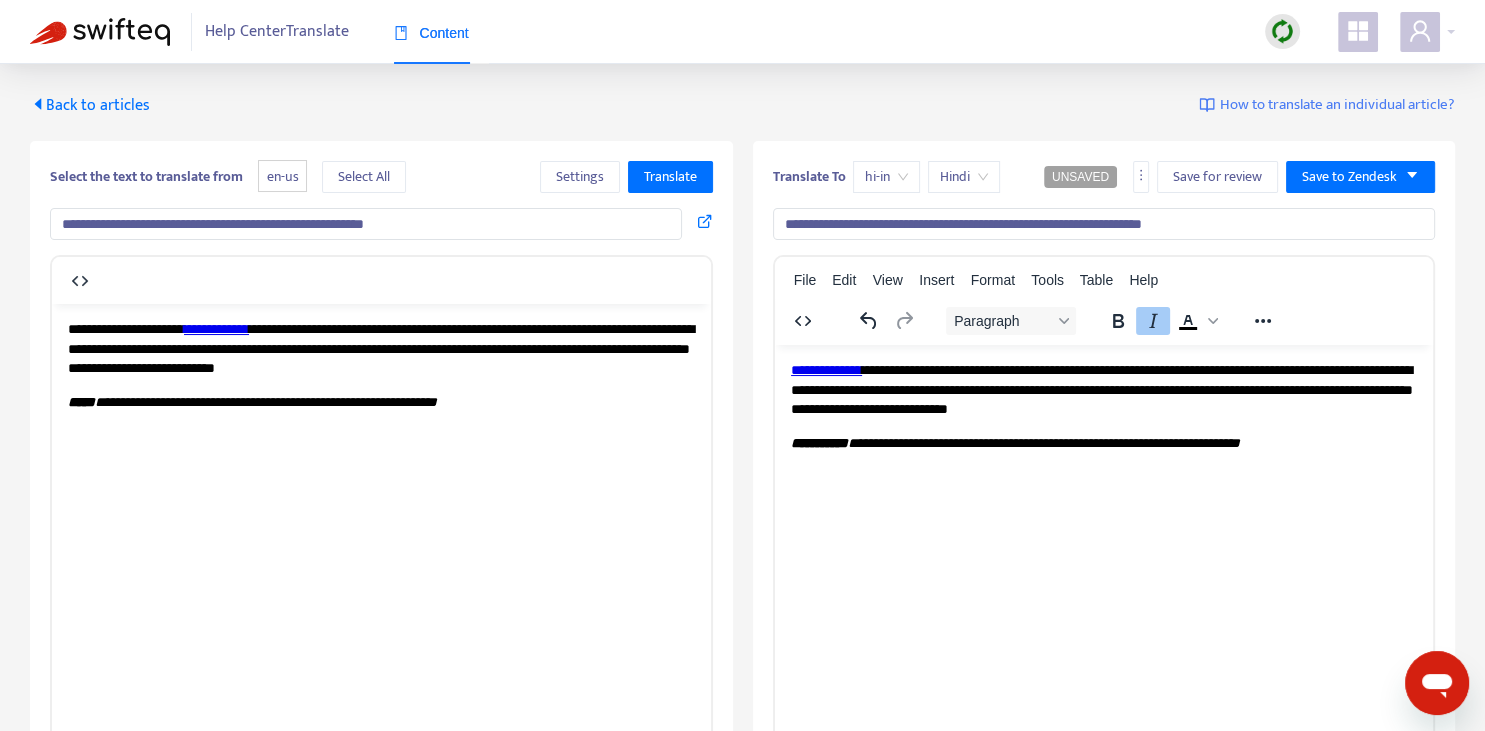 click on "**********" at bounding box center (1104, 224) 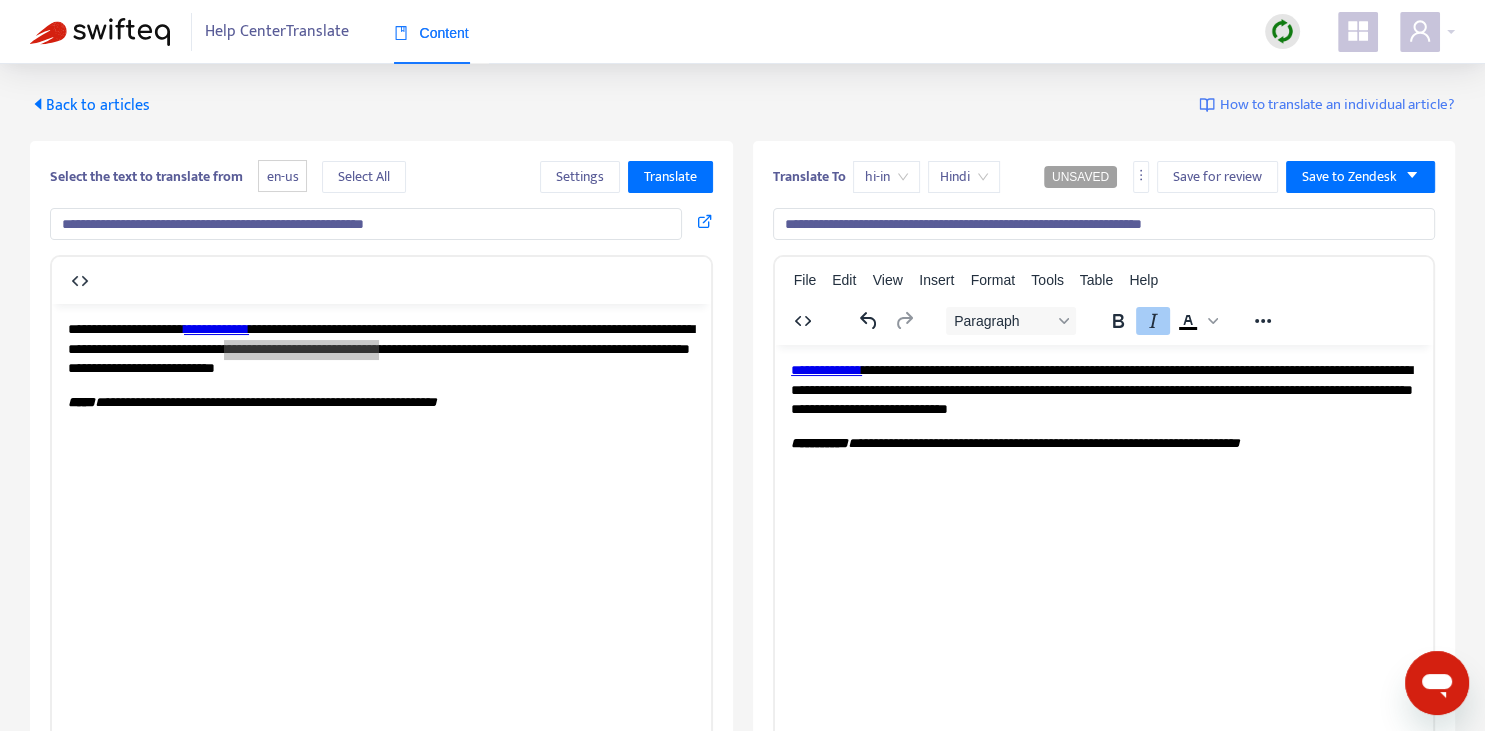 type on "**********" 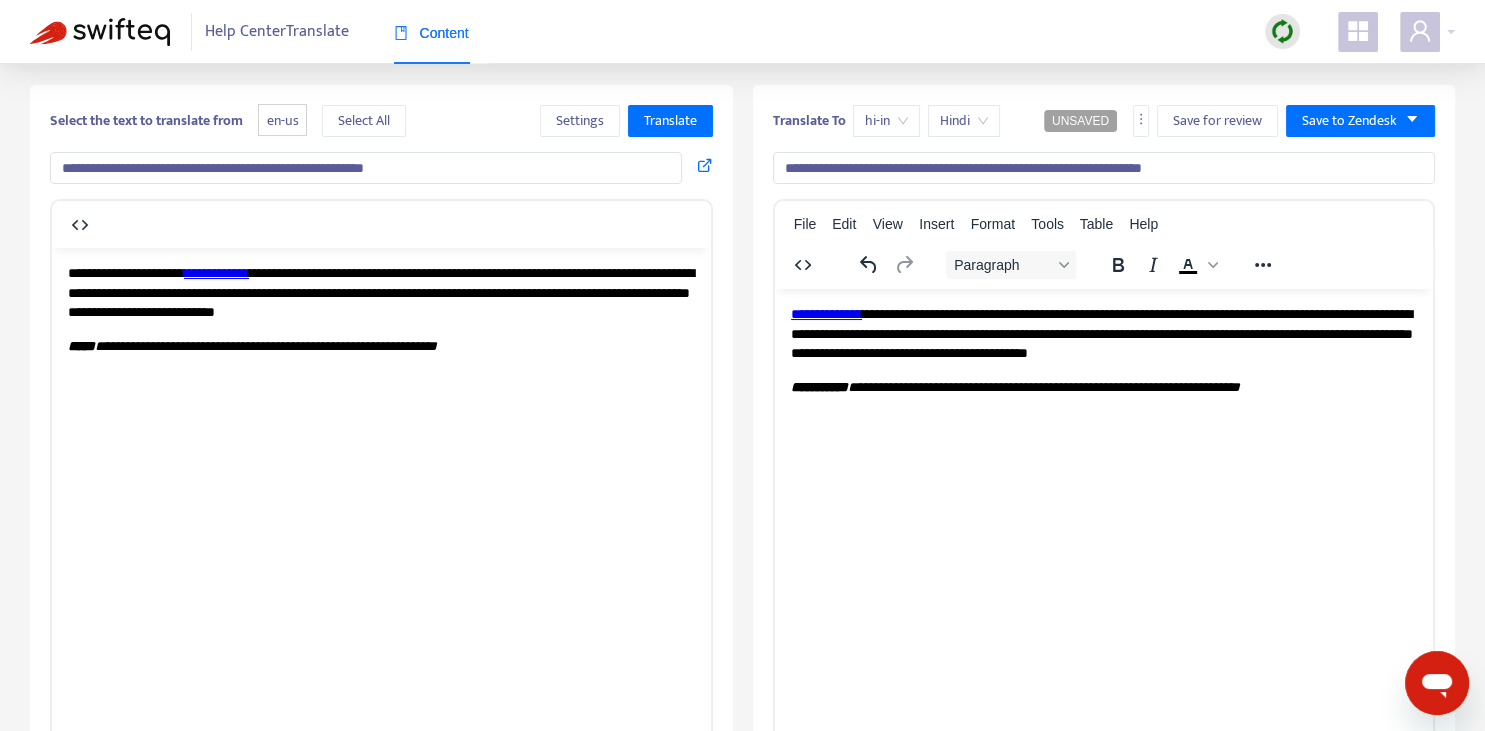 scroll, scrollTop: 0, scrollLeft: 0, axis: both 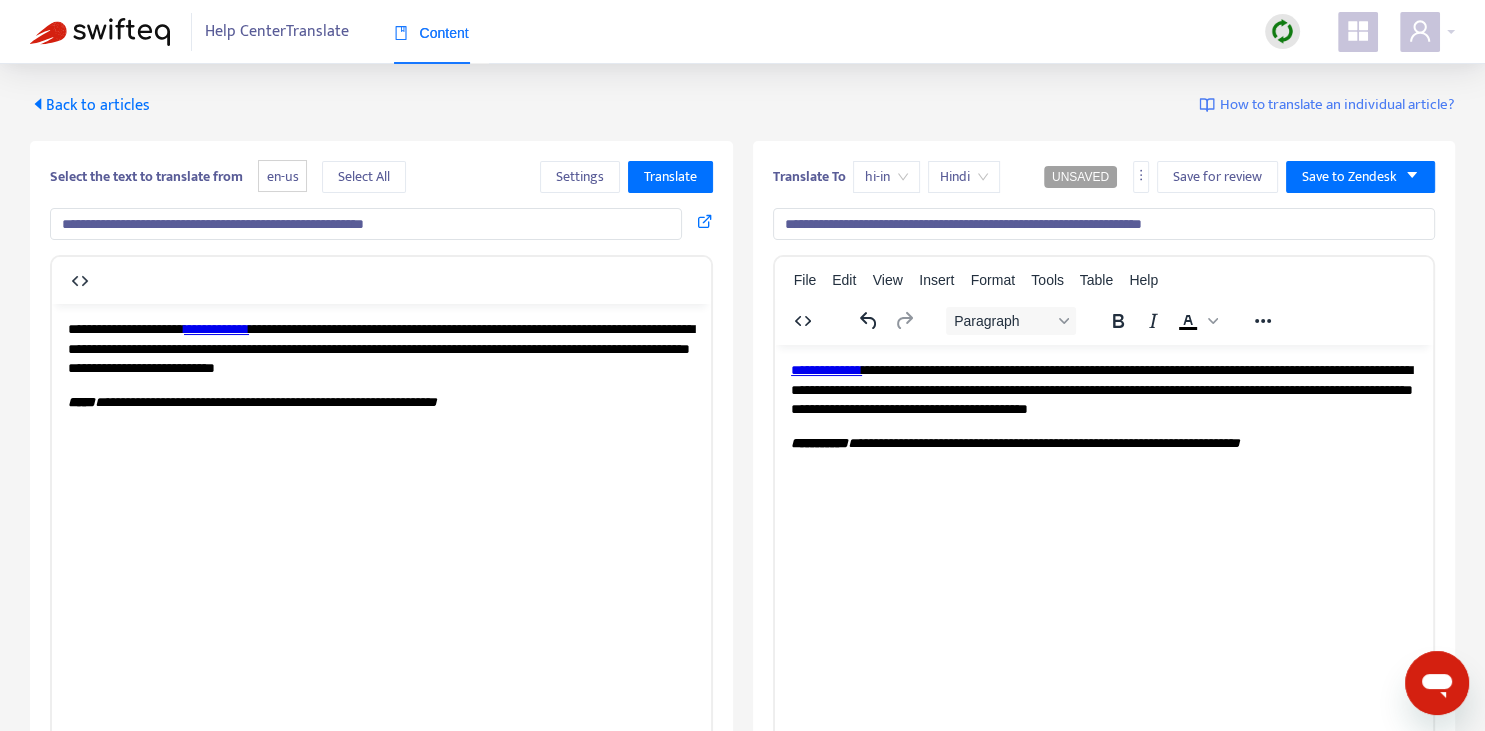 click on "**********" at bounding box center (1043, 442) 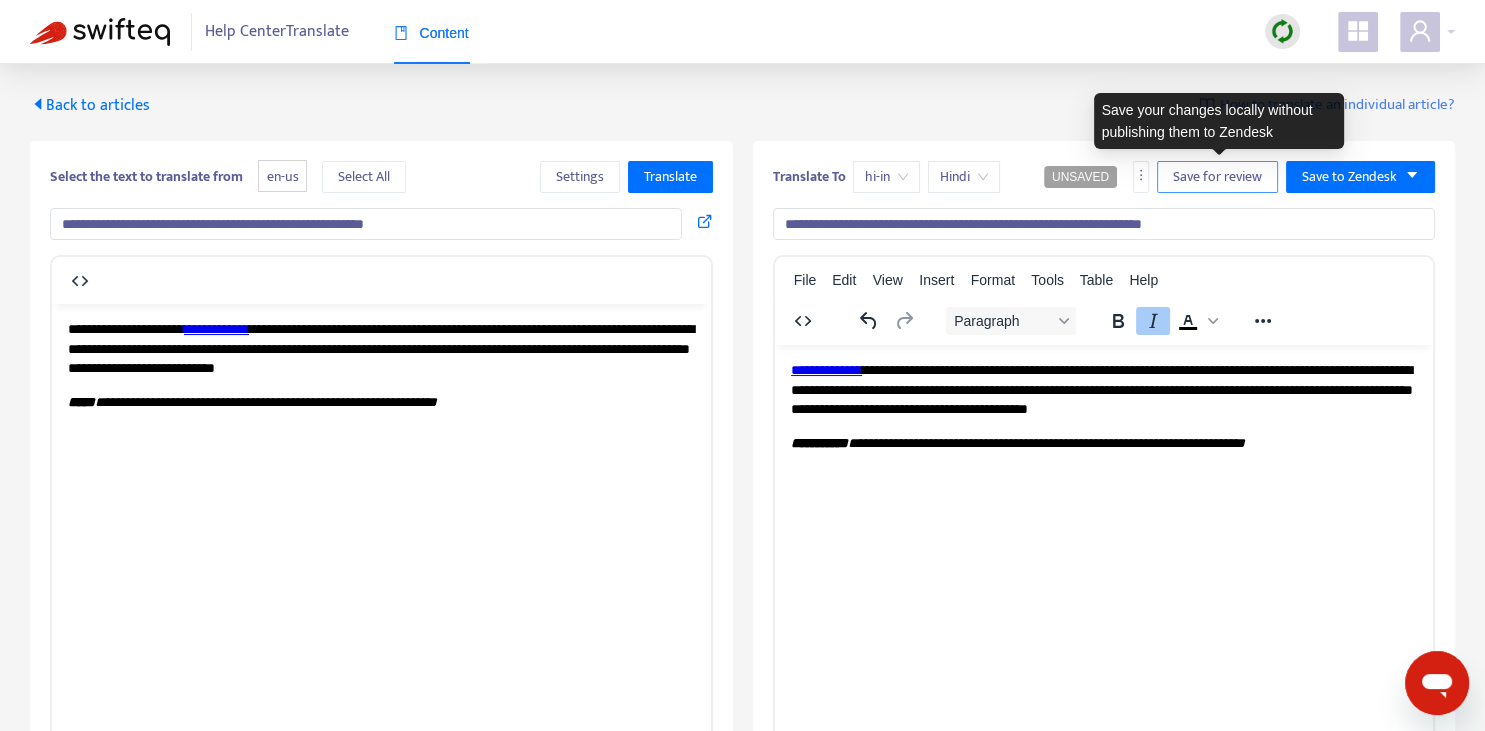 click on "Save for review" at bounding box center [1217, 177] 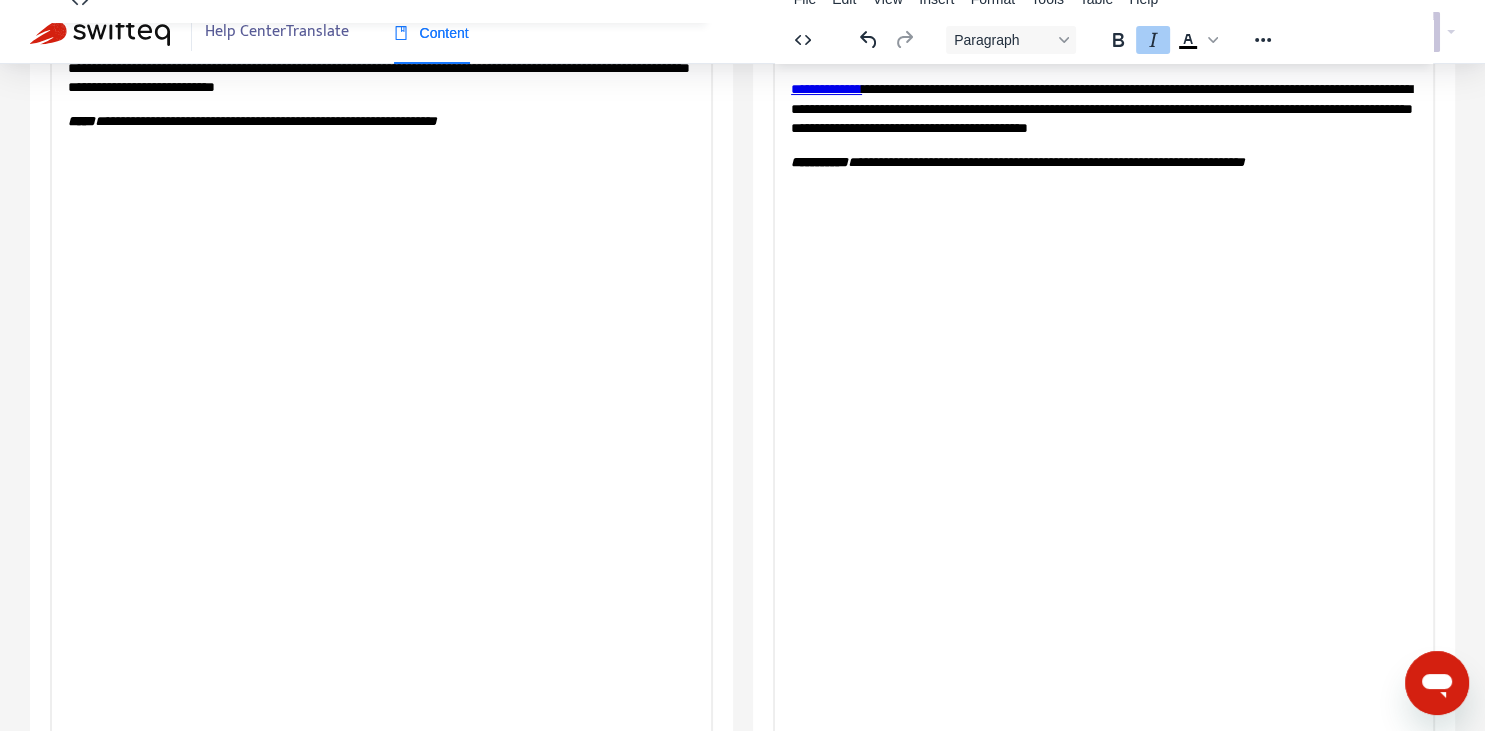 scroll, scrollTop: 343, scrollLeft: 0, axis: vertical 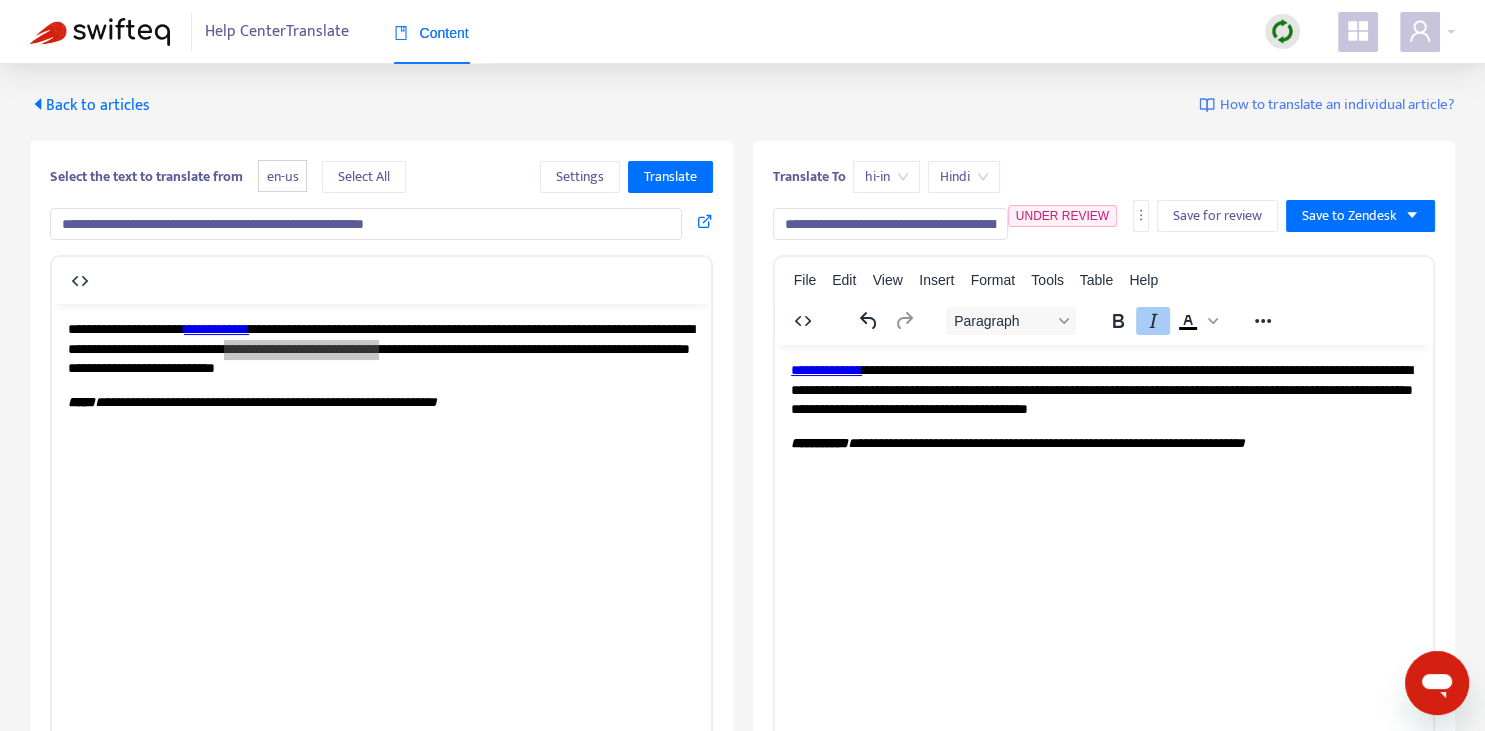 click on "Back to articles" at bounding box center (90, 105) 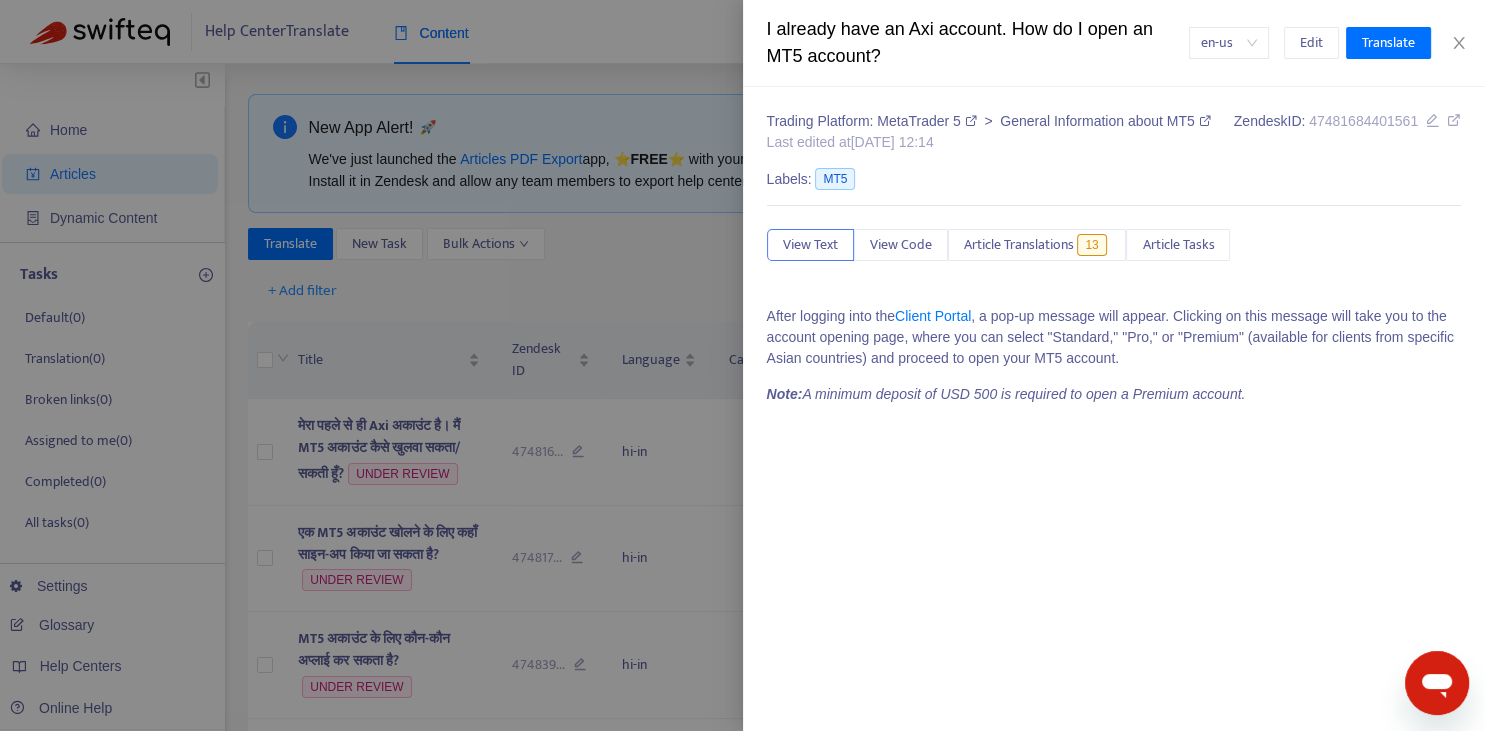 click at bounding box center [742, 365] 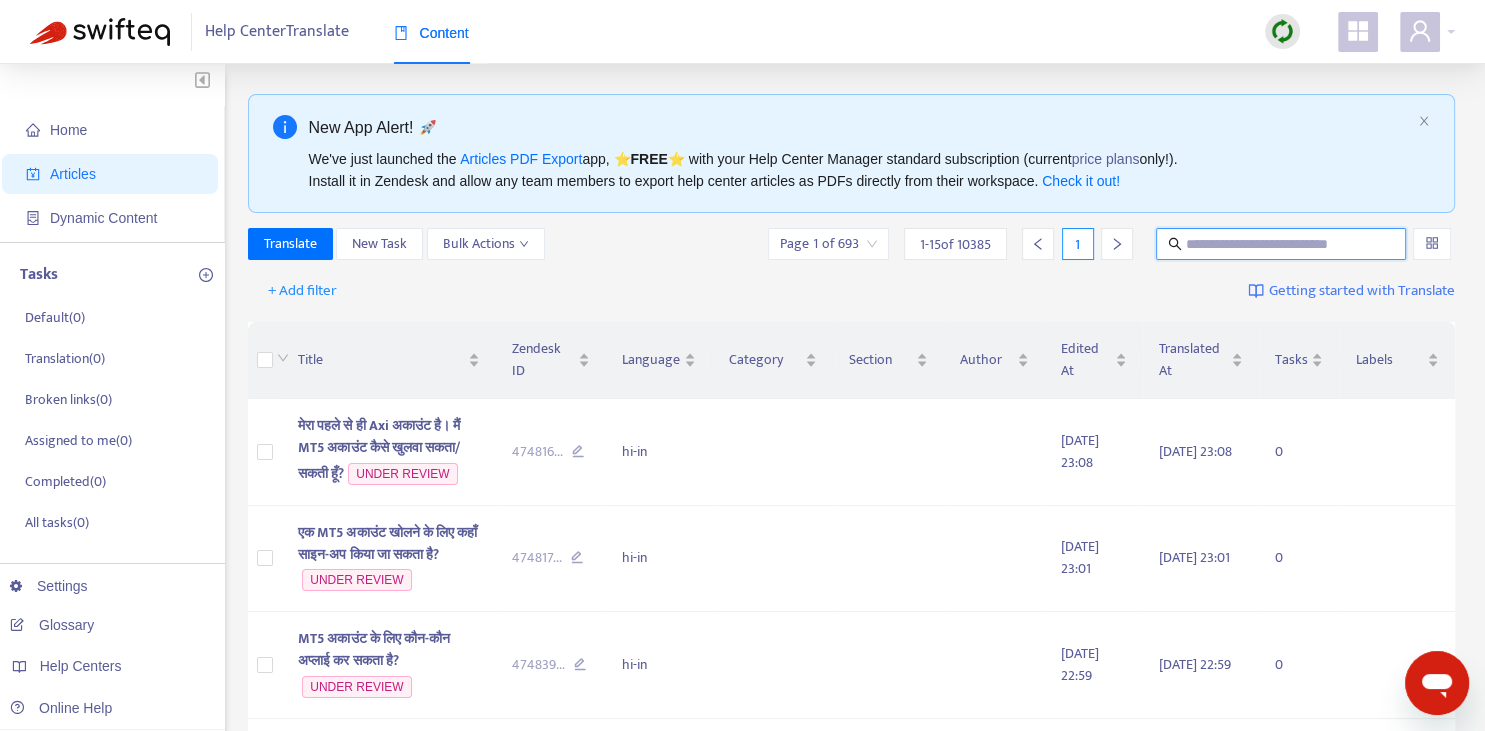 click at bounding box center (1282, 244) 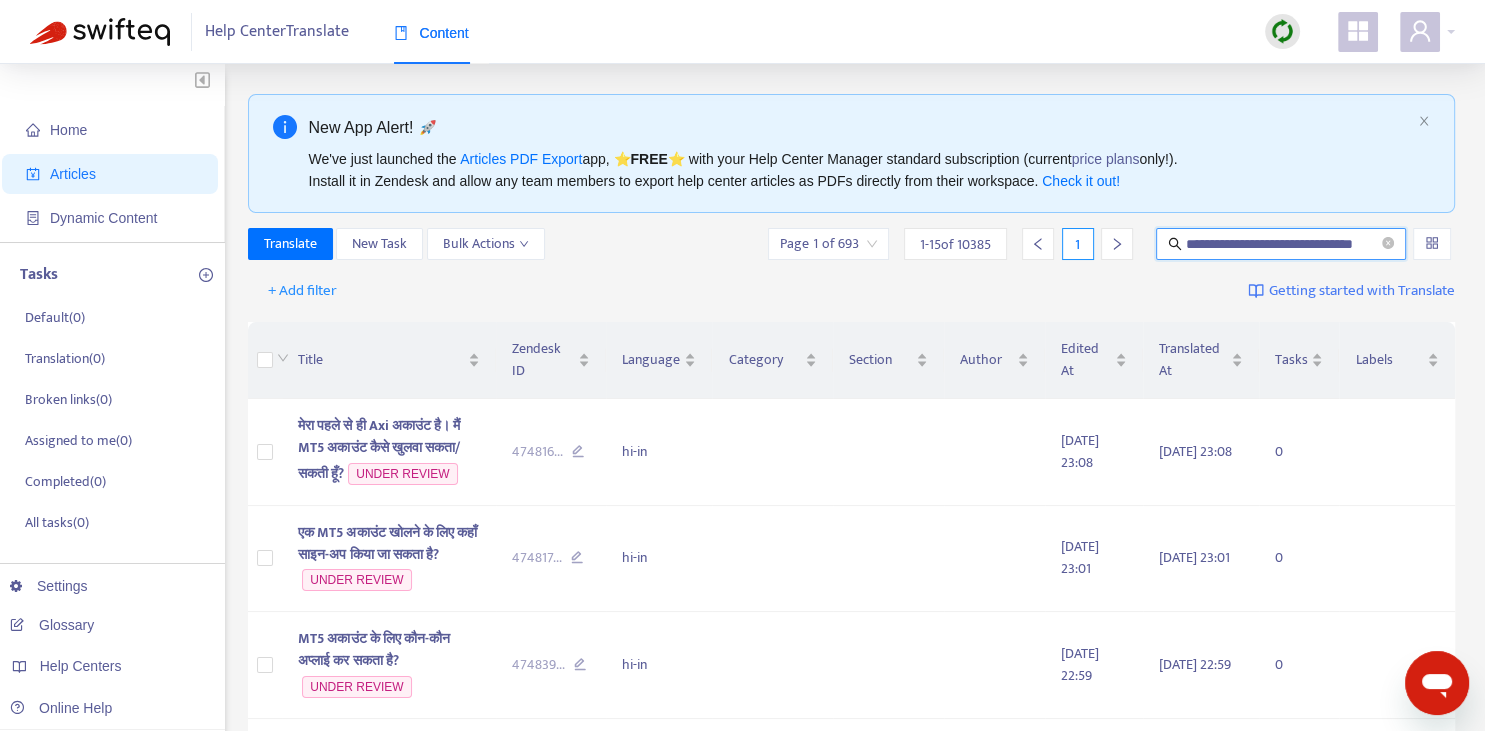 scroll, scrollTop: 0, scrollLeft: 26, axis: horizontal 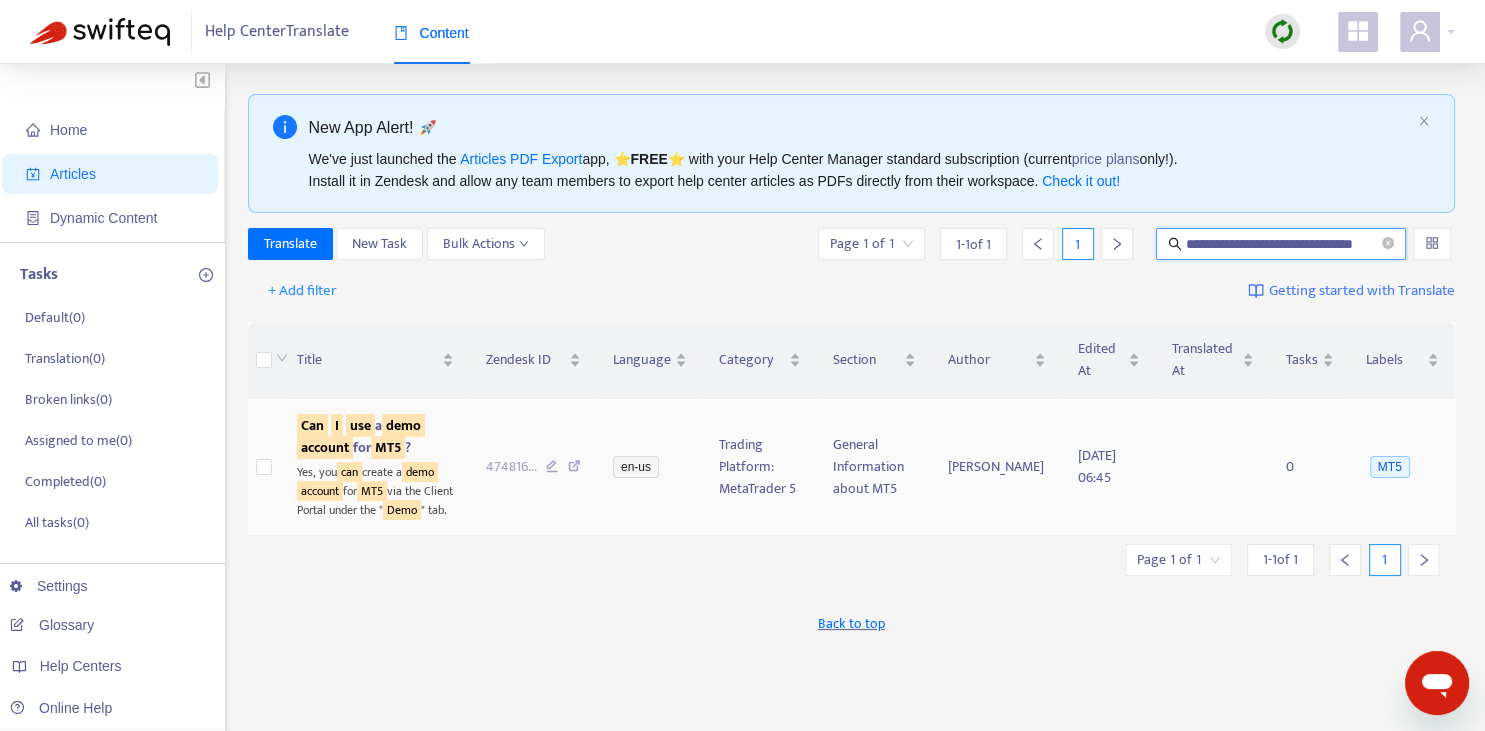 click on "demo" at bounding box center (403, 425) 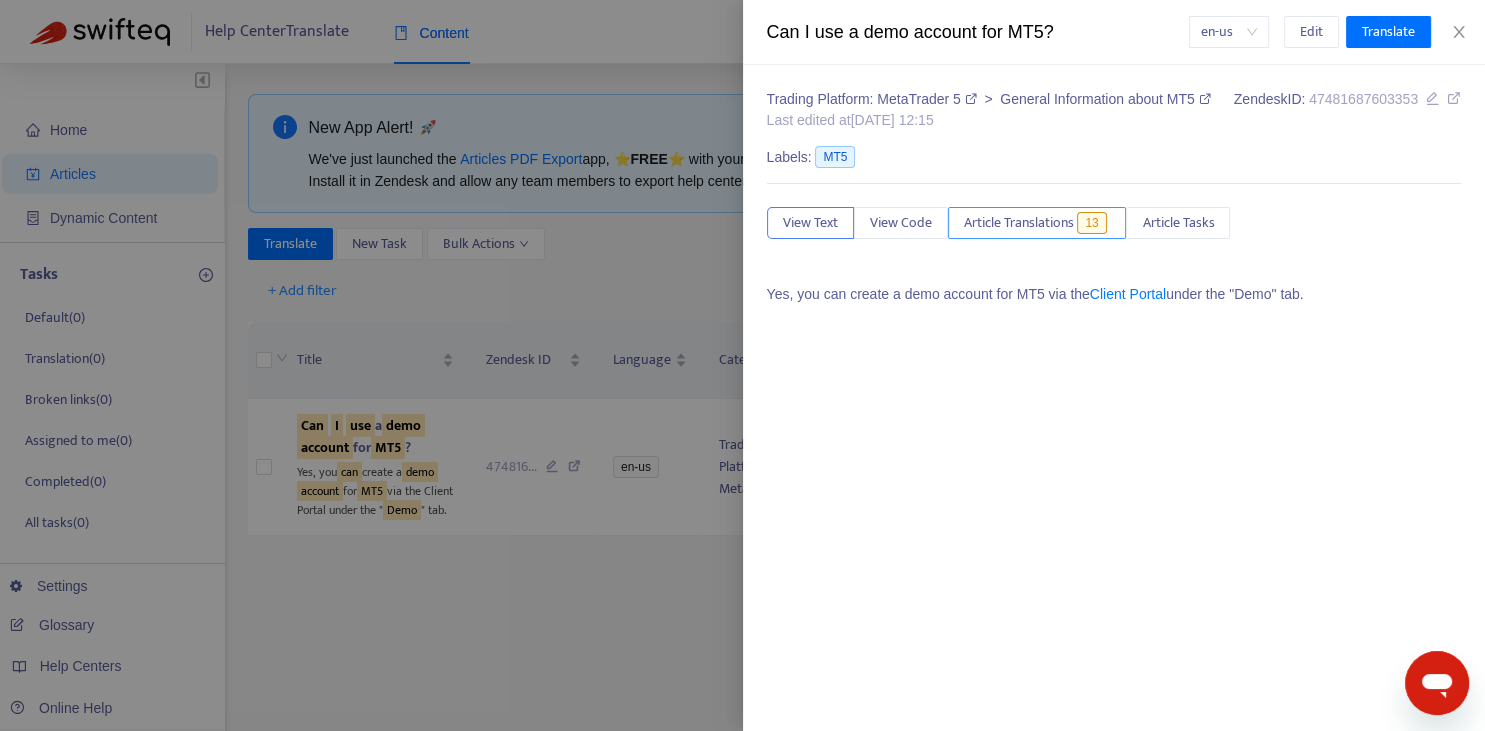 click on "Article Translations" at bounding box center (1019, 223) 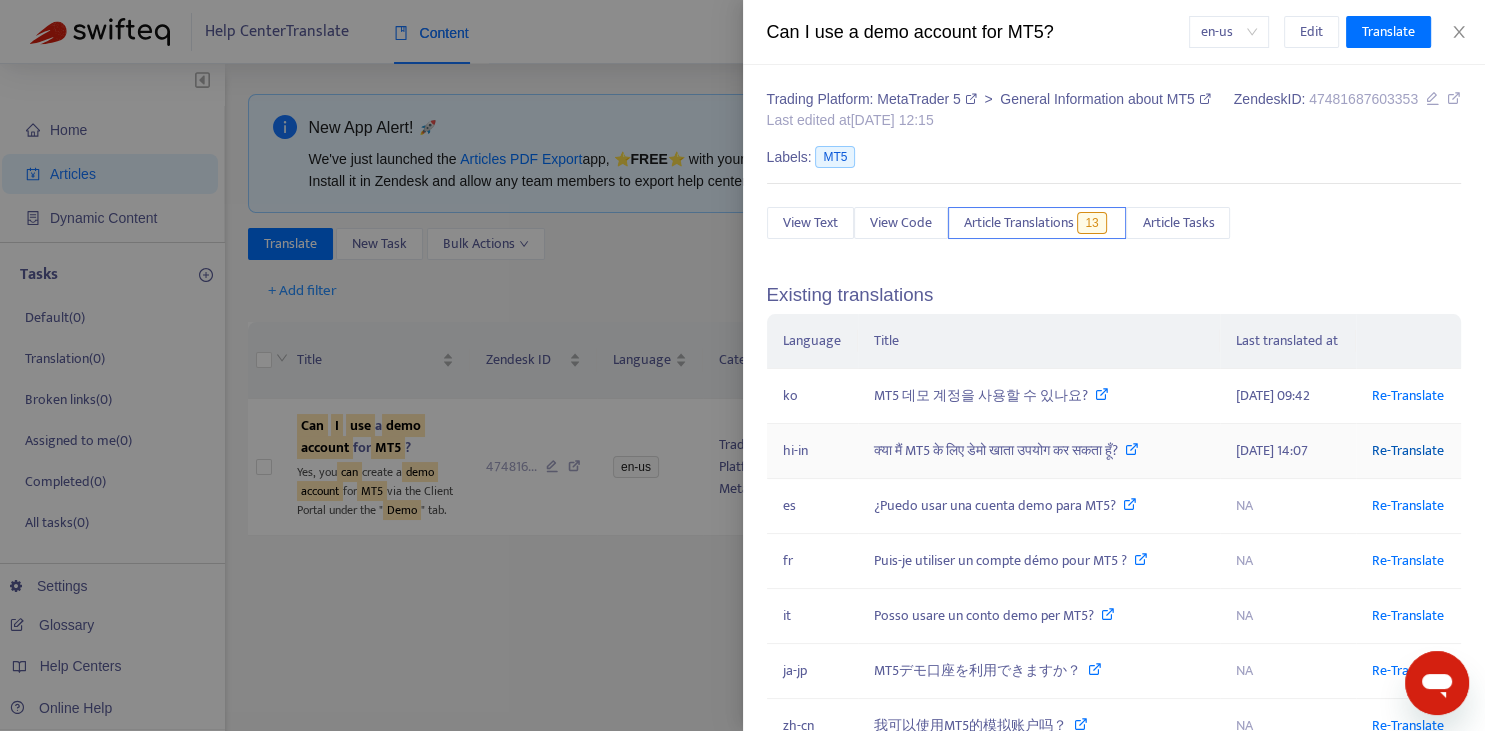click on "Re-Translate" at bounding box center [1408, 450] 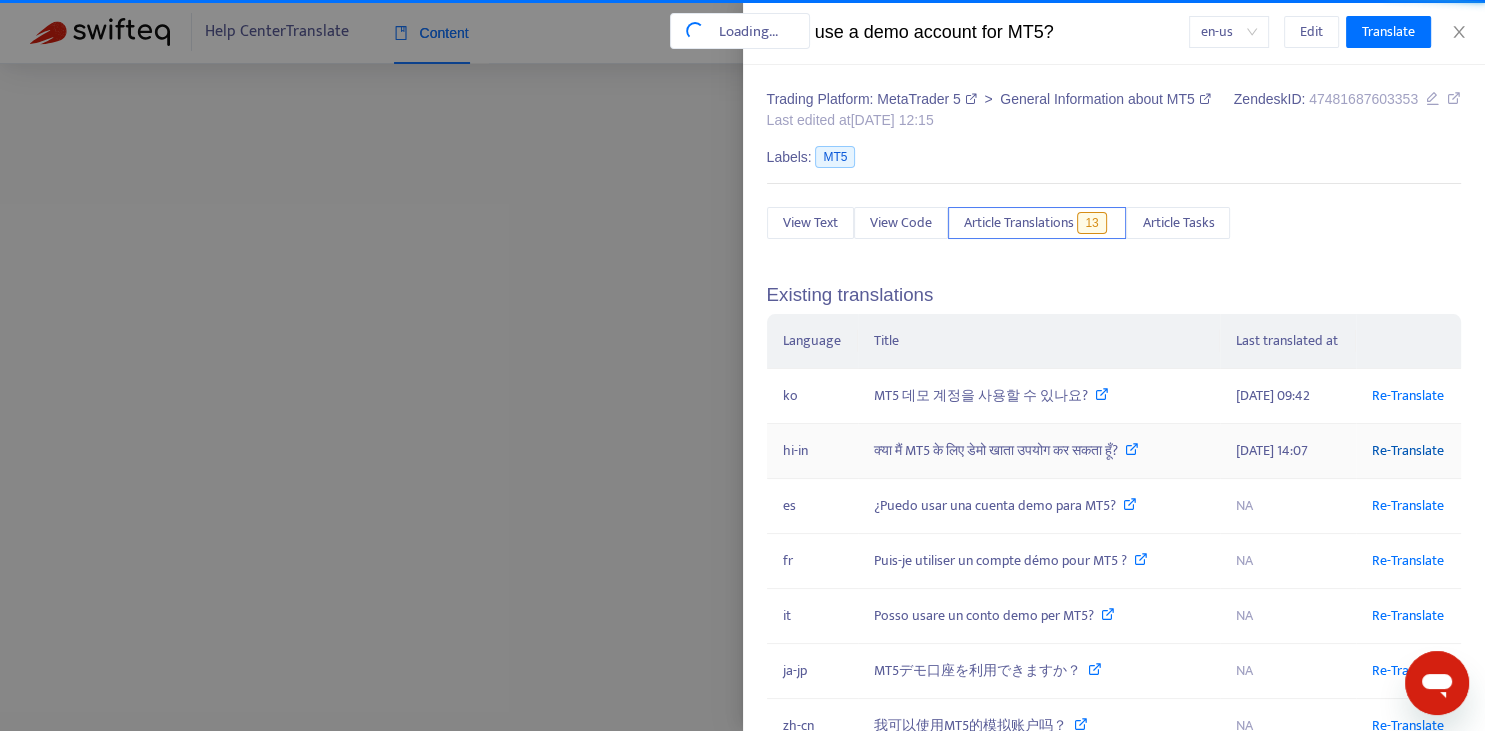 scroll, scrollTop: 0, scrollLeft: 26, axis: horizontal 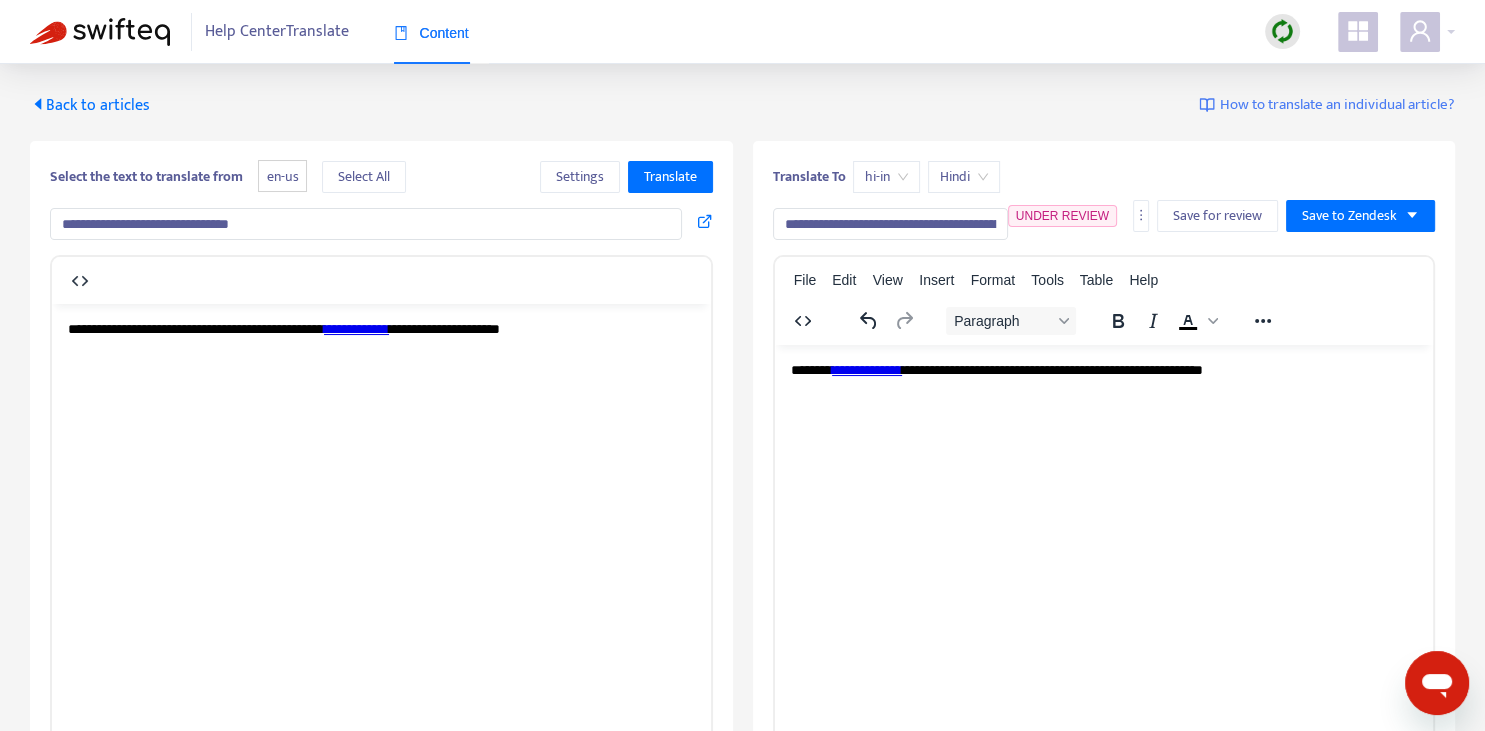 drag, startPoint x: 822, startPoint y: 222, endPoint x: 728, endPoint y: 206, distance: 95.35198 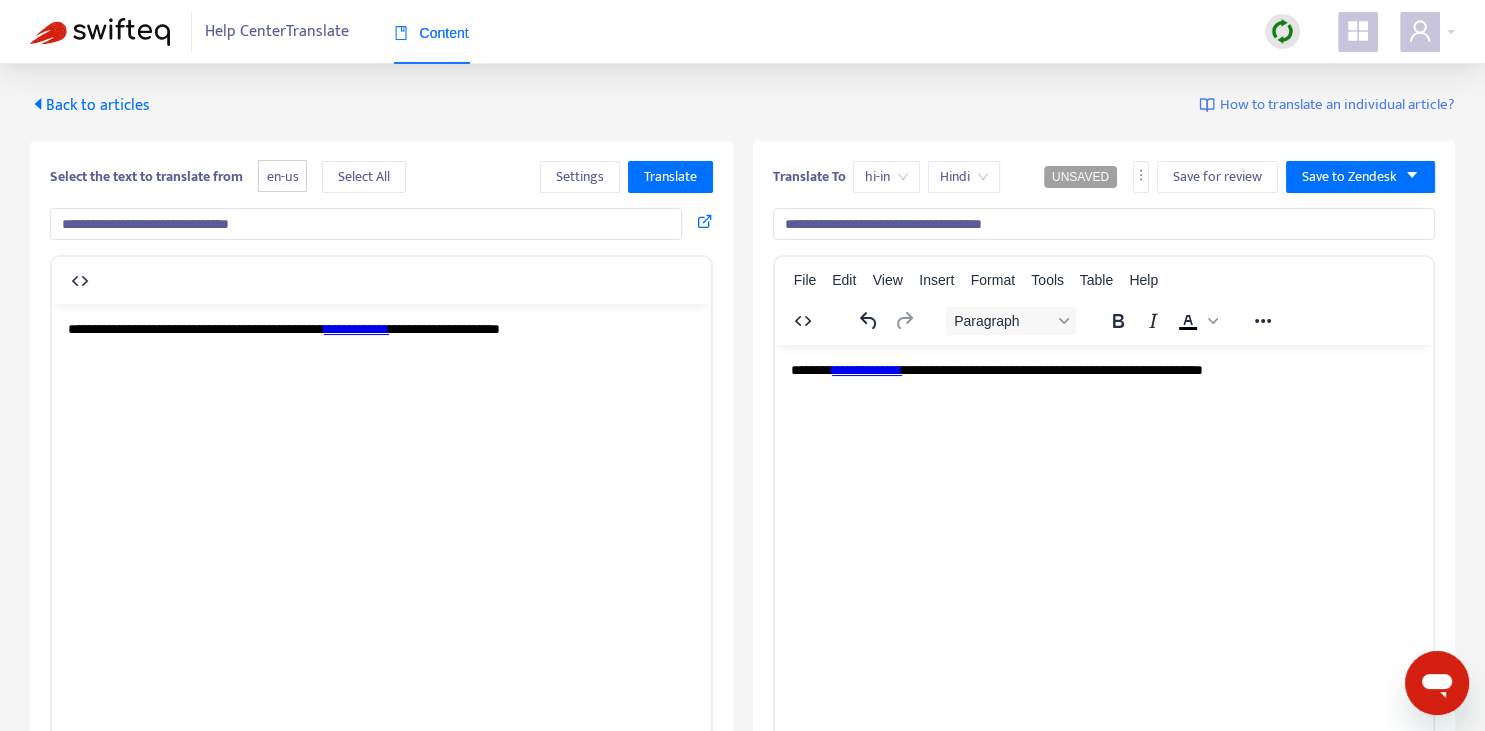 click on "**********" at bounding box center (1104, 224) 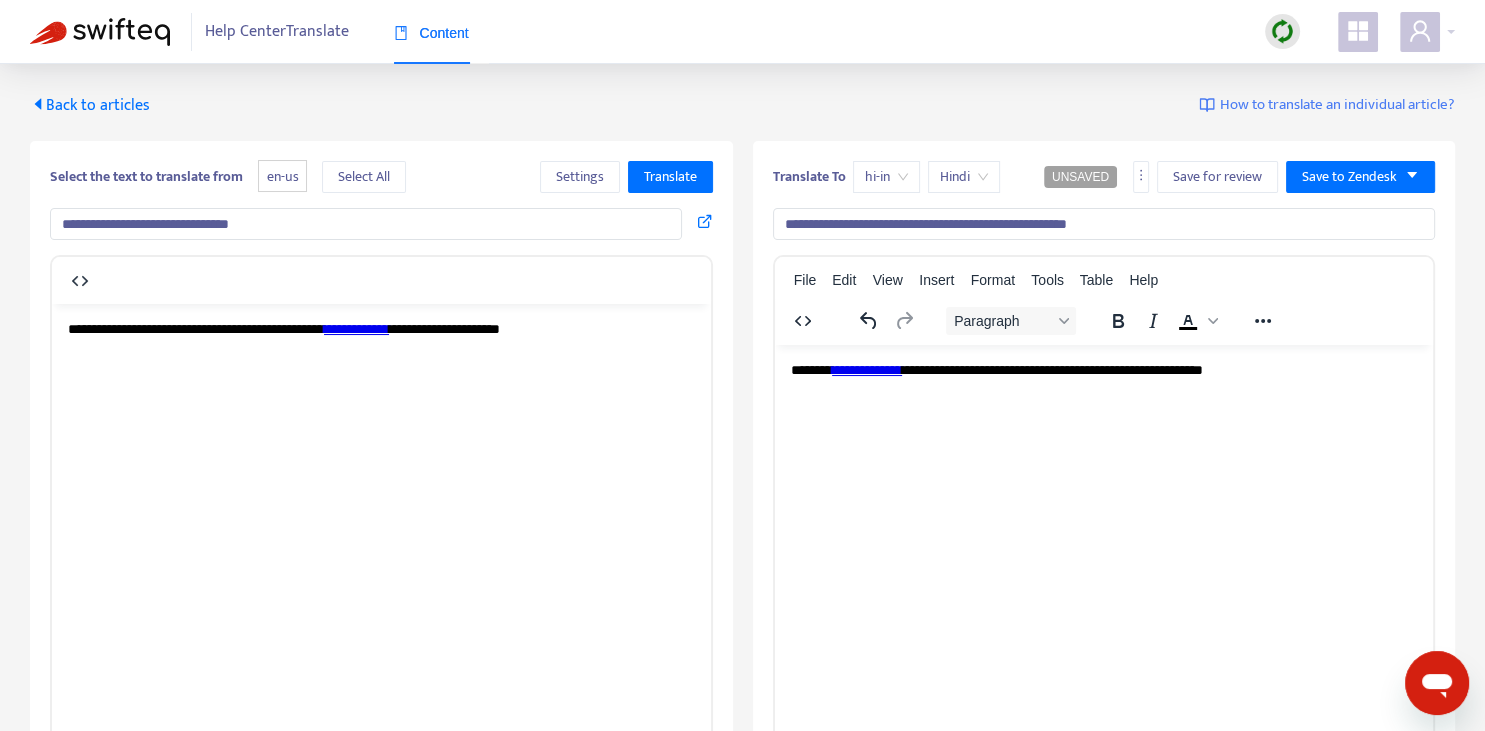 type on "**********" 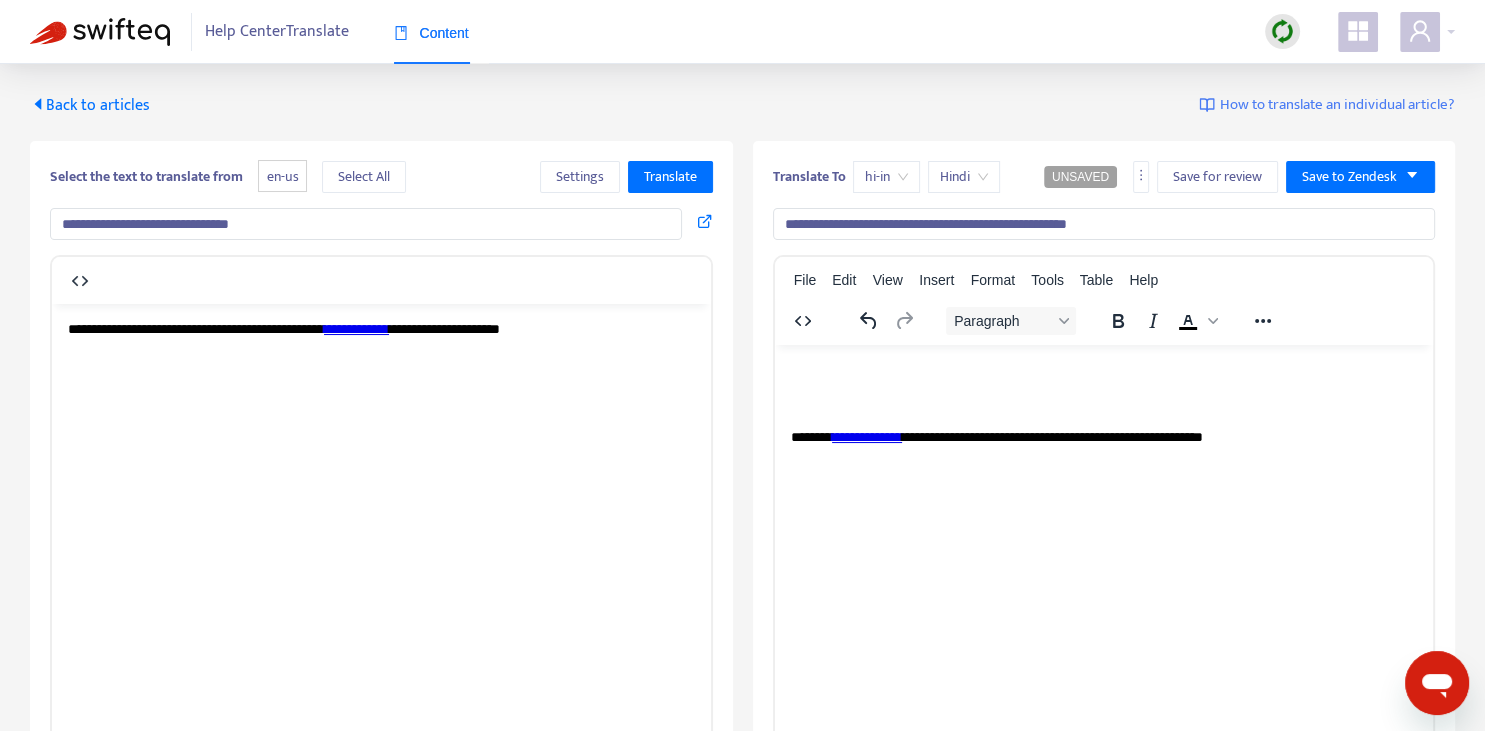 type 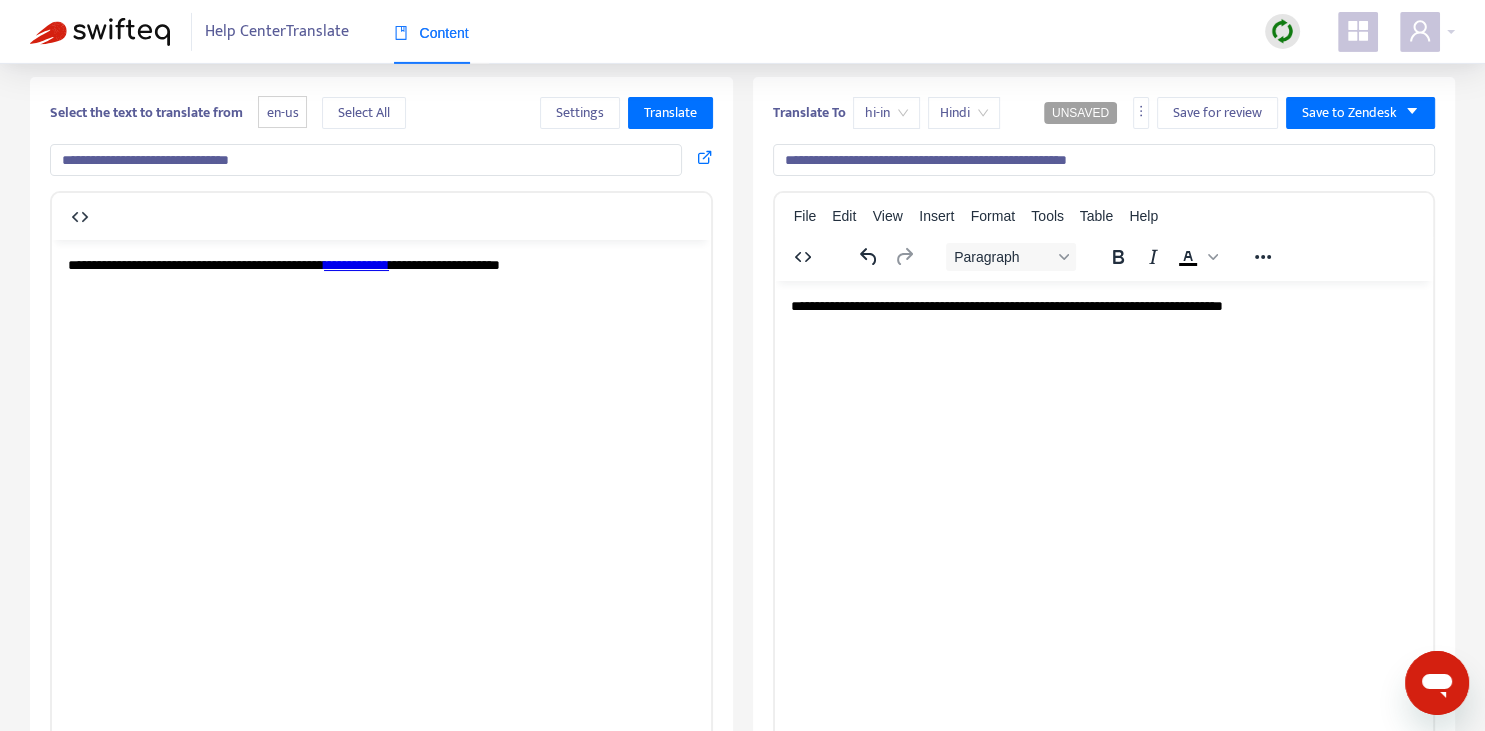 scroll, scrollTop: 70, scrollLeft: 0, axis: vertical 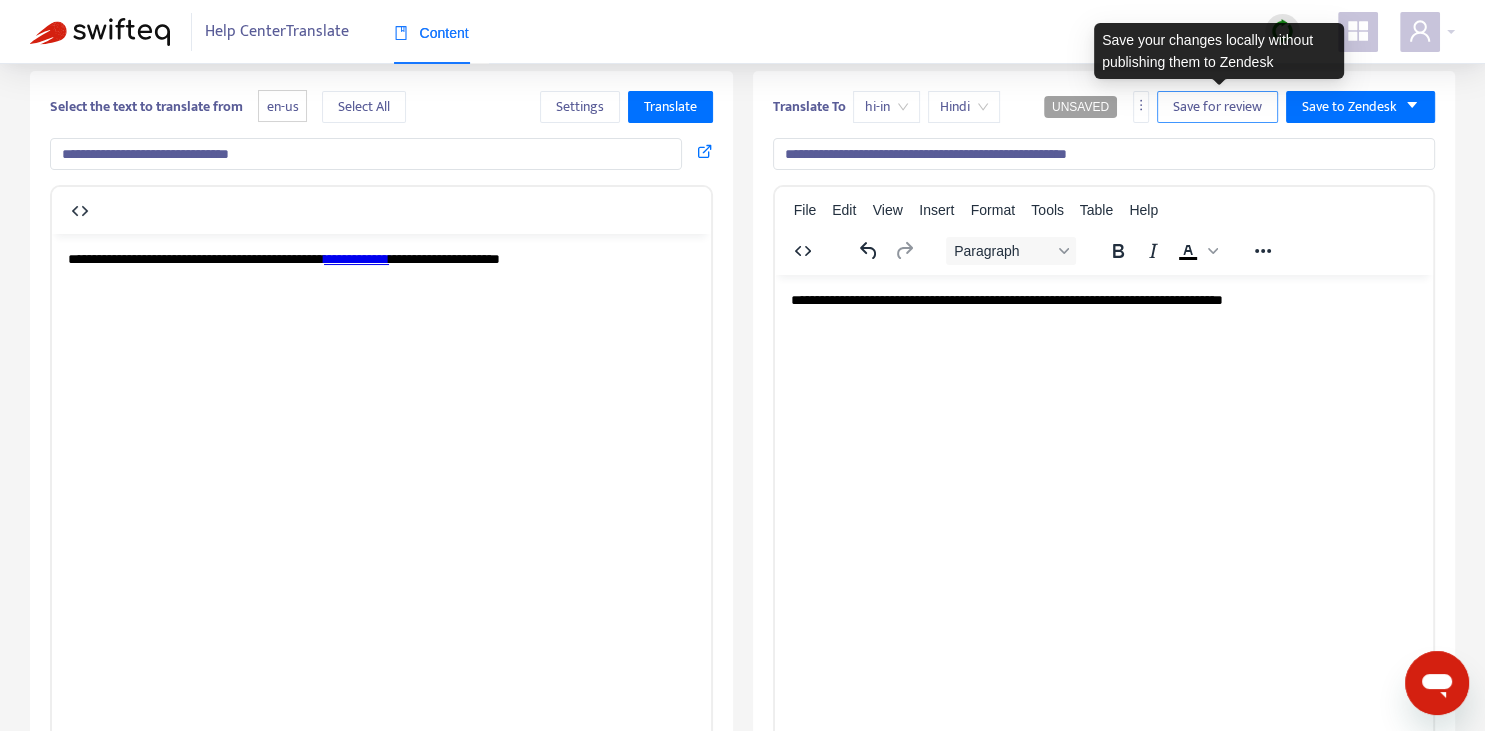 click on "Save for review" at bounding box center [1217, 107] 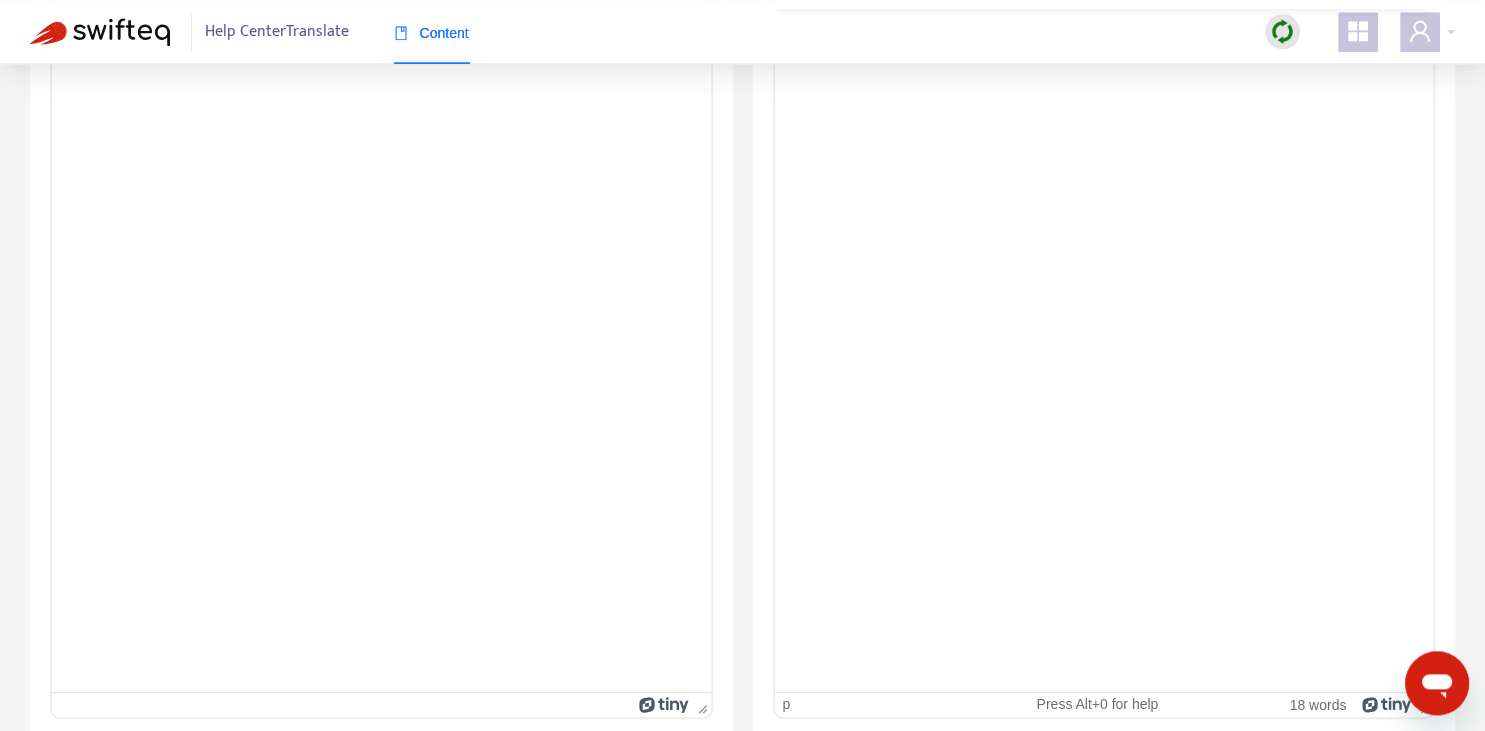 scroll, scrollTop: 343, scrollLeft: 0, axis: vertical 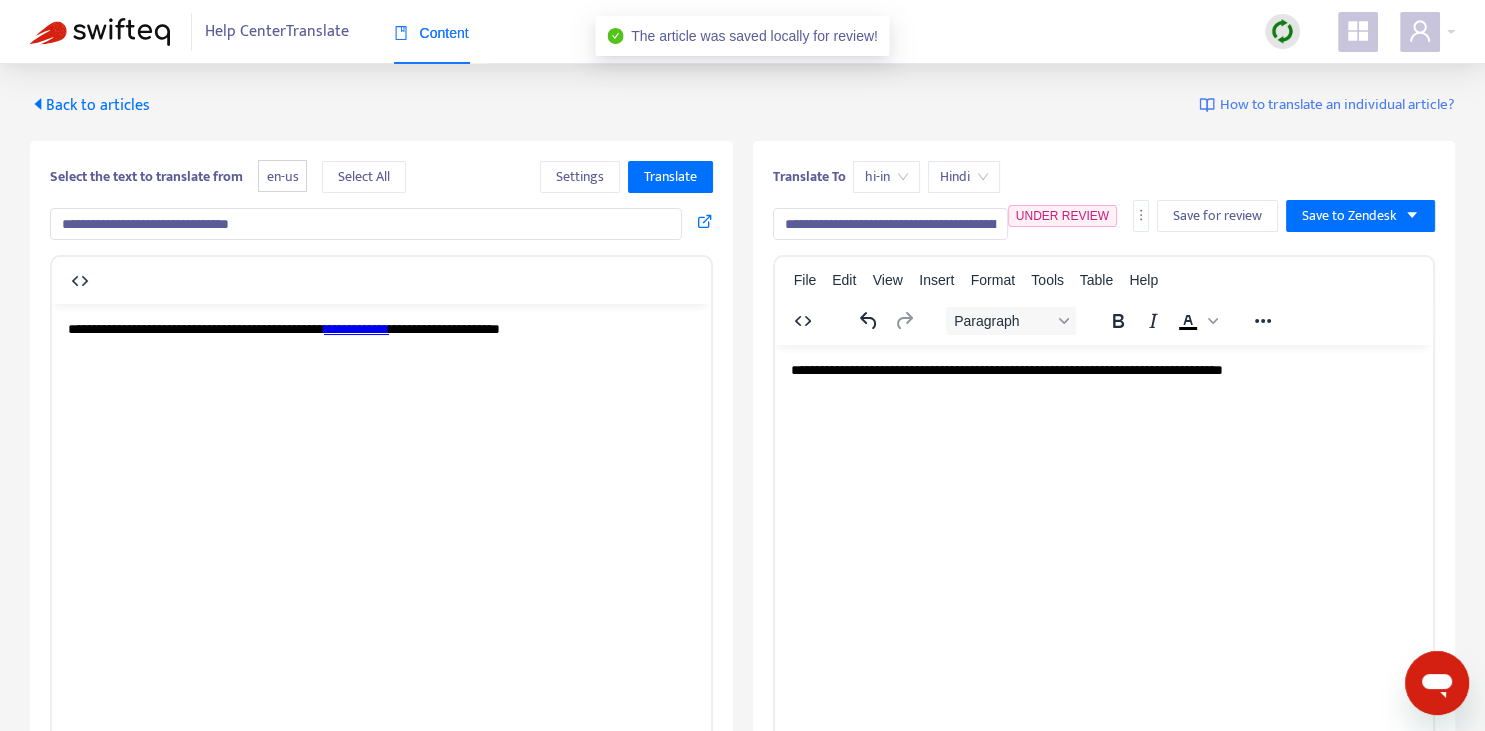 click on "Back to articles" at bounding box center [90, 105] 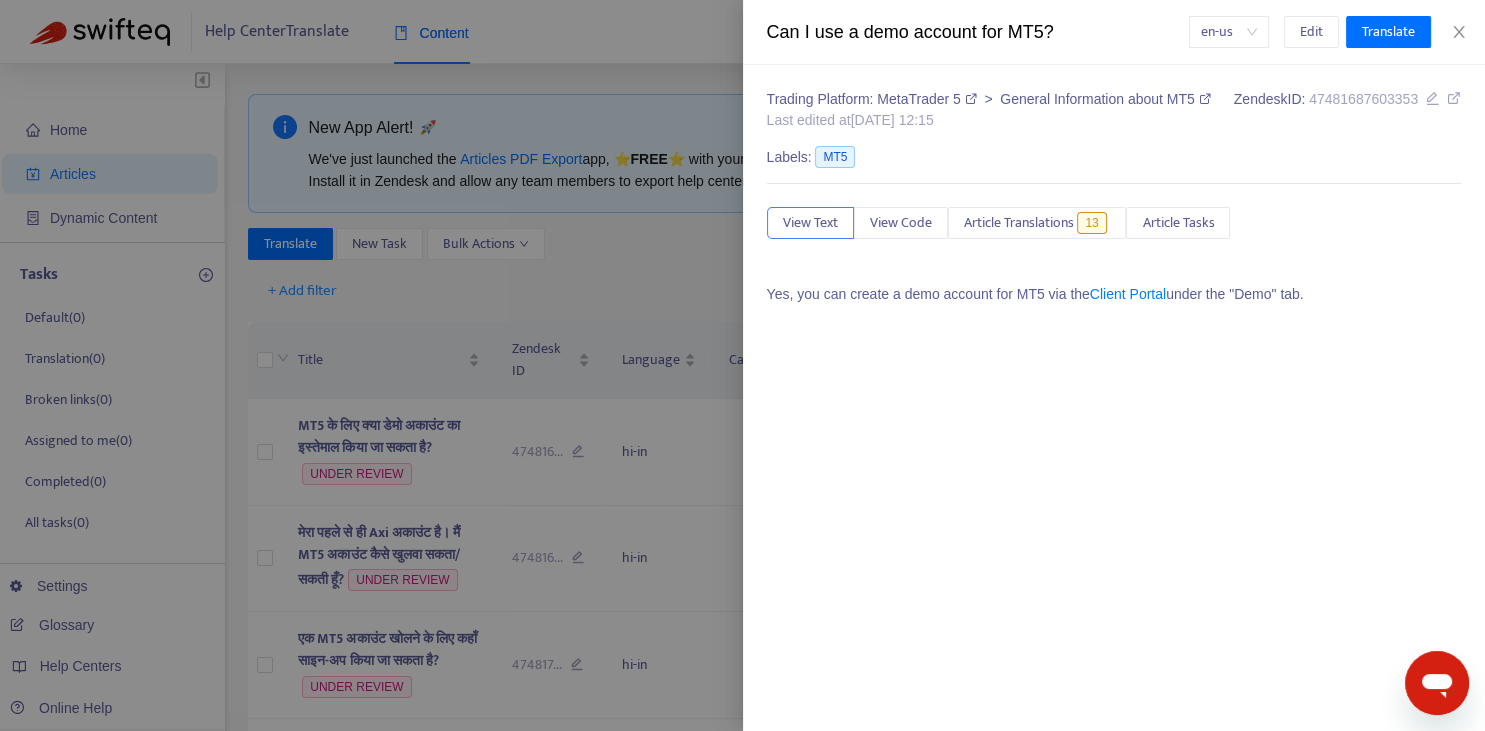 click at bounding box center (742, 365) 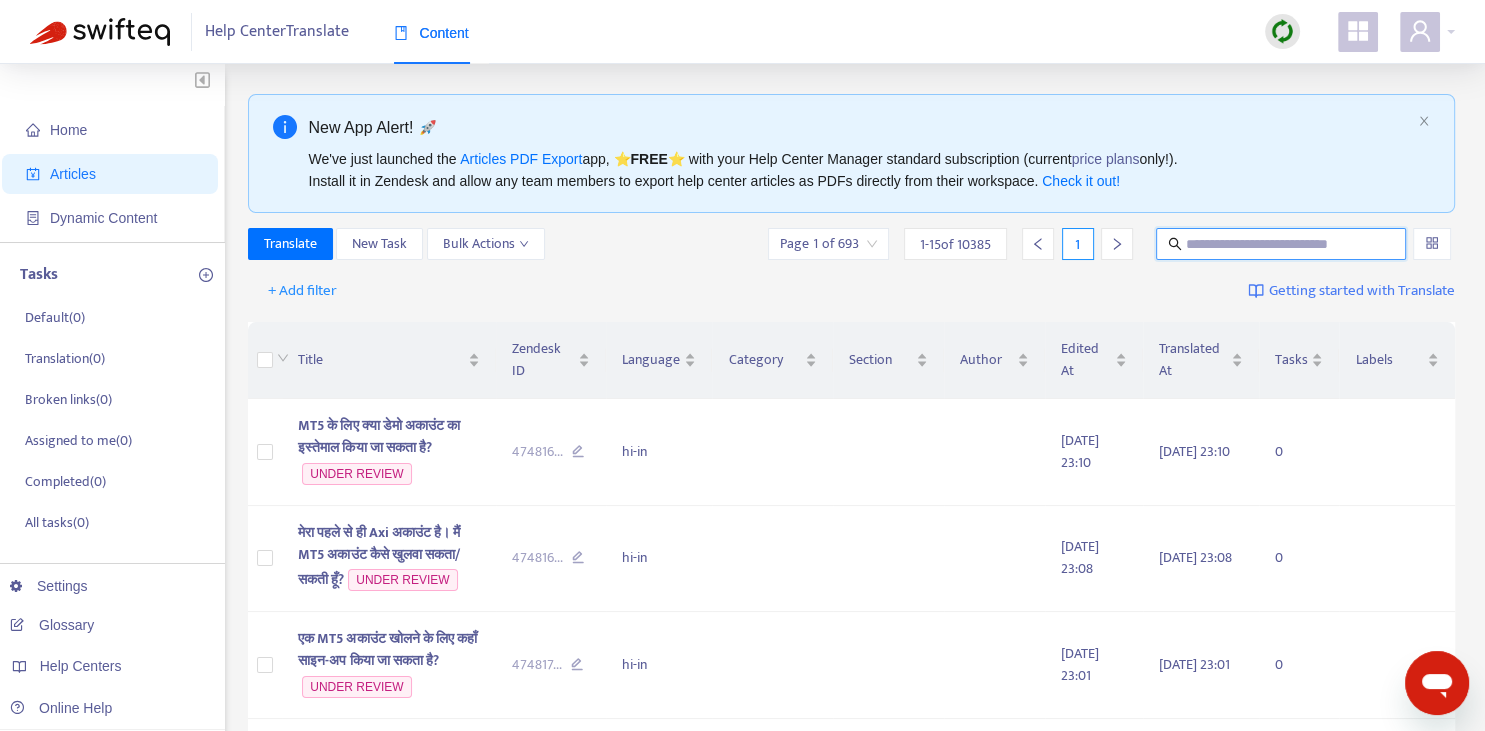 click at bounding box center [1282, 244] 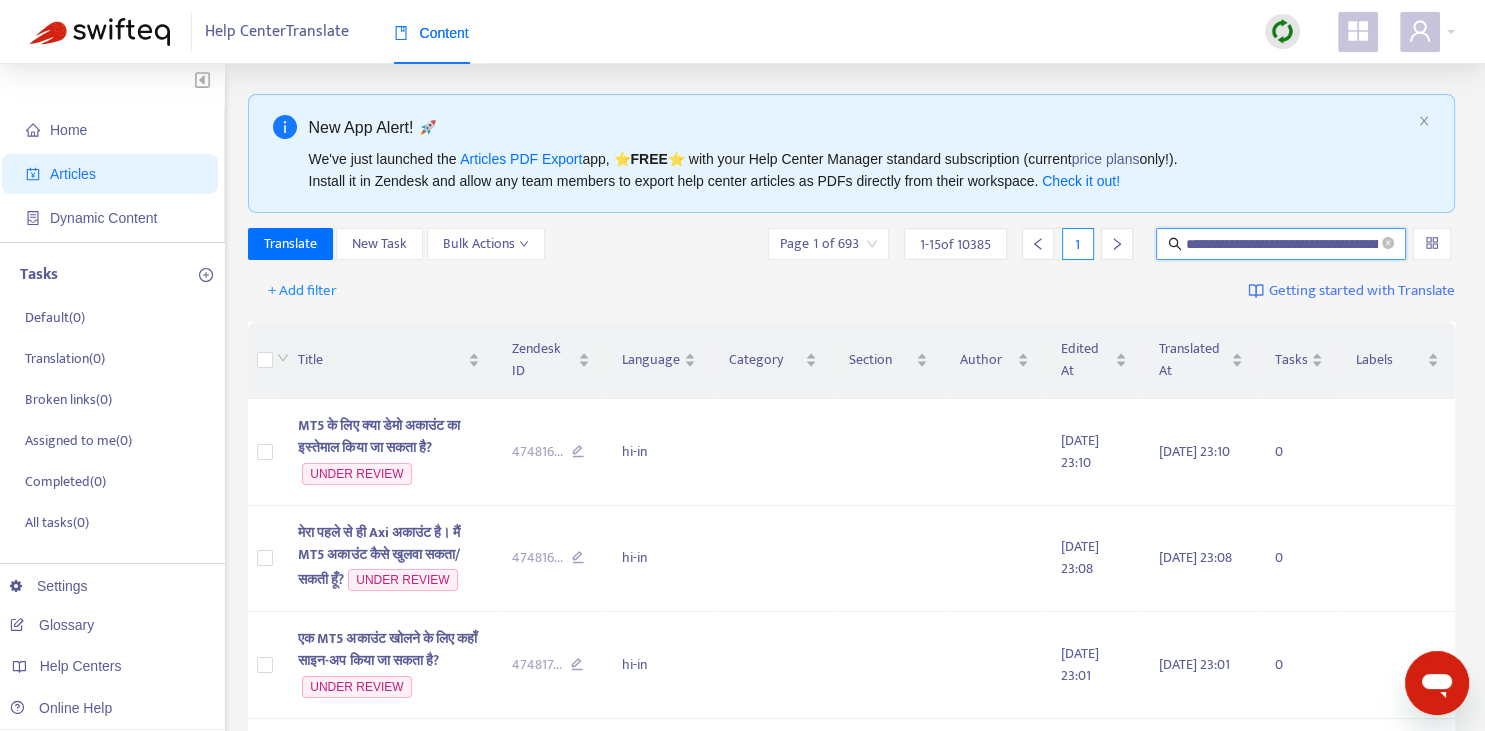 scroll, scrollTop: 0, scrollLeft: 337, axis: horizontal 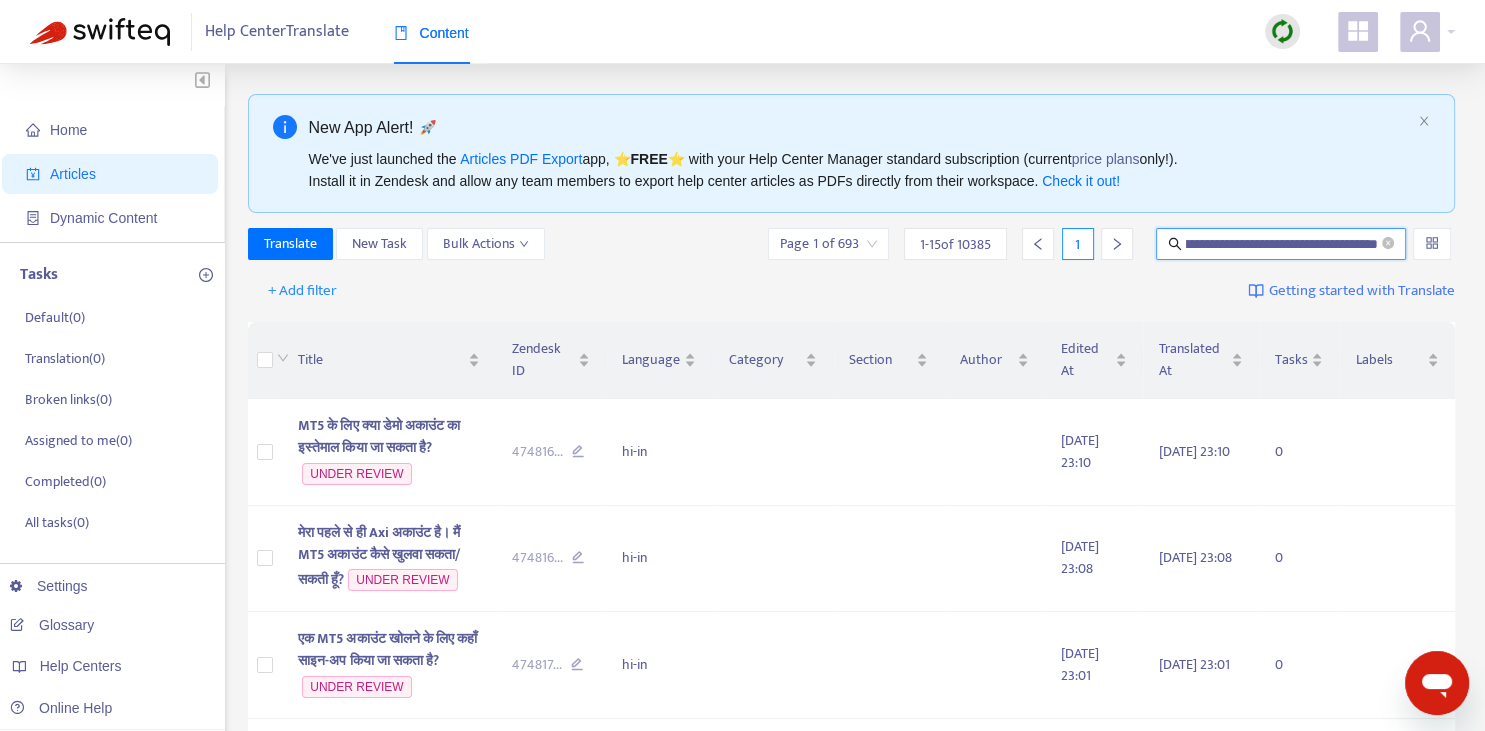 type on "**********" 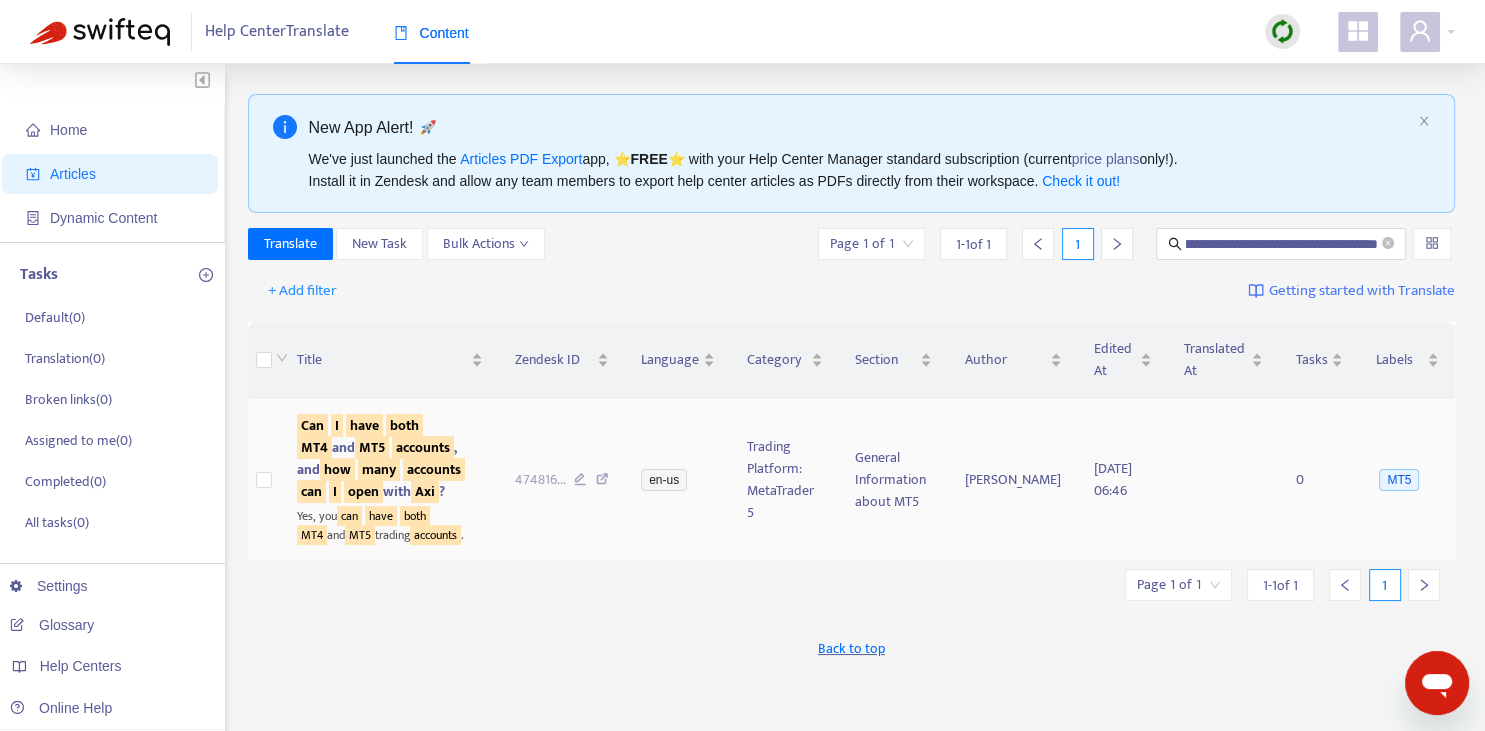 click on "Can   I   have   both   MT4  and  MT5   accounts , and  how   many   accounts   can   I   open  with  Axi ?" at bounding box center [381, 458] 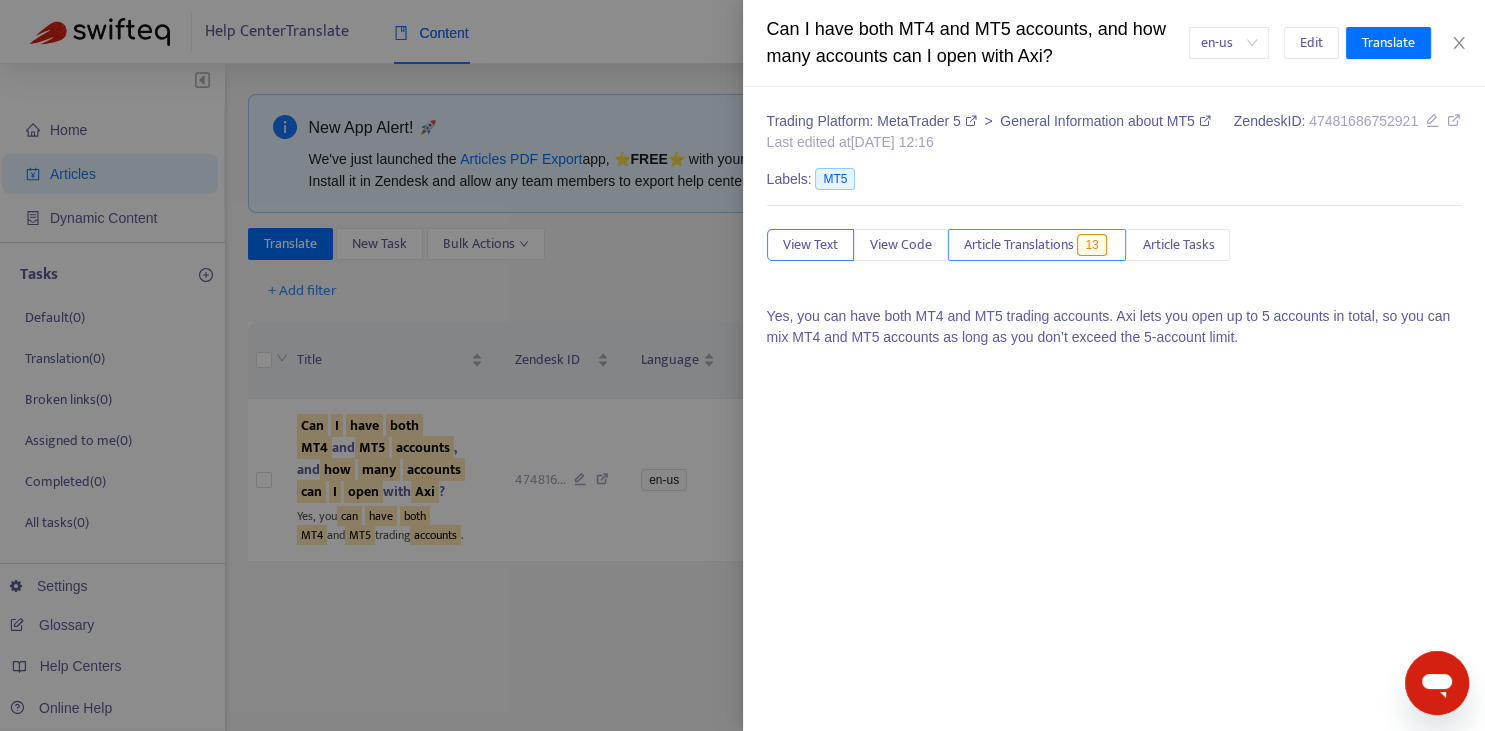 click on "Article Translations" at bounding box center (1019, 245) 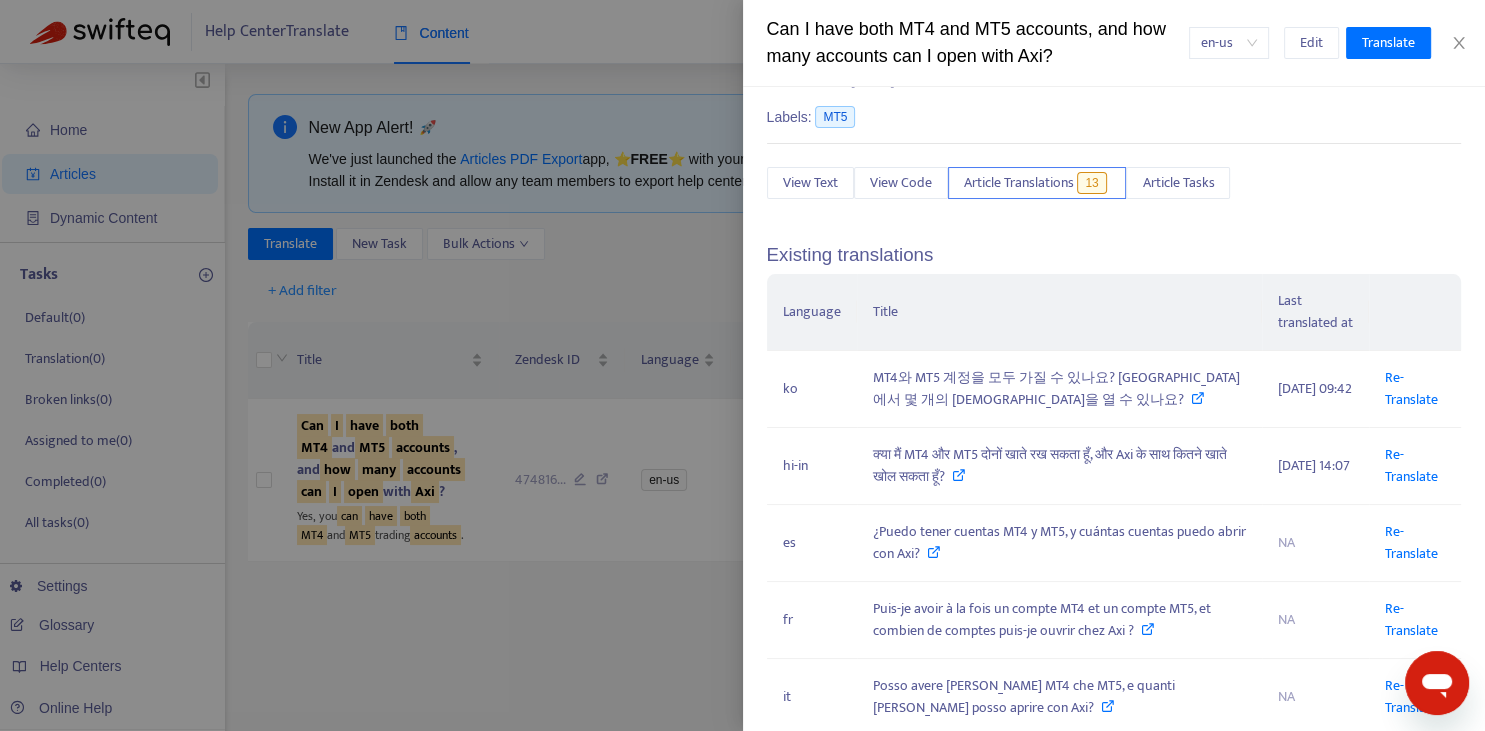 scroll, scrollTop: 147, scrollLeft: 0, axis: vertical 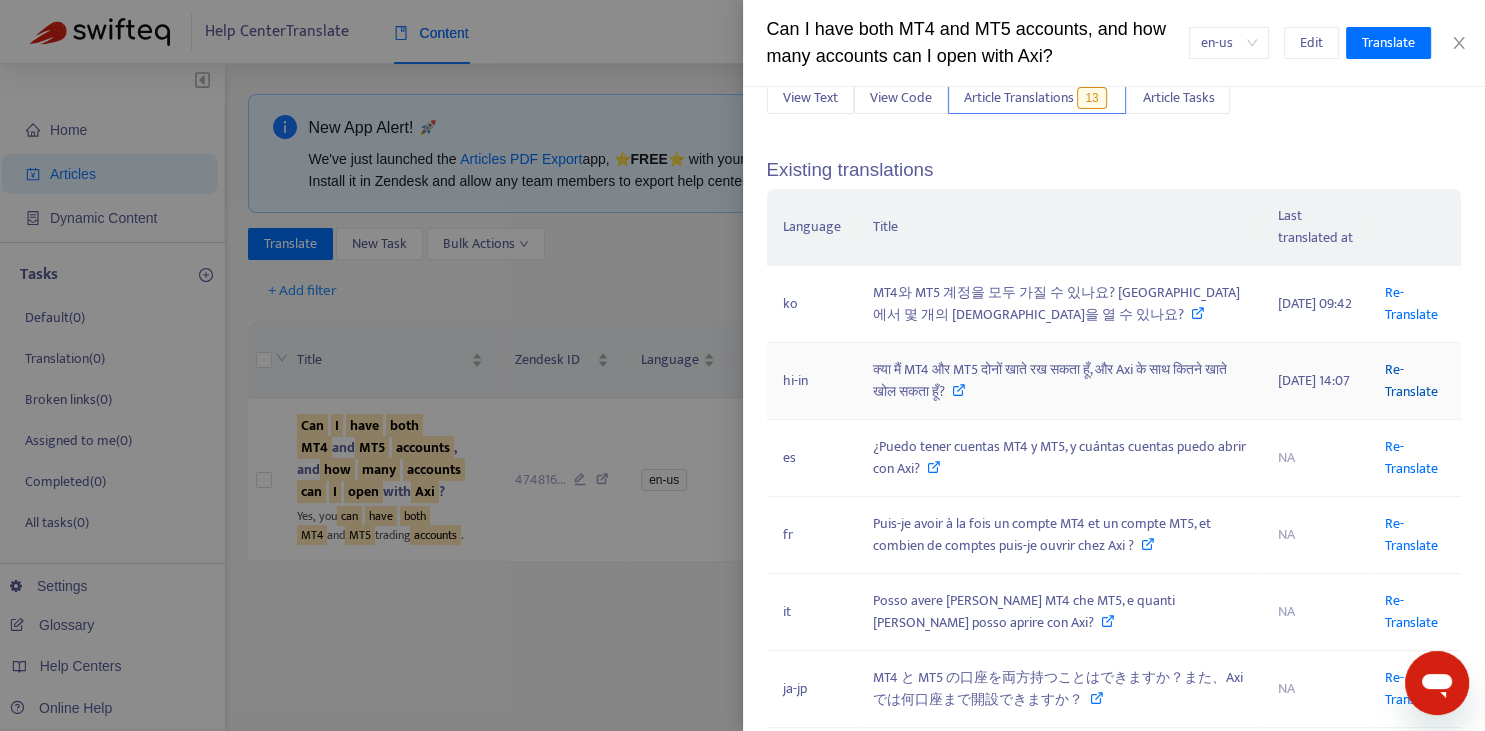 click on "Re-Translate" at bounding box center [1411, 380] 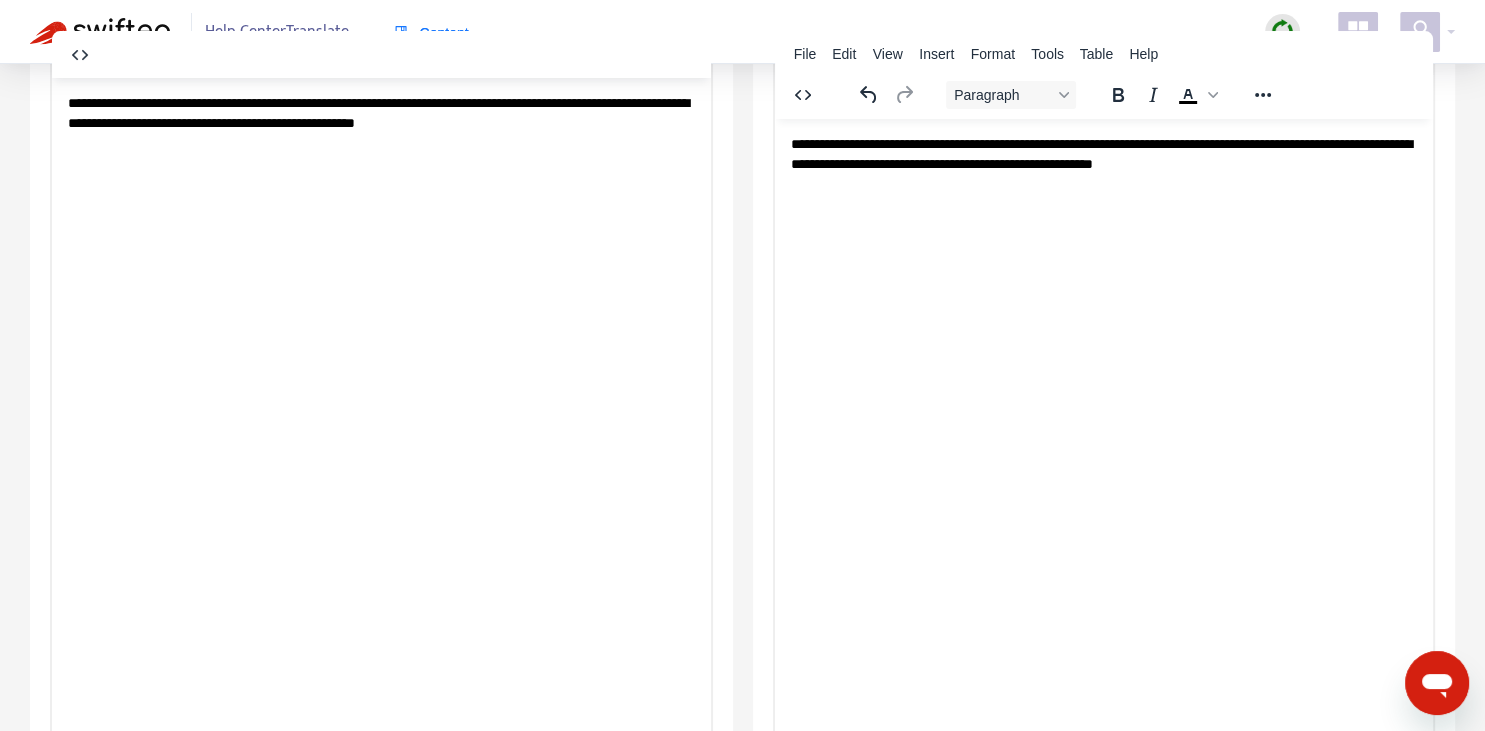 scroll, scrollTop: 343, scrollLeft: 0, axis: vertical 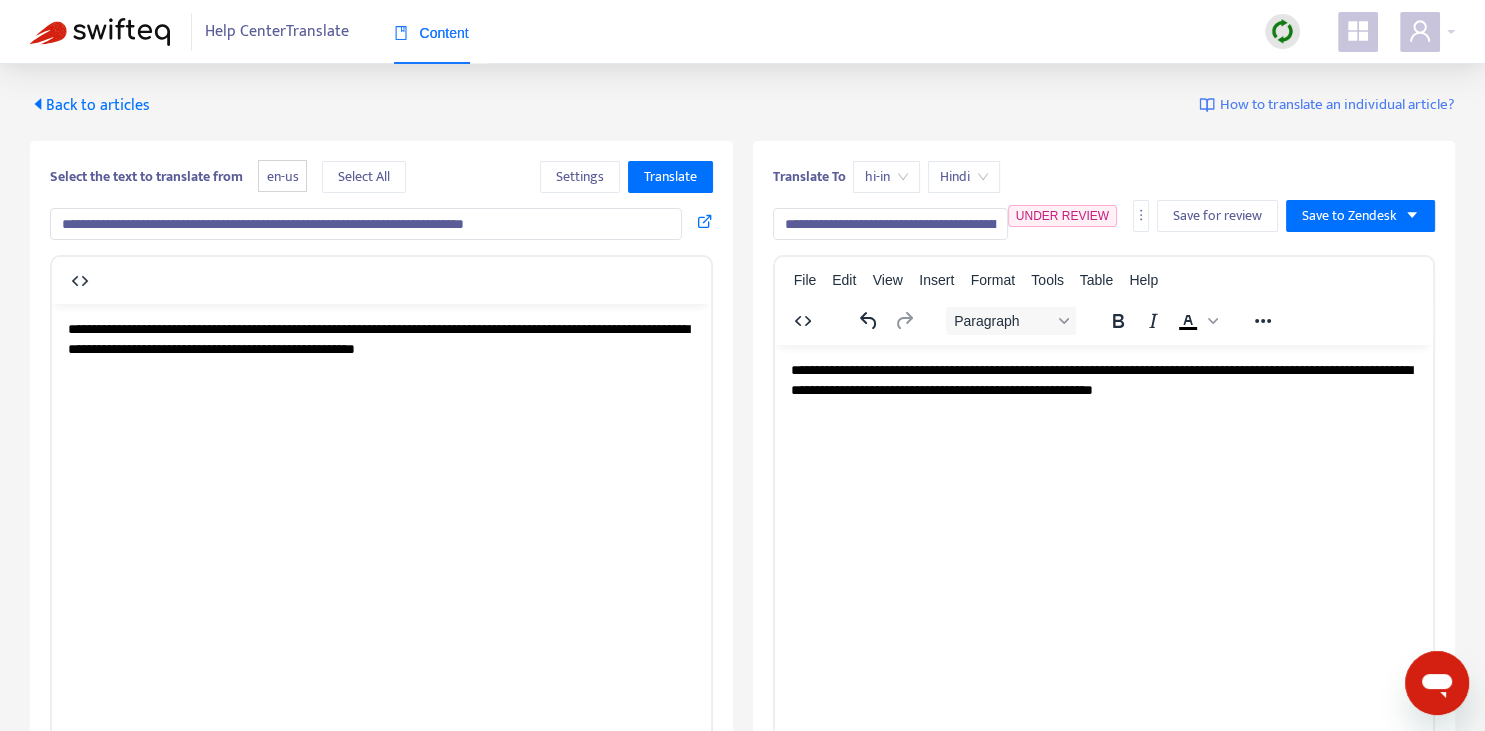 click on "**********" at bounding box center [890, 224] 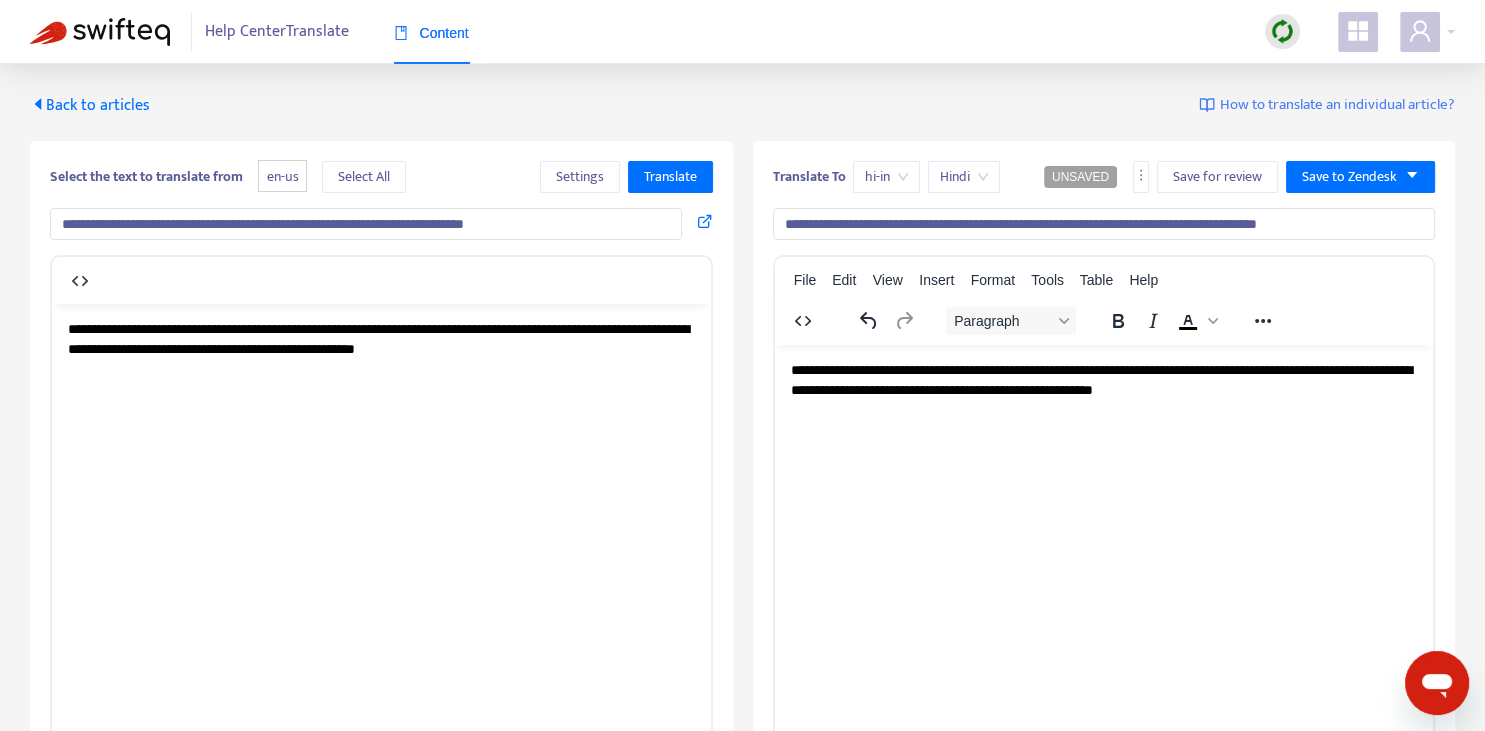 type on "**********" 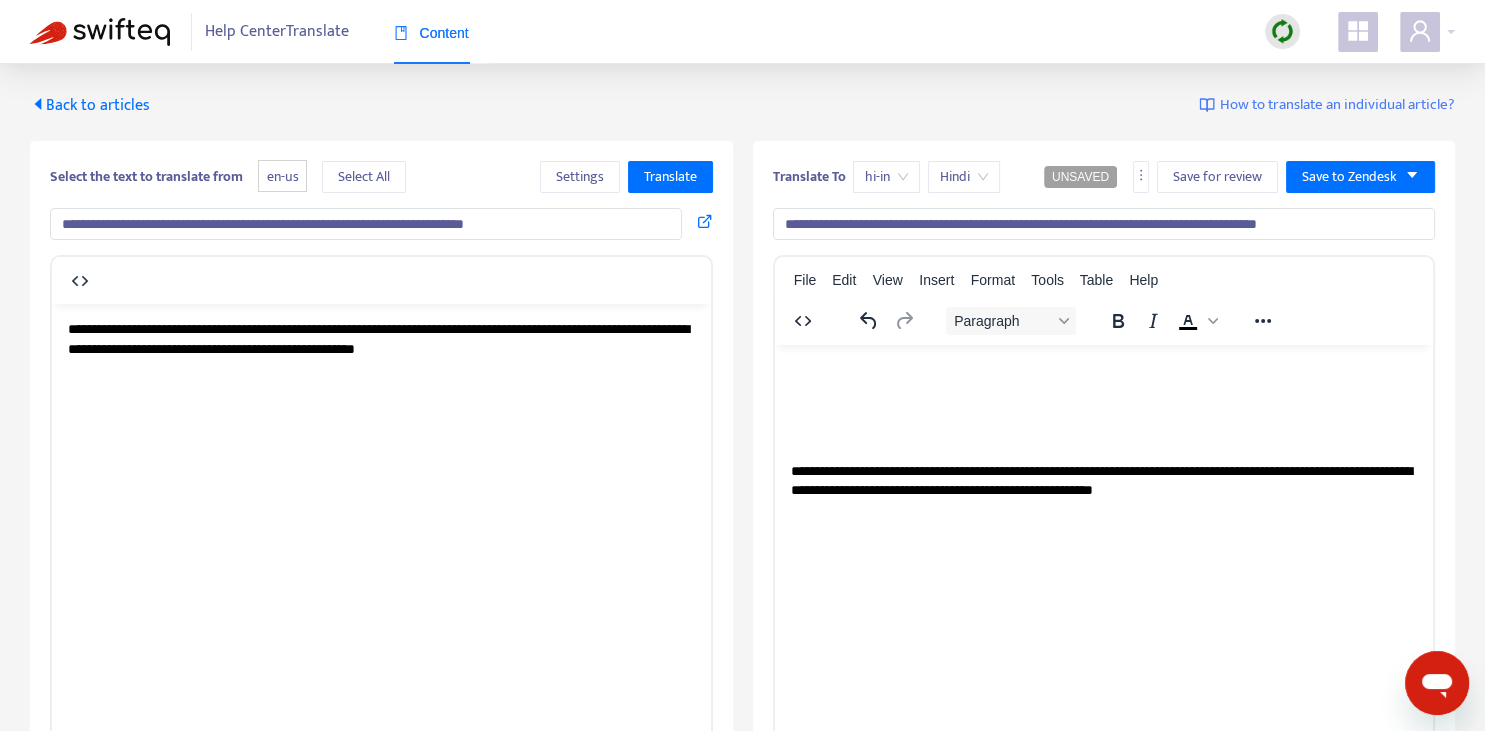 type 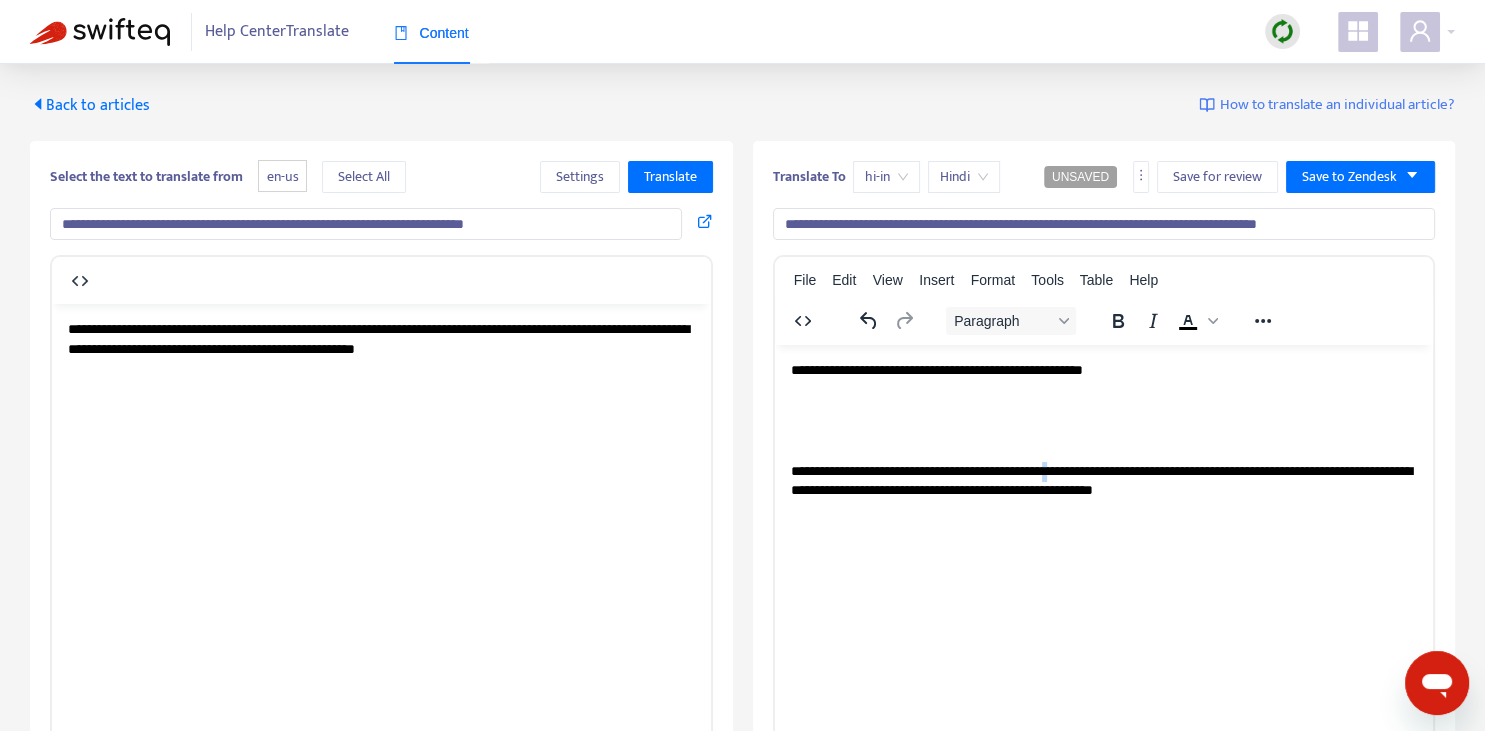 copy on "*" 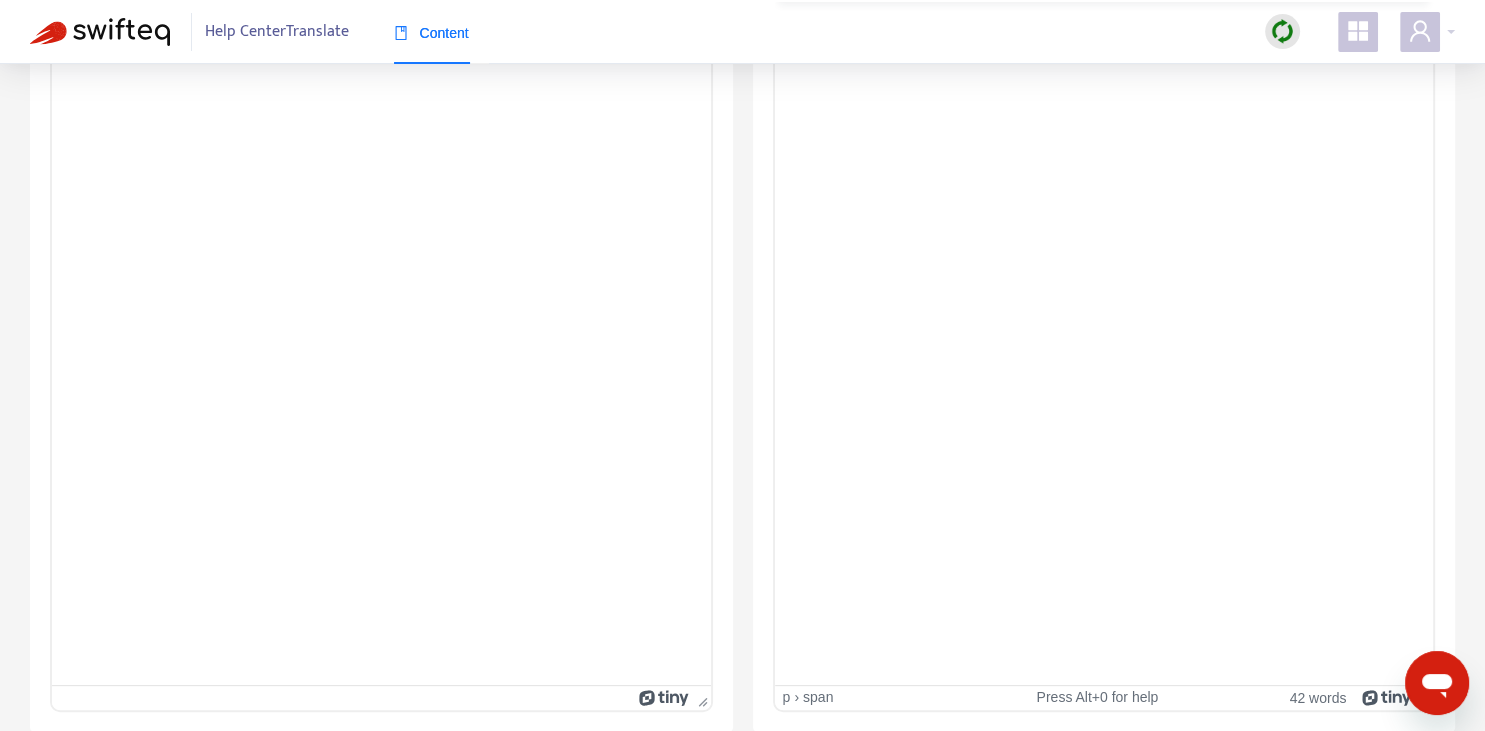 scroll, scrollTop: 0, scrollLeft: 0, axis: both 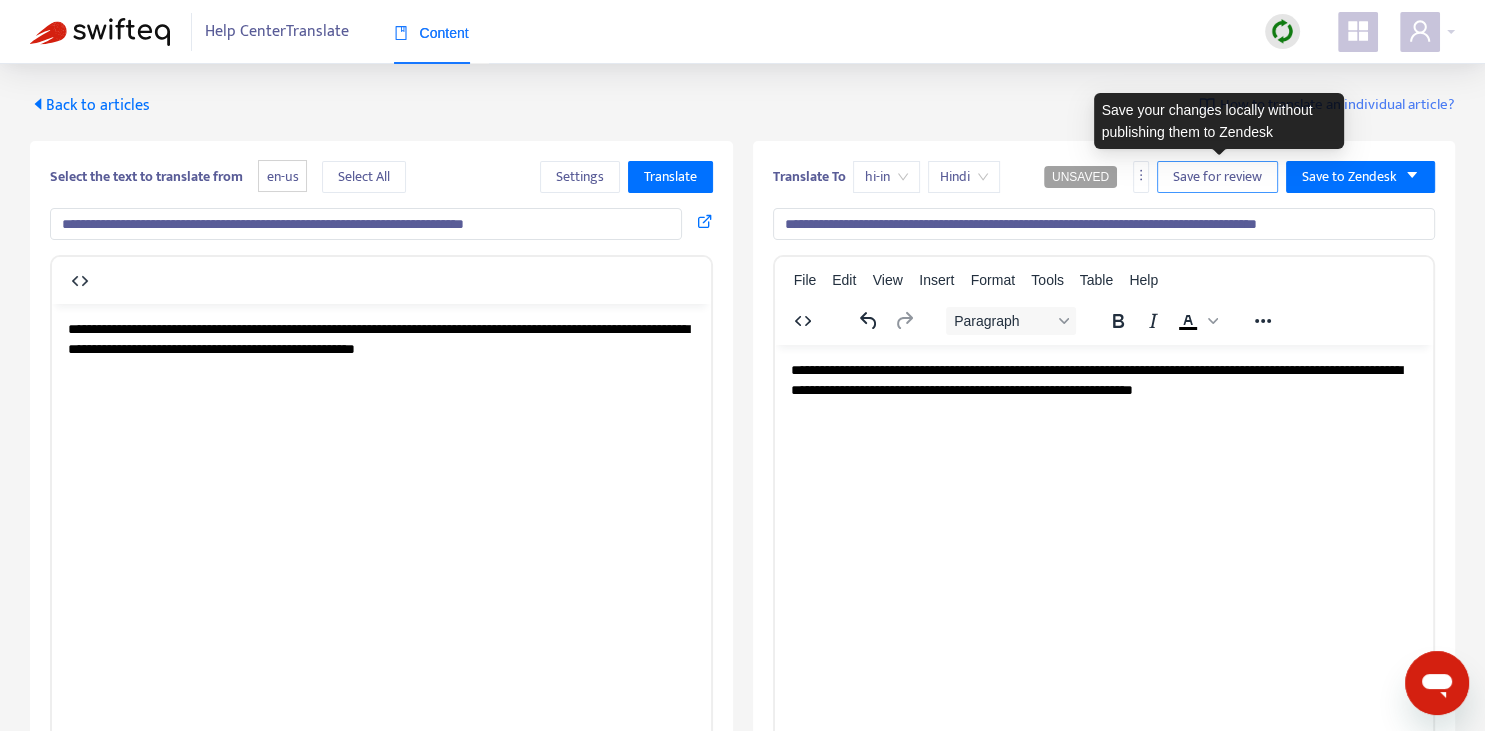 click on "Save for review" at bounding box center (1217, 177) 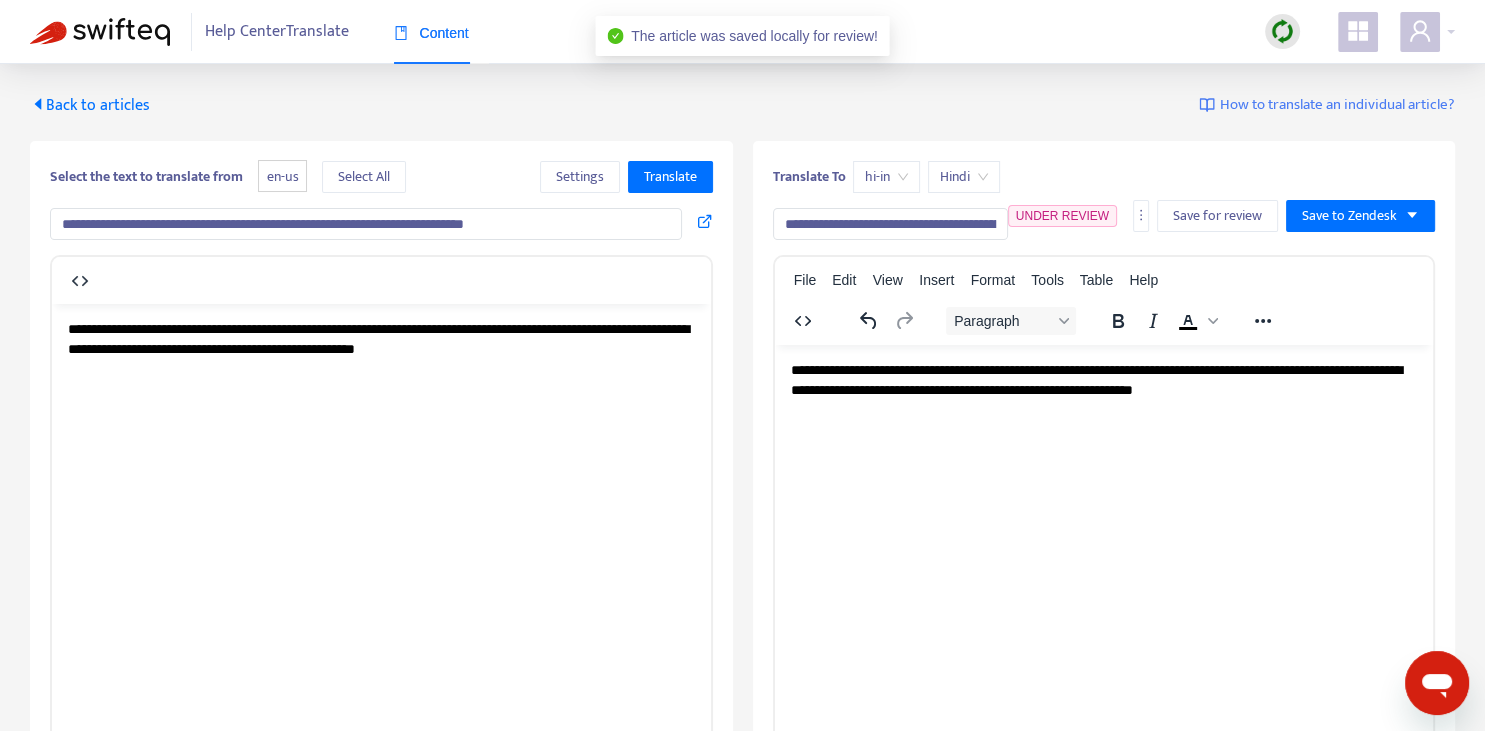 click on "Back to articles" at bounding box center (90, 105) 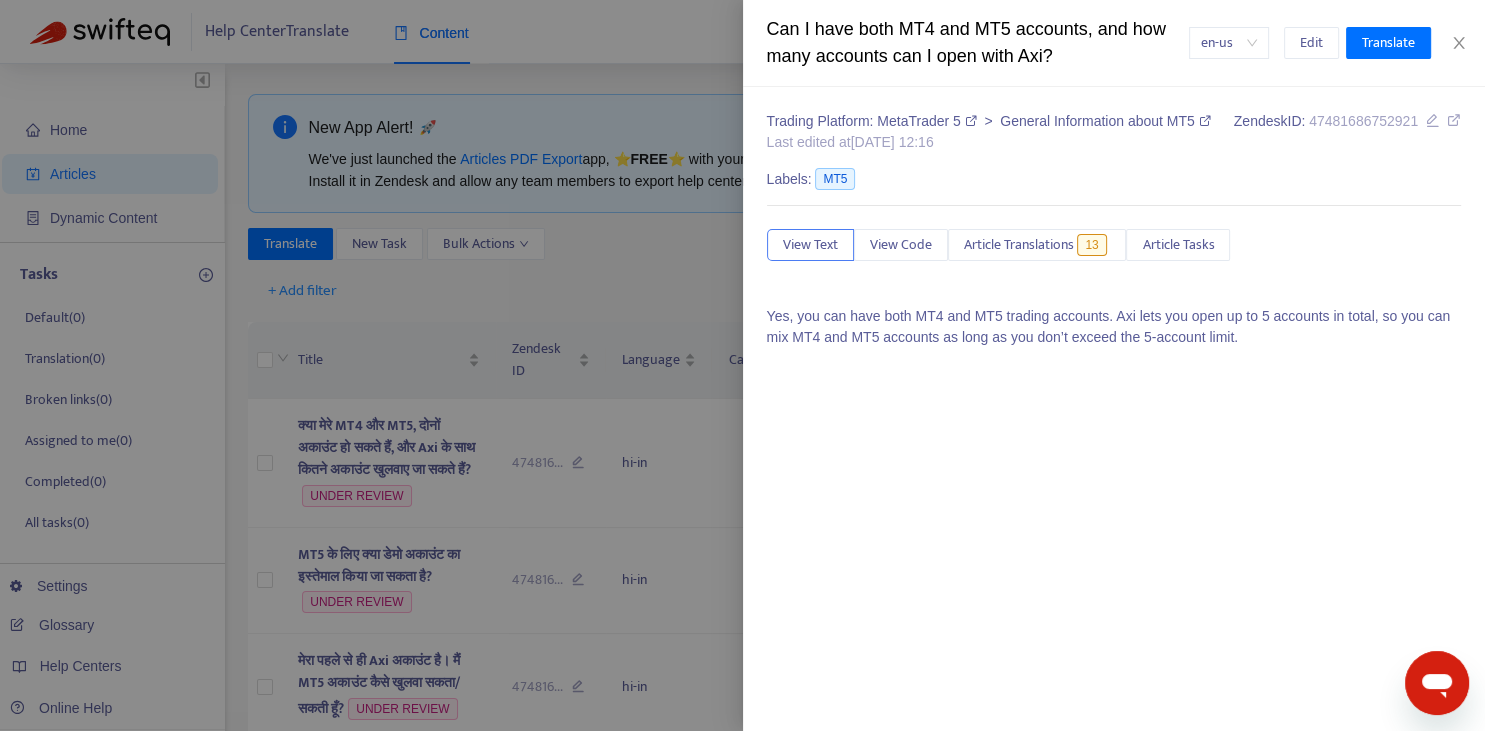 click at bounding box center [742, 365] 